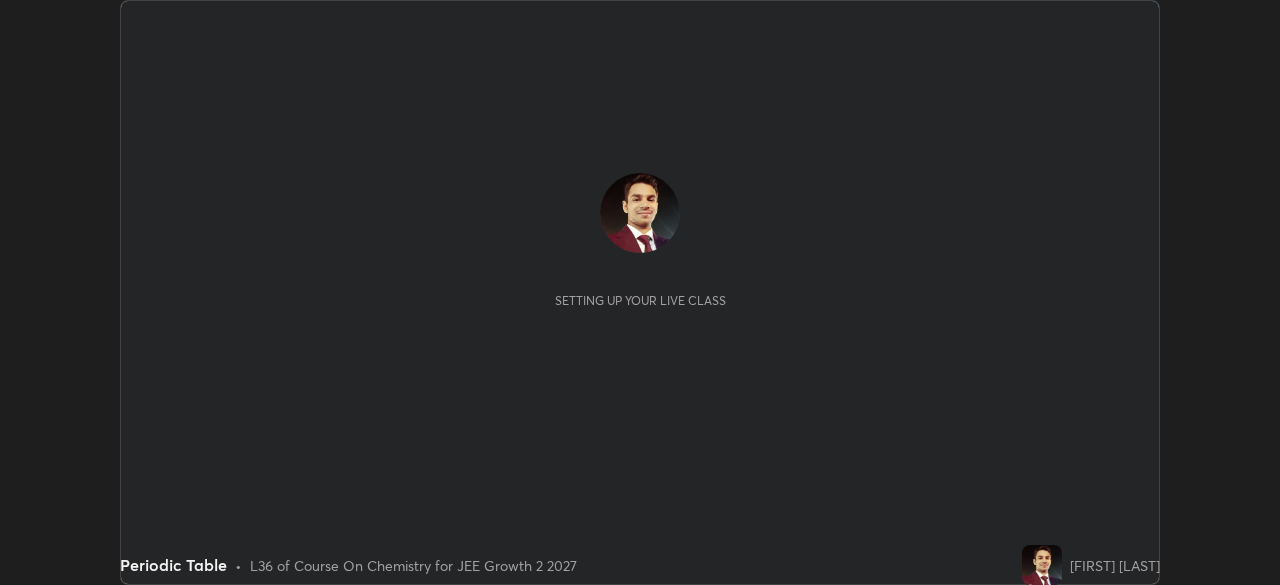 scroll, scrollTop: 0, scrollLeft: 0, axis: both 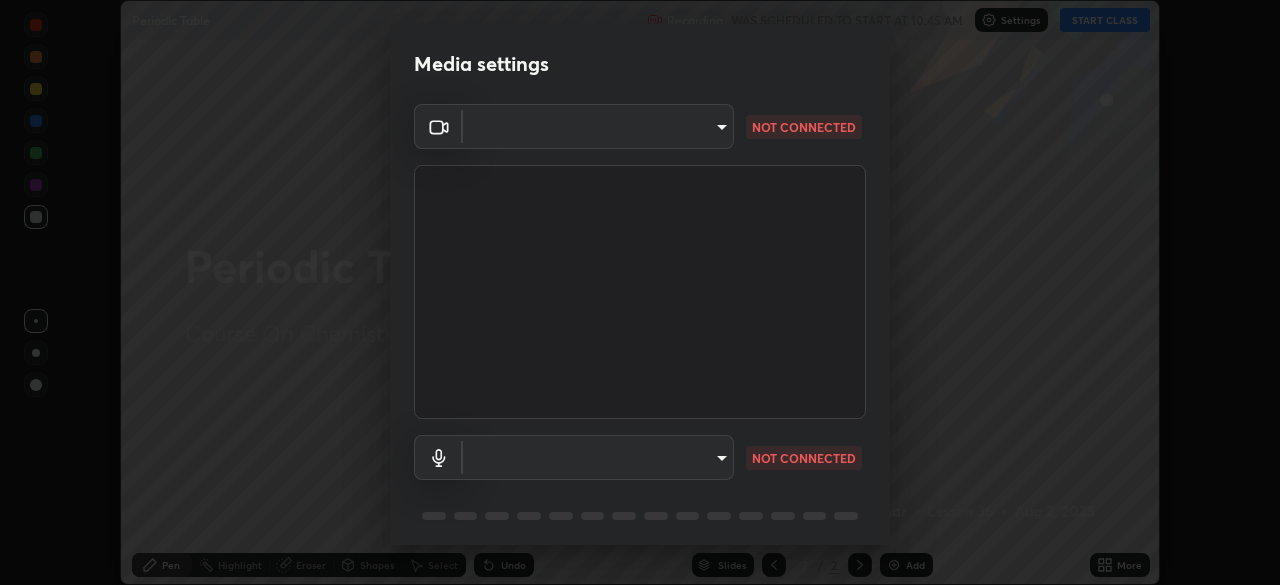 type on "45a9c953fc560ff4a06357cd143dcd85fc71fb1e664dcff5325b0048f3aa7c7e" 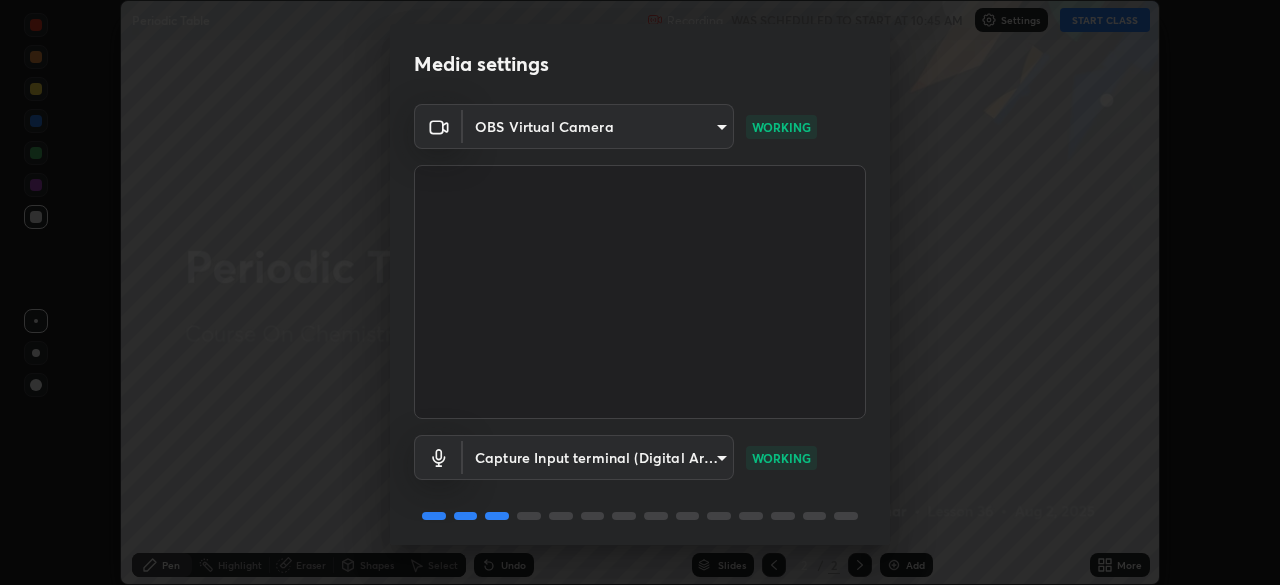 scroll, scrollTop: 71, scrollLeft: 0, axis: vertical 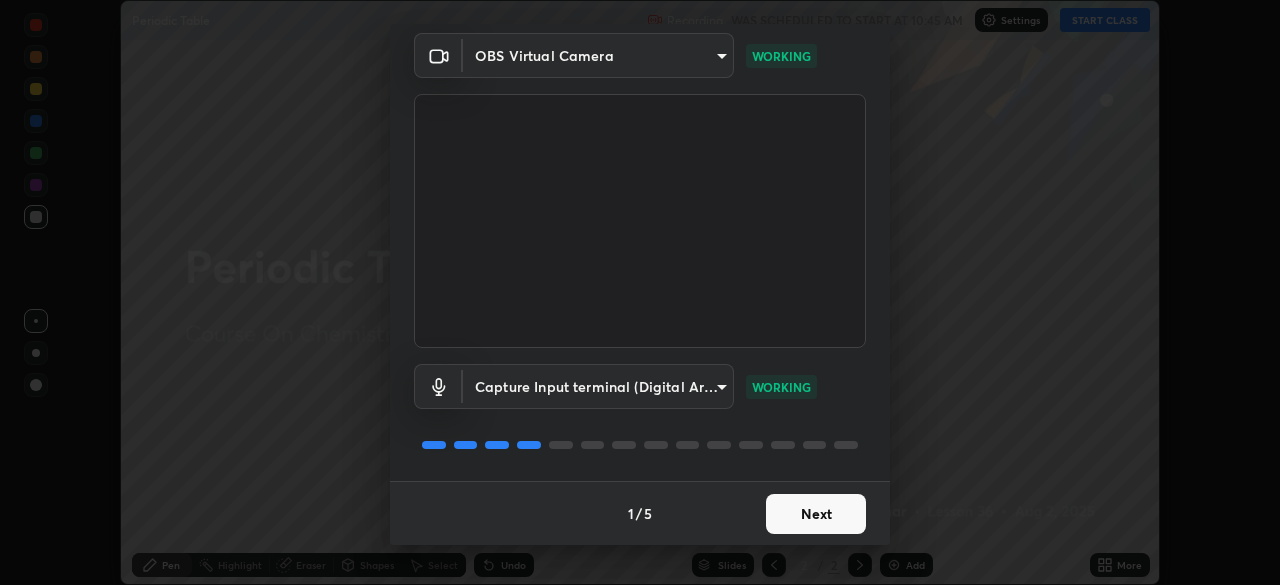 click on "Next" at bounding box center [816, 514] 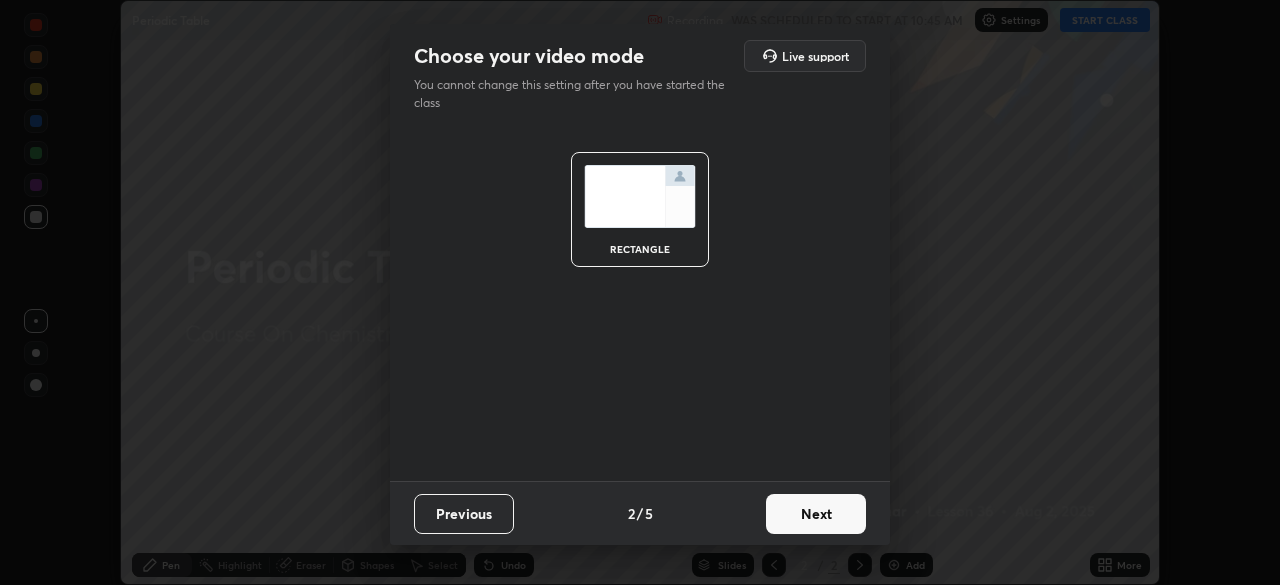 click on "Next" at bounding box center (816, 514) 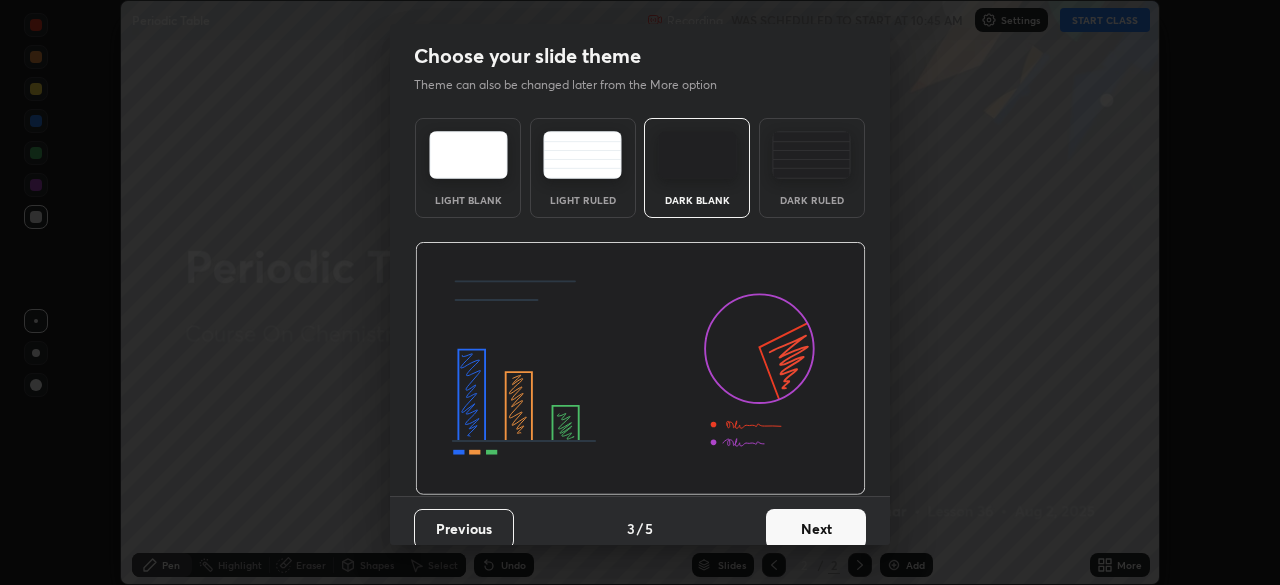 scroll, scrollTop: 15, scrollLeft: 0, axis: vertical 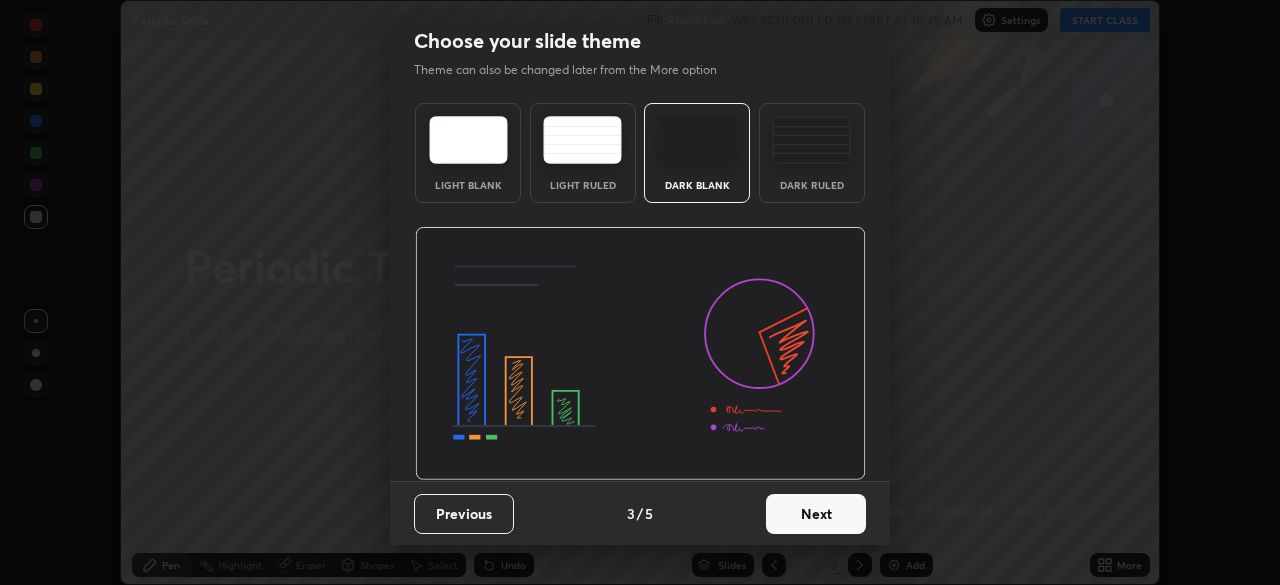 click on "Next" at bounding box center [816, 514] 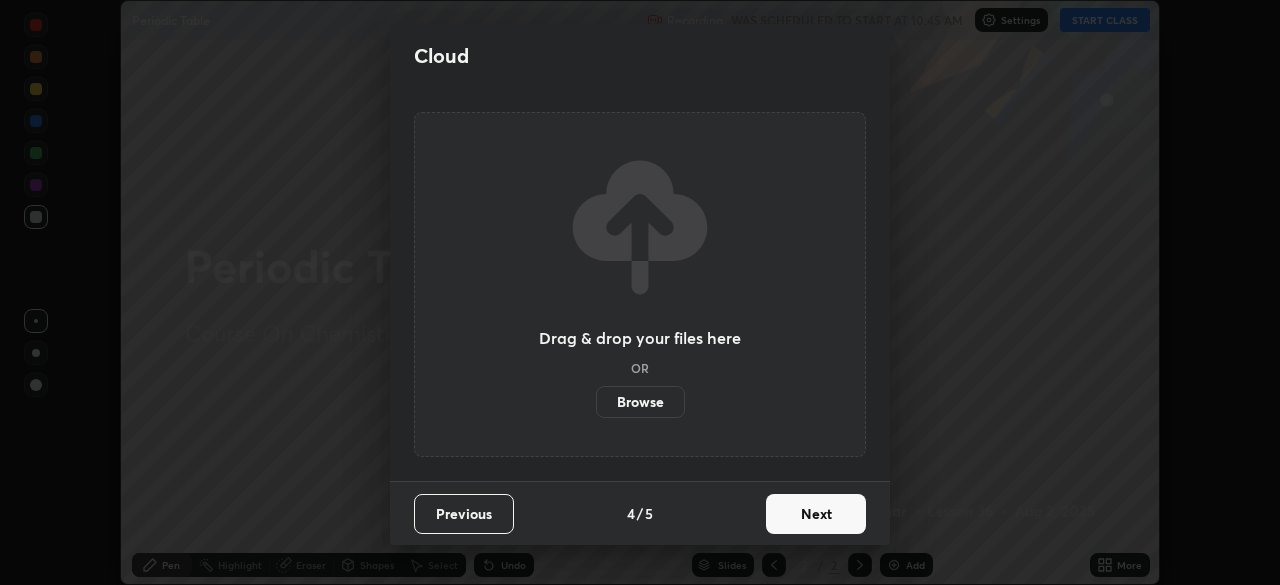 click on "Next" at bounding box center [816, 514] 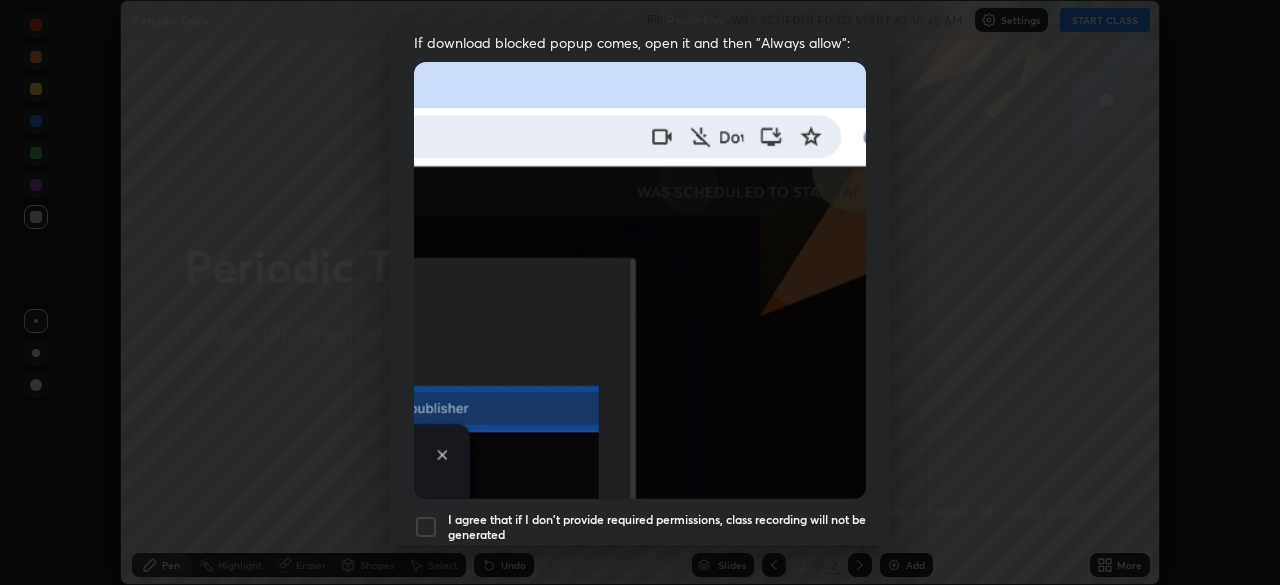 scroll, scrollTop: 479, scrollLeft: 0, axis: vertical 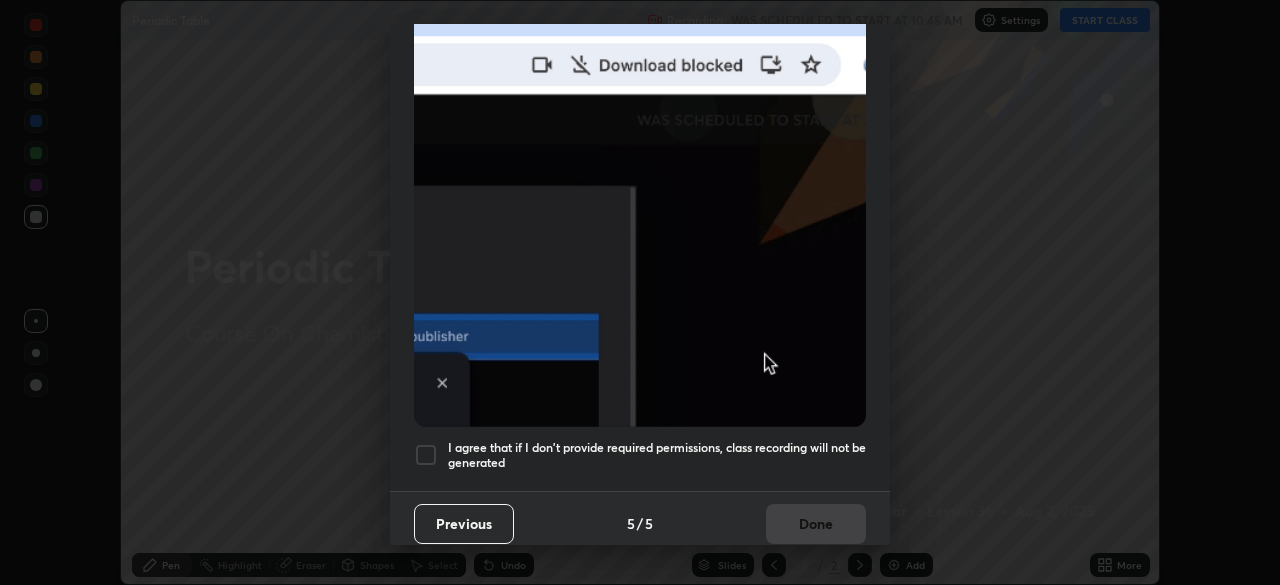 click at bounding box center (426, 455) 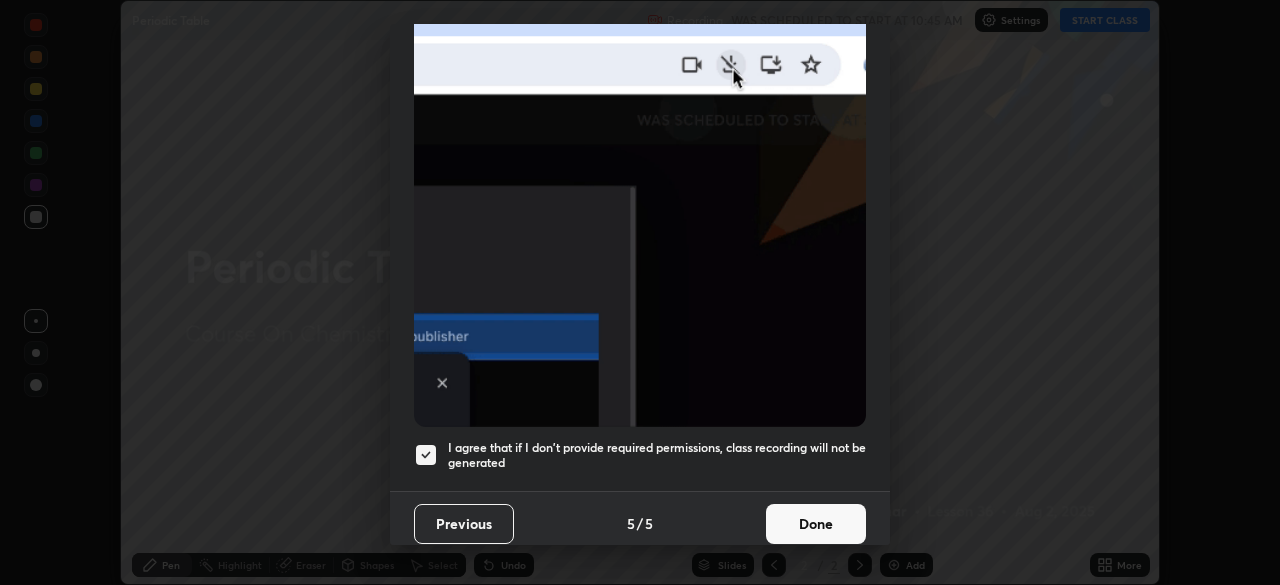 click on "Done" at bounding box center (816, 524) 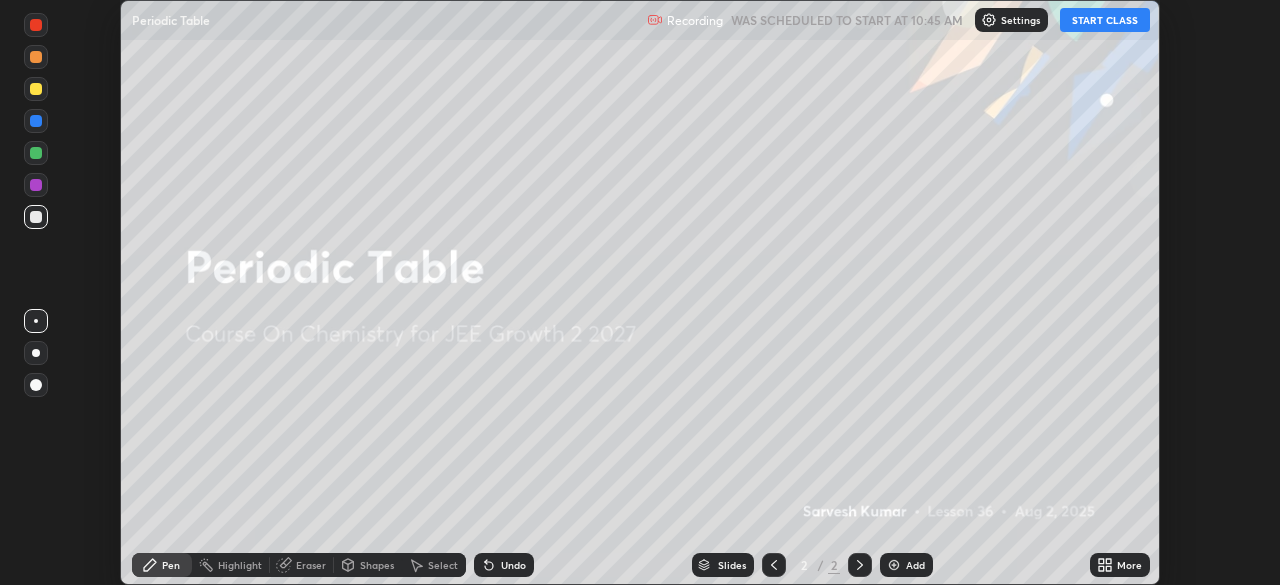 click on "START CLASS" at bounding box center [1105, 20] 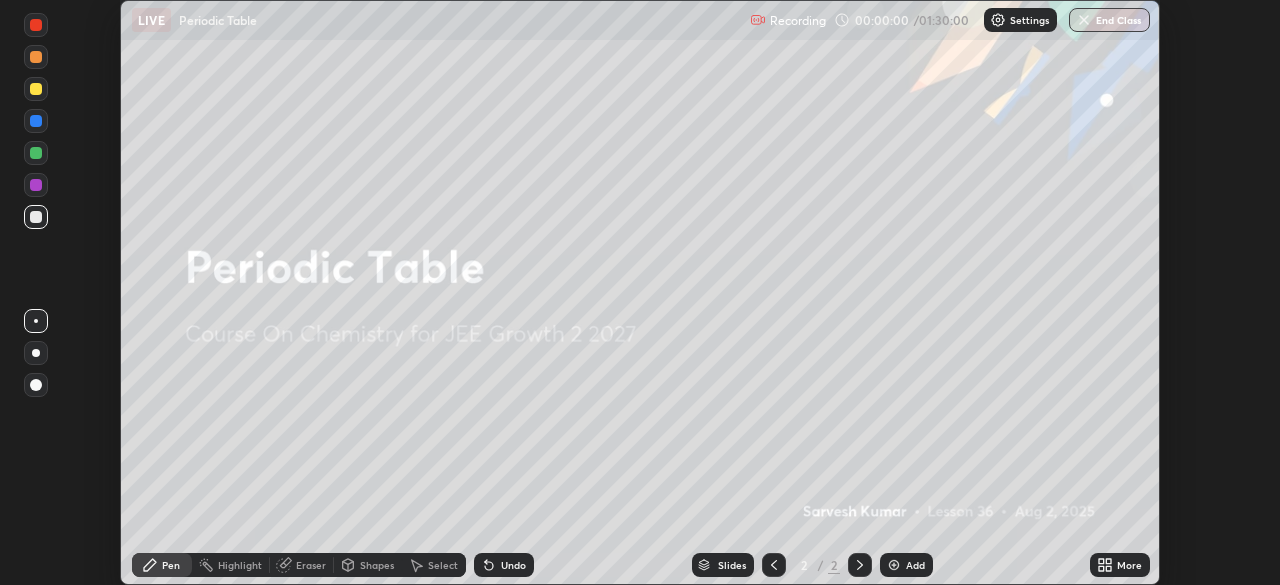 click 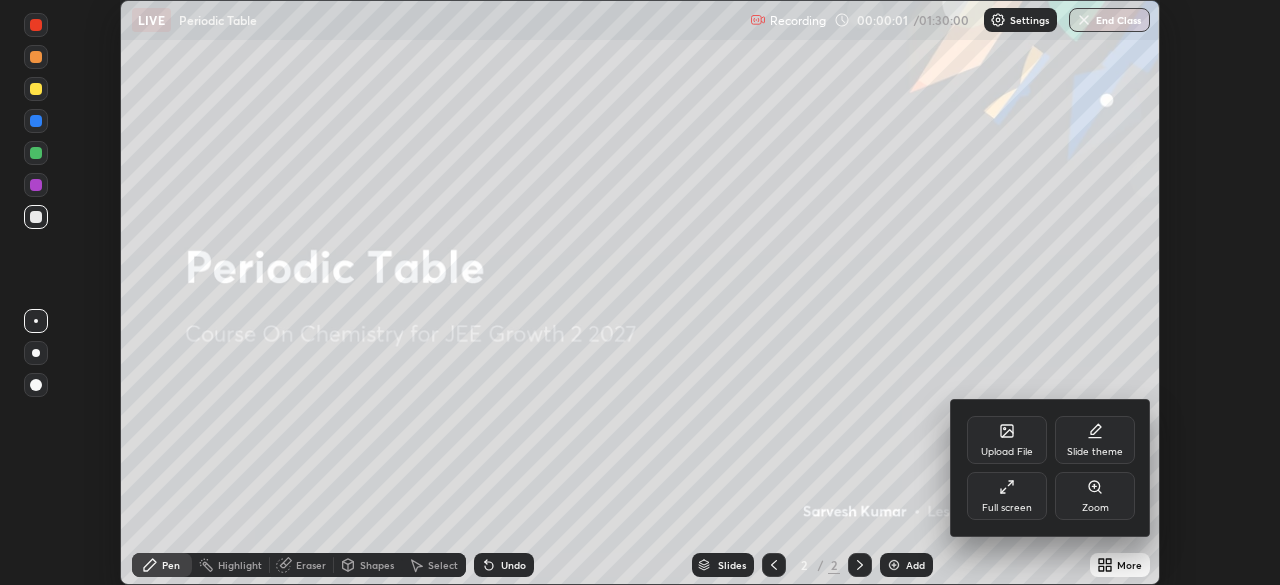 click on "Upload File" at bounding box center [1007, 440] 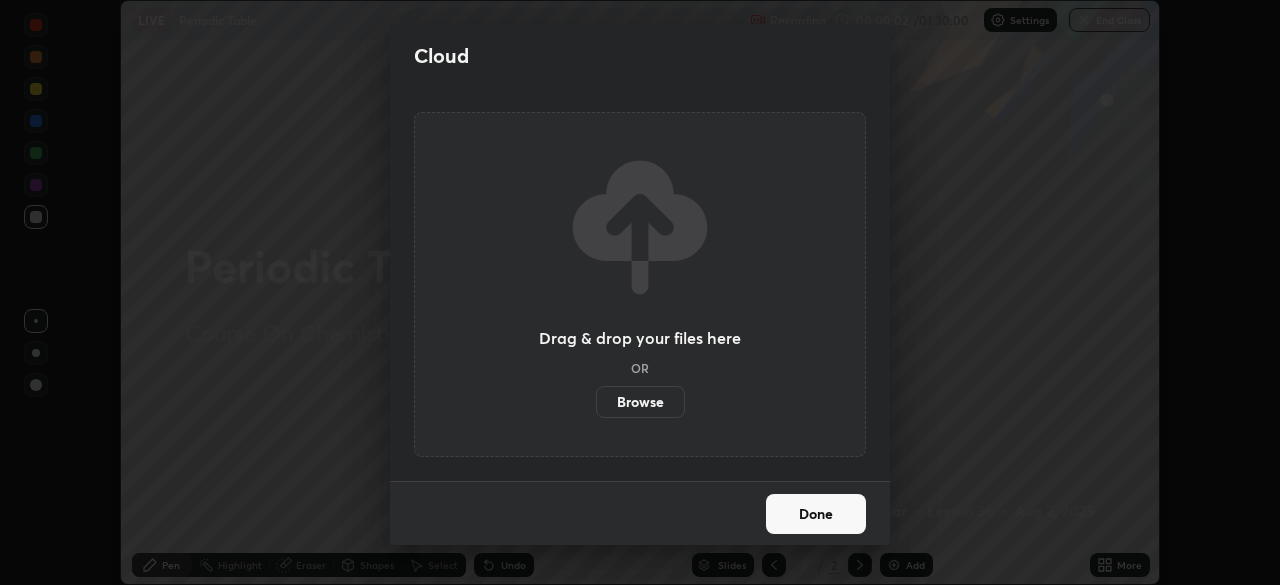 click on "Cloud Drag & drop your files here OR Browse Done" at bounding box center [640, 292] 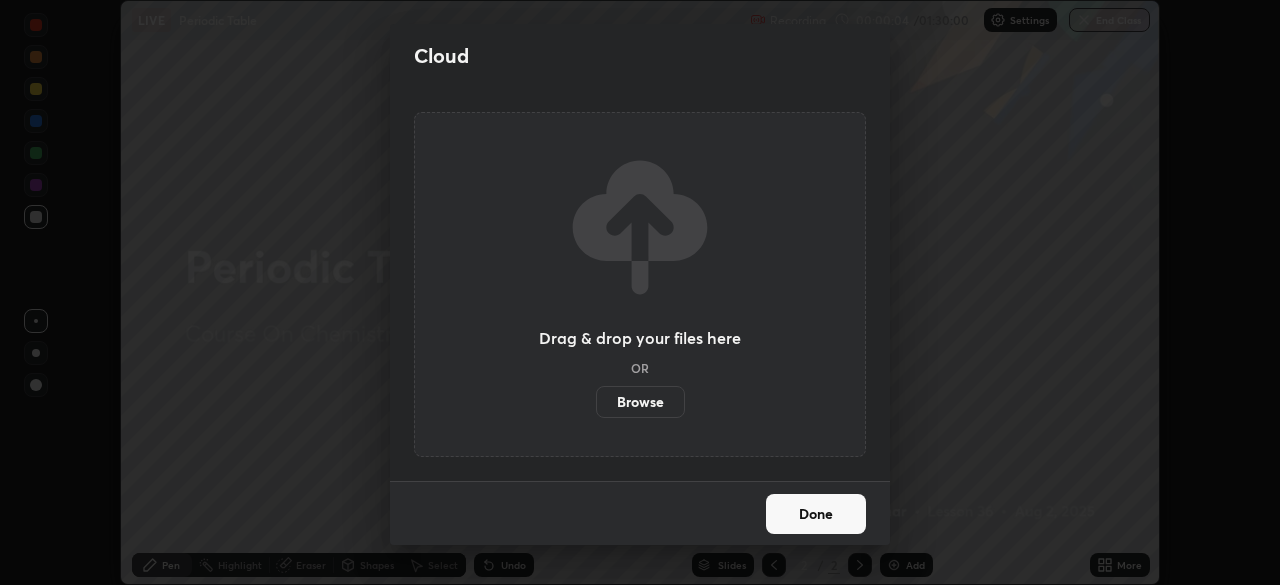 click on "Done" at bounding box center [816, 514] 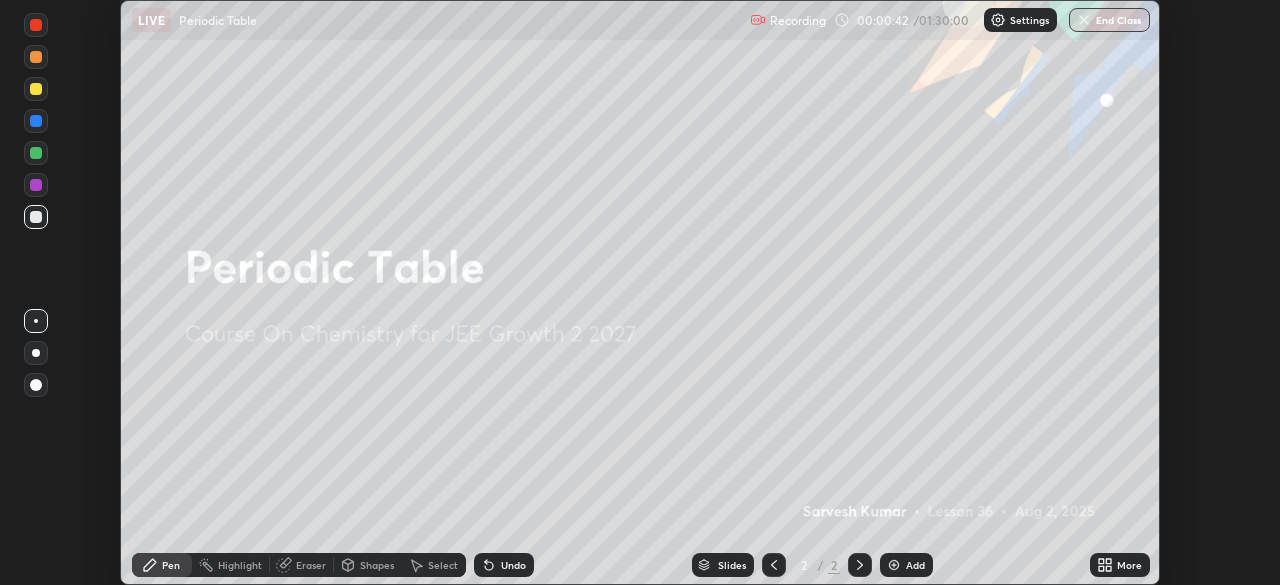 click on "More" at bounding box center [1120, 565] 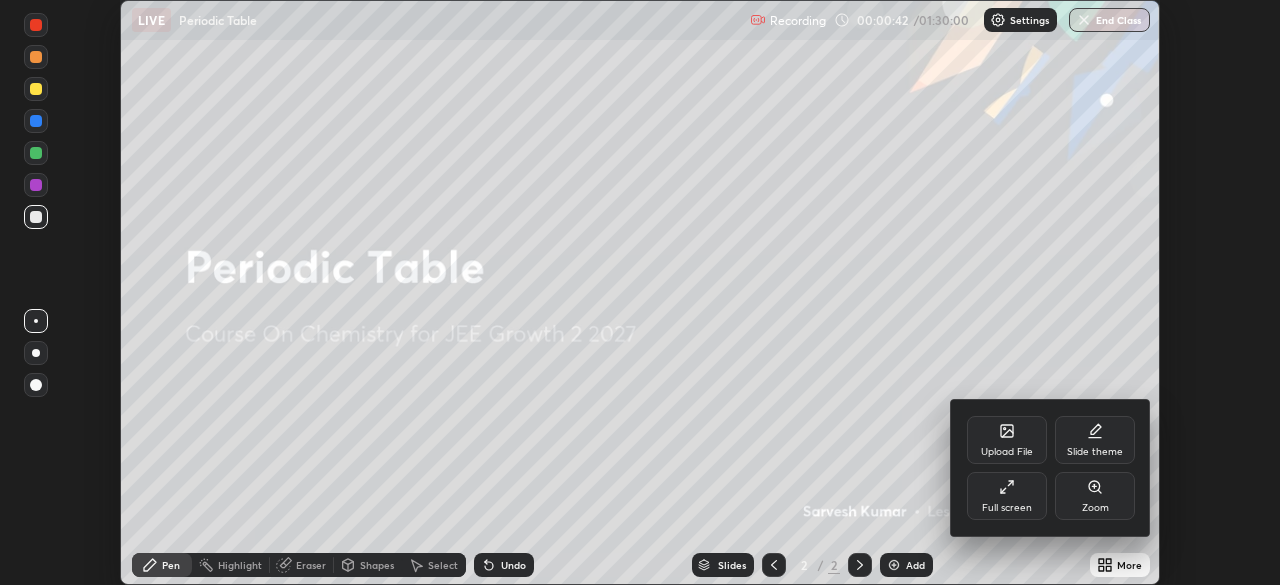 click on "Upload File" at bounding box center (1007, 440) 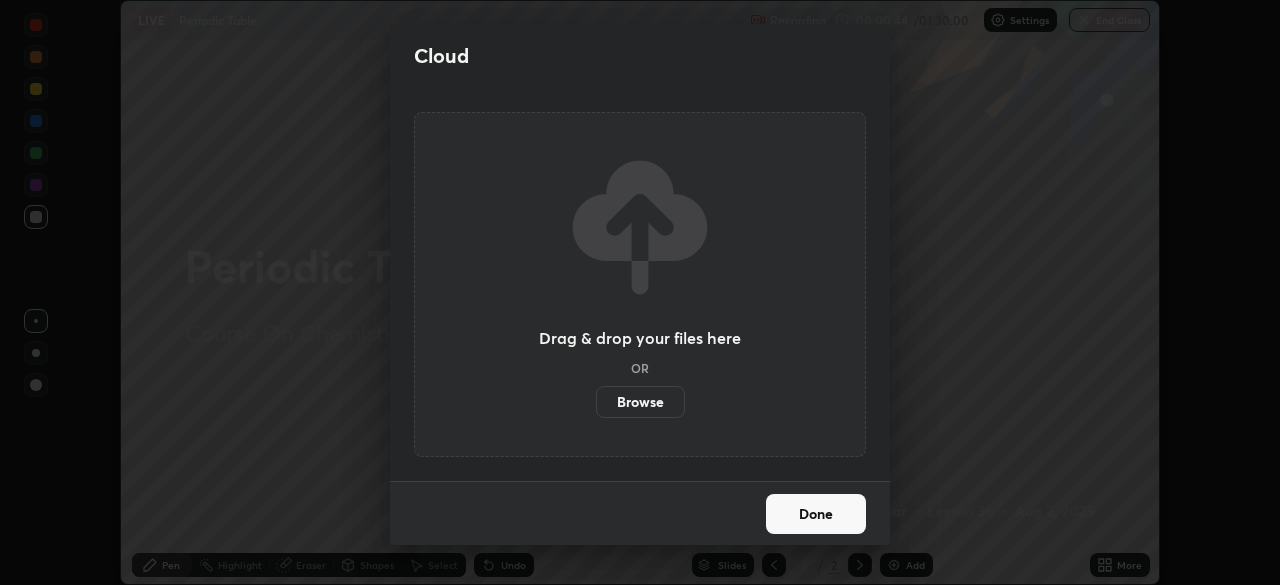 click on "Browse" at bounding box center (640, 402) 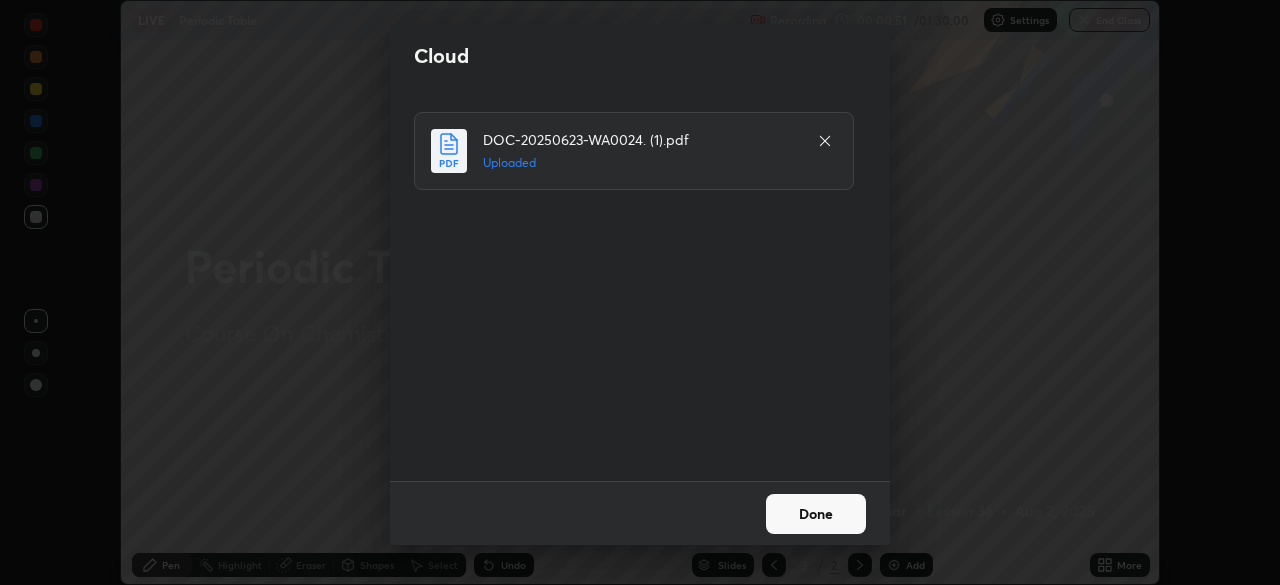 click on "Done" at bounding box center [816, 514] 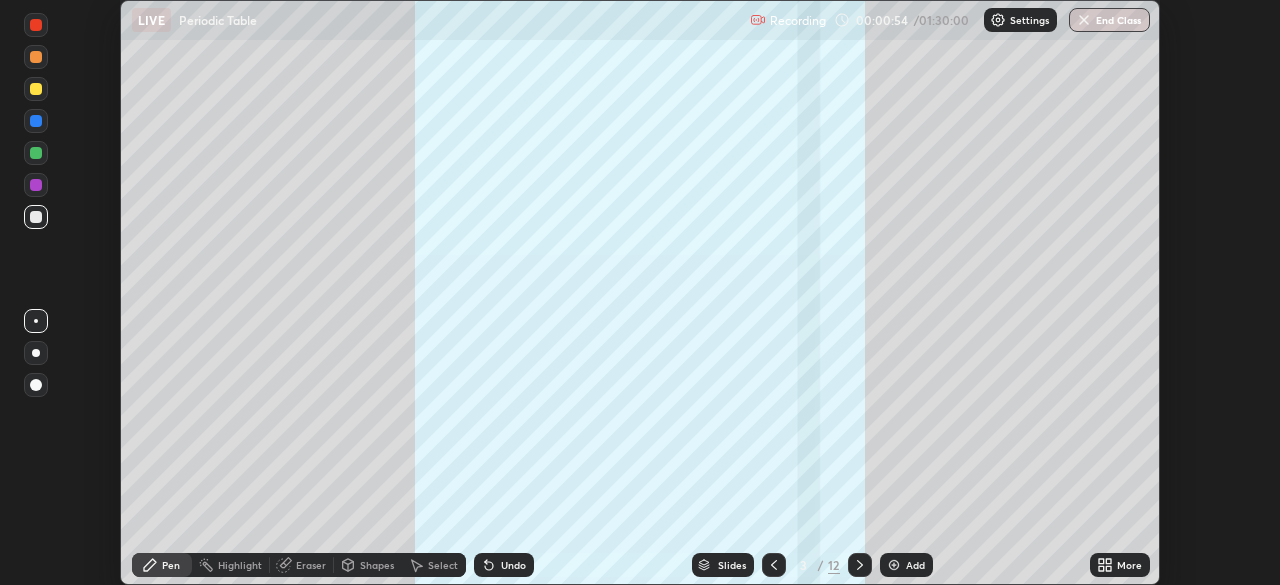 click 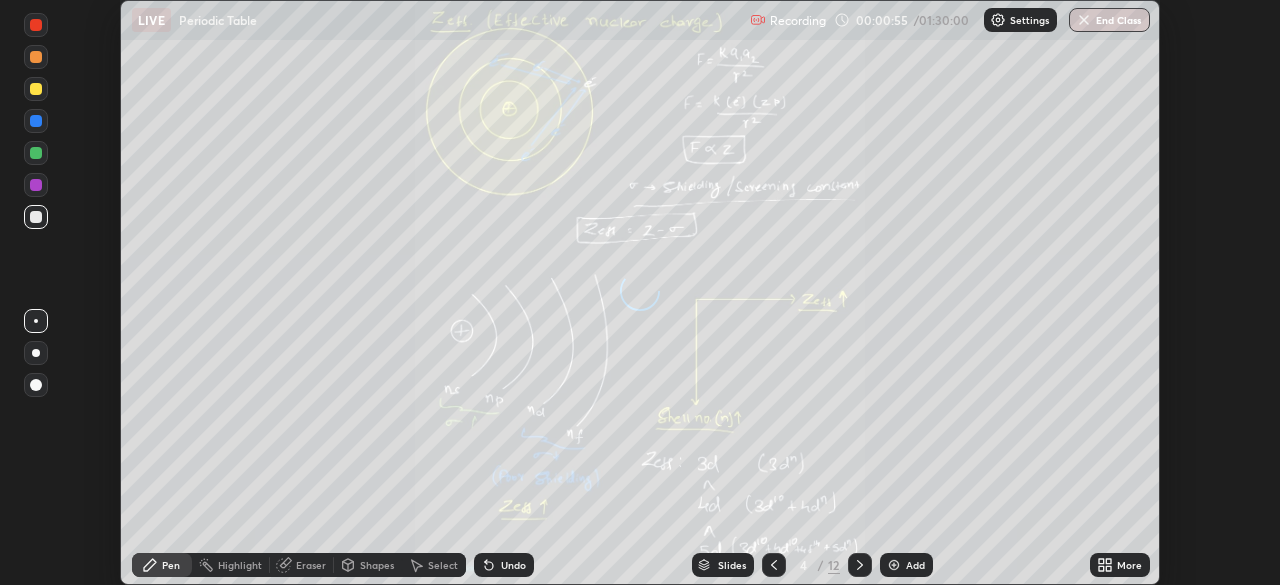 click at bounding box center [860, 565] 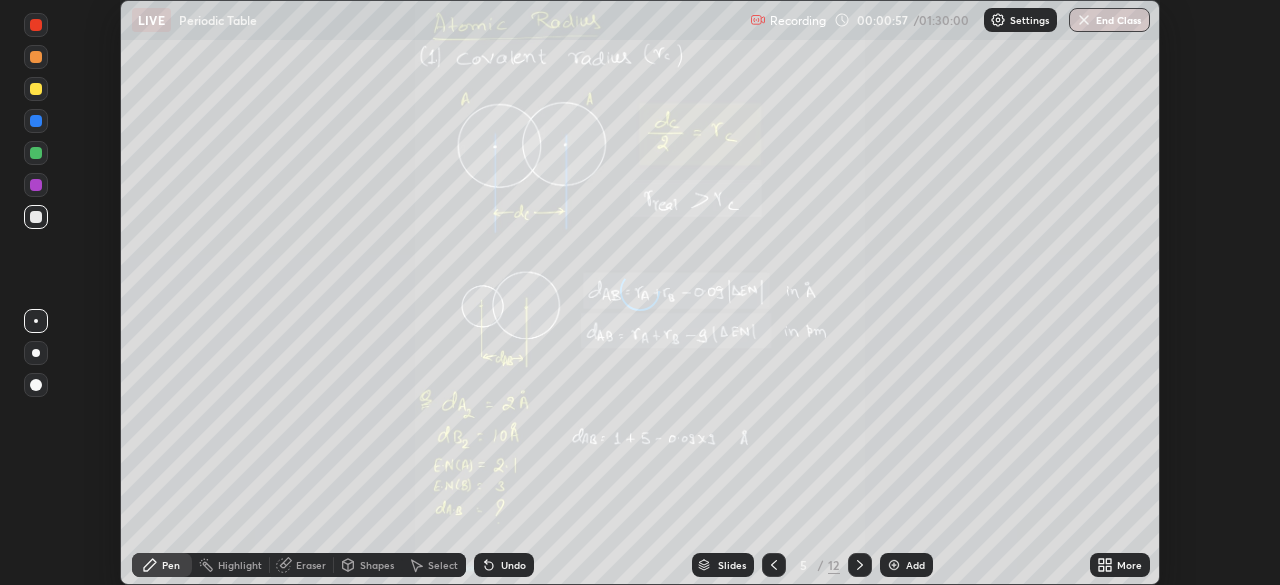click on "Slides" at bounding box center [732, 565] 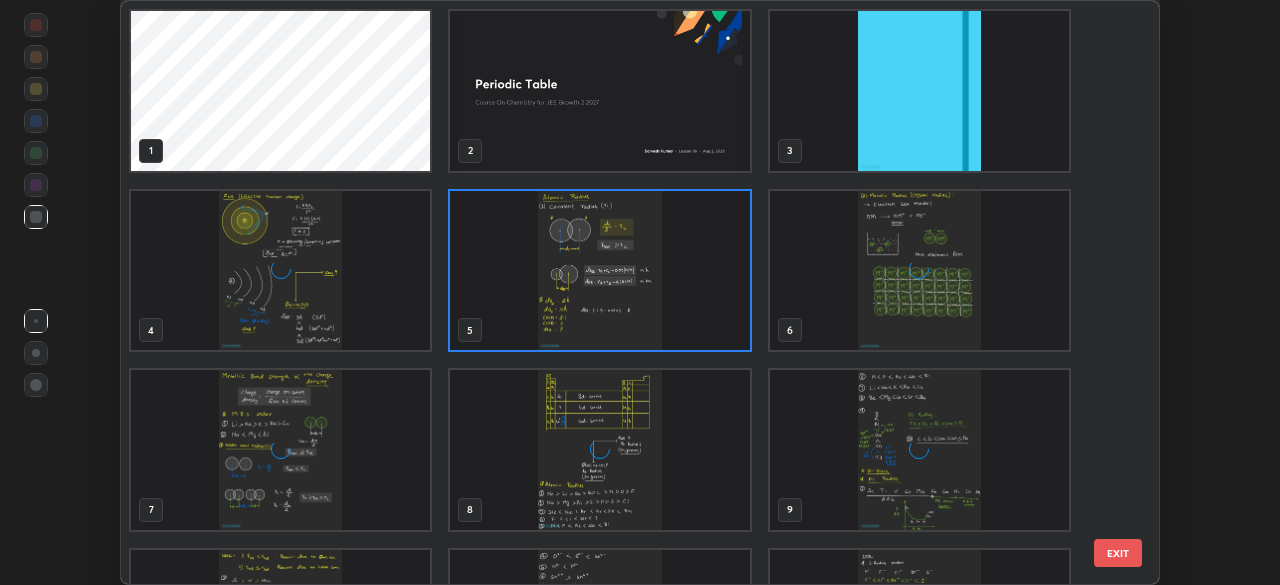 scroll, scrollTop: 7, scrollLeft: 11, axis: both 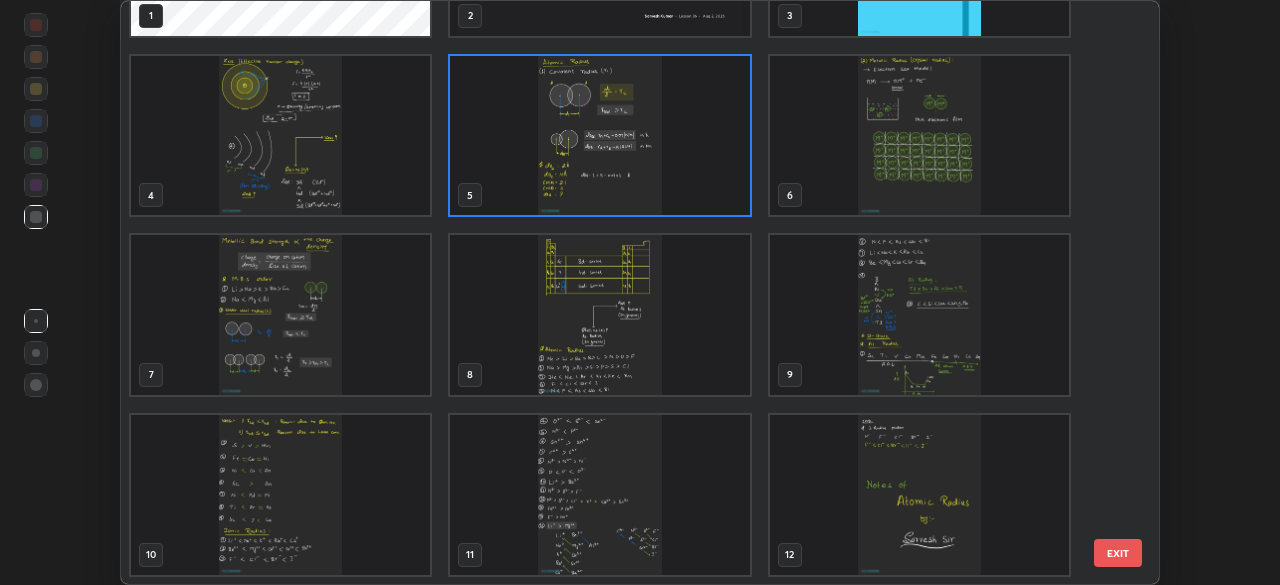 click at bounding box center (599, 315) 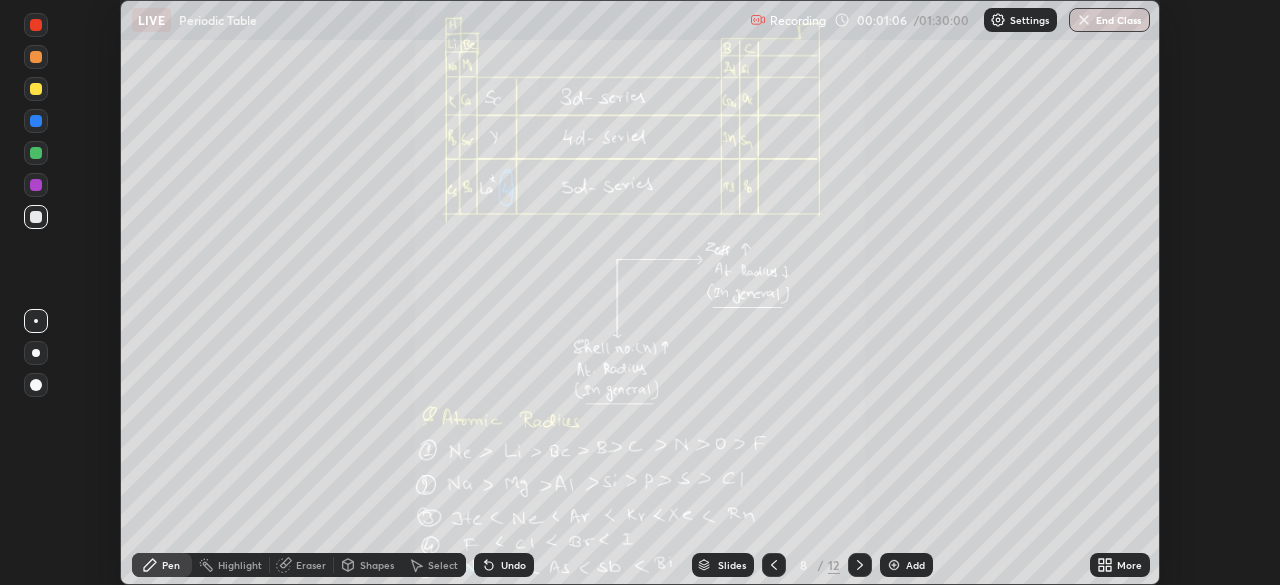click 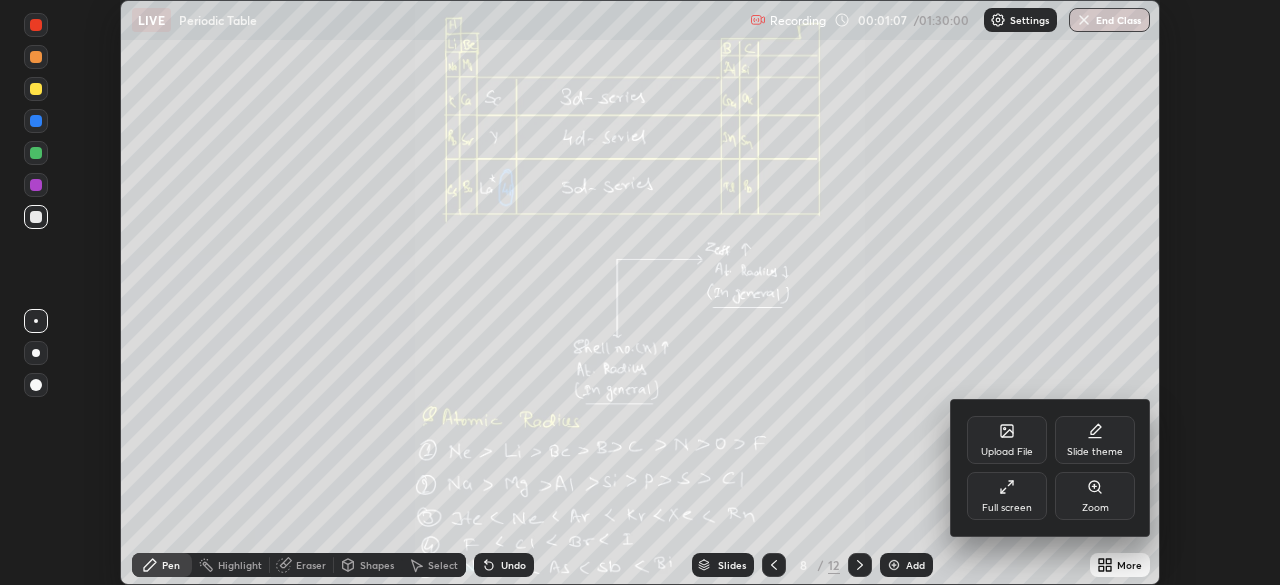click on "Full screen" at bounding box center [1007, 508] 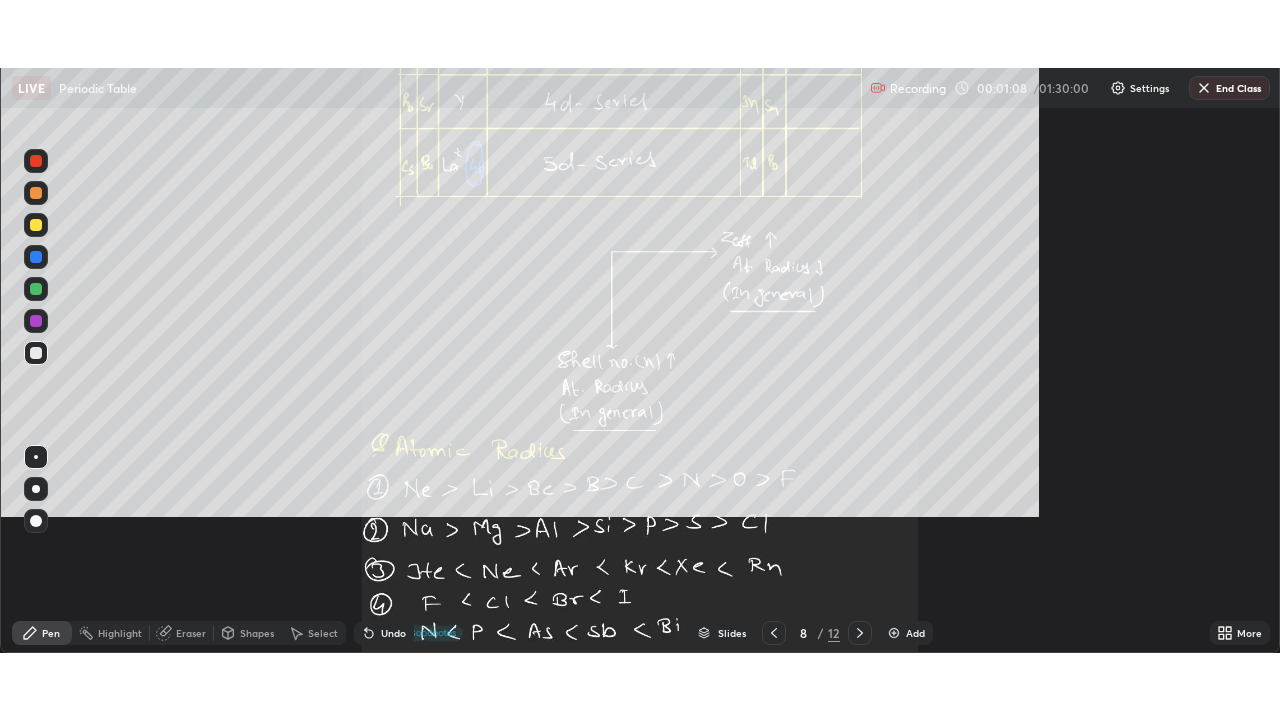 scroll, scrollTop: 99280, scrollLeft: 98720, axis: both 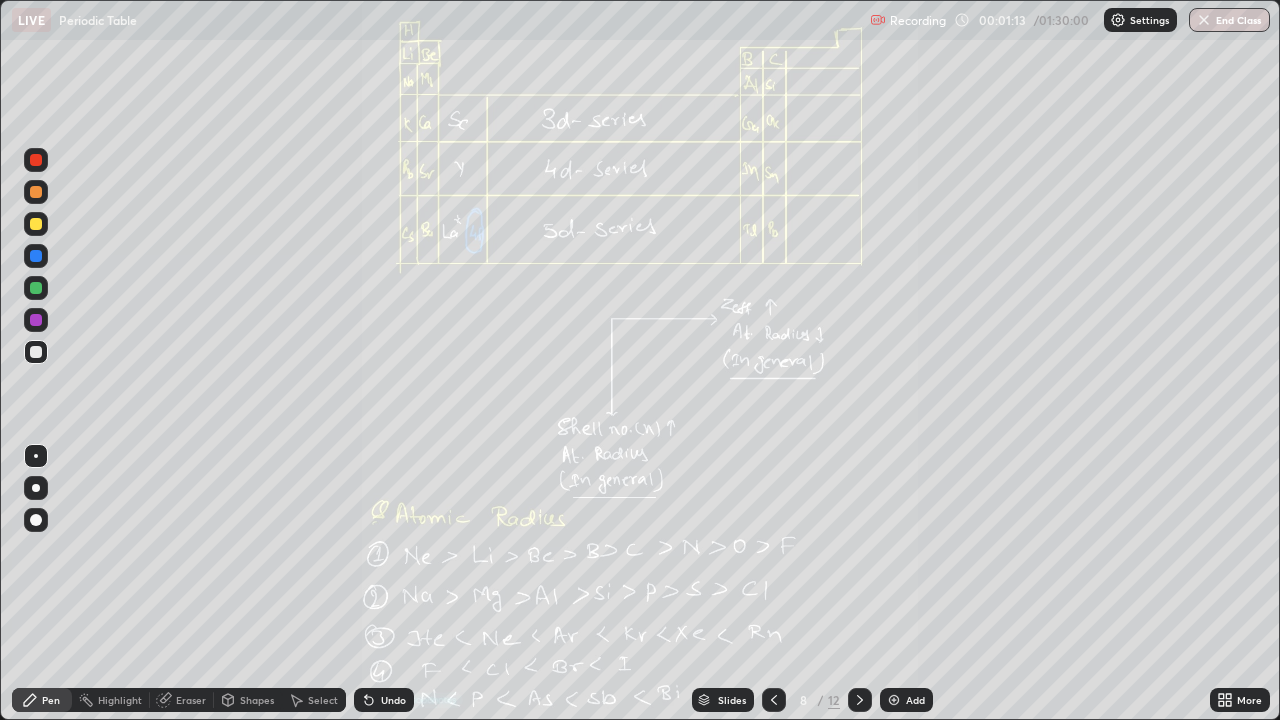 click on "Add" at bounding box center (906, 700) 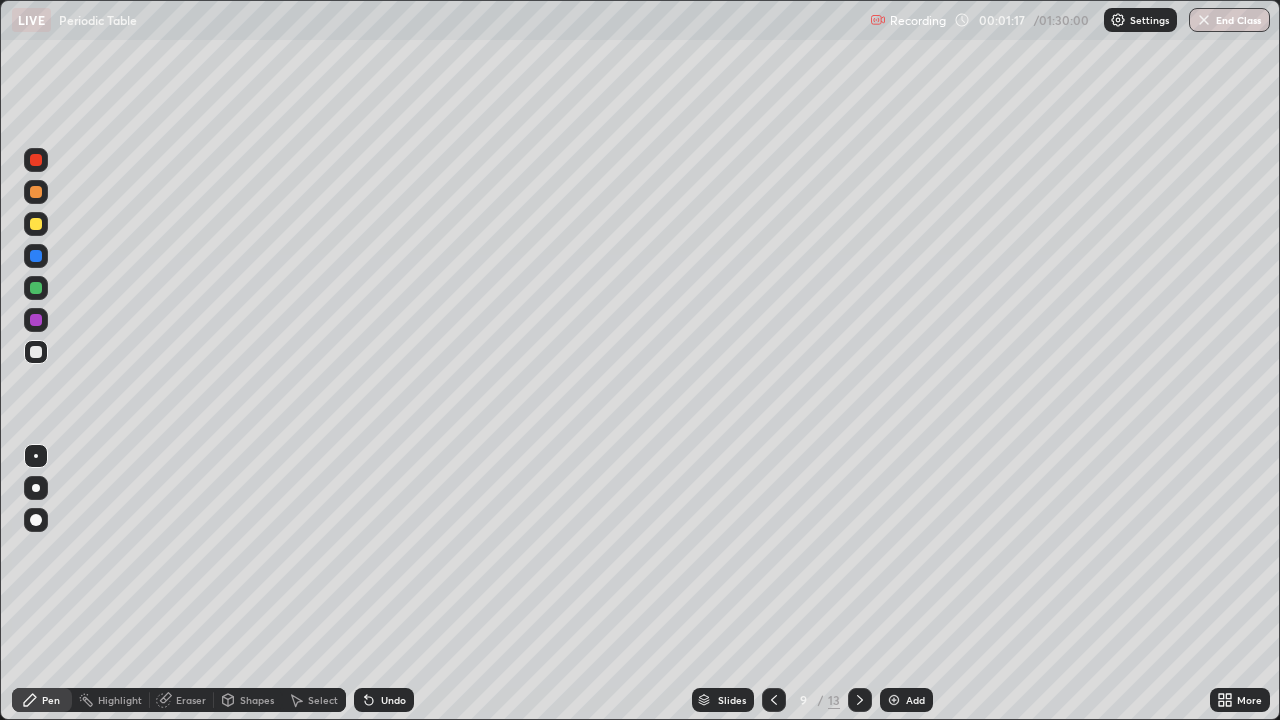 click at bounding box center (36, 192) 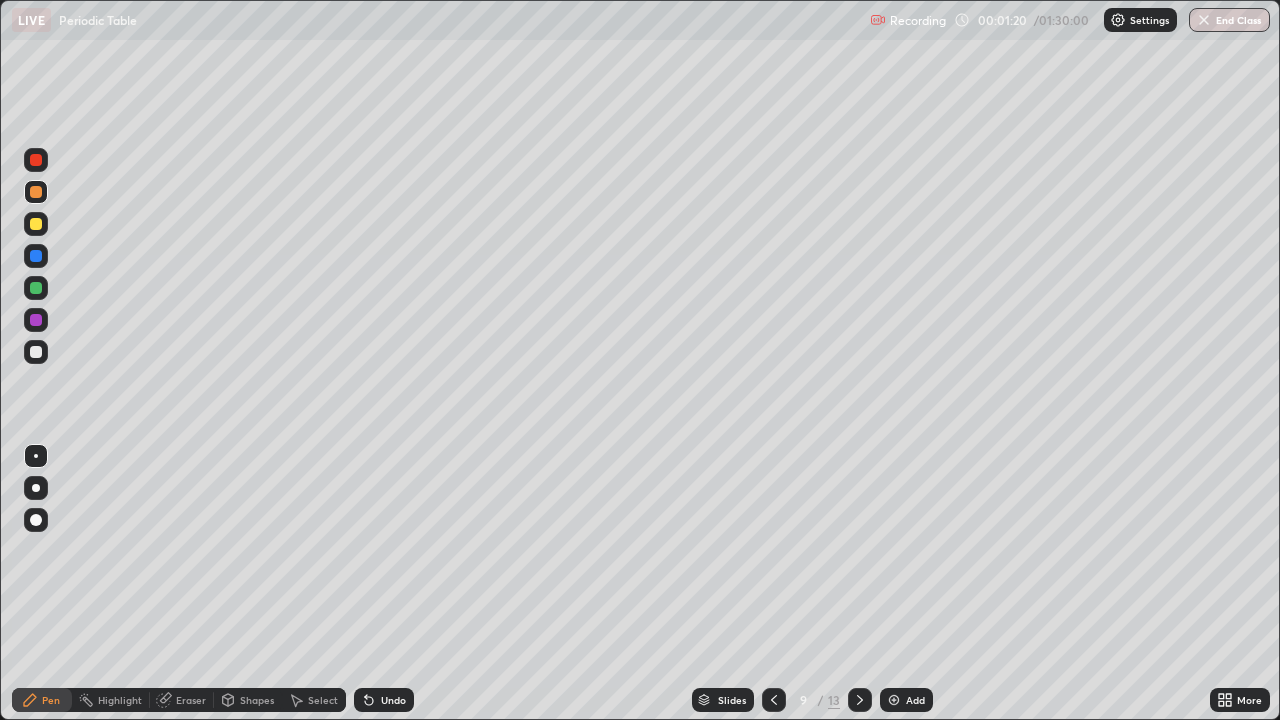click at bounding box center (36, 352) 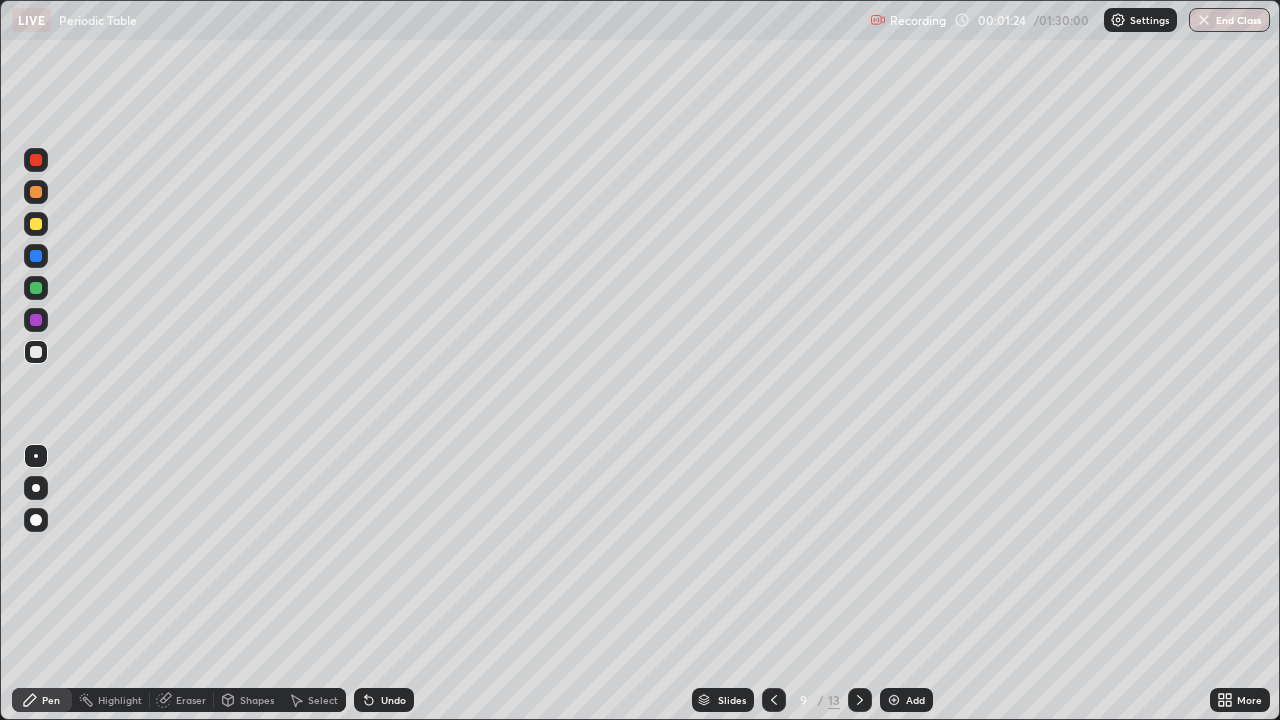 click 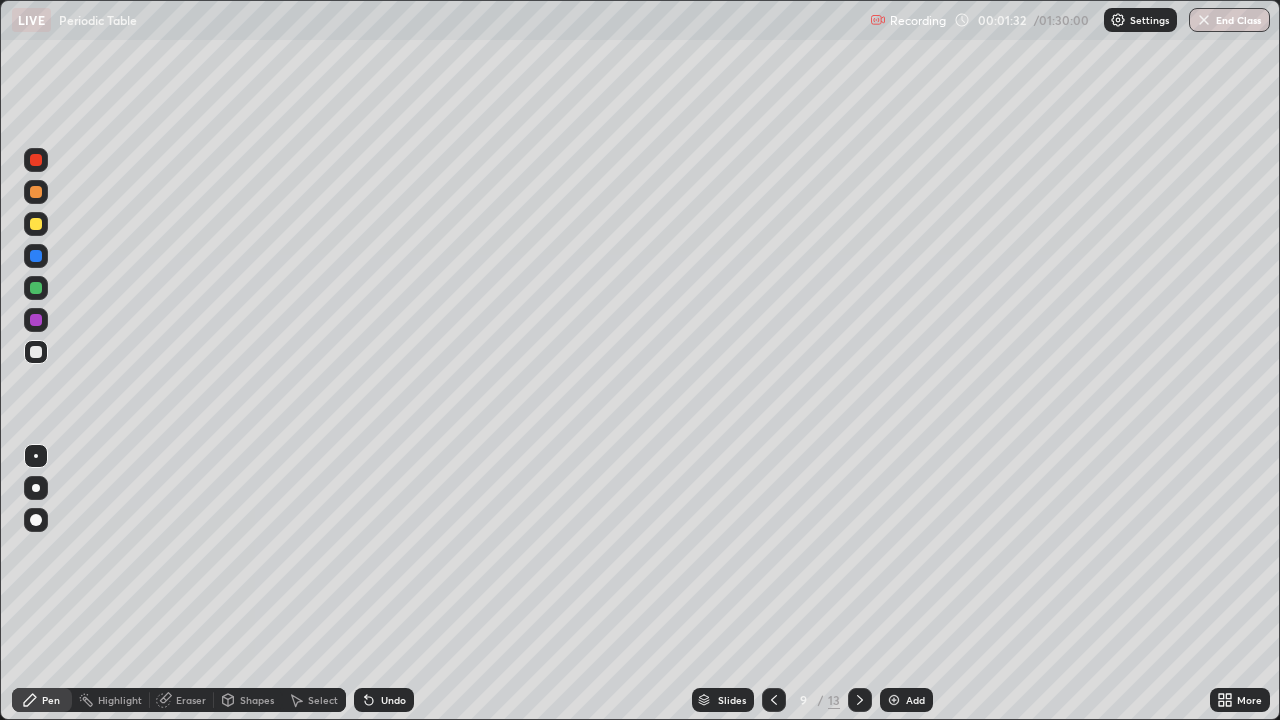 click at bounding box center (36, 256) 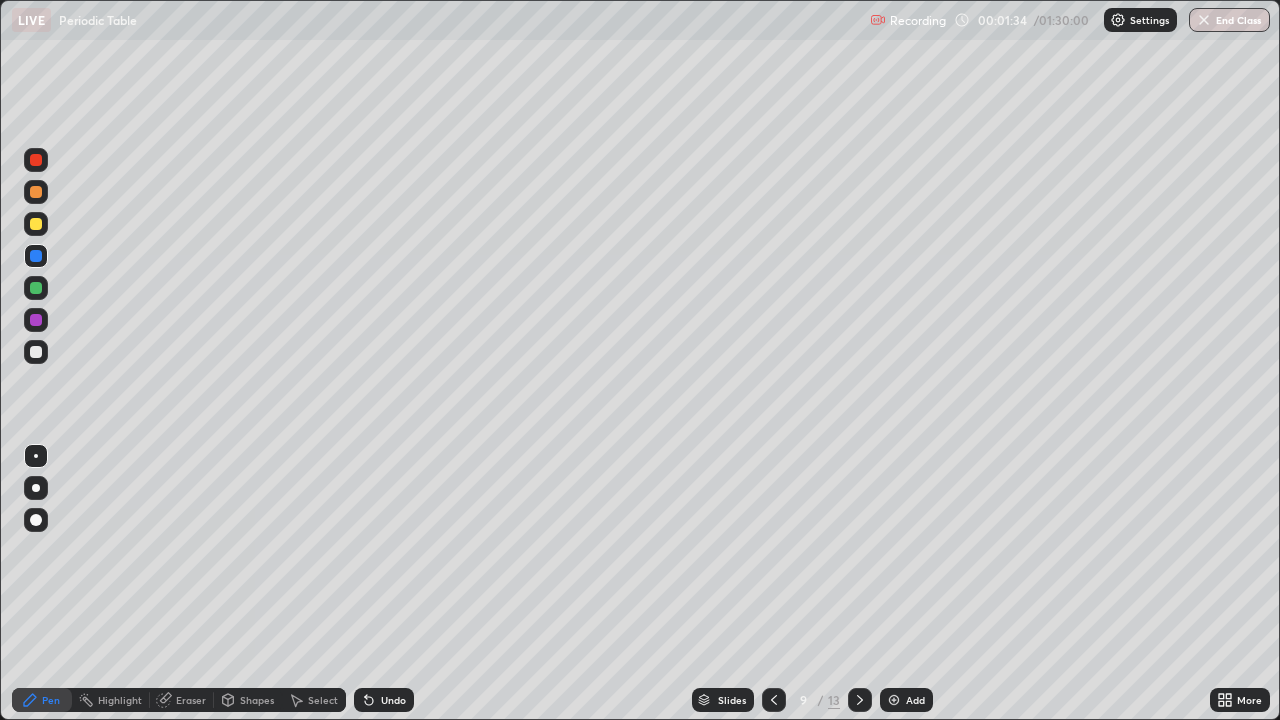 click at bounding box center (36, 288) 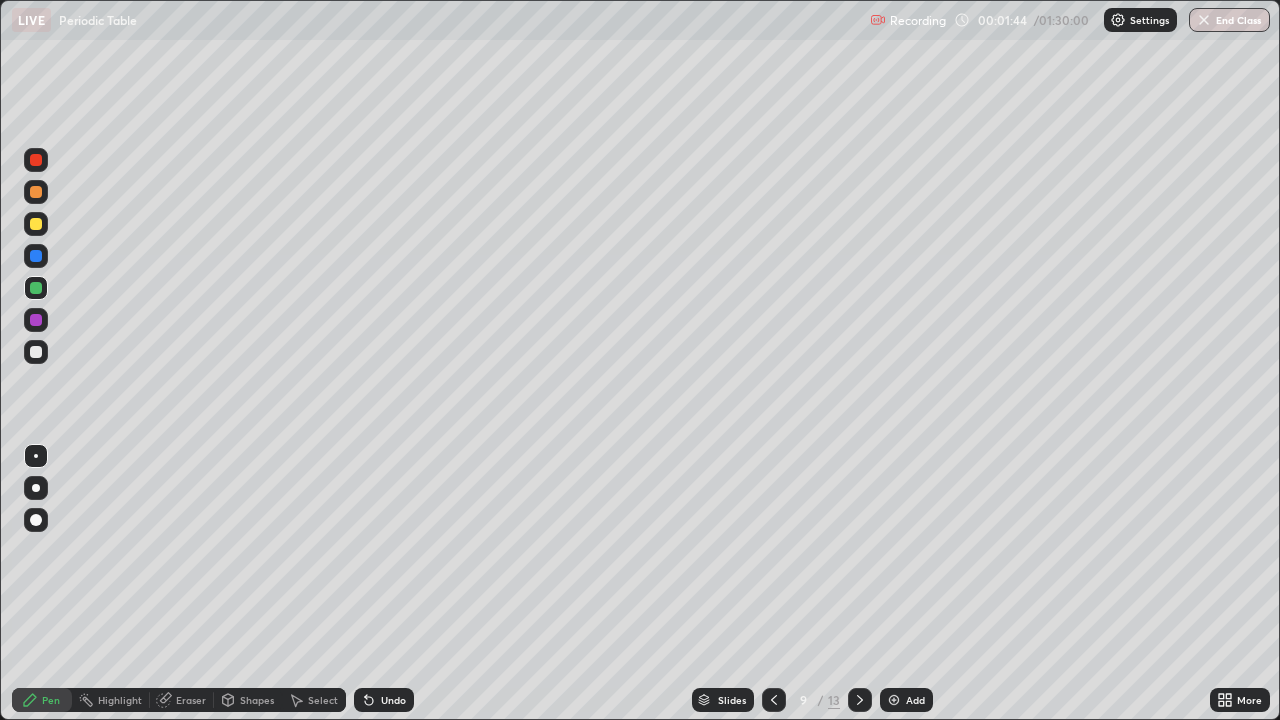 click at bounding box center (36, 288) 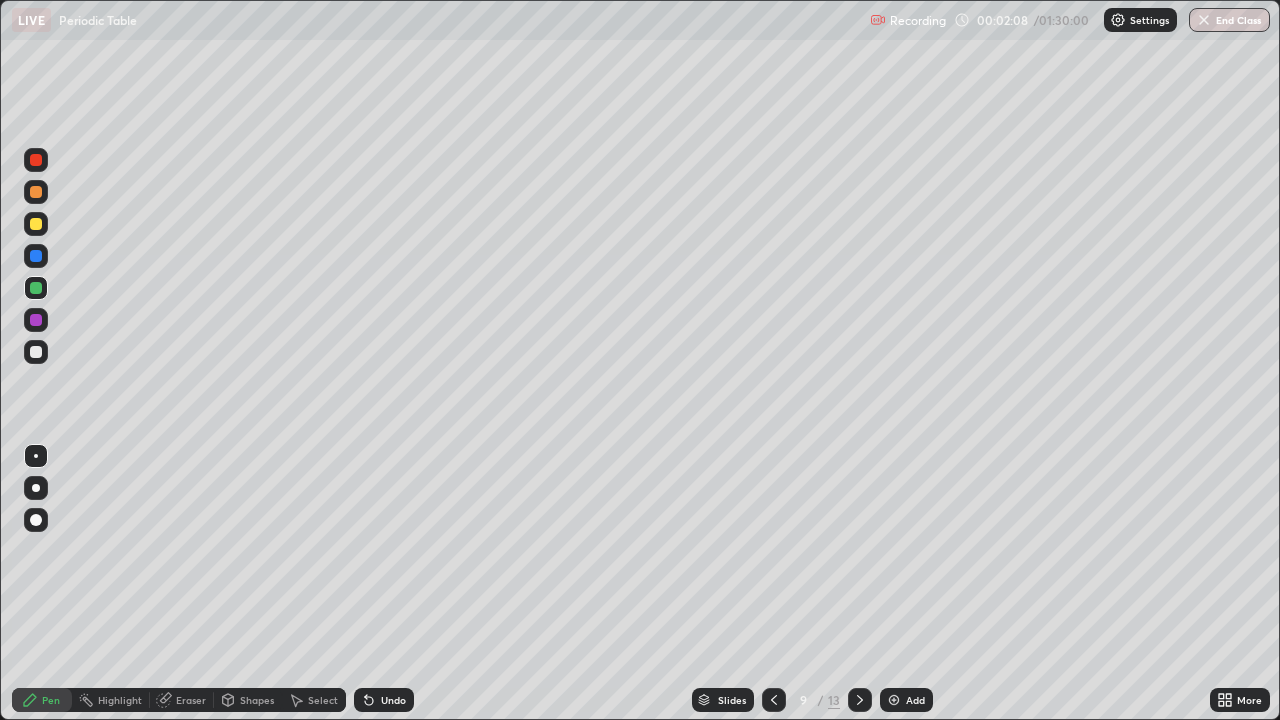 click 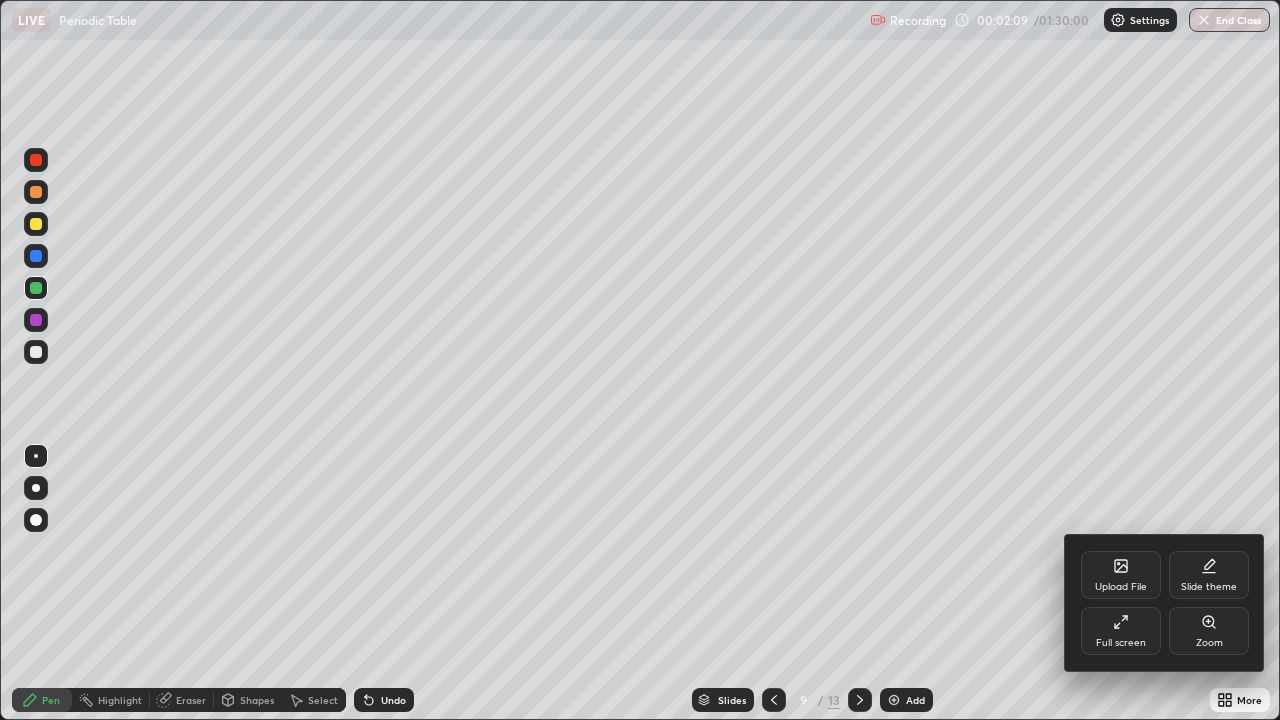 click on "Full screen" at bounding box center (1121, 631) 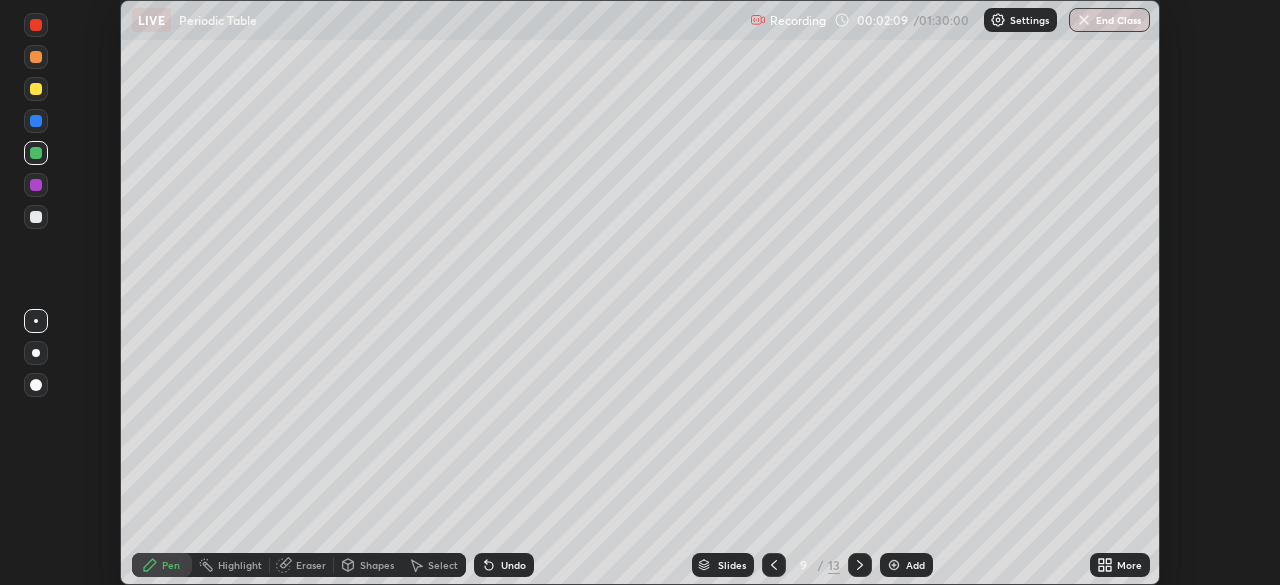 scroll, scrollTop: 585, scrollLeft: 1280, axis: both 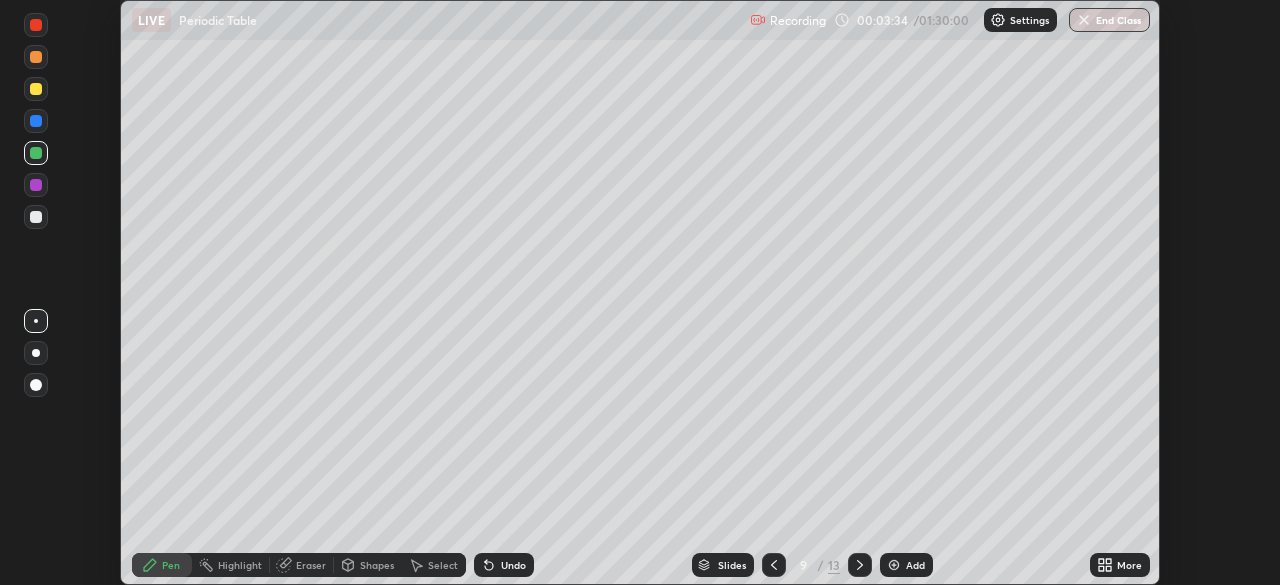 click 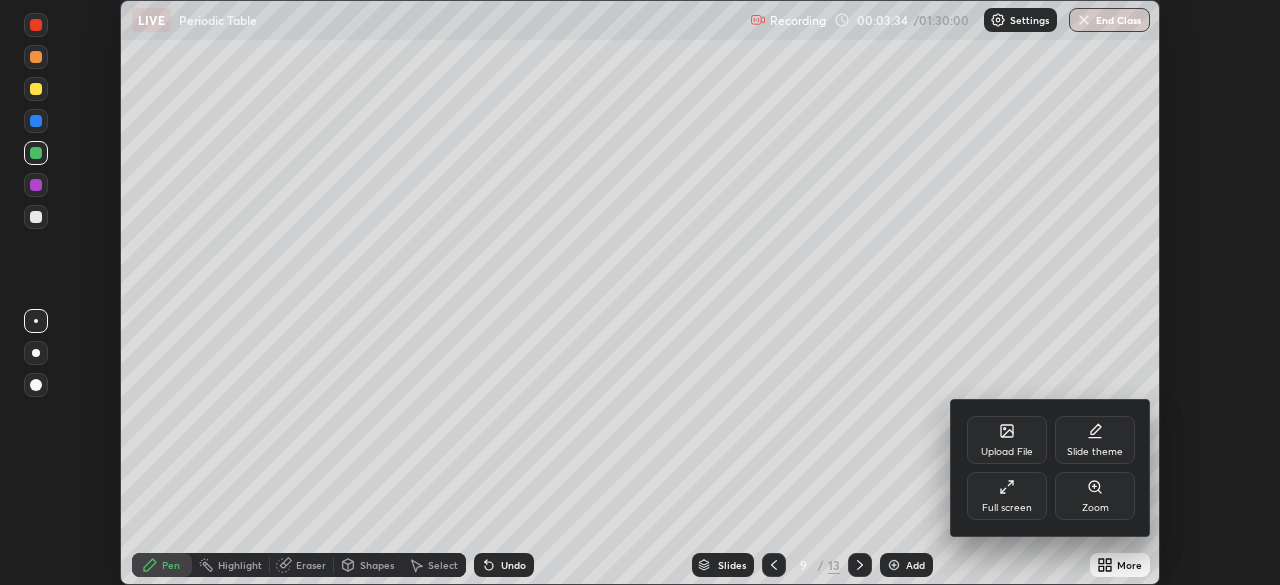 click on "Full screen" at bounding box center [1007, 496] 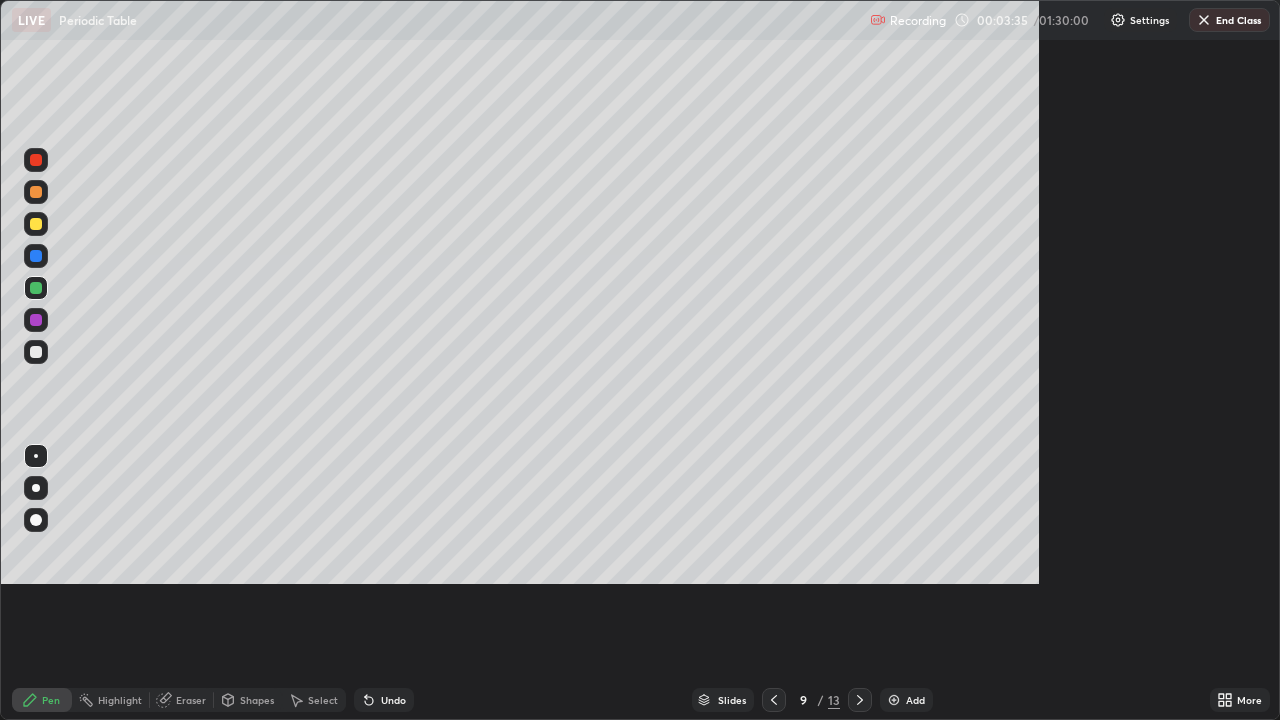 scroll, scrollTop: 99280, scrollLeft: 98720, axis: both 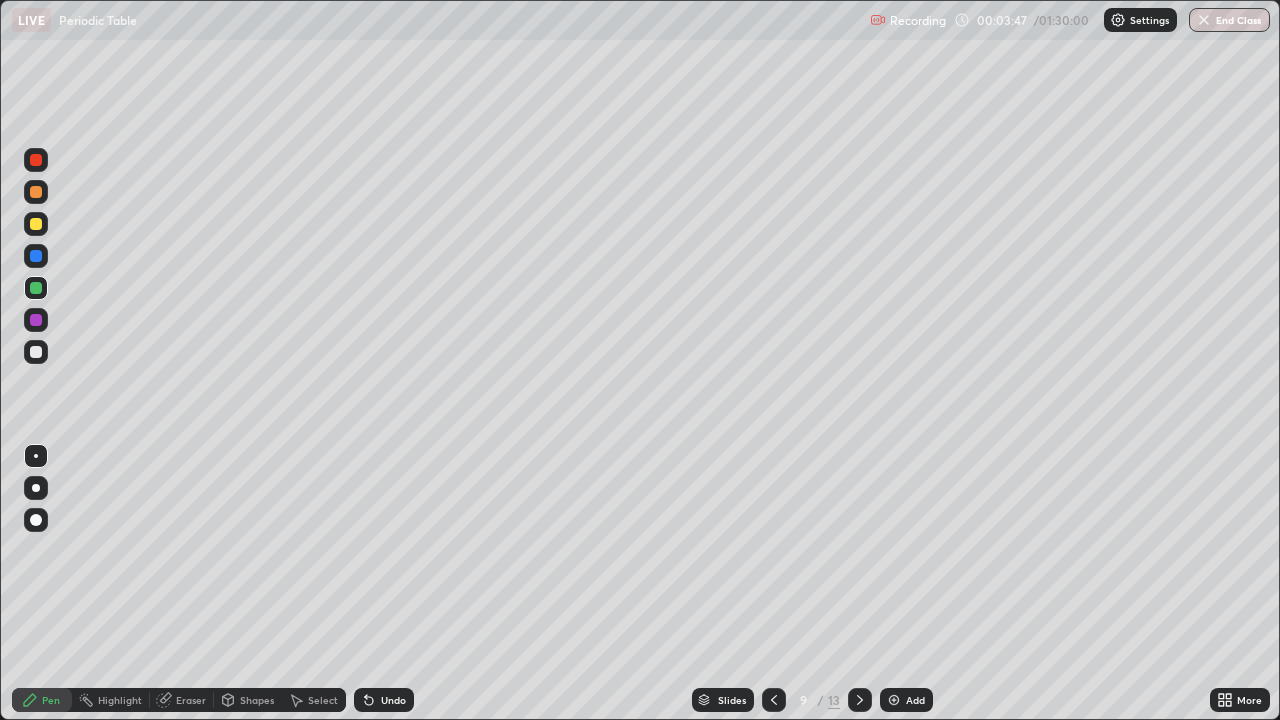 click on "More" at bounding box center (1249, 700) 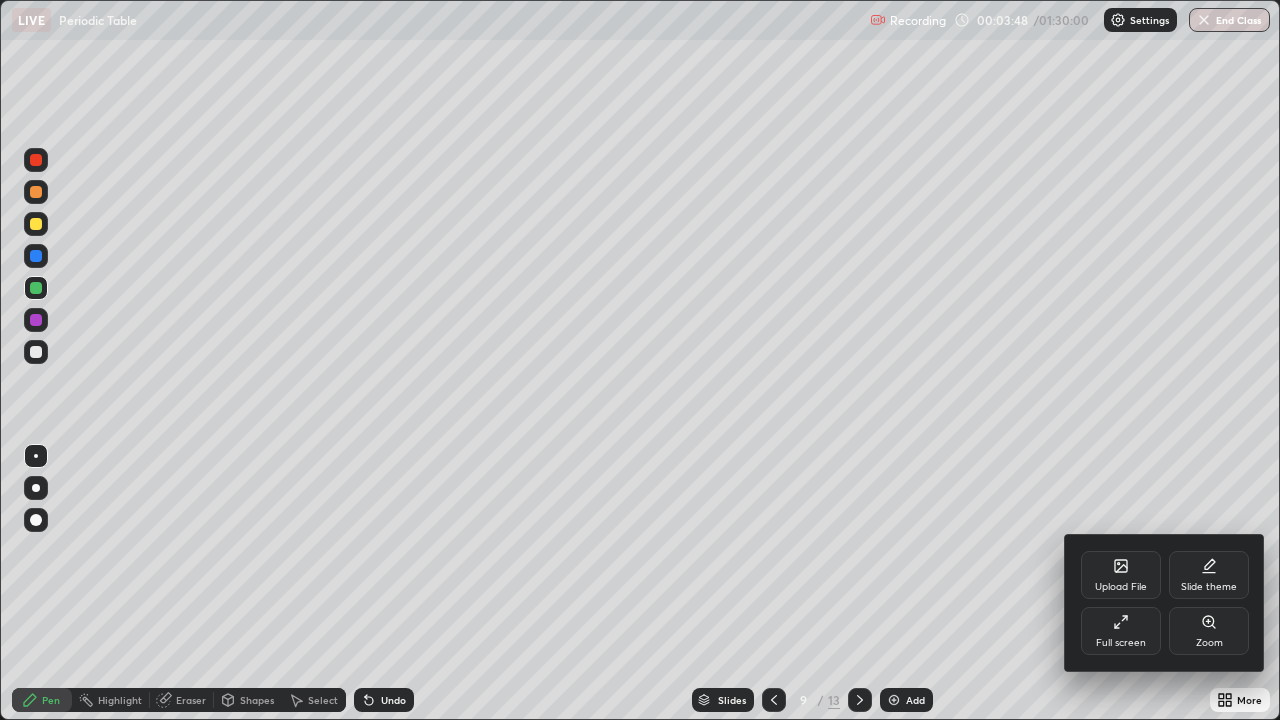 click on "Full screen" at bounding box center (1121, 643) 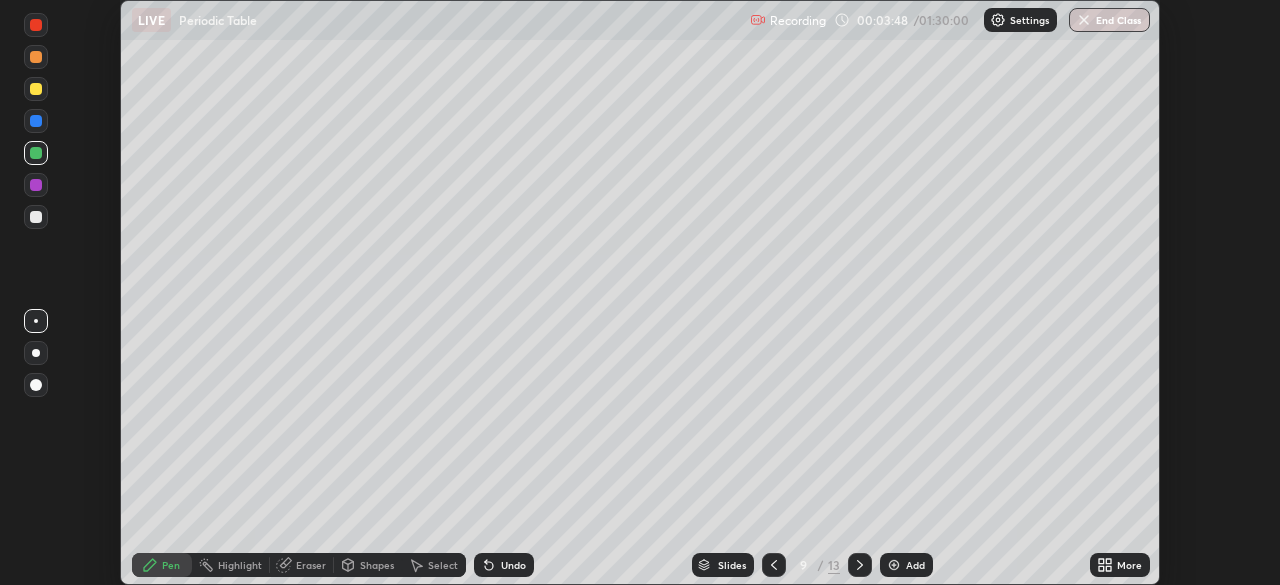 scroll, scrollTop: 585, scrollLeft: 1280, axis: both 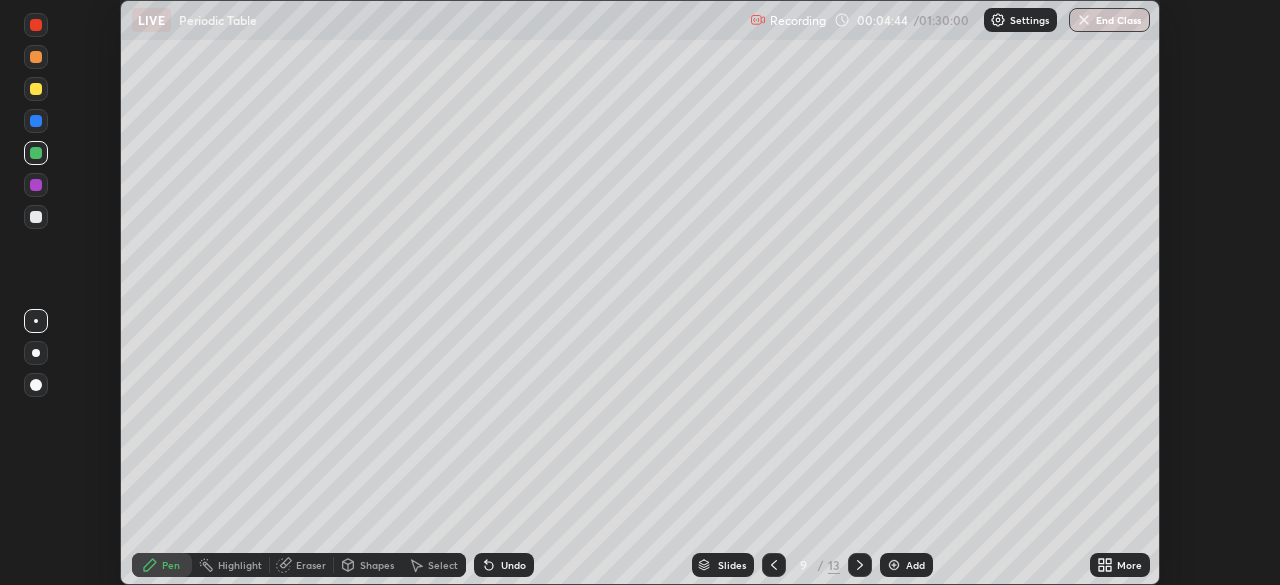 click on "More" at bounding box center [1120, 565] 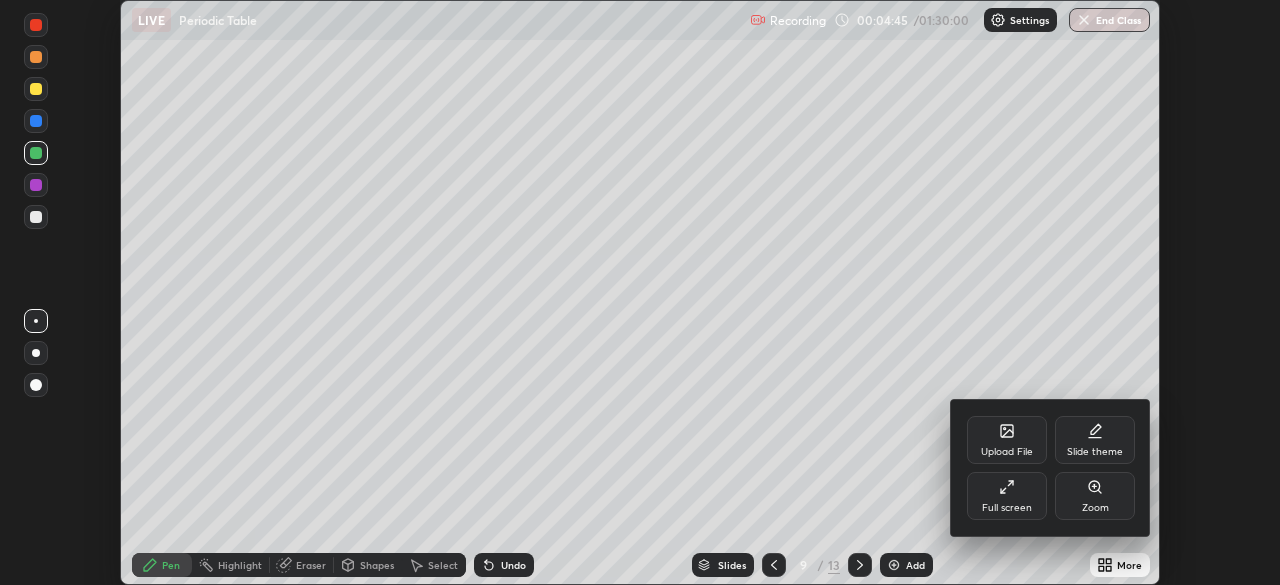 click on "Full screen" at bounding box center [1007, 496] 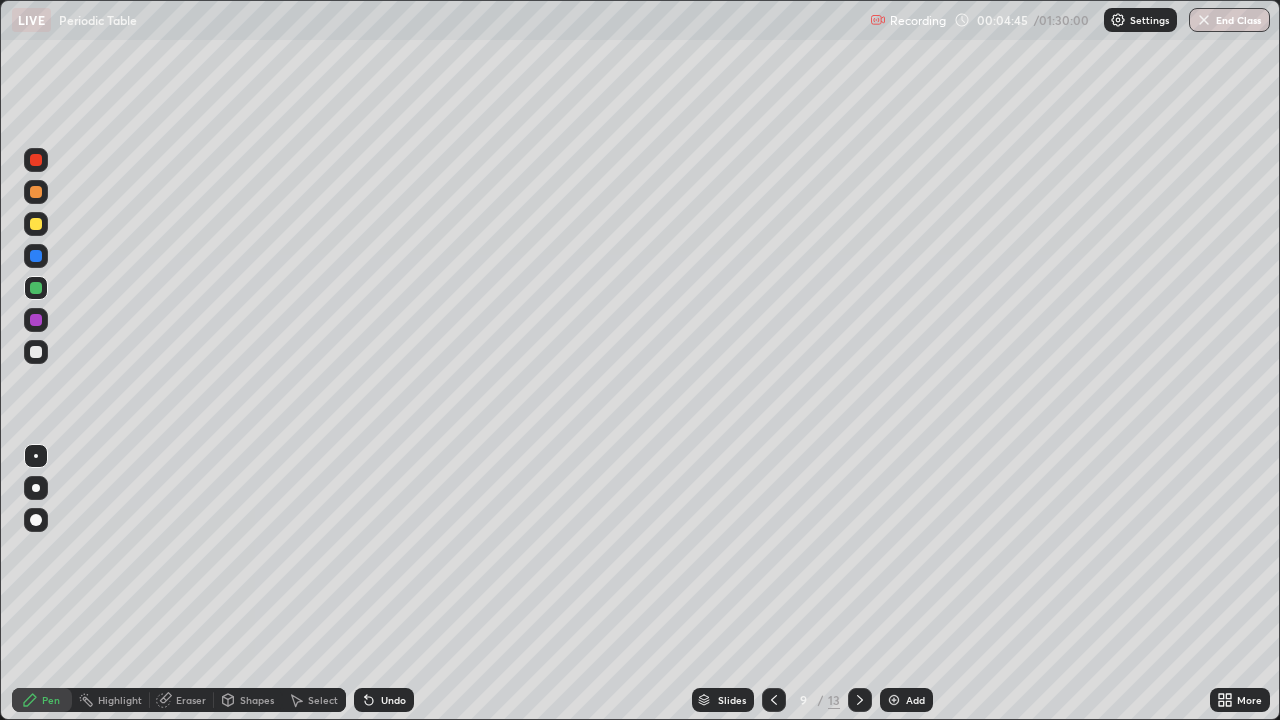 scroll, scrollTop: 99280, scrollLeft: 98720, axis: both 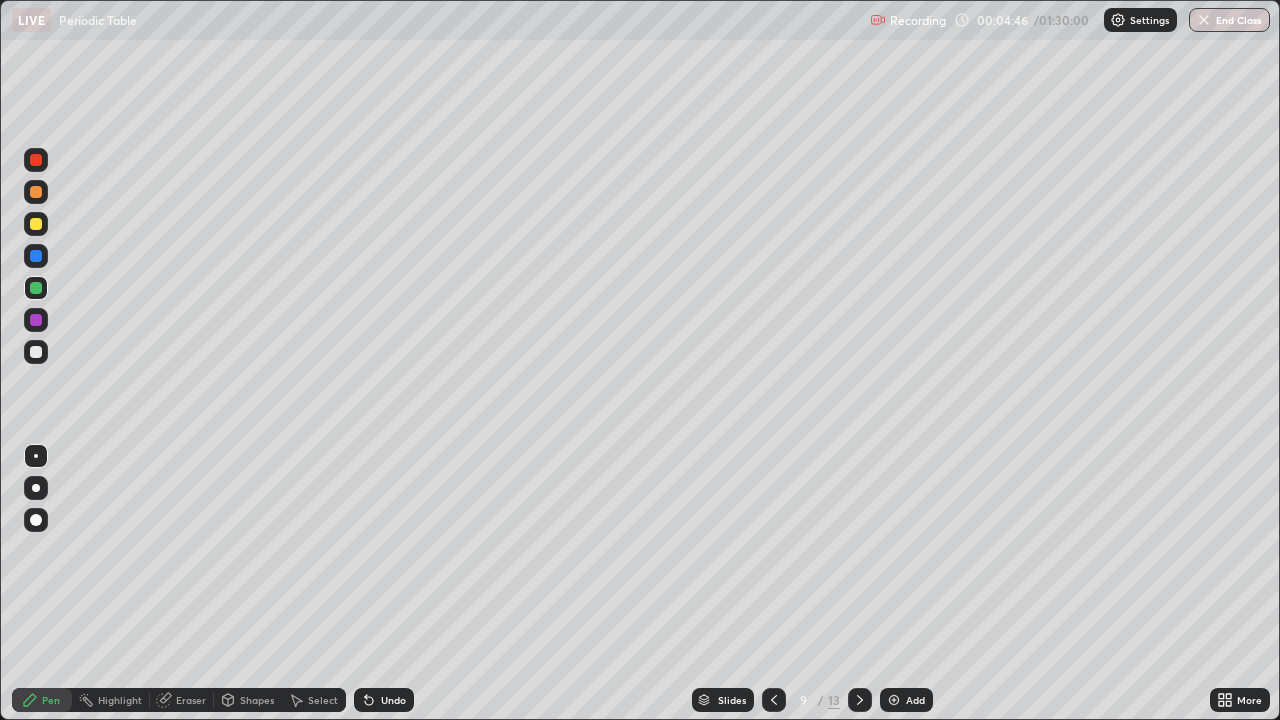 click 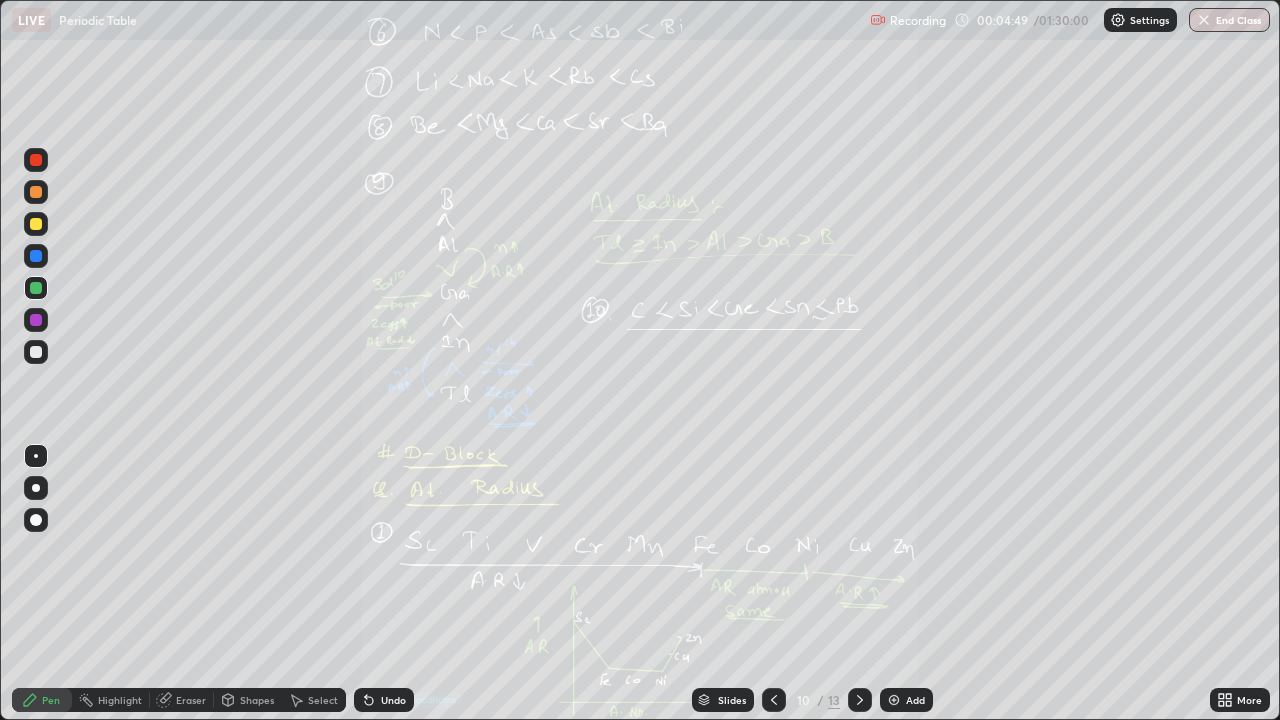 click at bounding box center [36, 352] 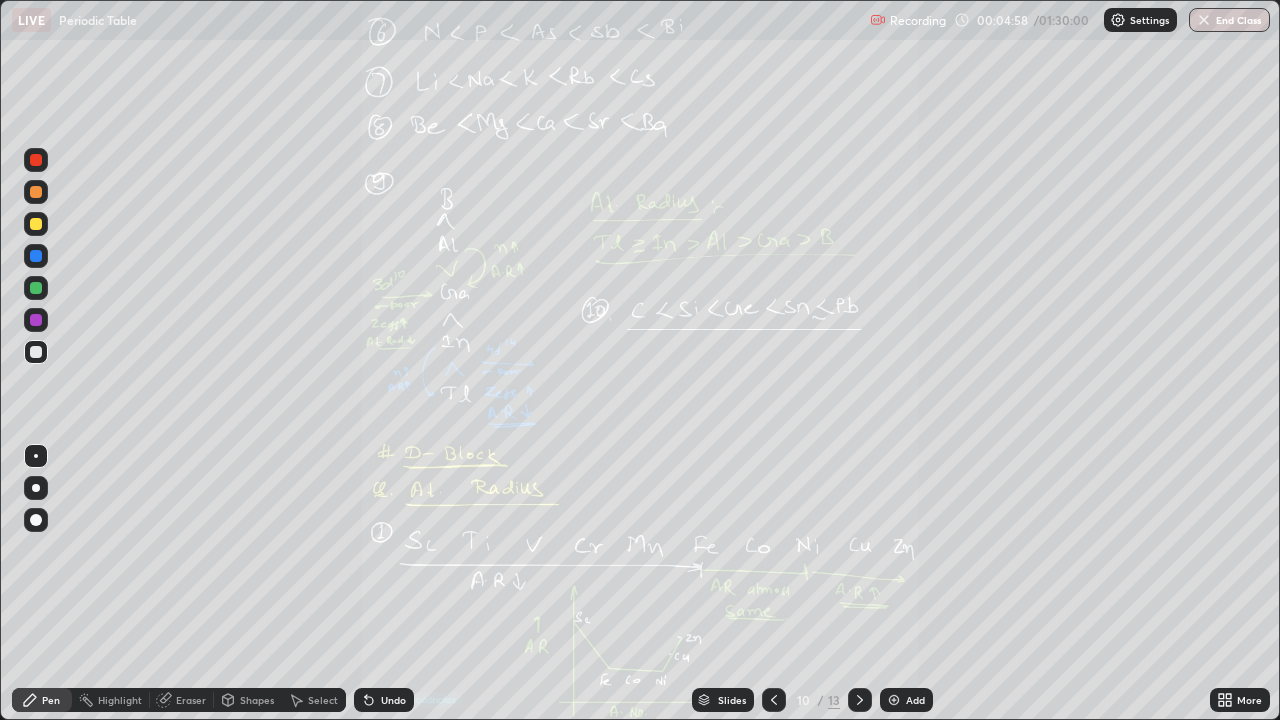 click 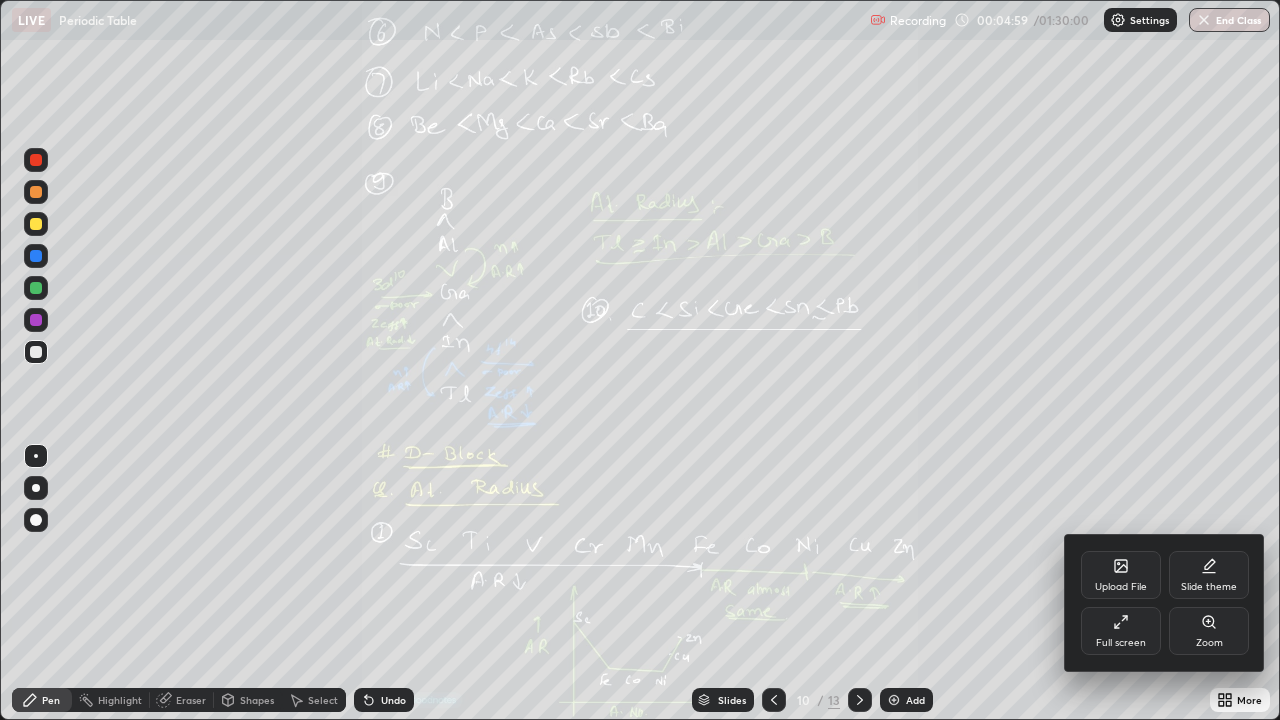 click on "Zoom" at bounding box center (1209, 631) 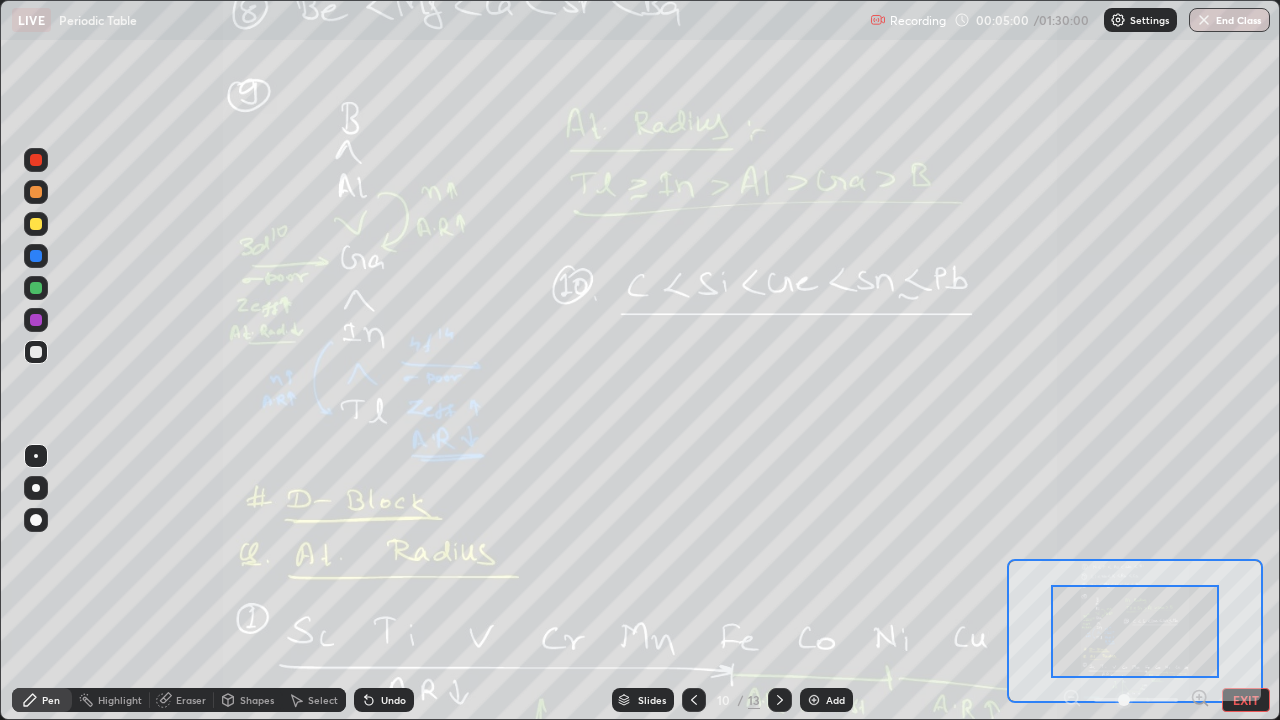 click 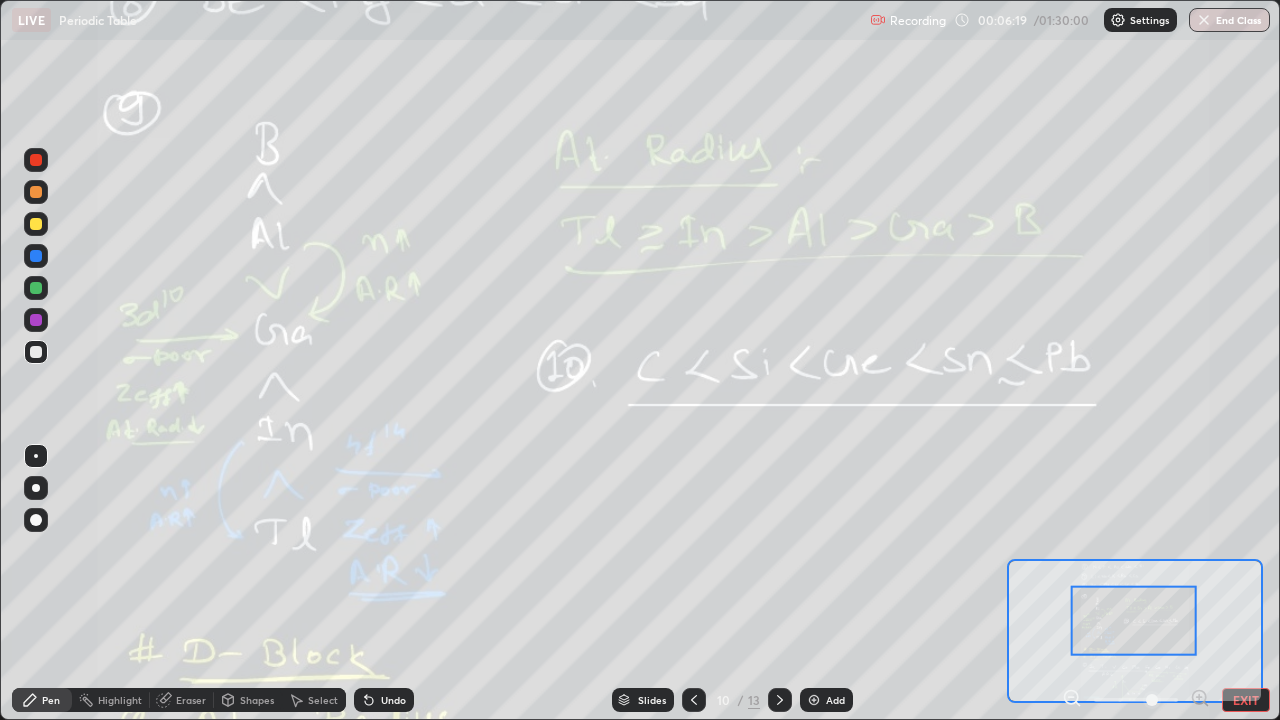 click on "Add" at bounding box center [826, 700] 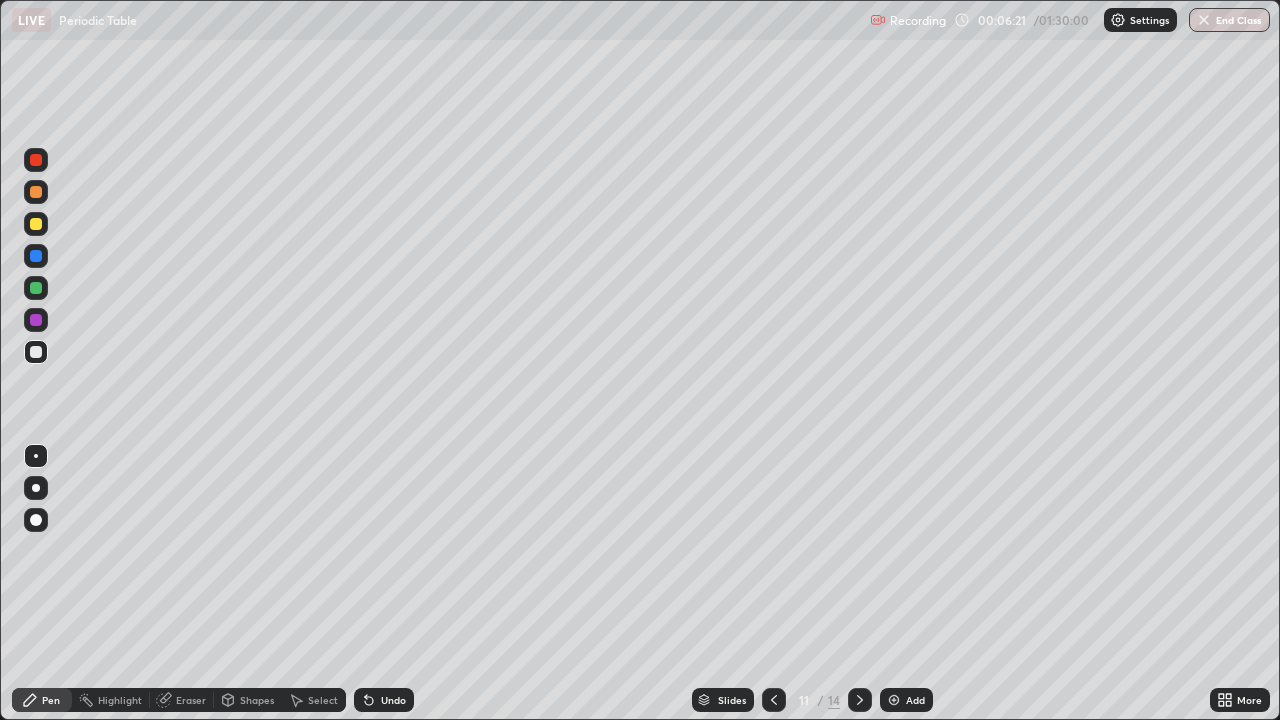 click at bounding box center (36, 192) 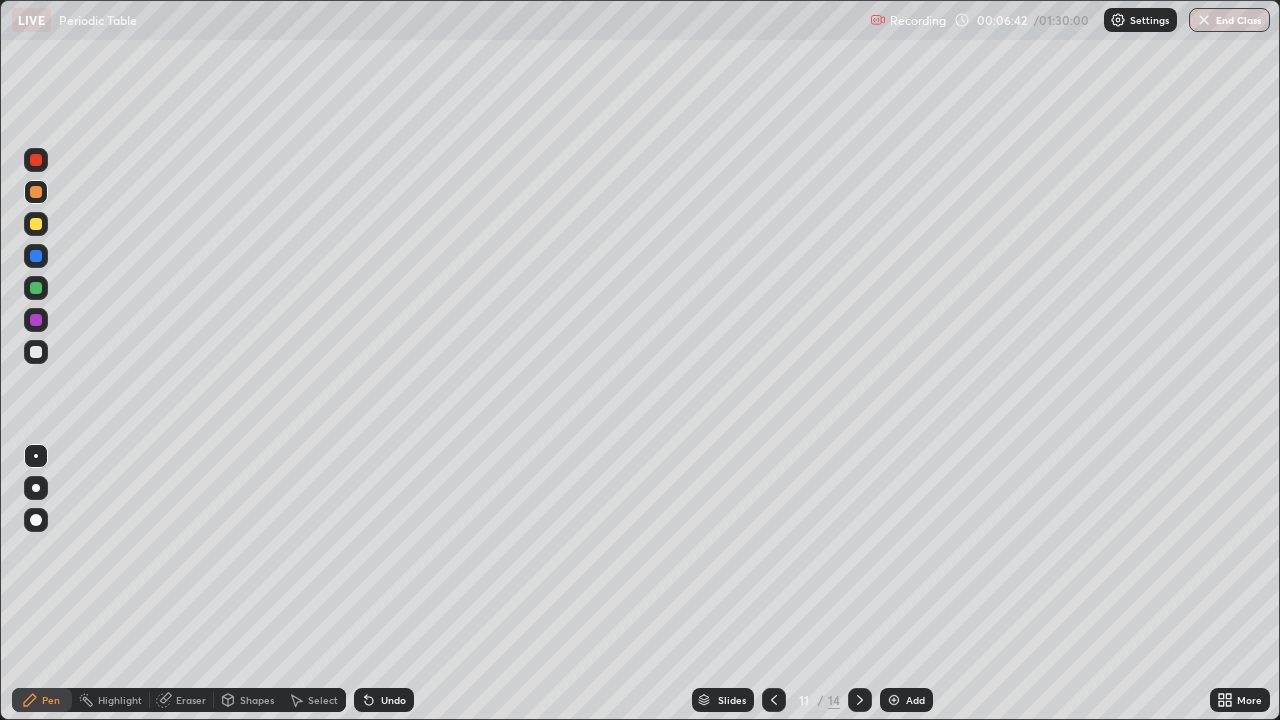 click at bounding box center (36, 352) 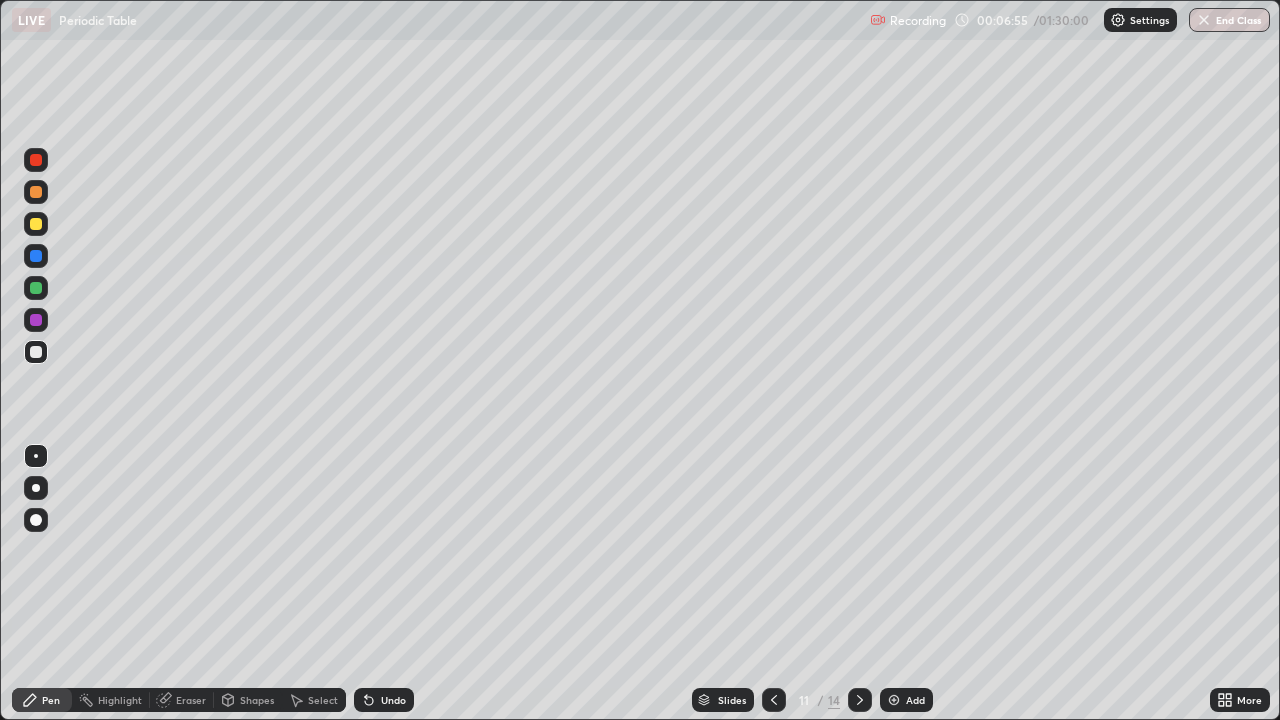 click 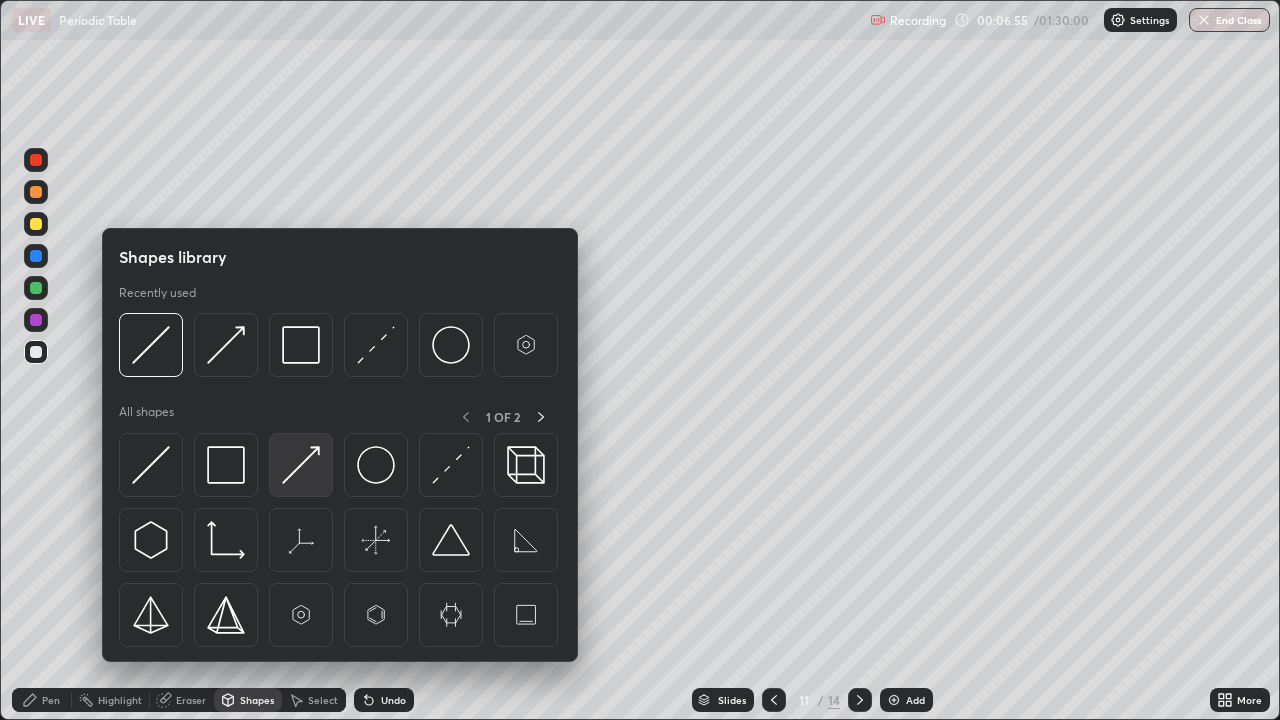 click at bounding box center [301, 465] 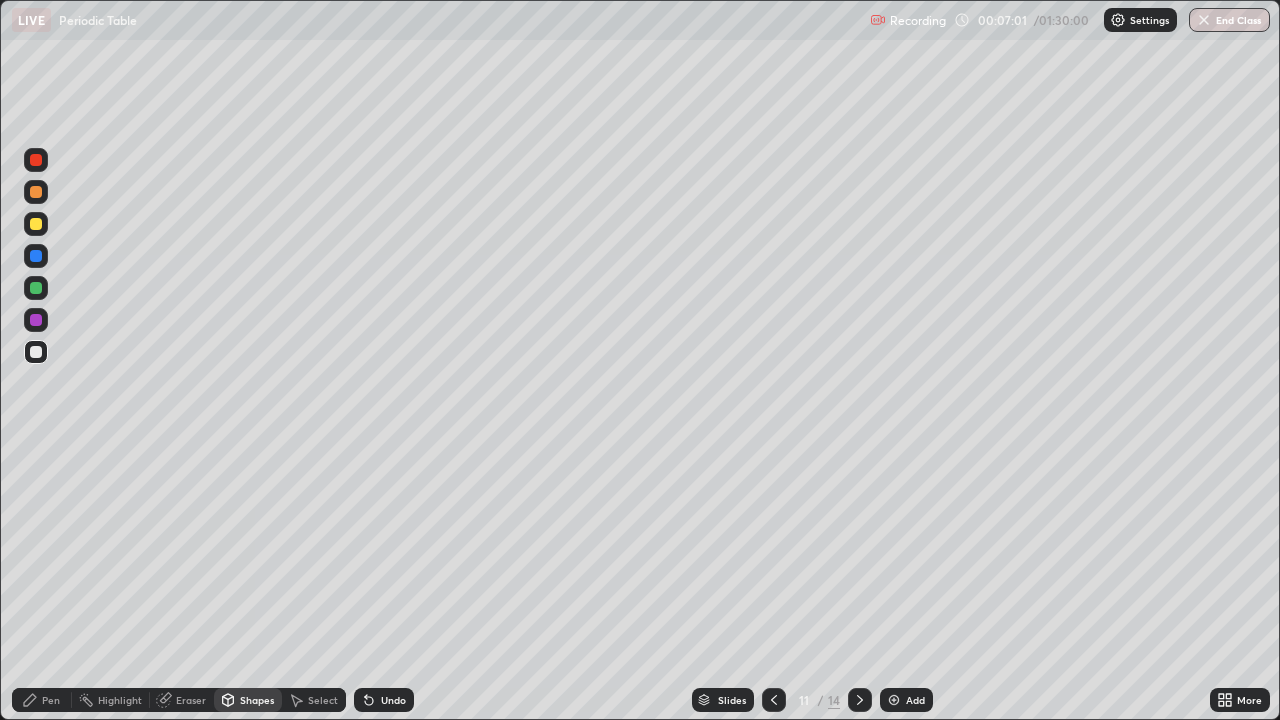 click at bounding box center [36, 192] 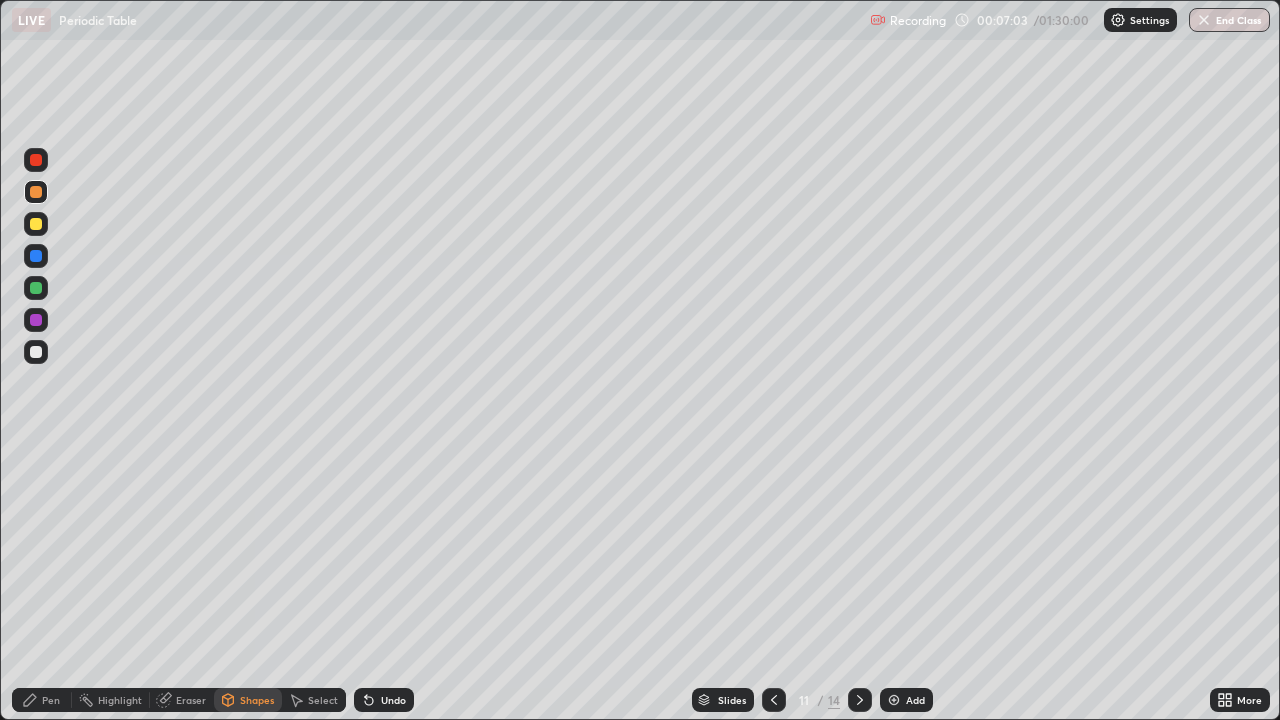 click on "Undo" at bounding box center [380, 700] 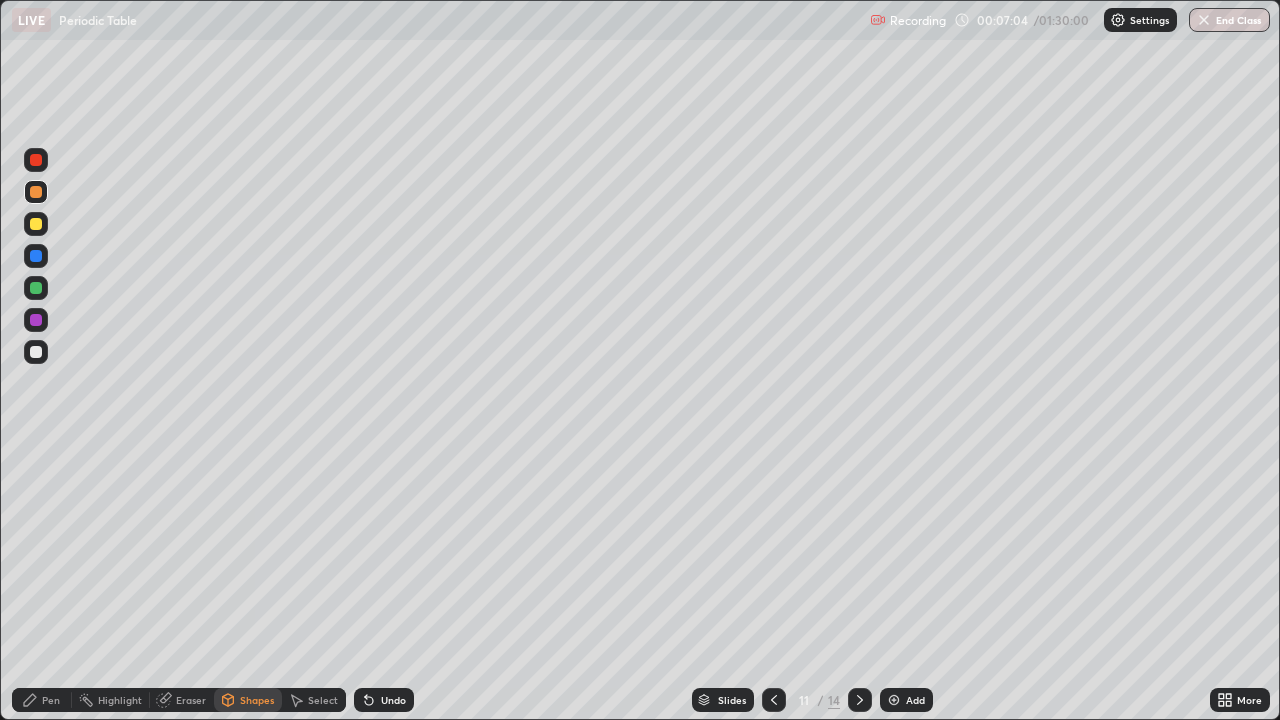 click on "Shapes" at bounding box center (248, 700) 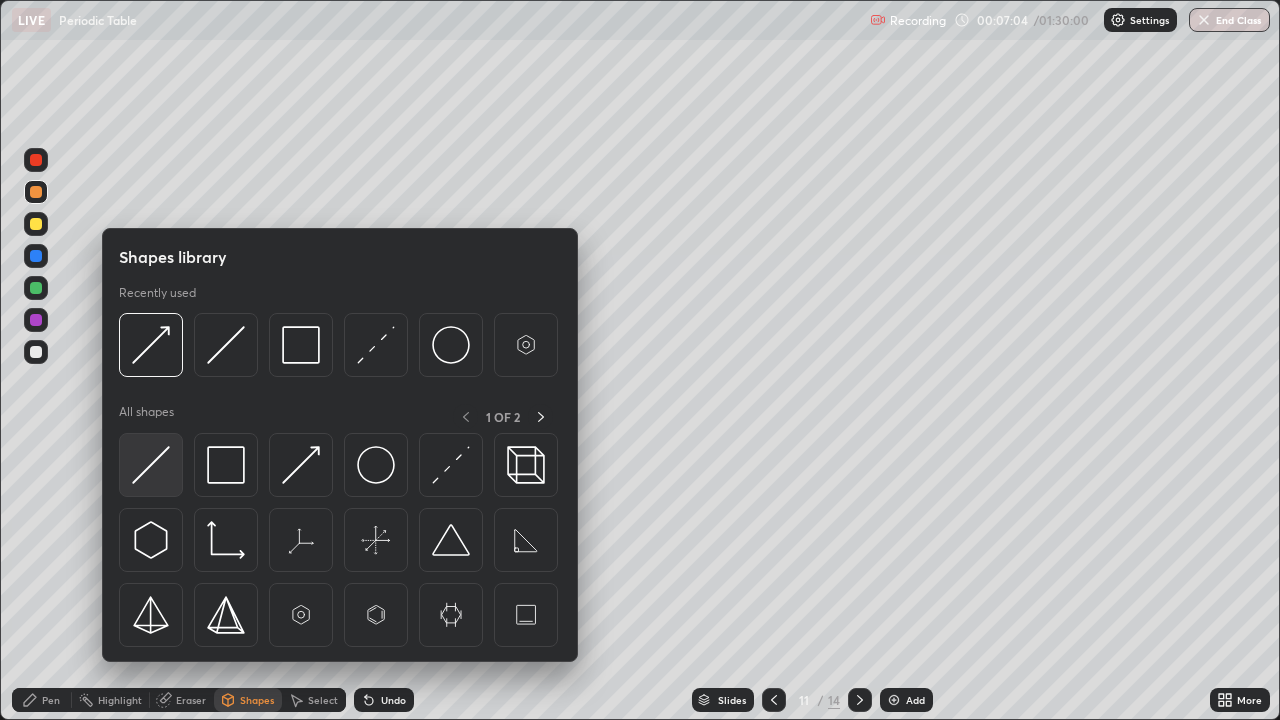 click at bounding box center [151, 465] 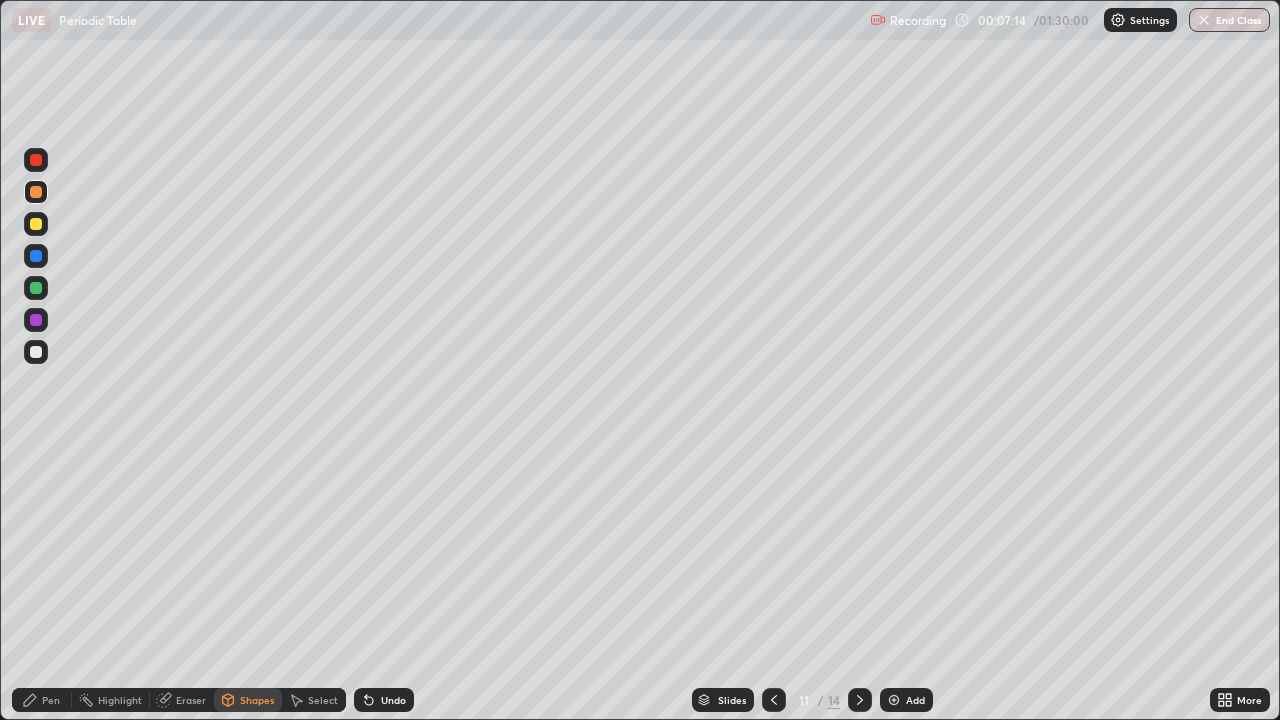 click 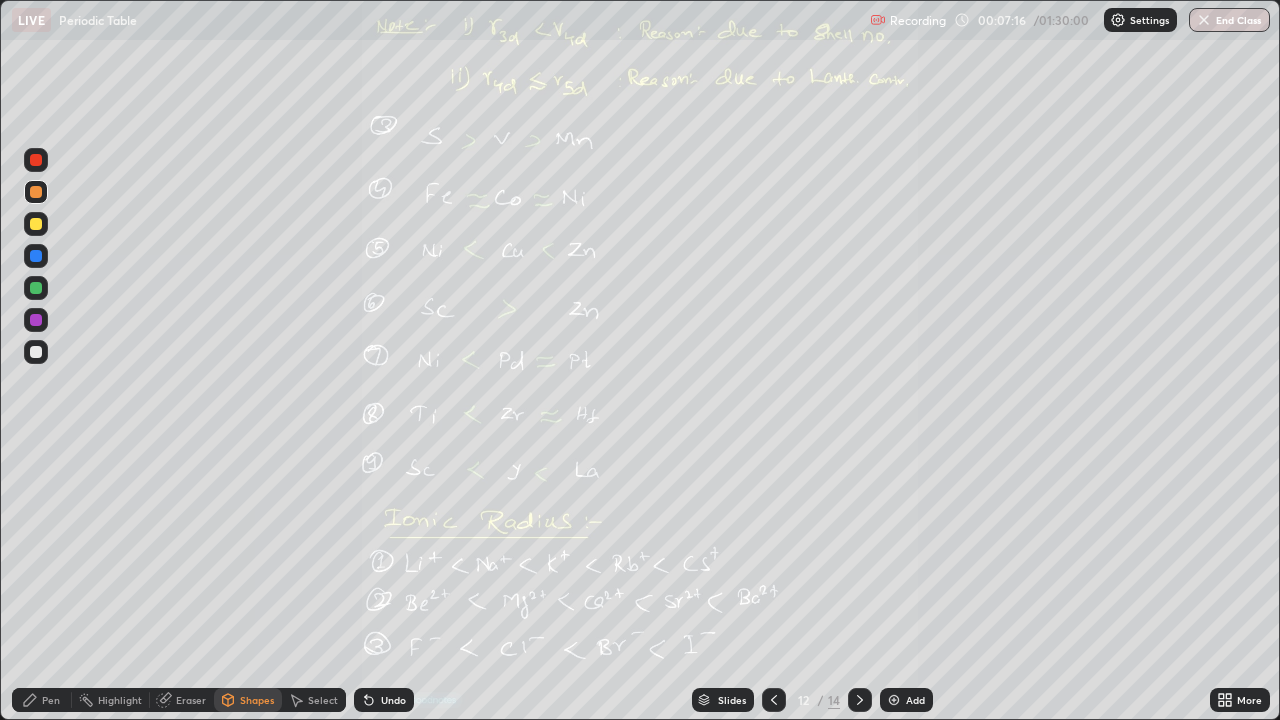 click 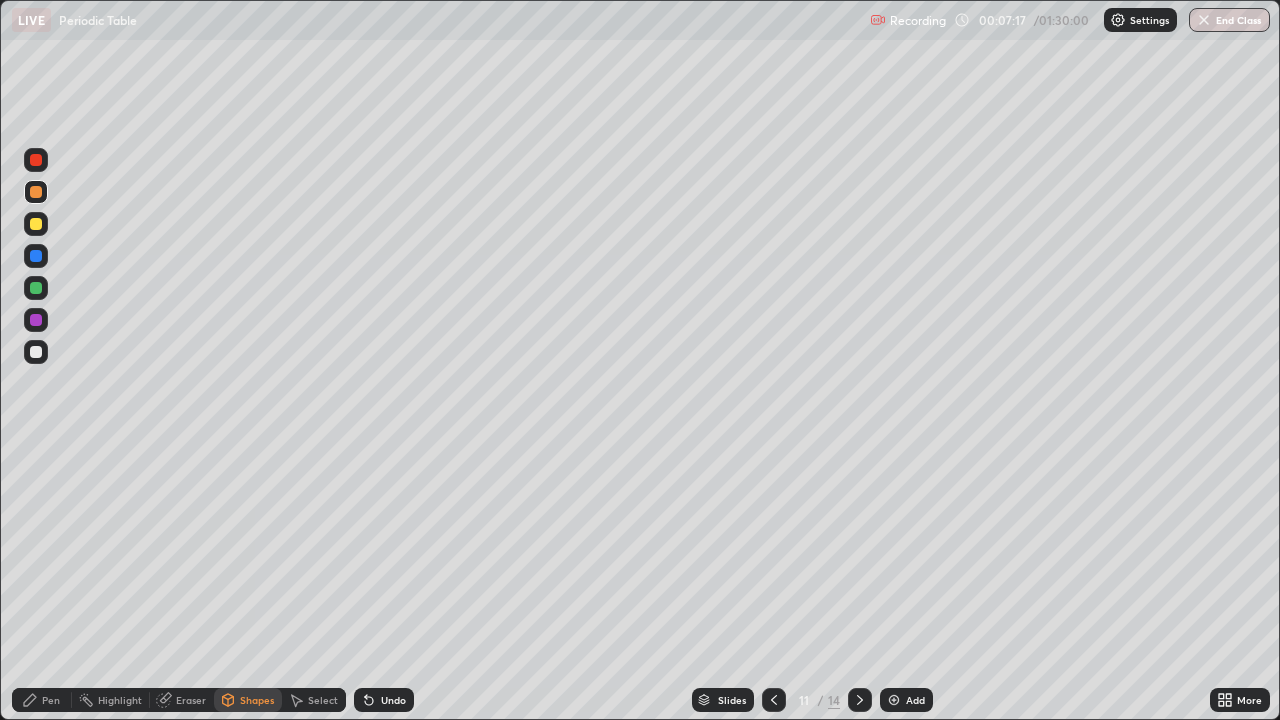 click at bounding box center [774, 700] 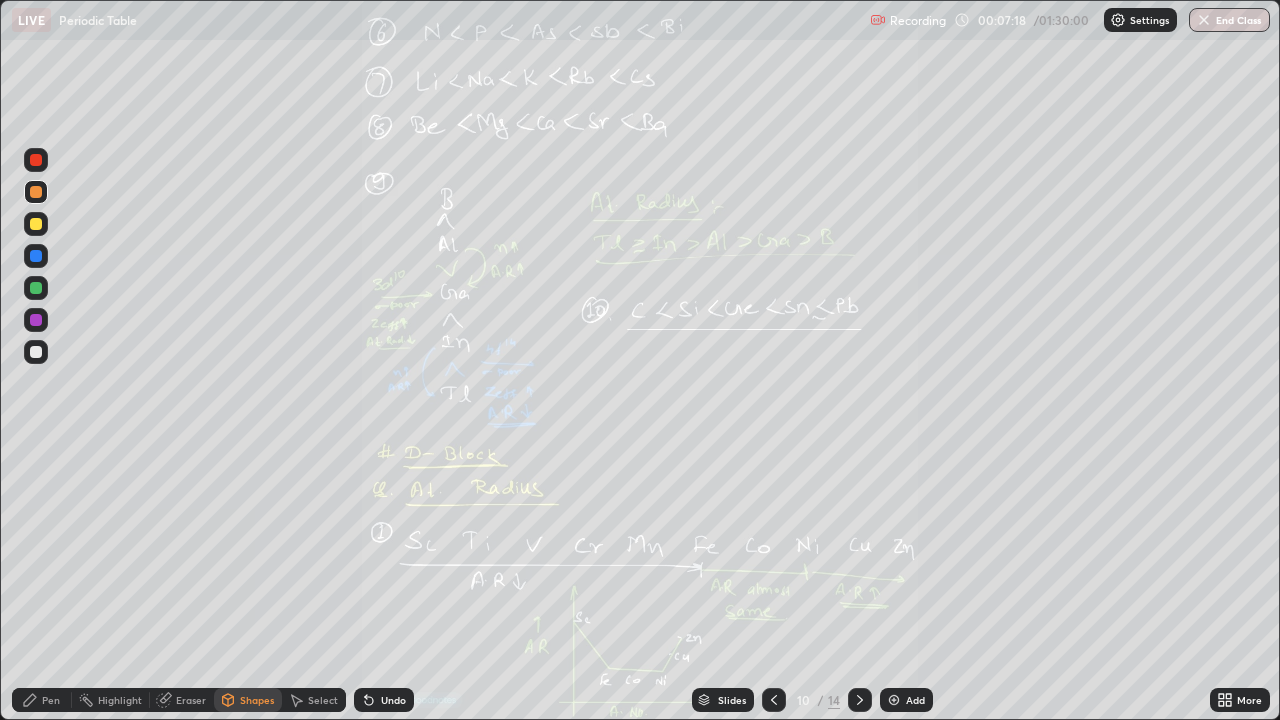click on "More" at bounding box center (1240, 700) 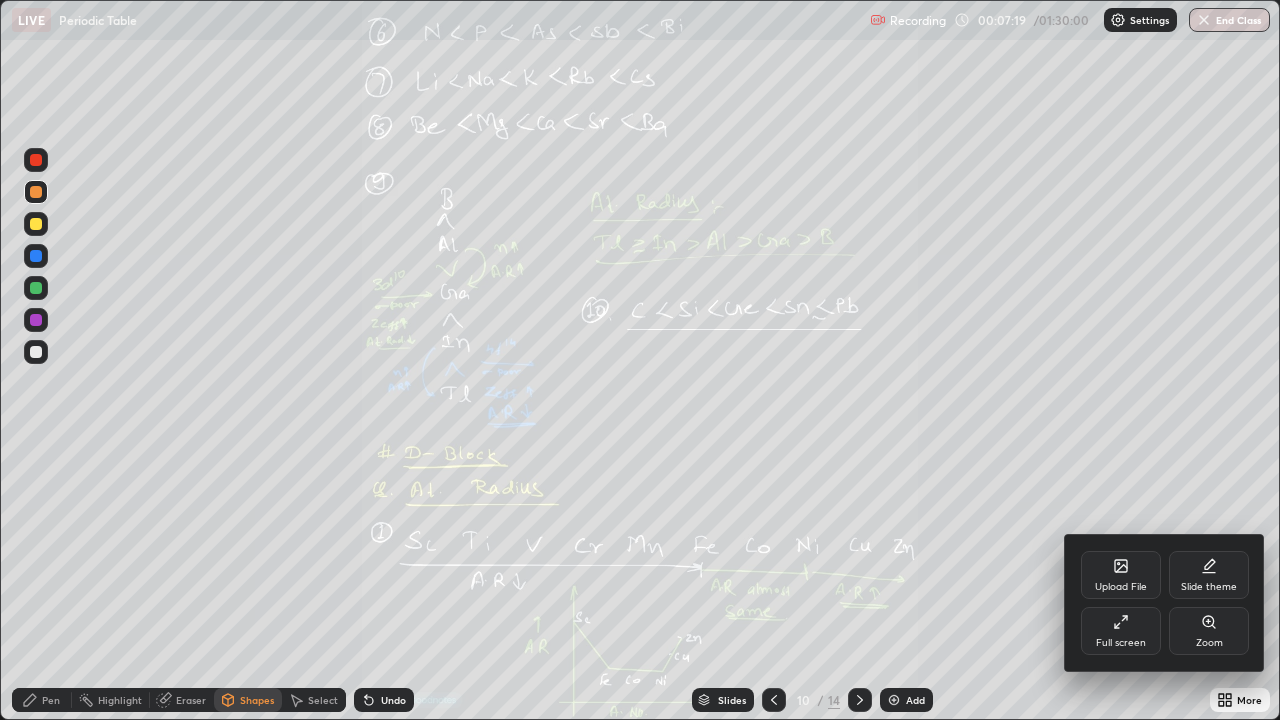 click on "Zoom" at bounding box center (1209, 631) 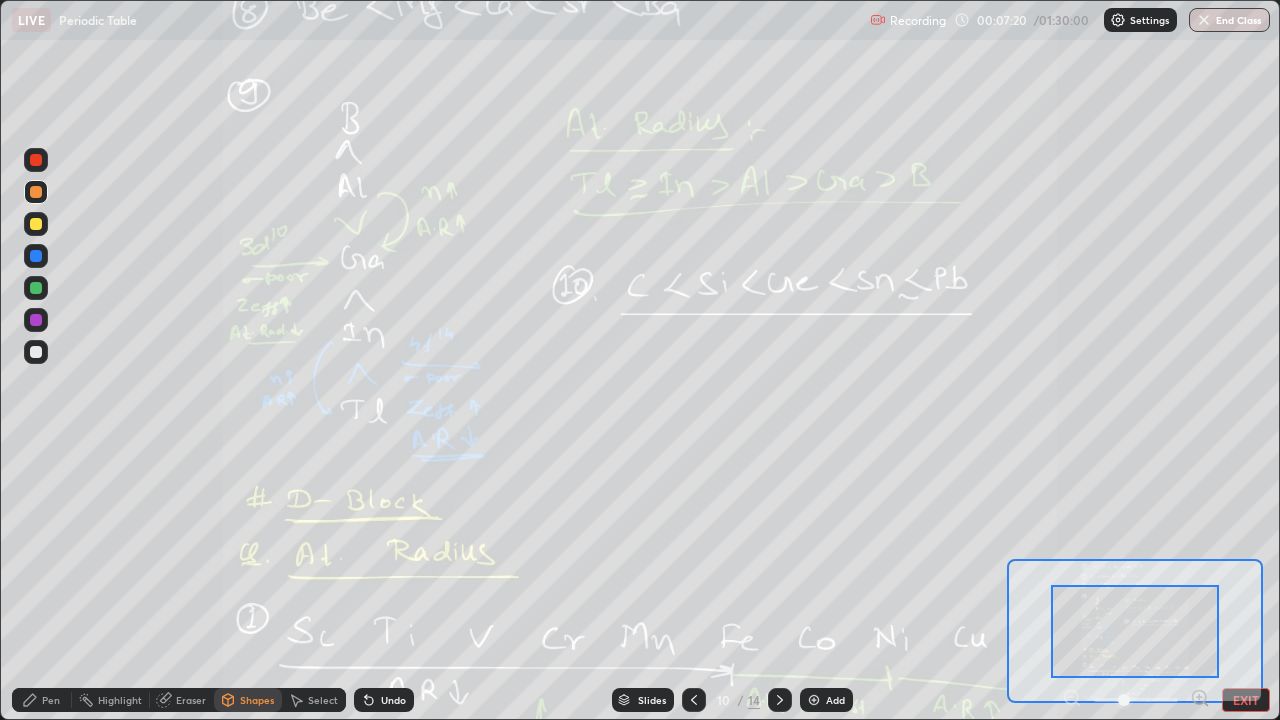 click 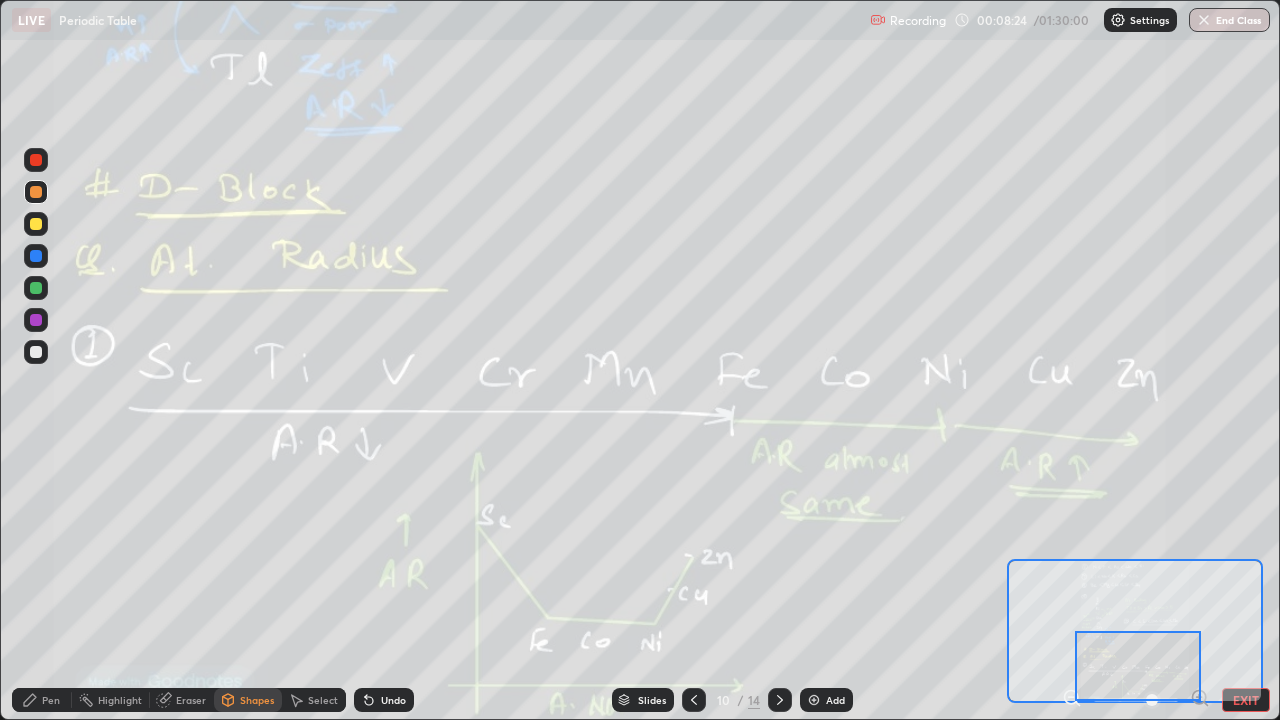 click 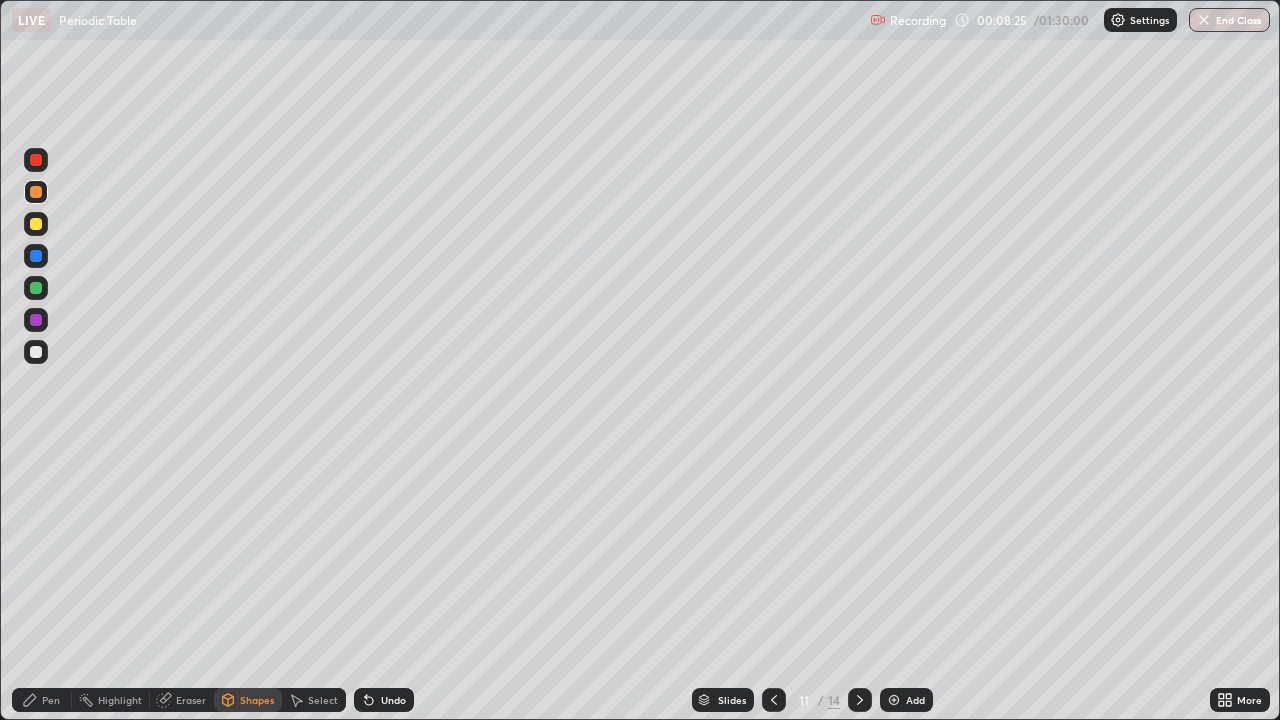 click at bounding box center [774, 700] 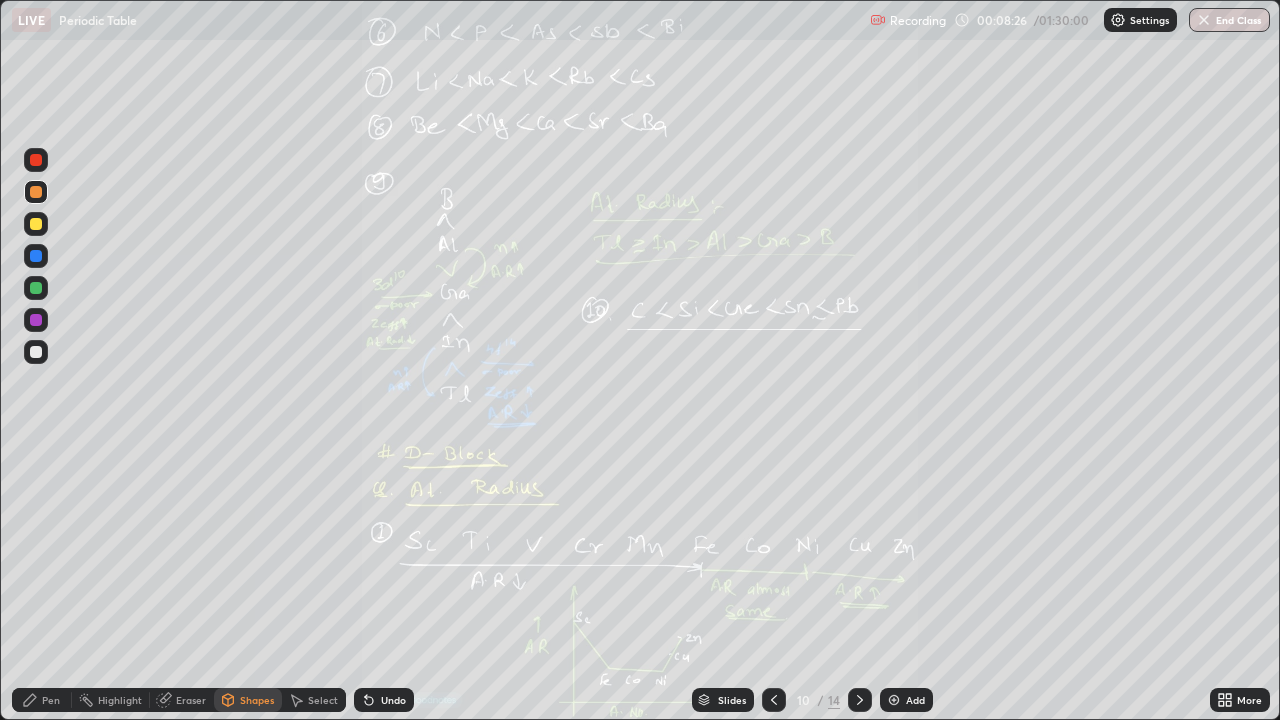 click 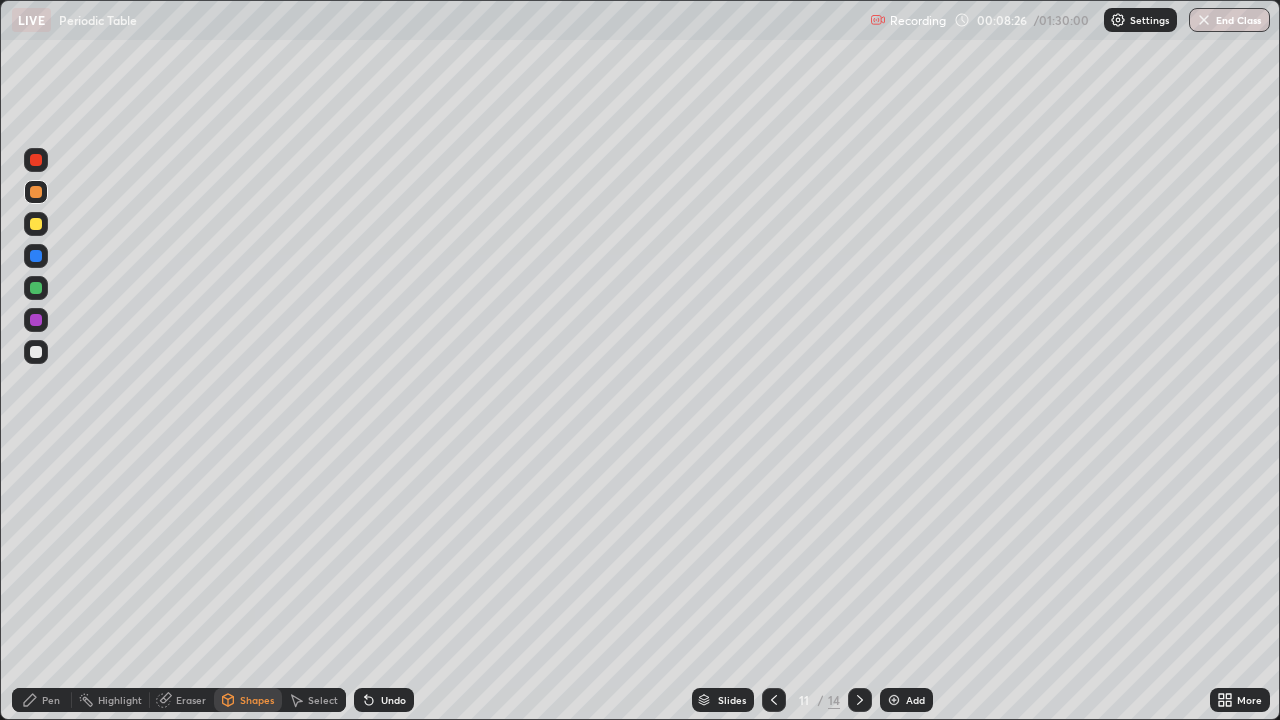 click 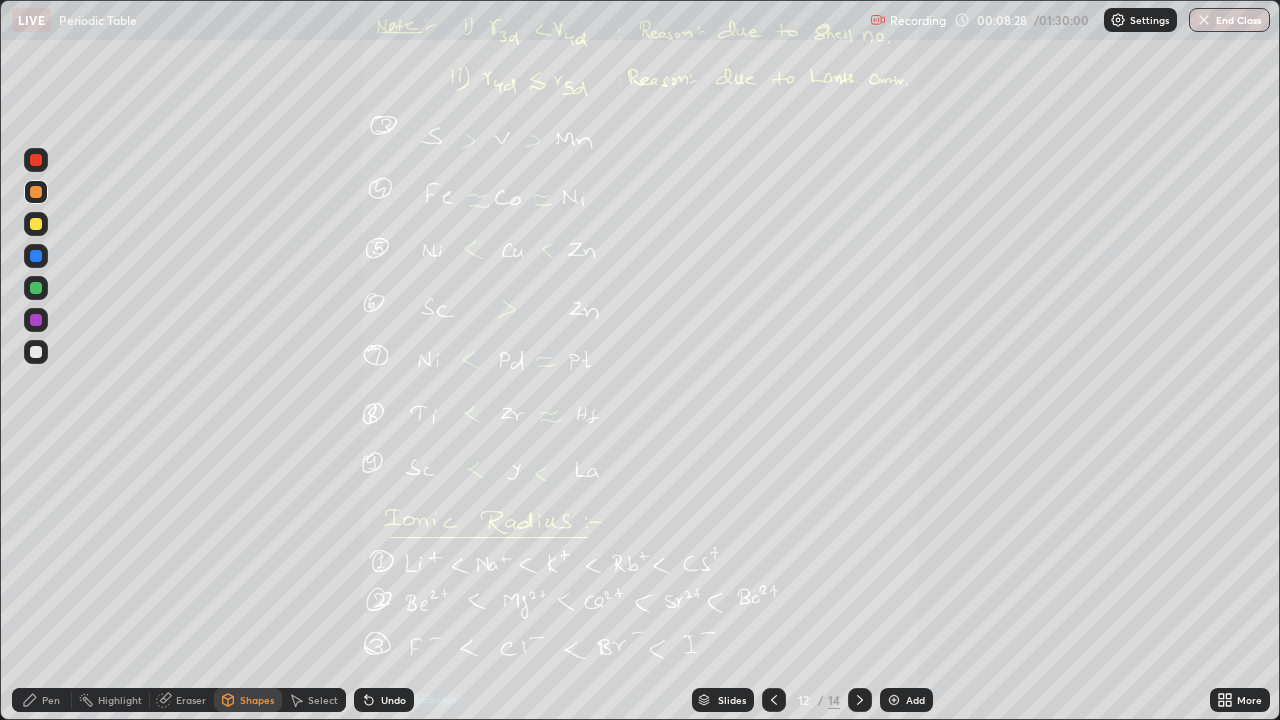 click 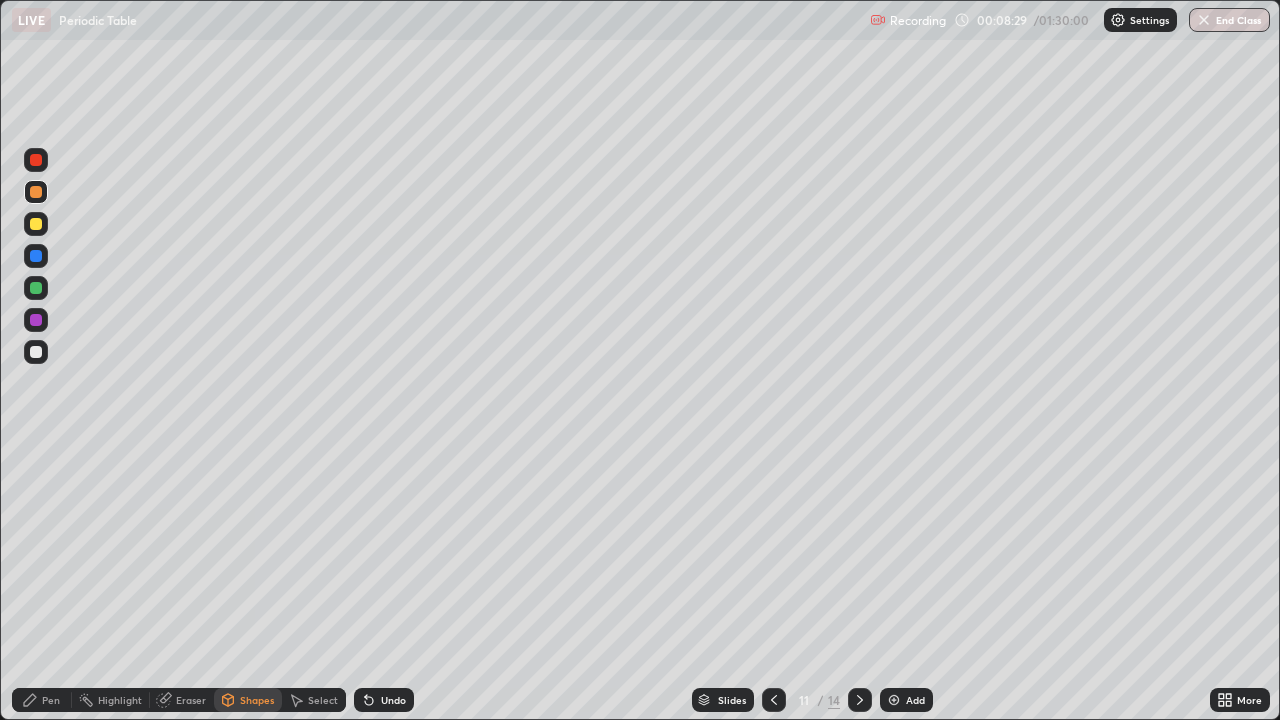 click 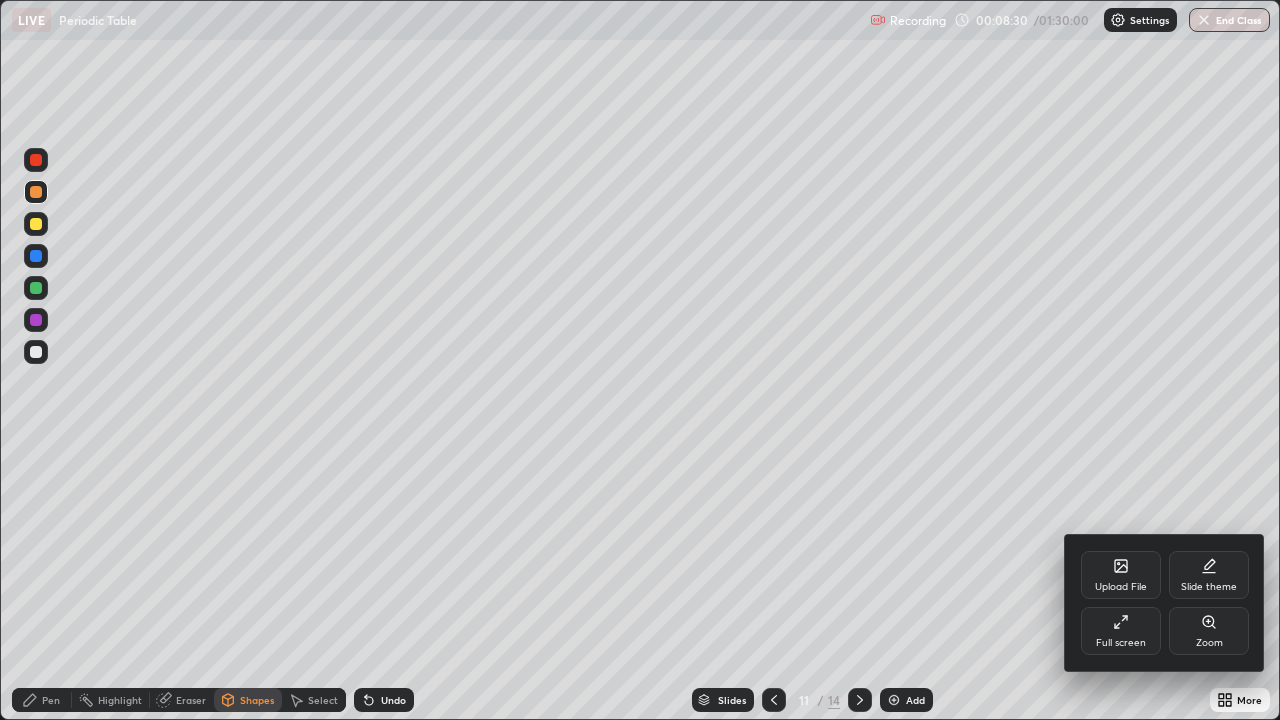 click 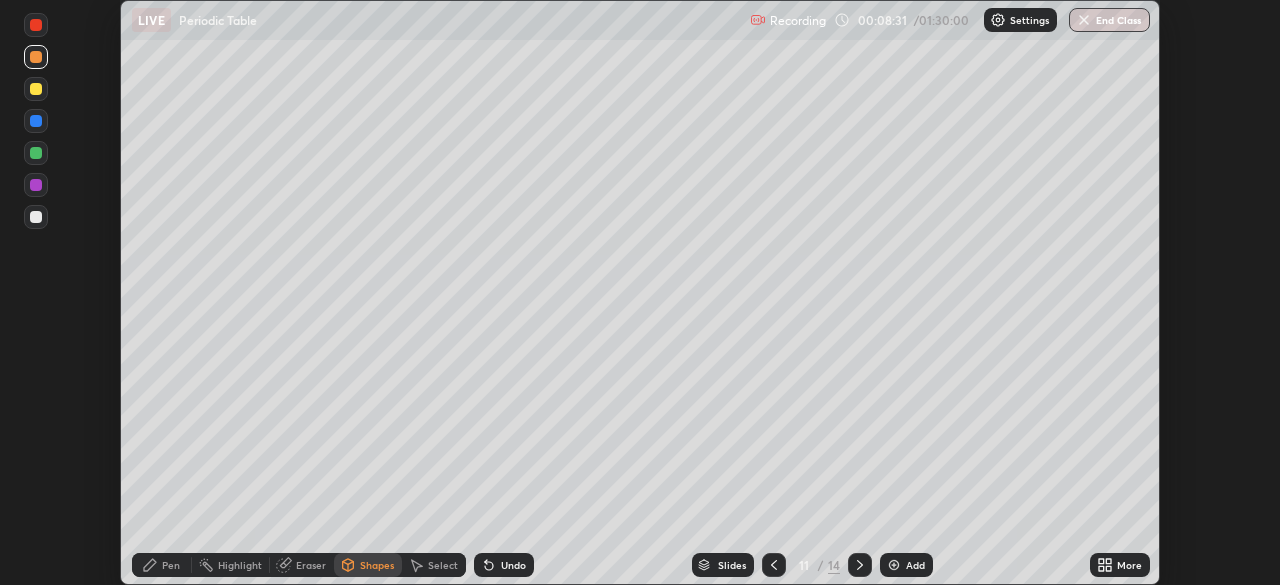 scroll, scrollTop: 585, scrollLeft: 1280, axis: both 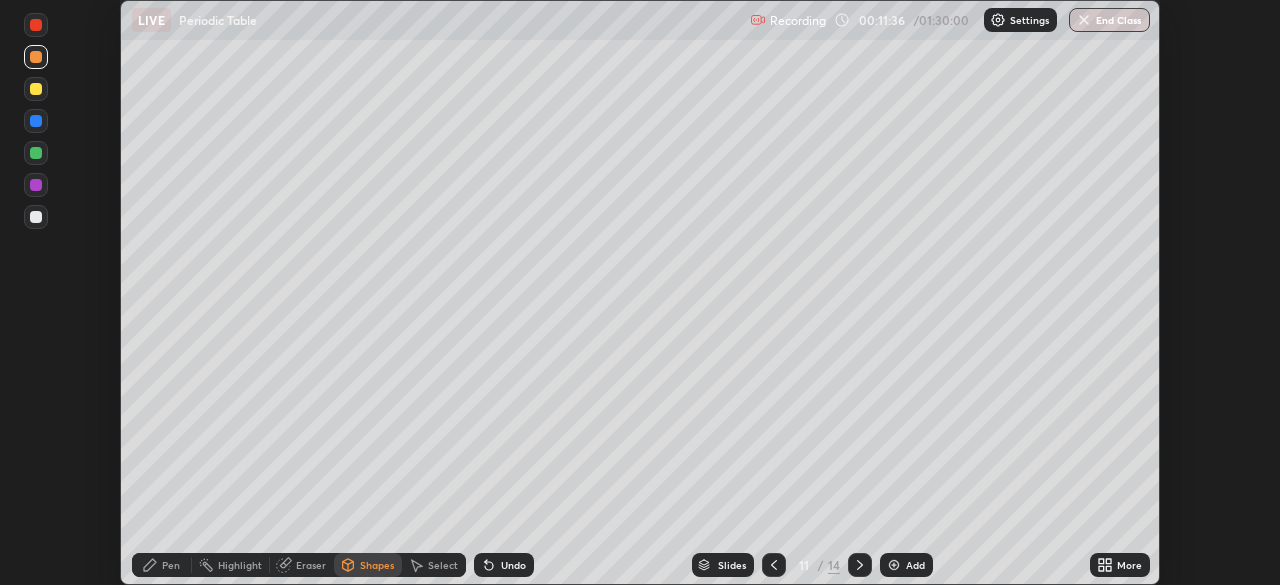 click 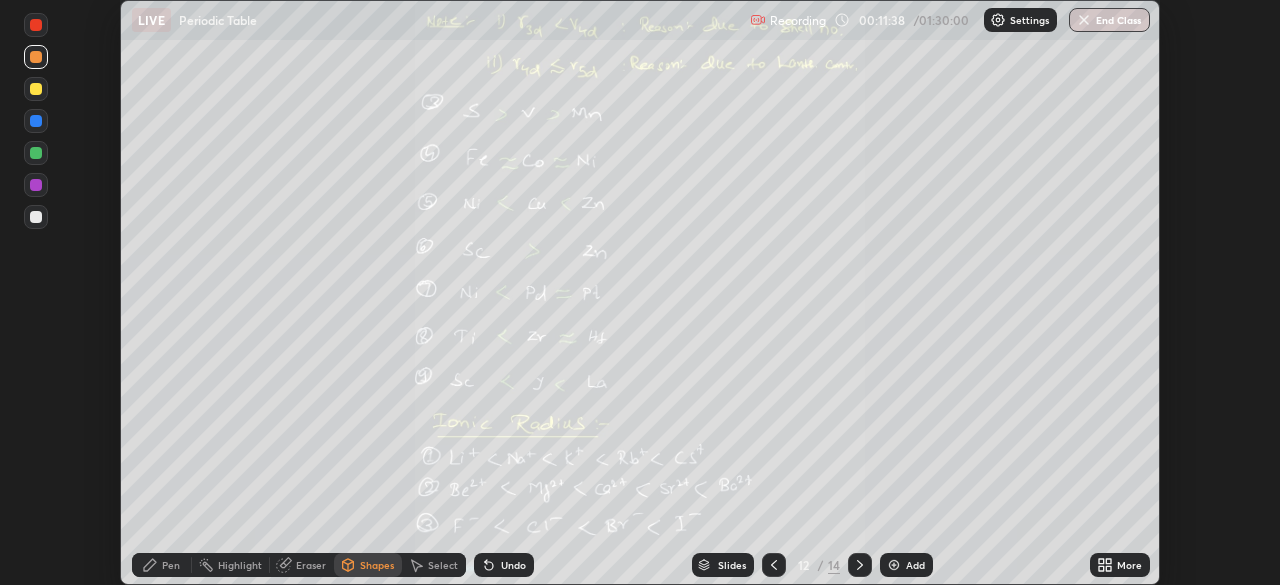 click 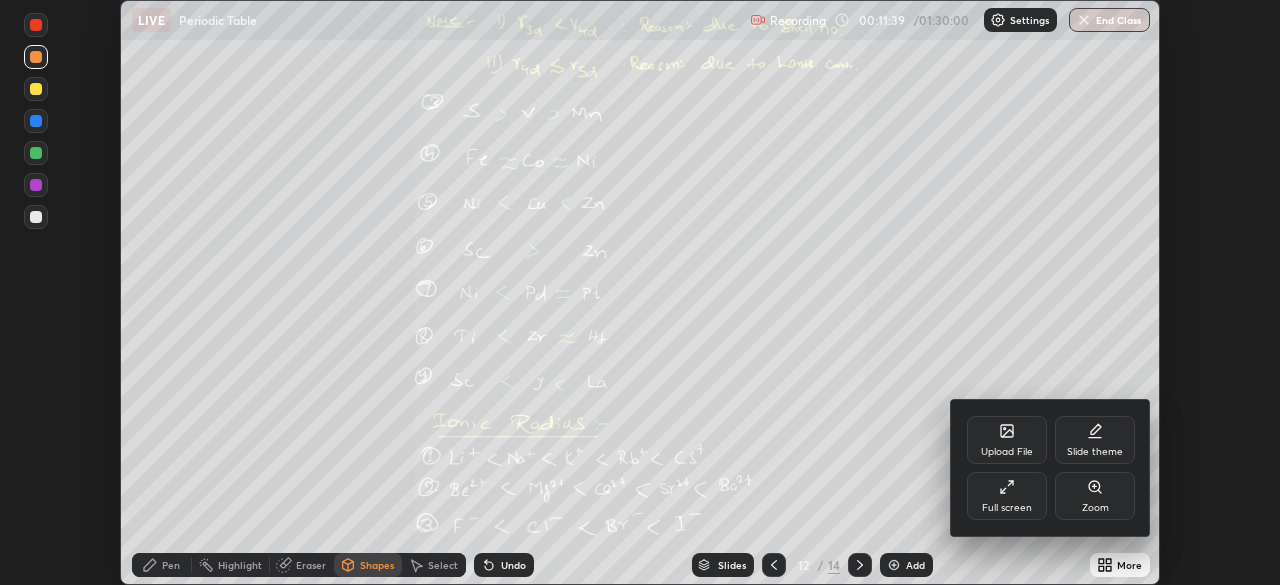 click on "Full screen" at bounding box center [1007, 496] 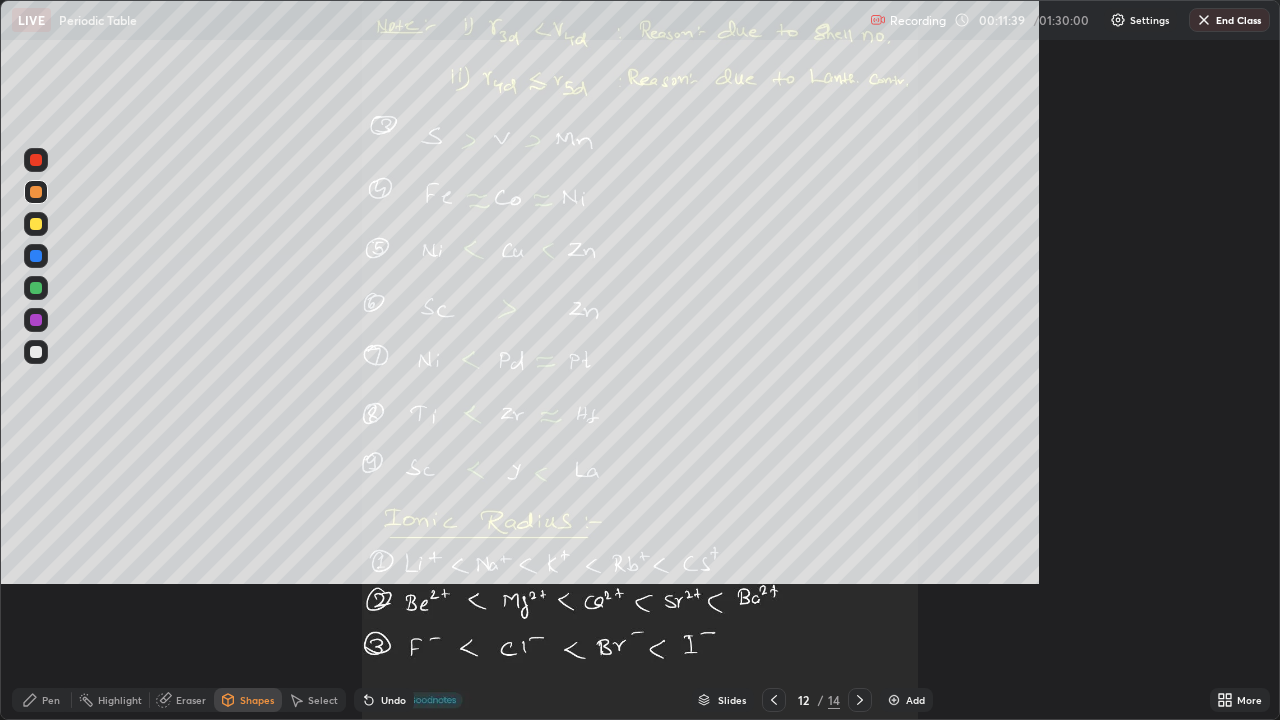 scroll, scrollTop: 99280, scrollLeft: 98720, axis: both 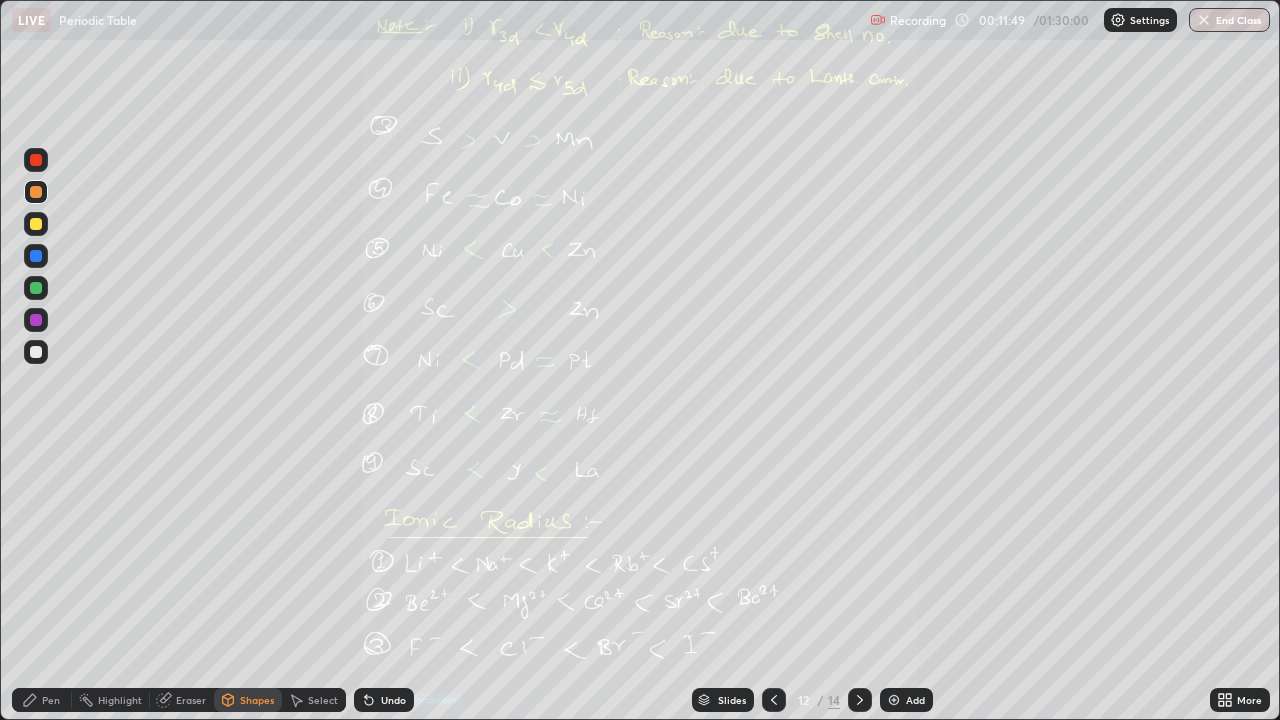 click on "Pen" at bounding box center (42, 700) 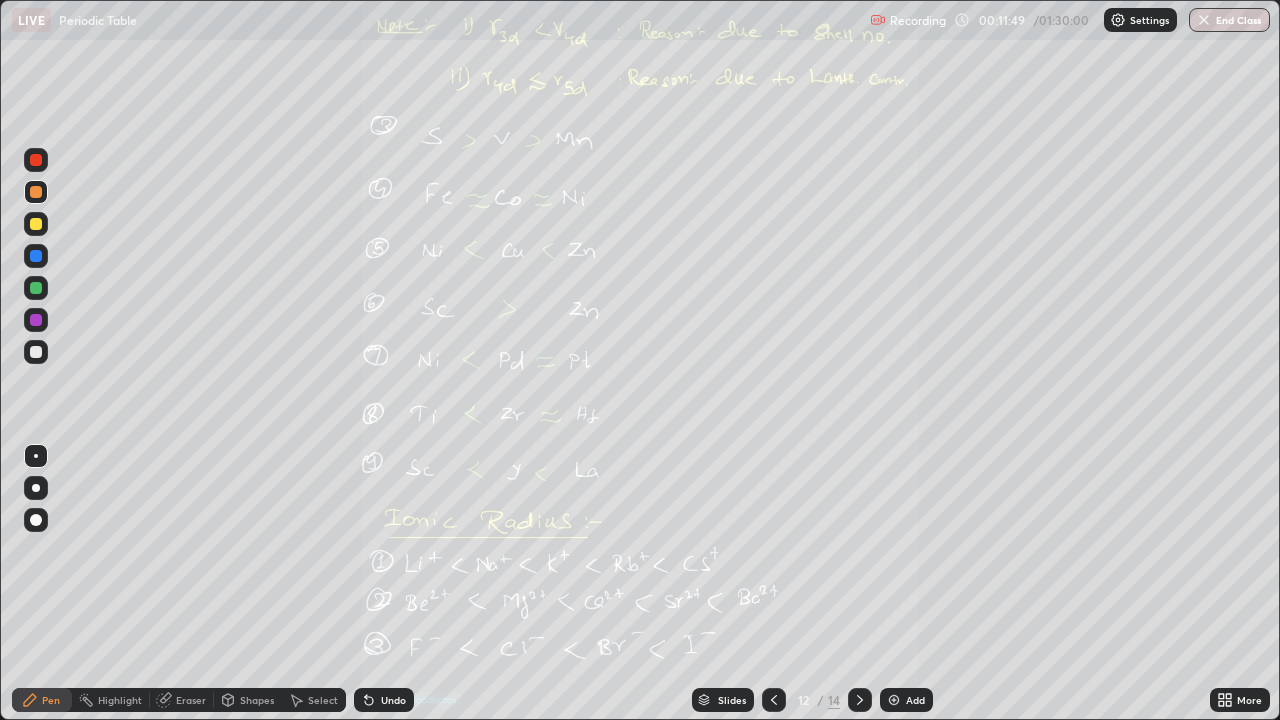 click on "Pen" at bounding box center (42, 700) 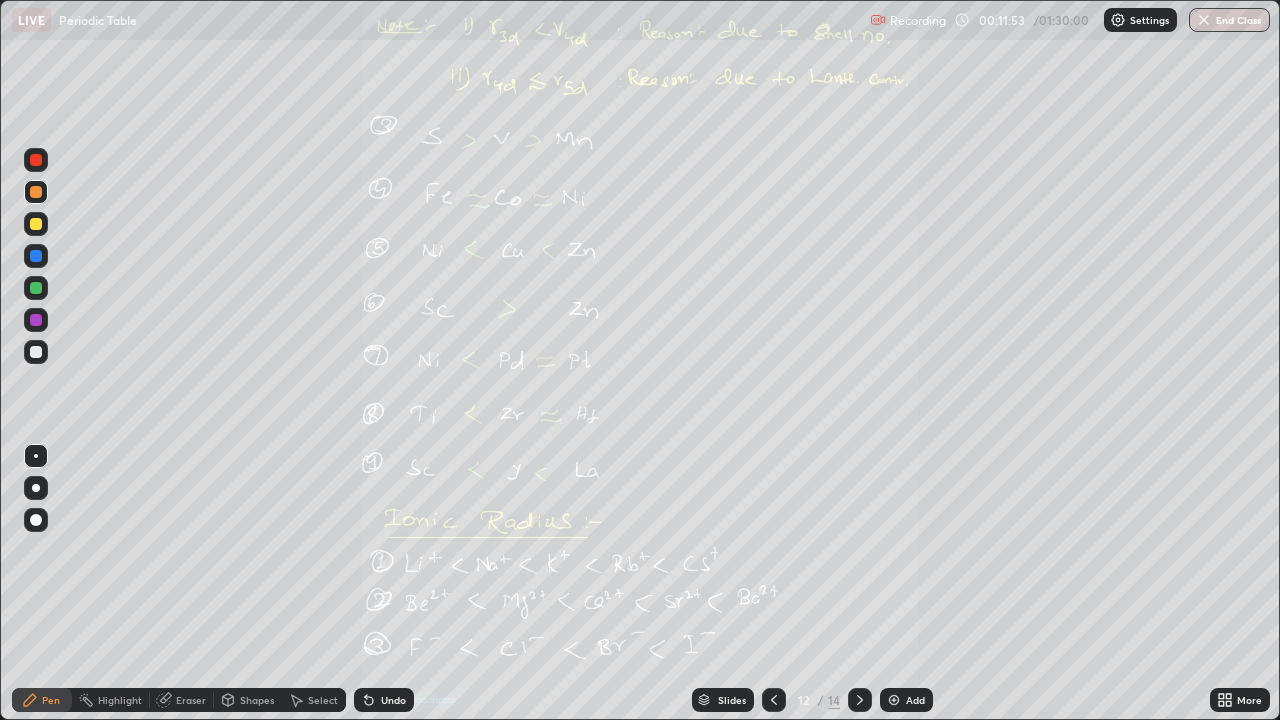 click on "Add" at bounding box center [906, 700] 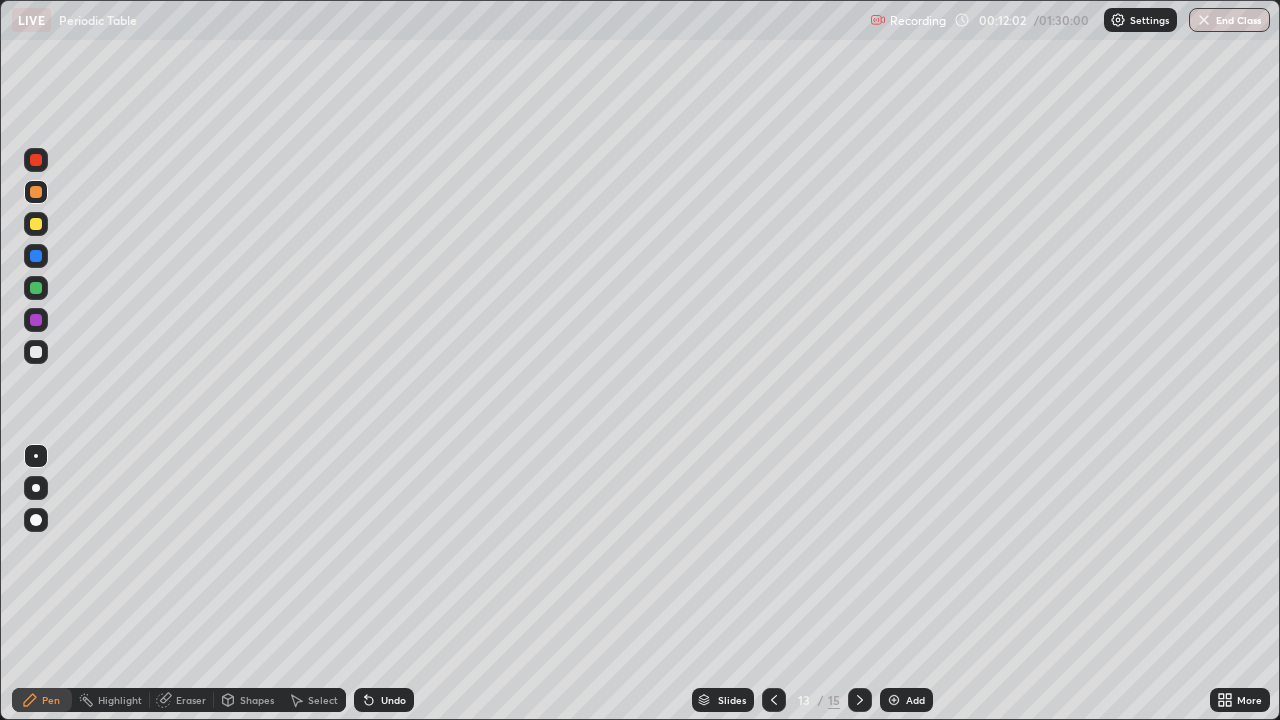 click on "Undo" at bounding box center (384, 700) 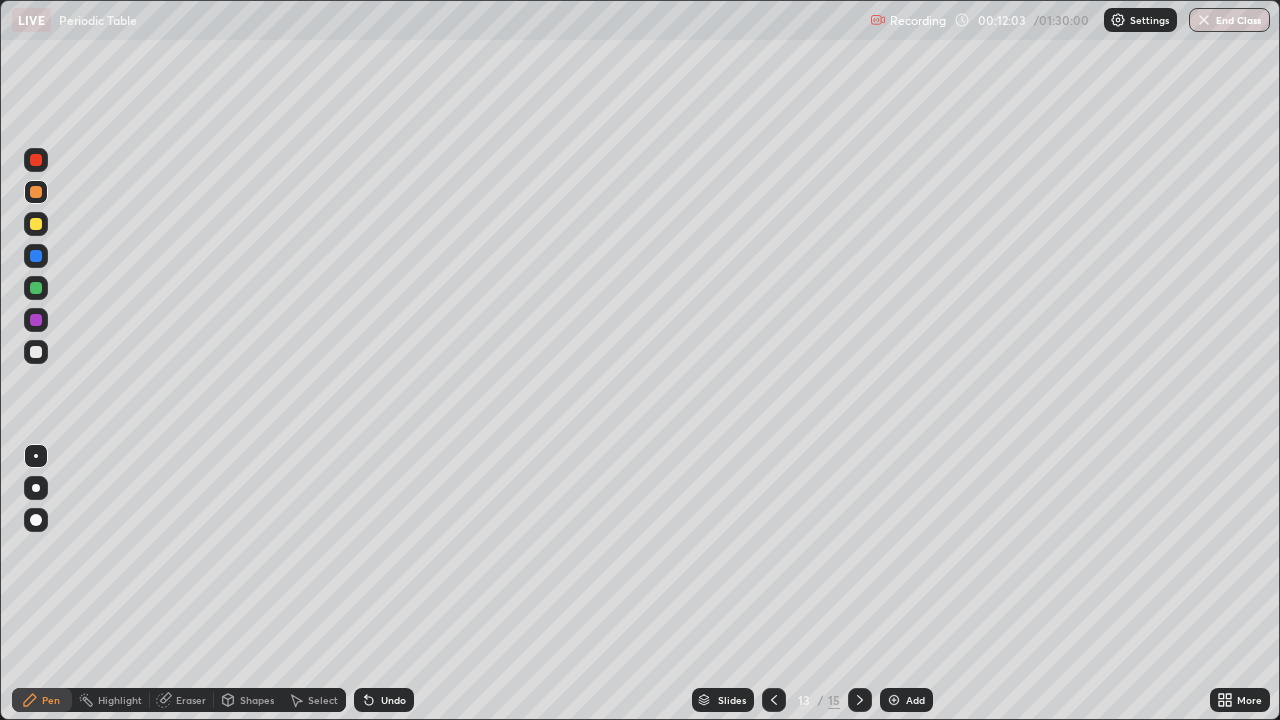 click on "Undo" at bounding box center [384, 700] 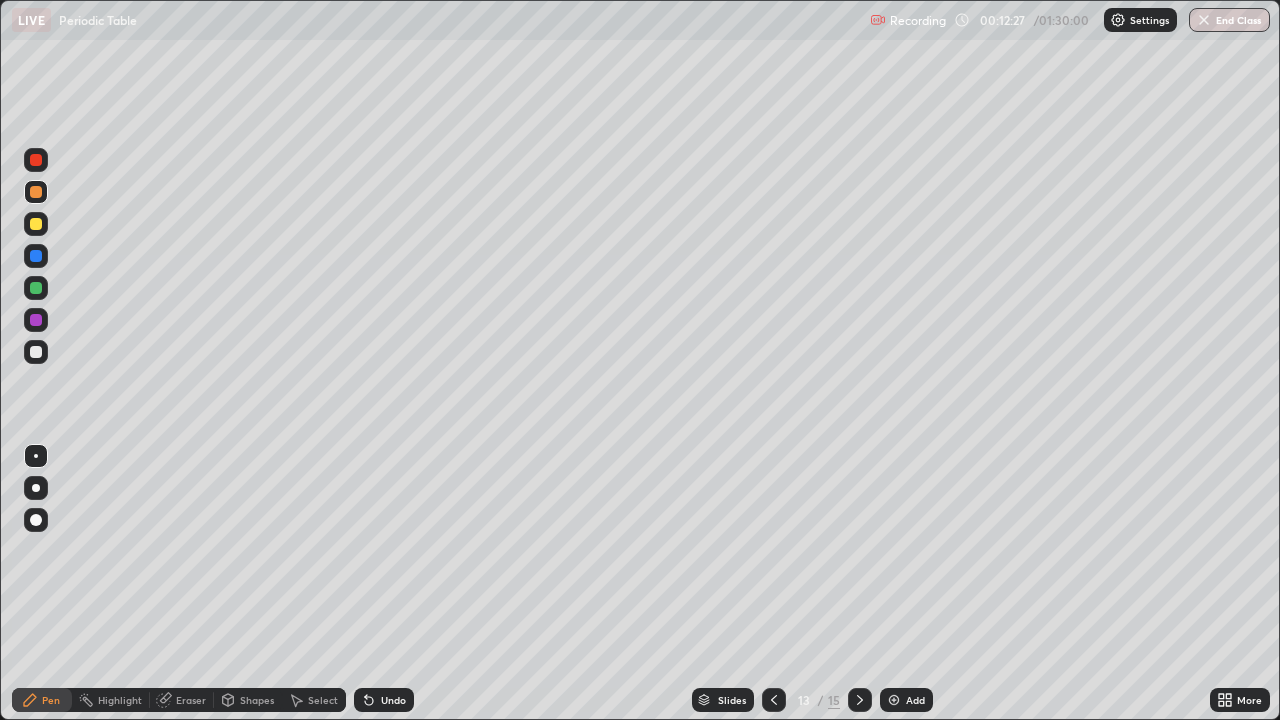 click at bounding box center [36, 352] 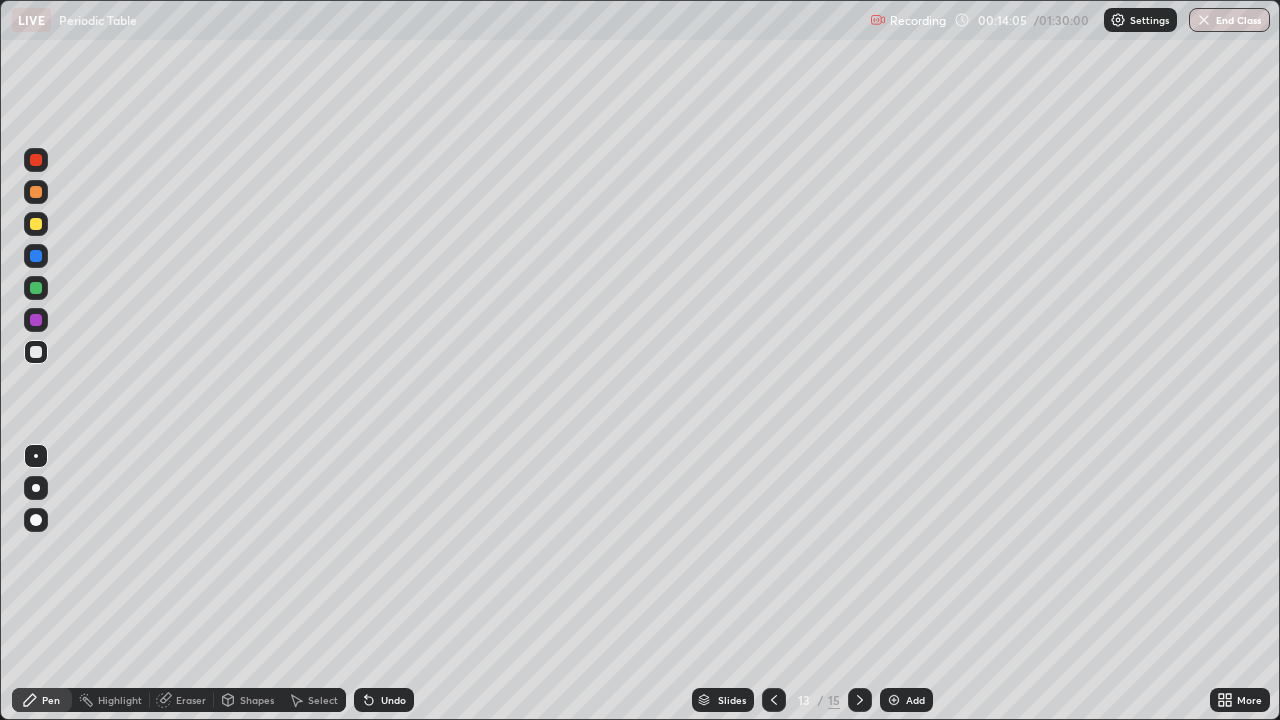 click at bounding box center (36, 352) 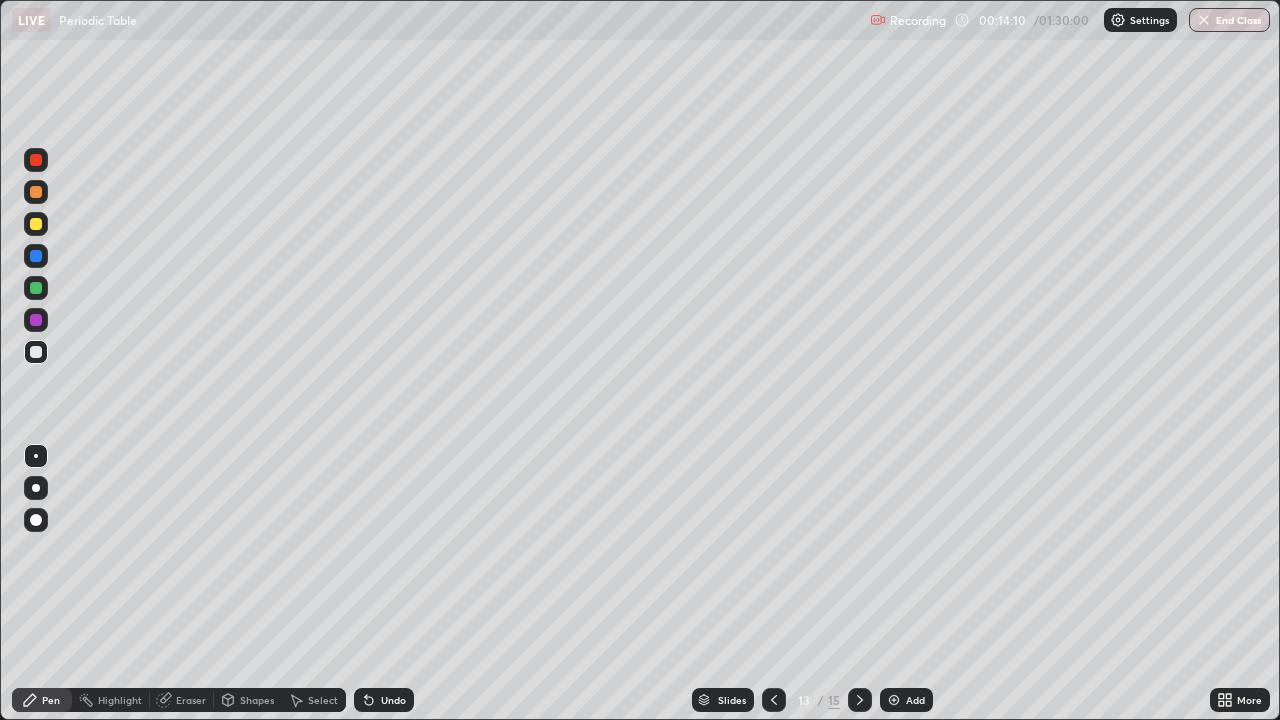 click at bounding box center [36, 288] 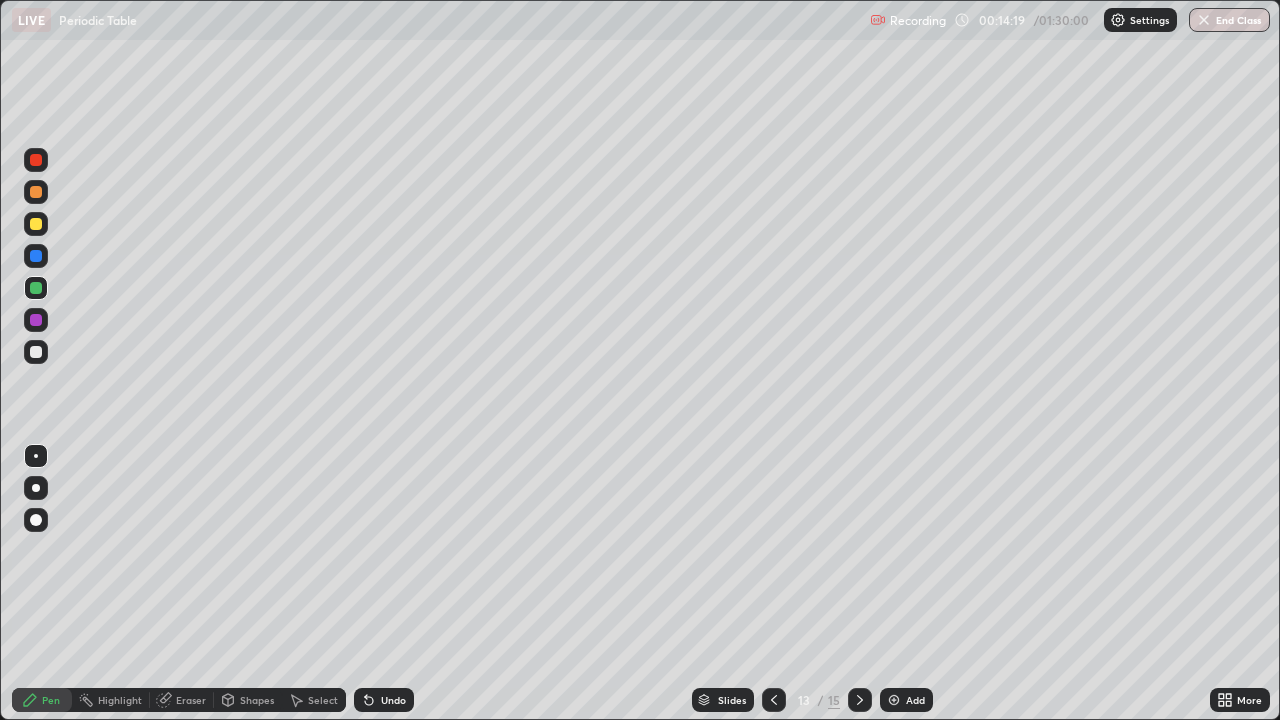 click 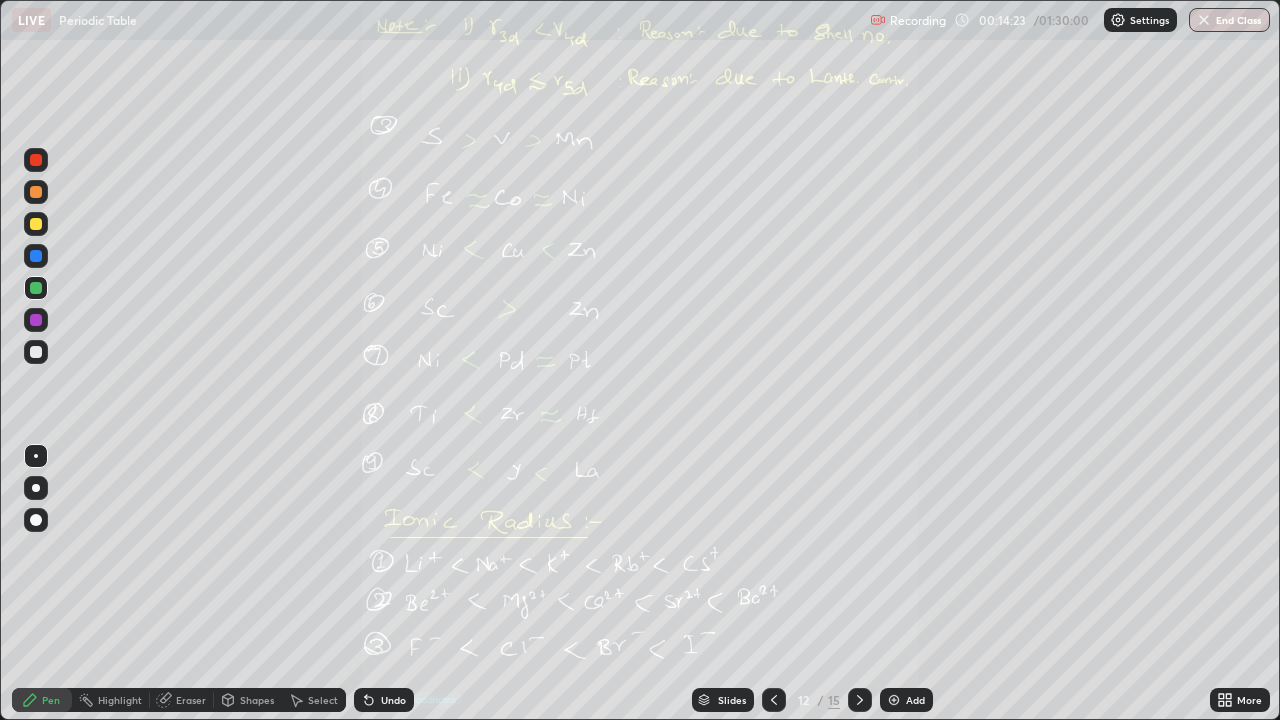 click 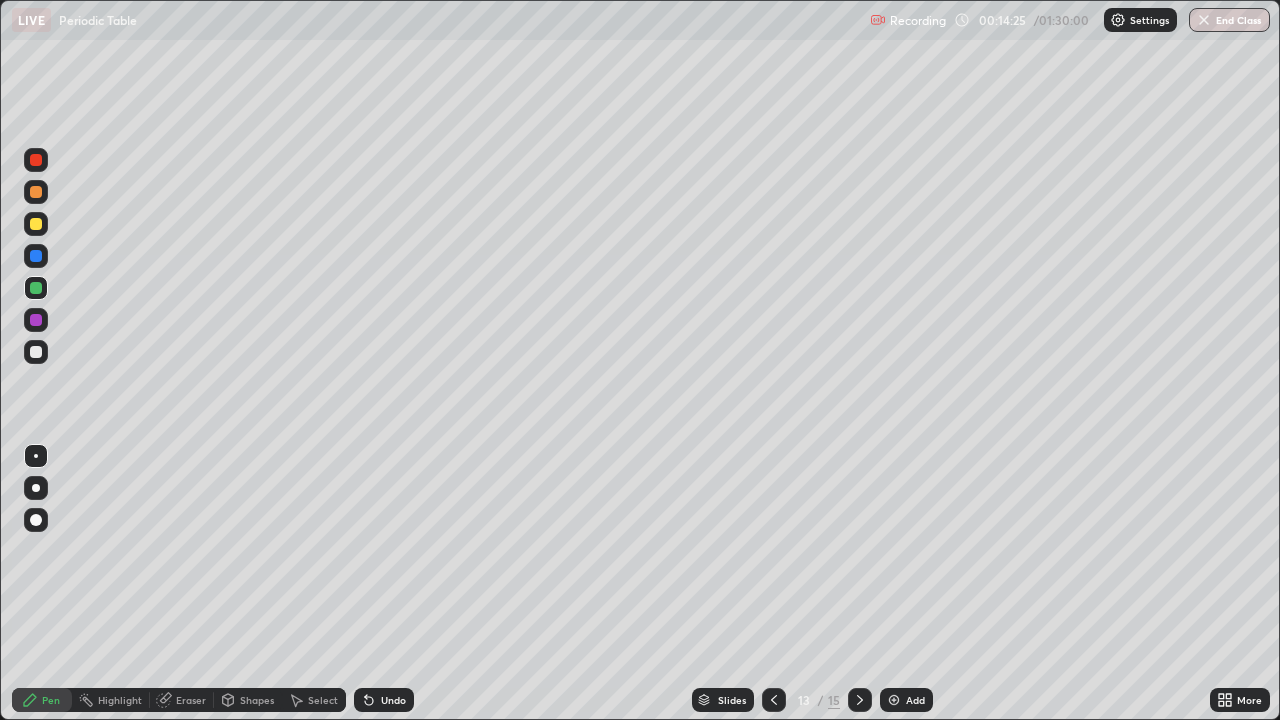 click at bounding box center [36, 192] 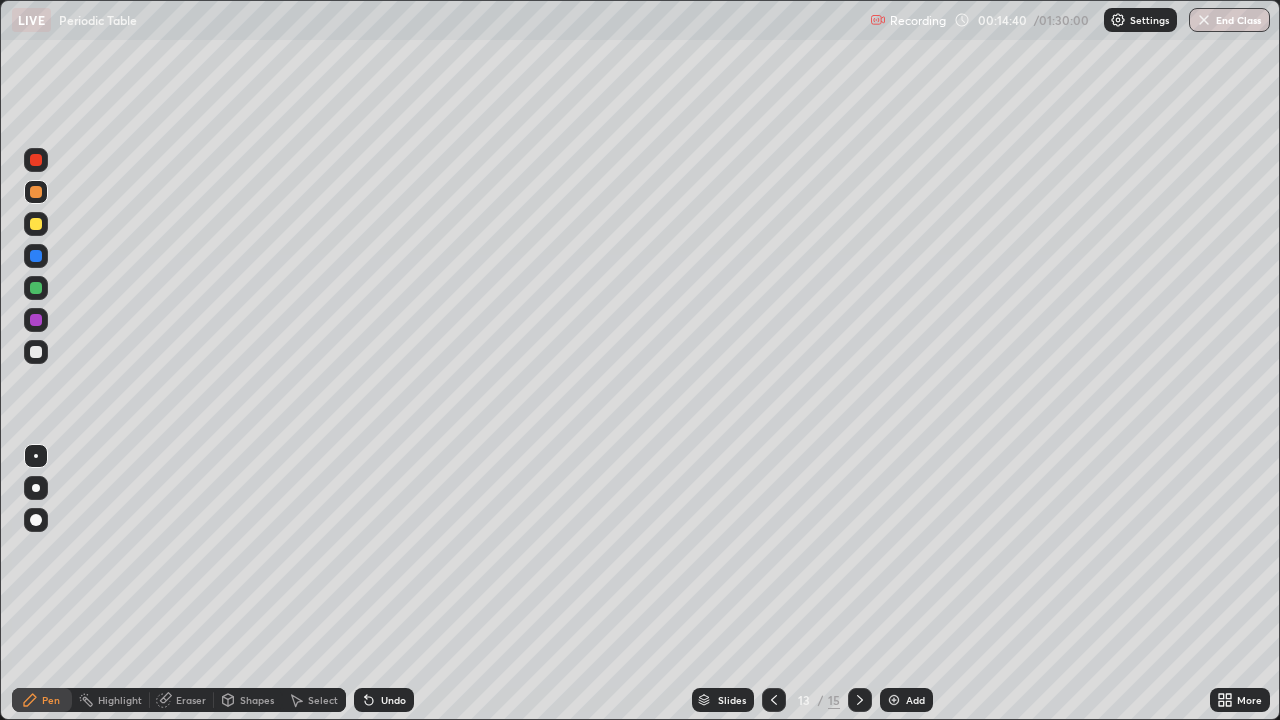click at bounding box center [774, 700] 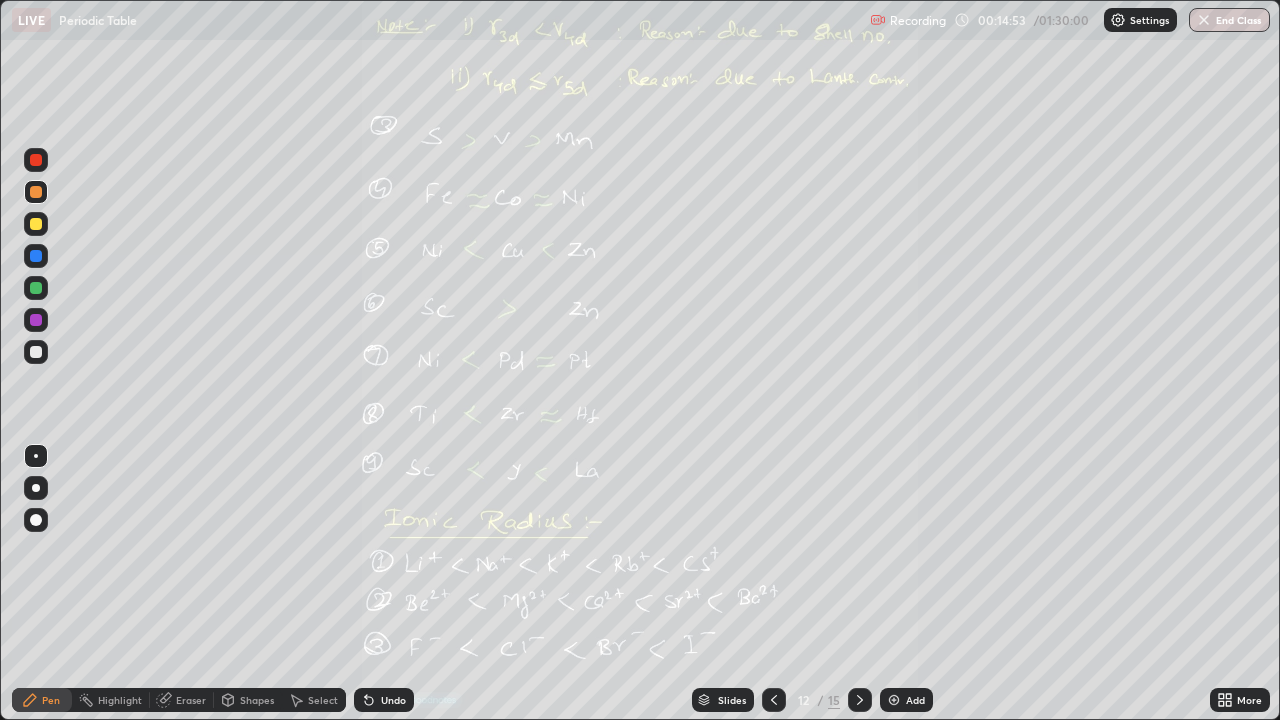 click on "Add" at bounding box center (906, 700) 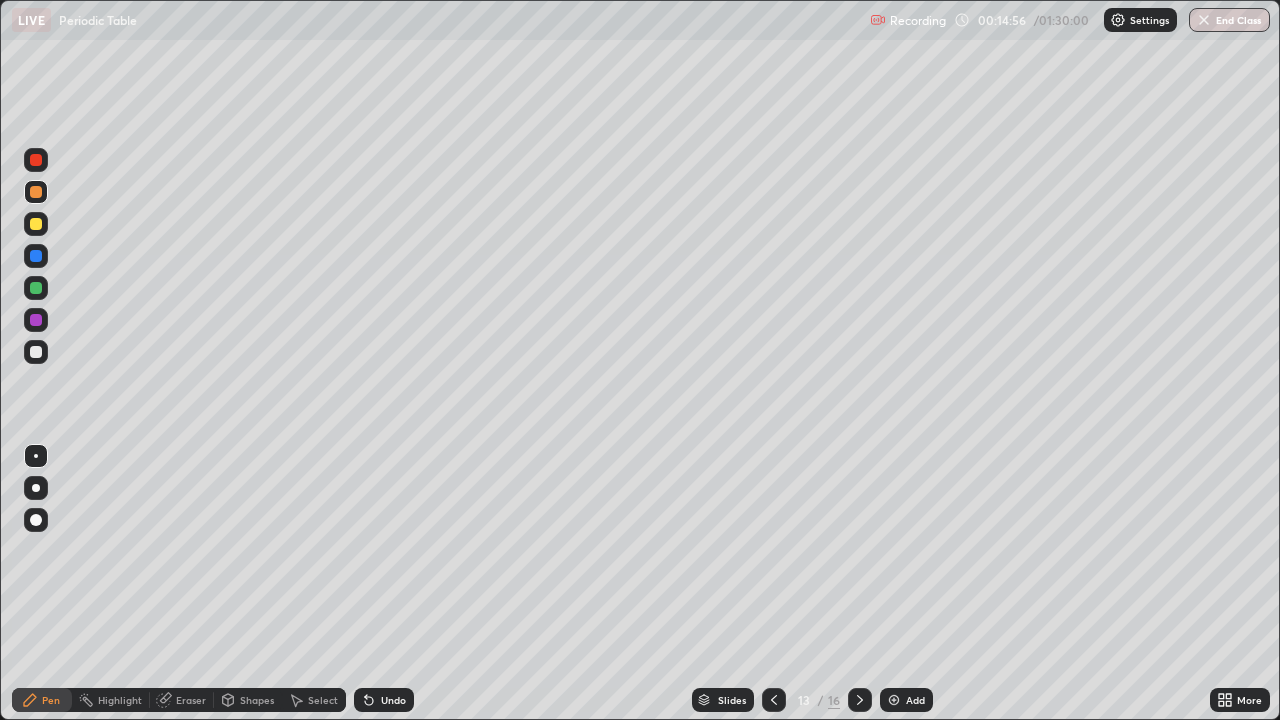 click at bounding box center [36, 352] 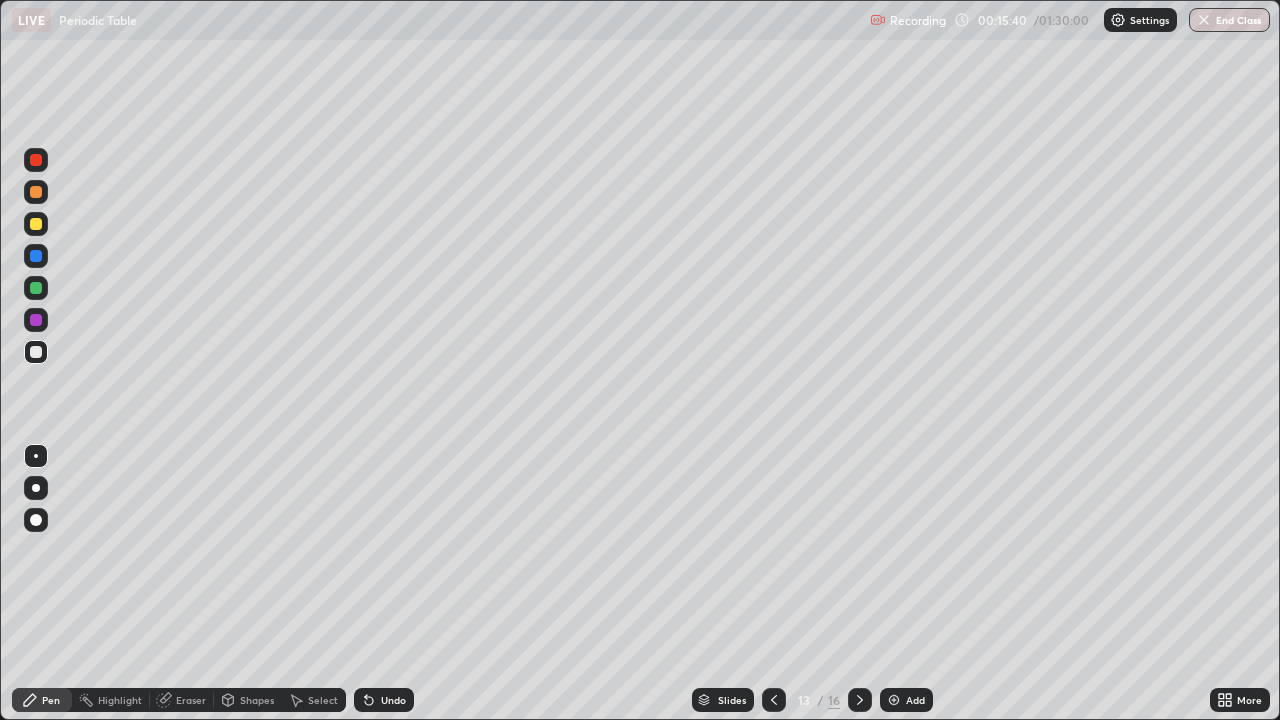 click at bounding box center [36, 224] 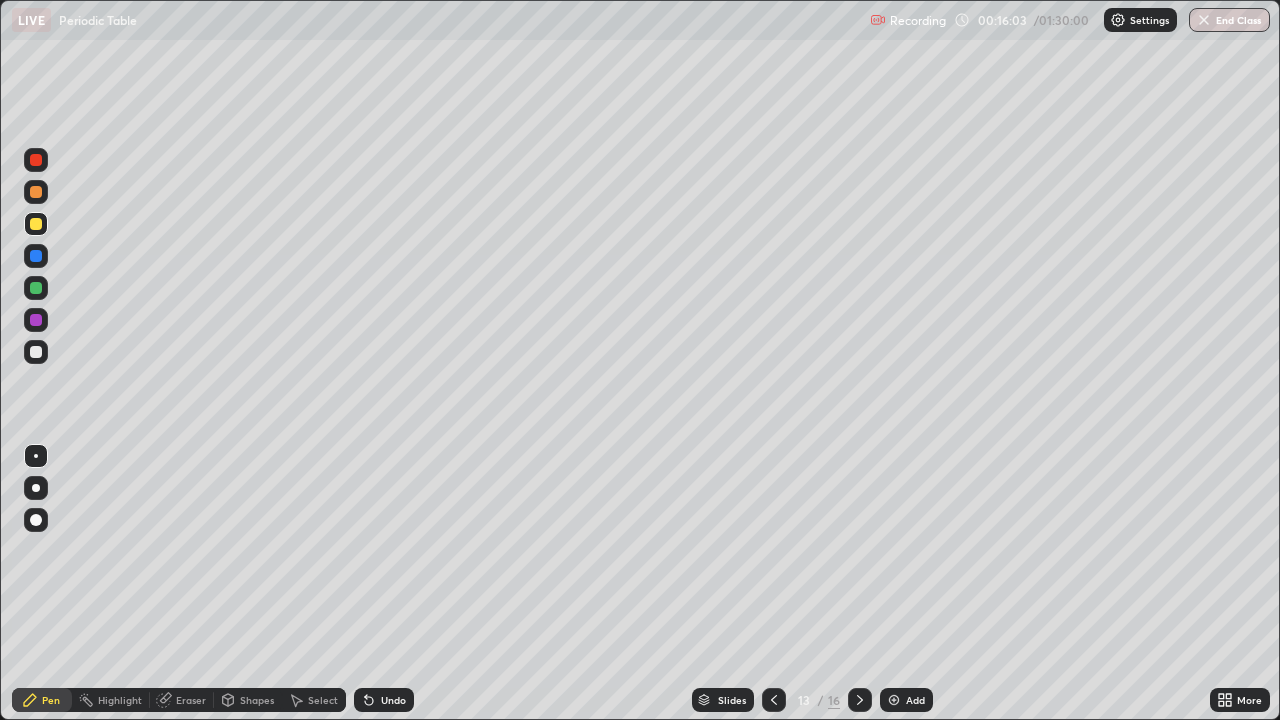 click on "Add" at bounding box center (915, 700) 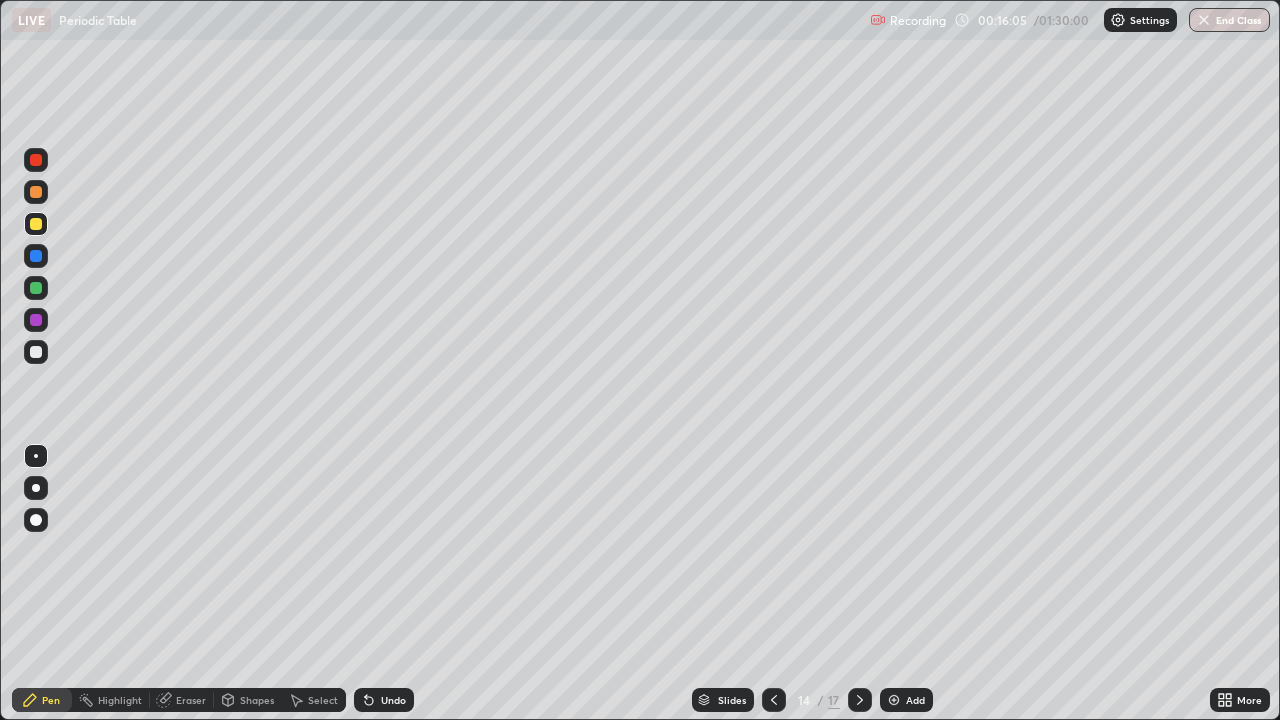 click at bounding box center [36, 352] 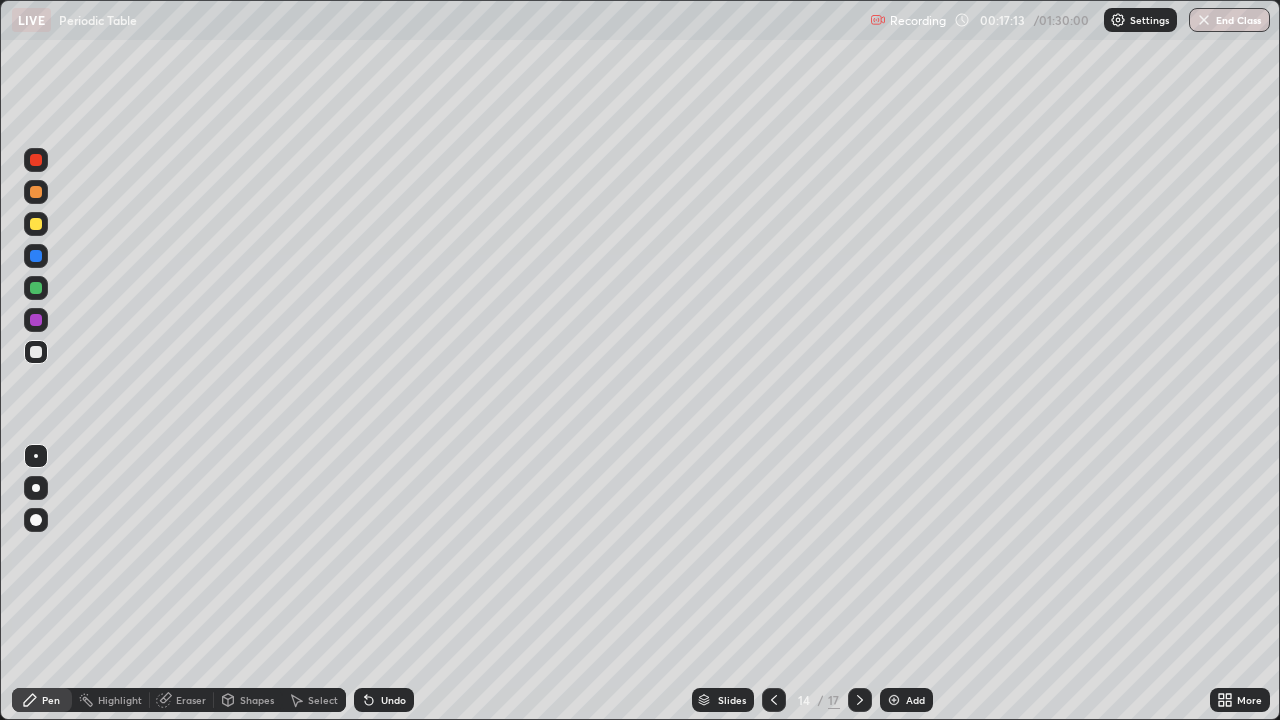click at bounding box center (36, 288) 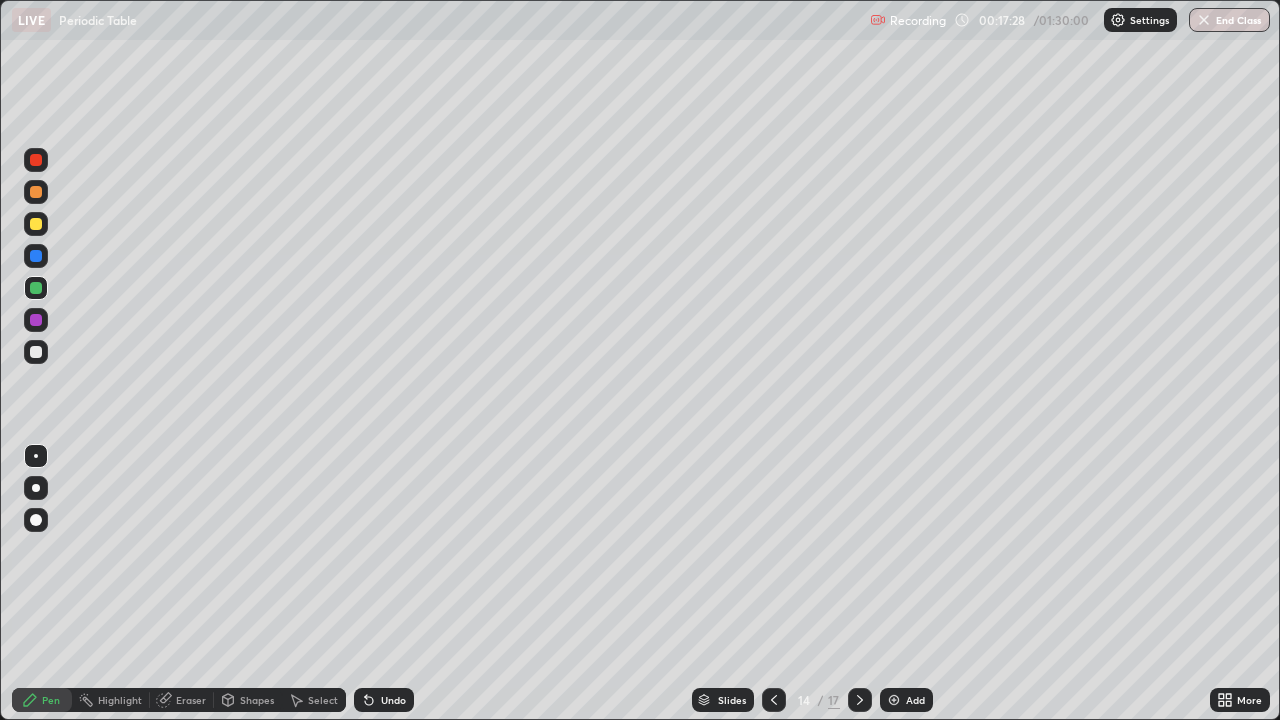 click at bounding box center (774, 700) 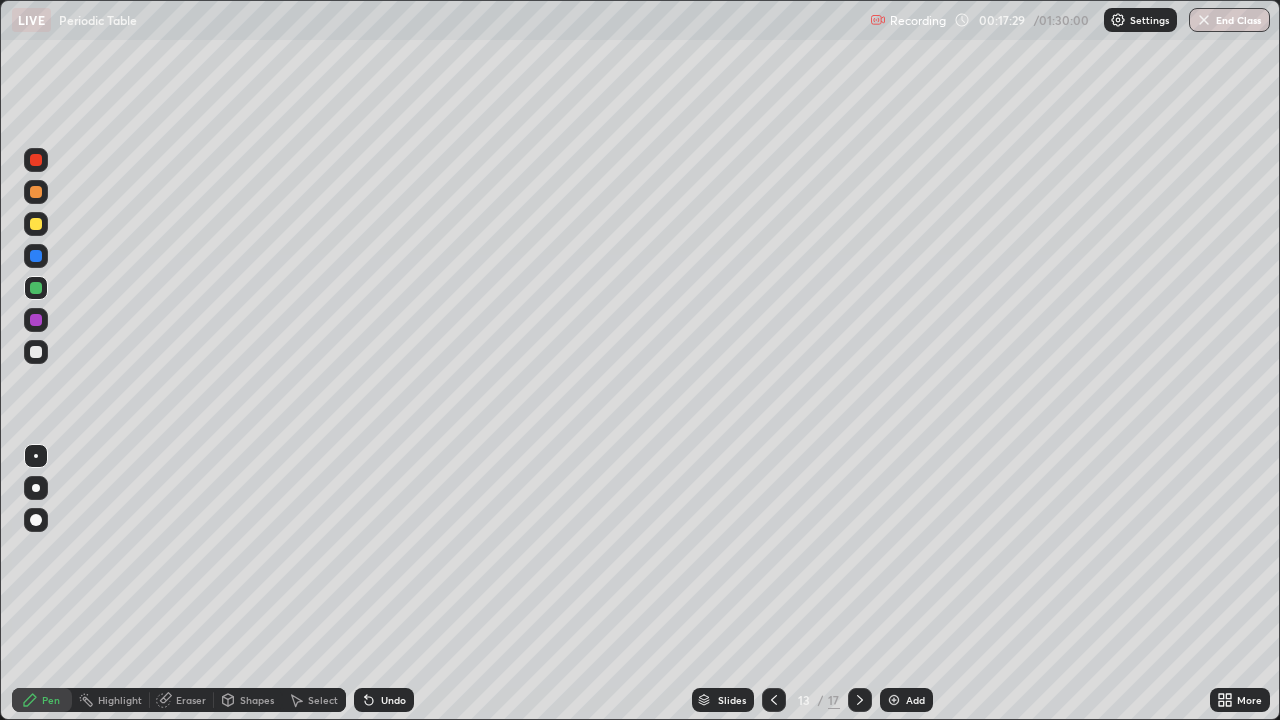 click 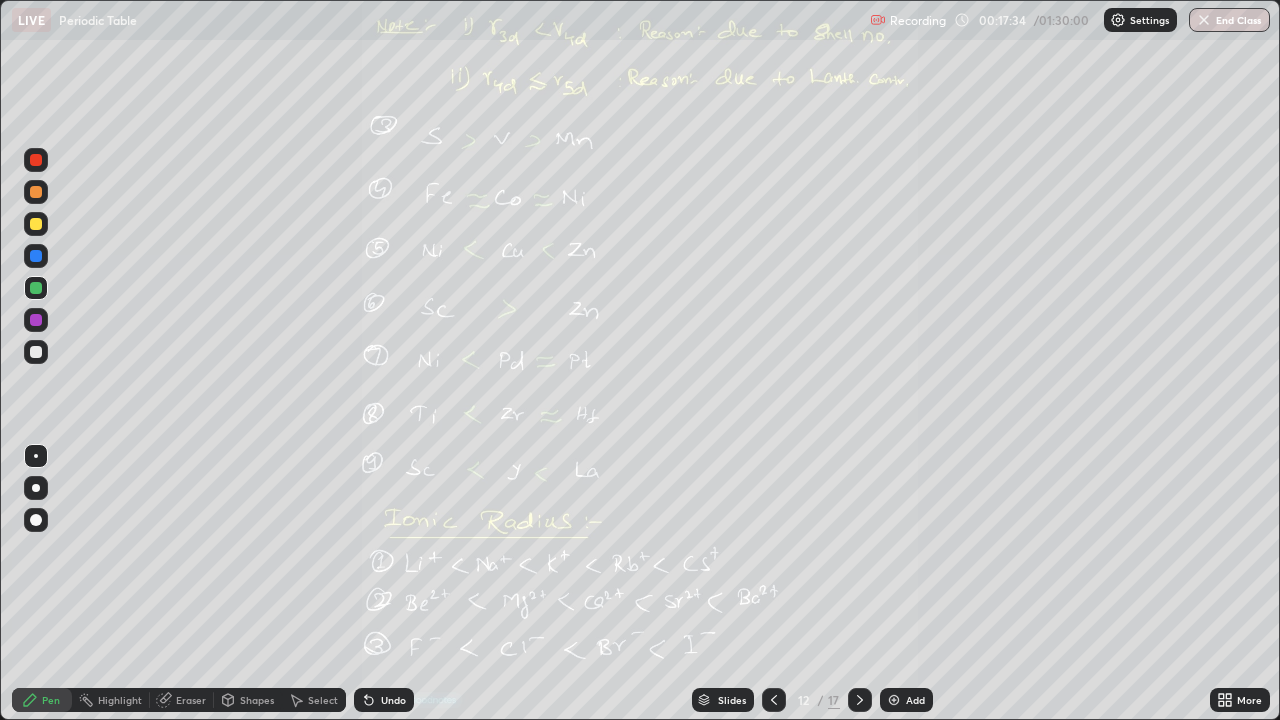click at bounding box center [860, 700] 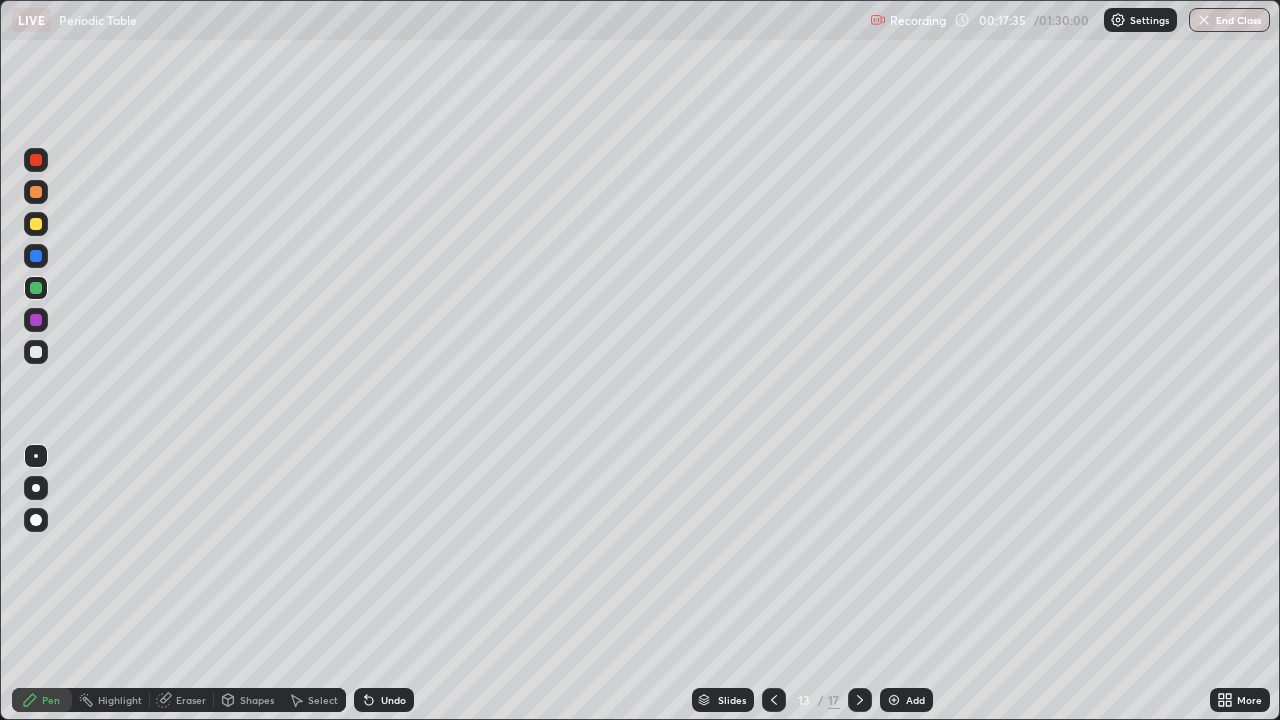 click 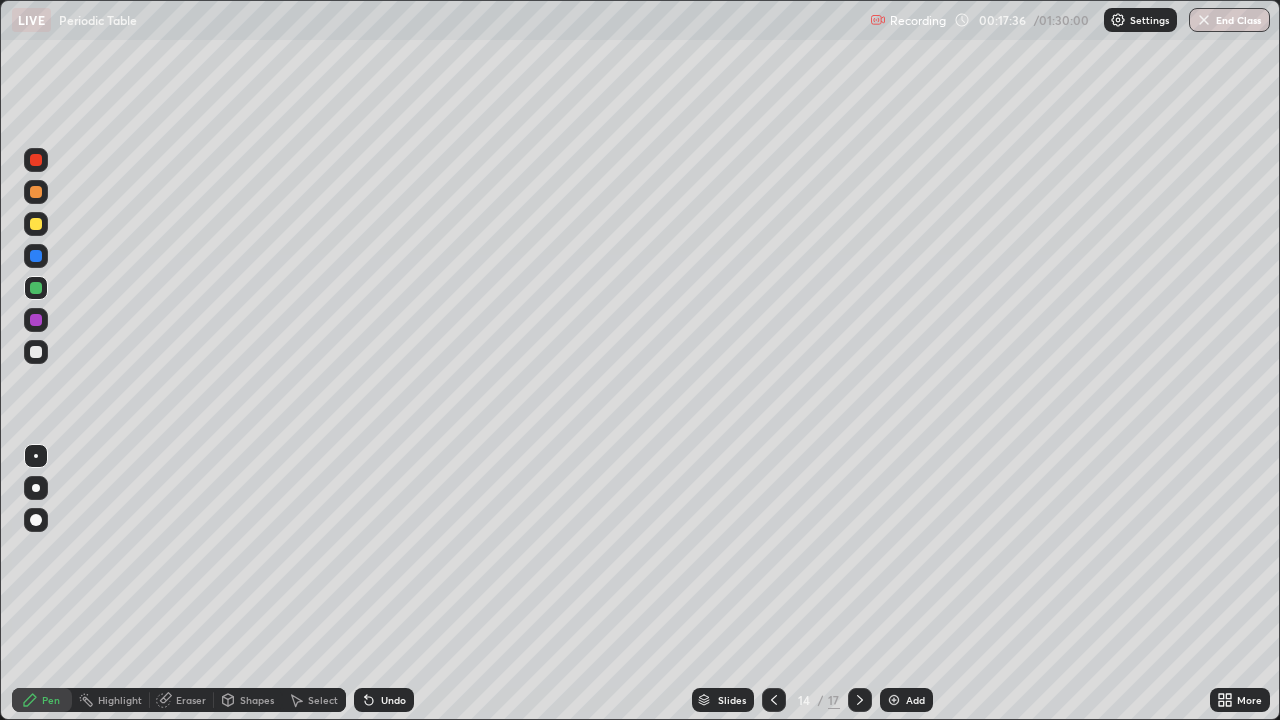 click 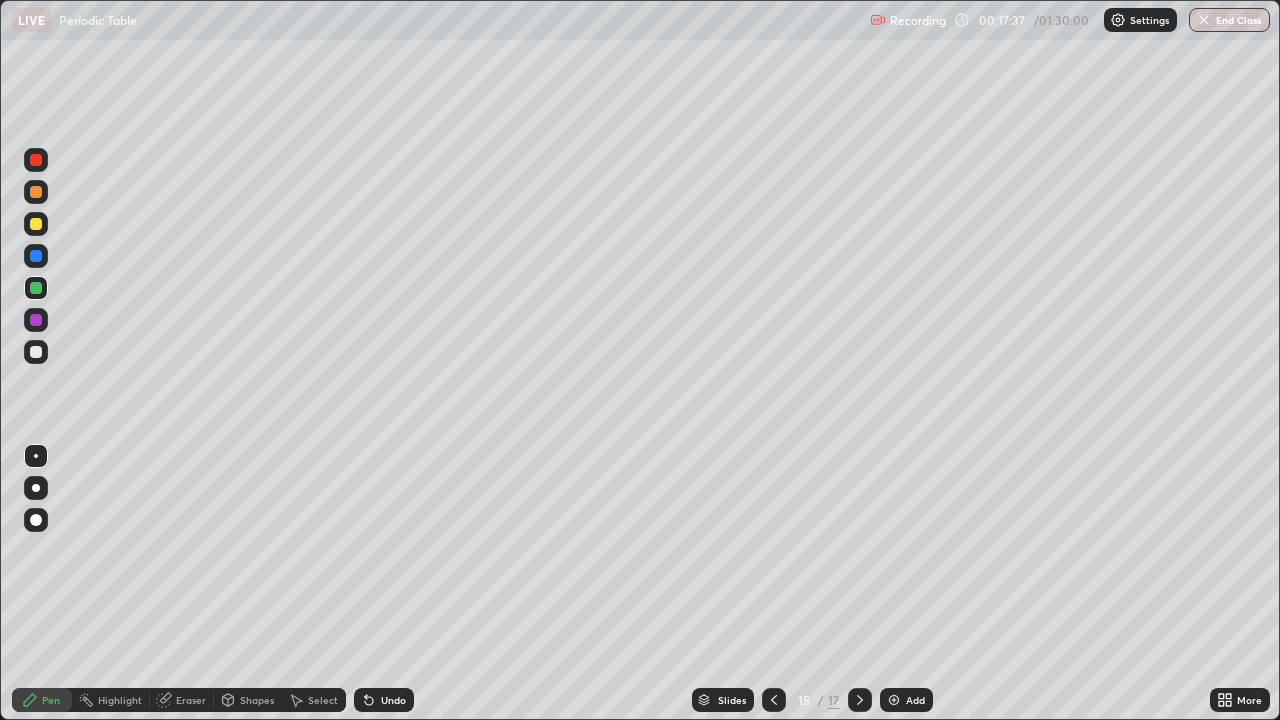 click 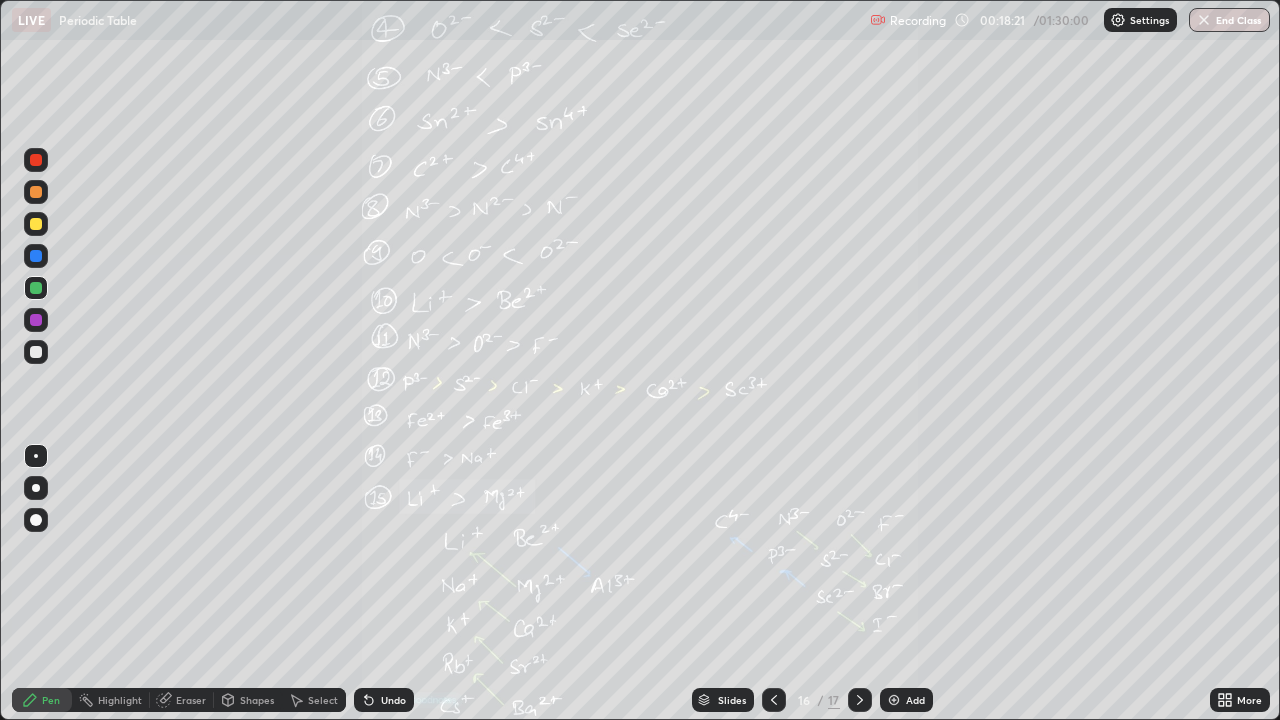 click on "Add" at bounding box center [915, 700] 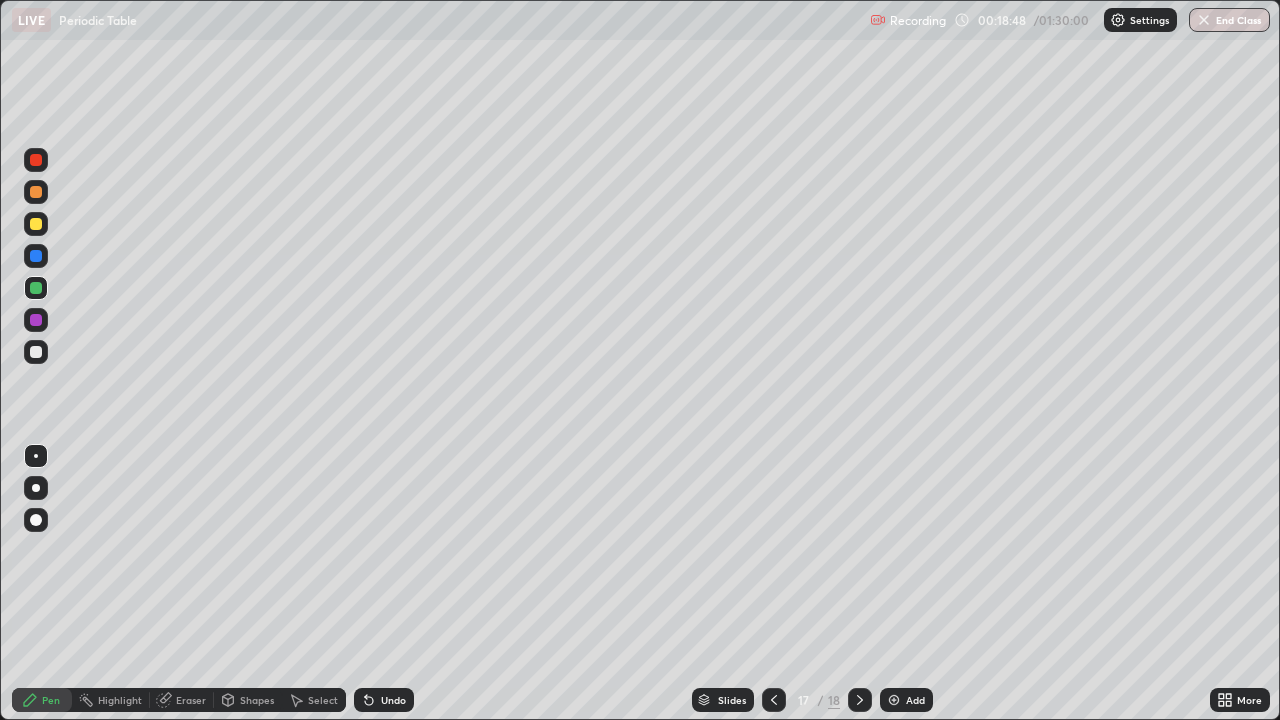 click at bounding box center (36, 352) 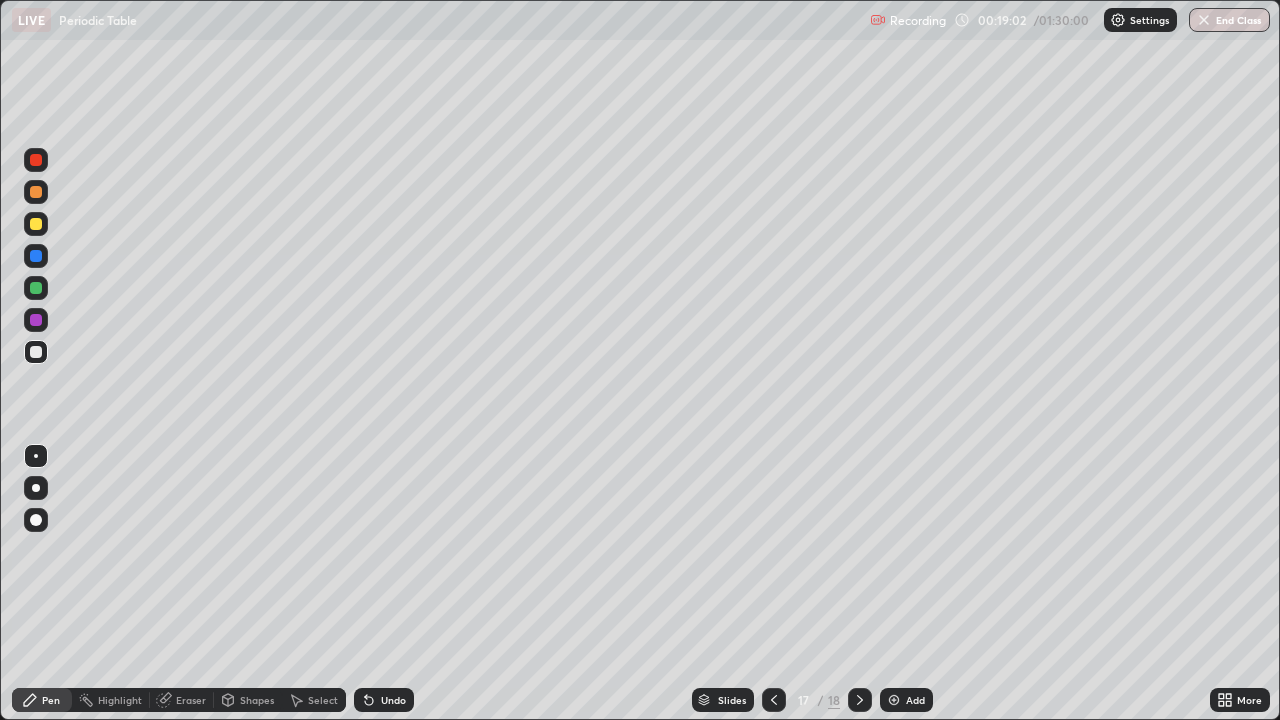 click at bounding box center [36, 352] 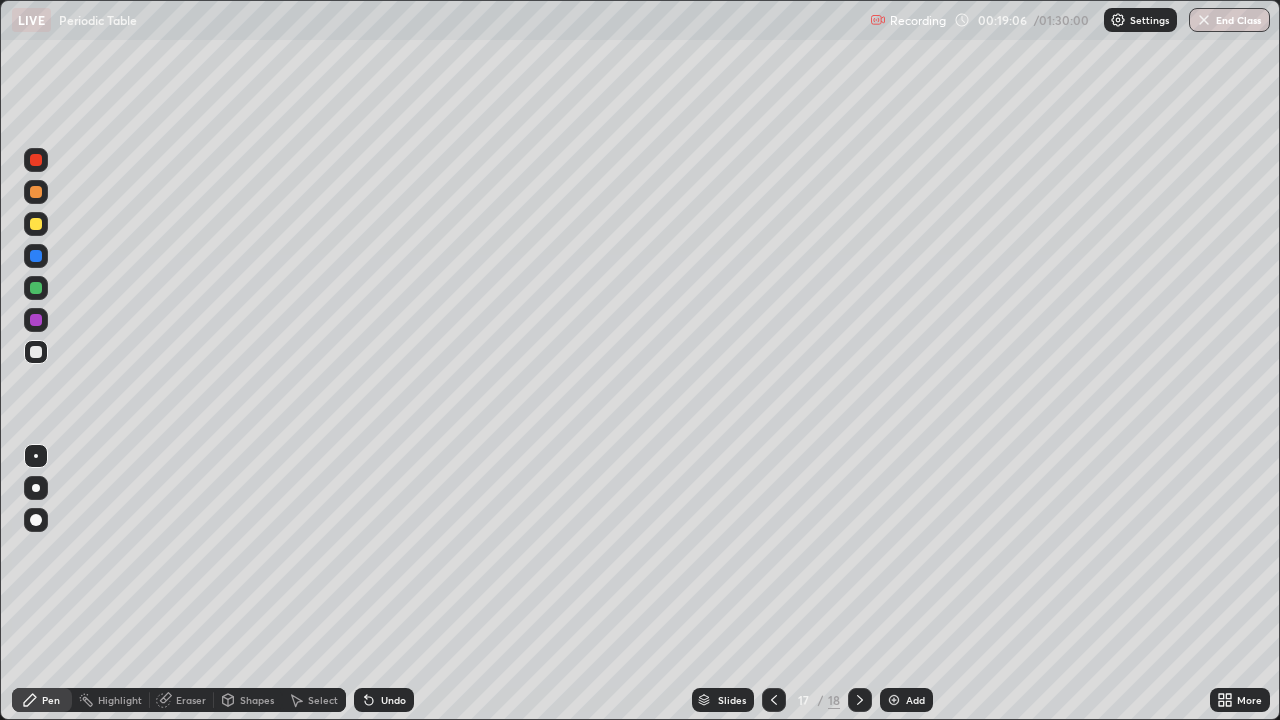 click at bounding box center (36, 224) 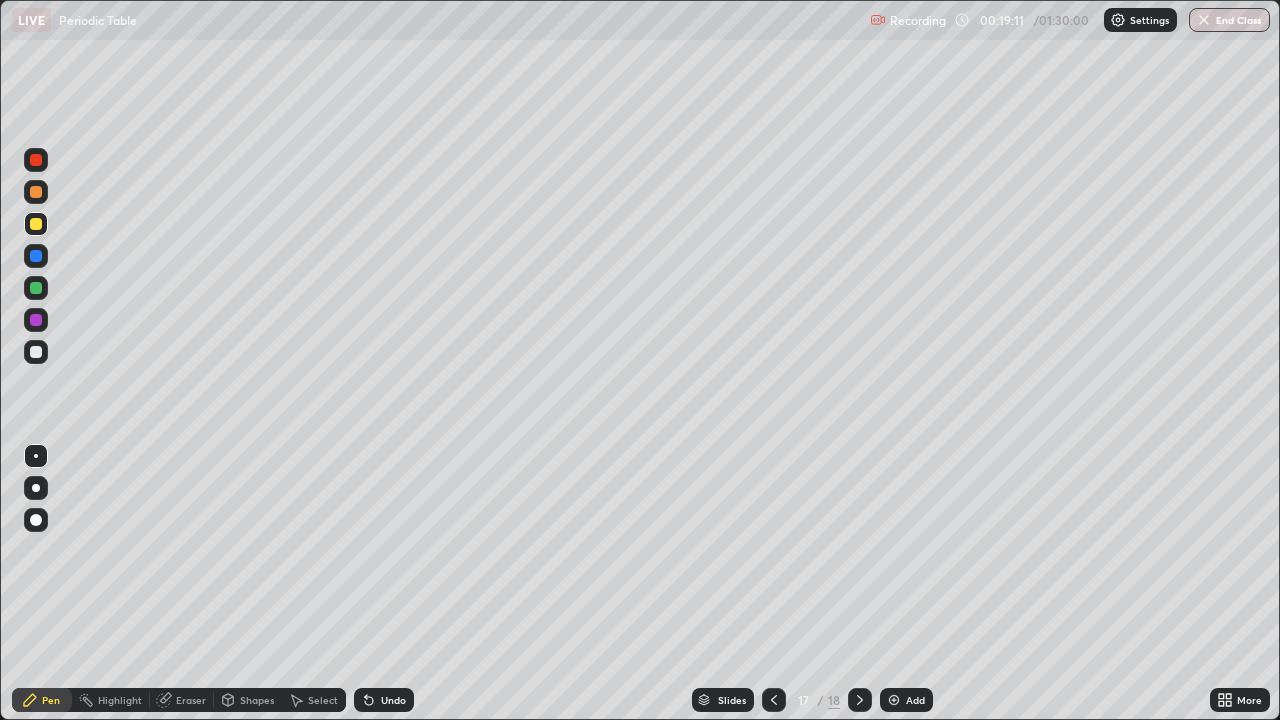 click at bounding box center [36, 352] 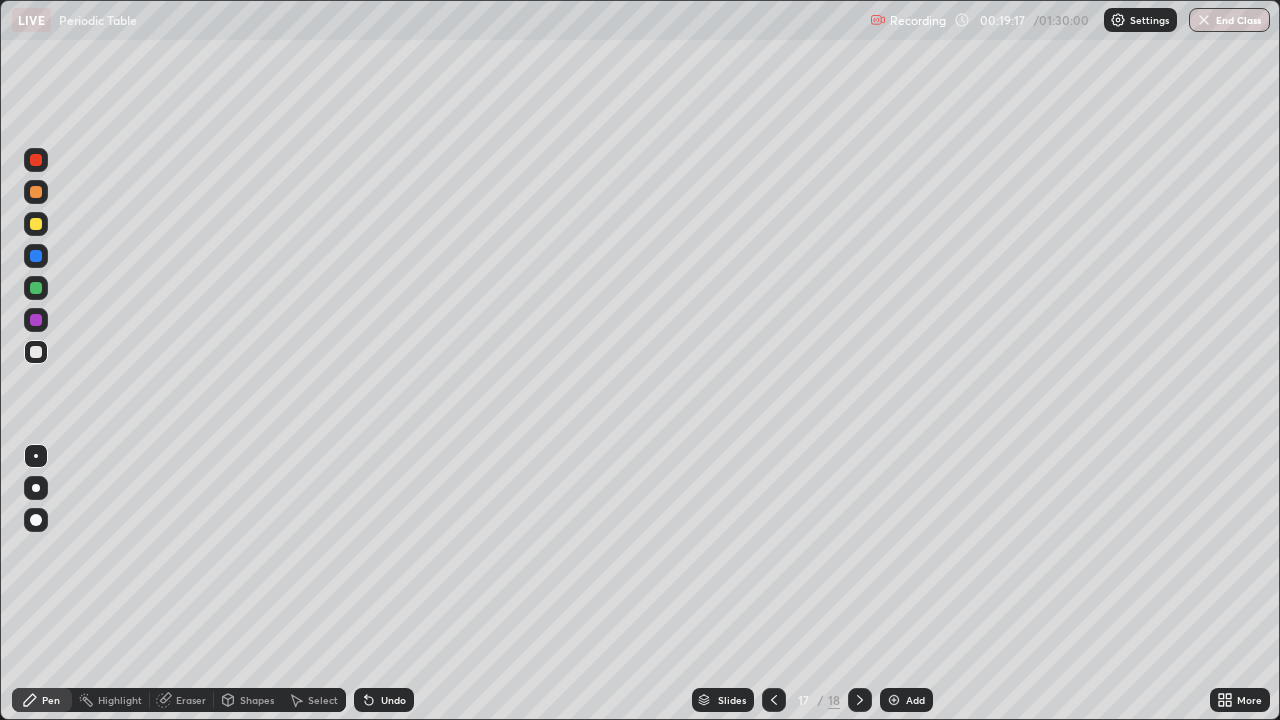 click at bounding box center (36, 224) 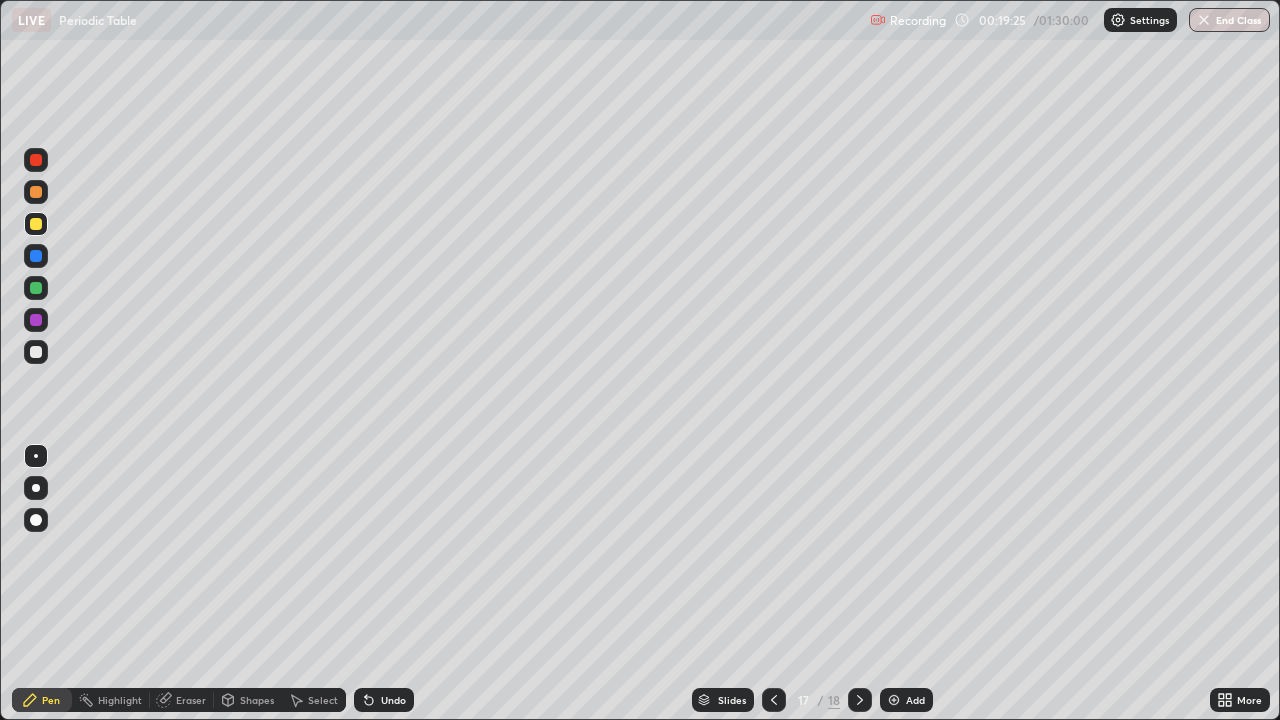 click at bounding box center [36, 224] 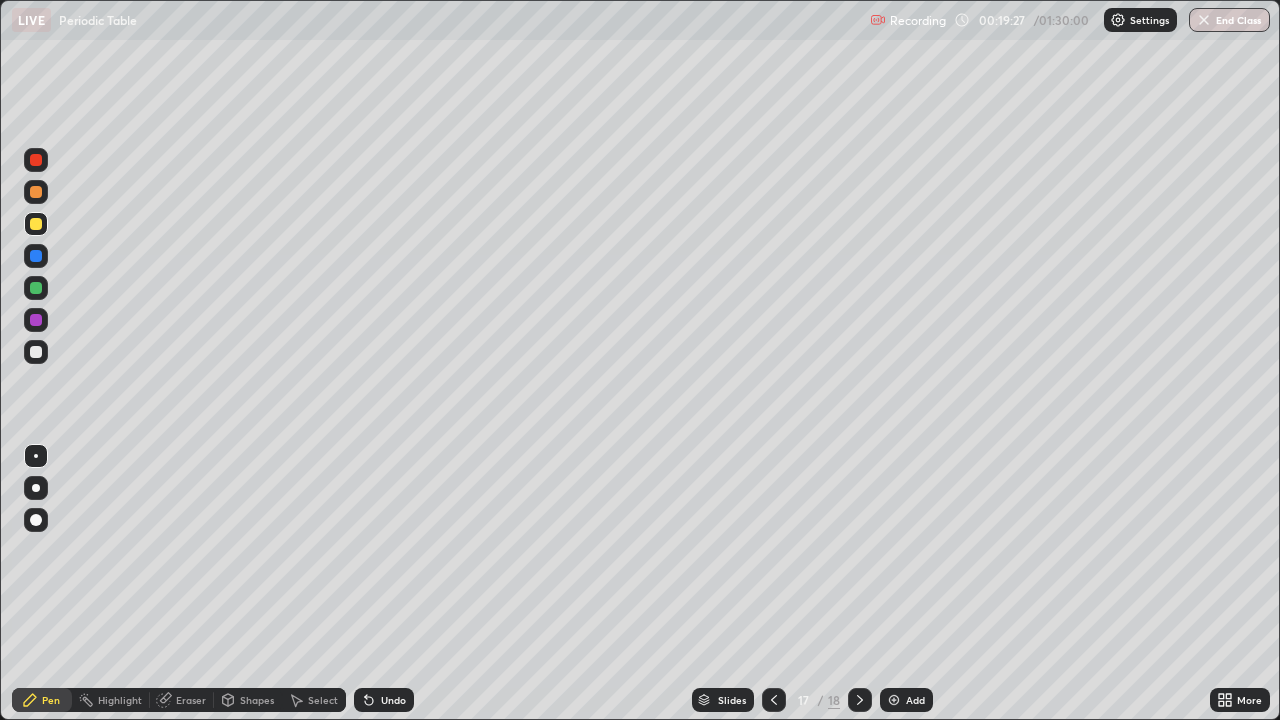 click at bounding box center (36, 352) 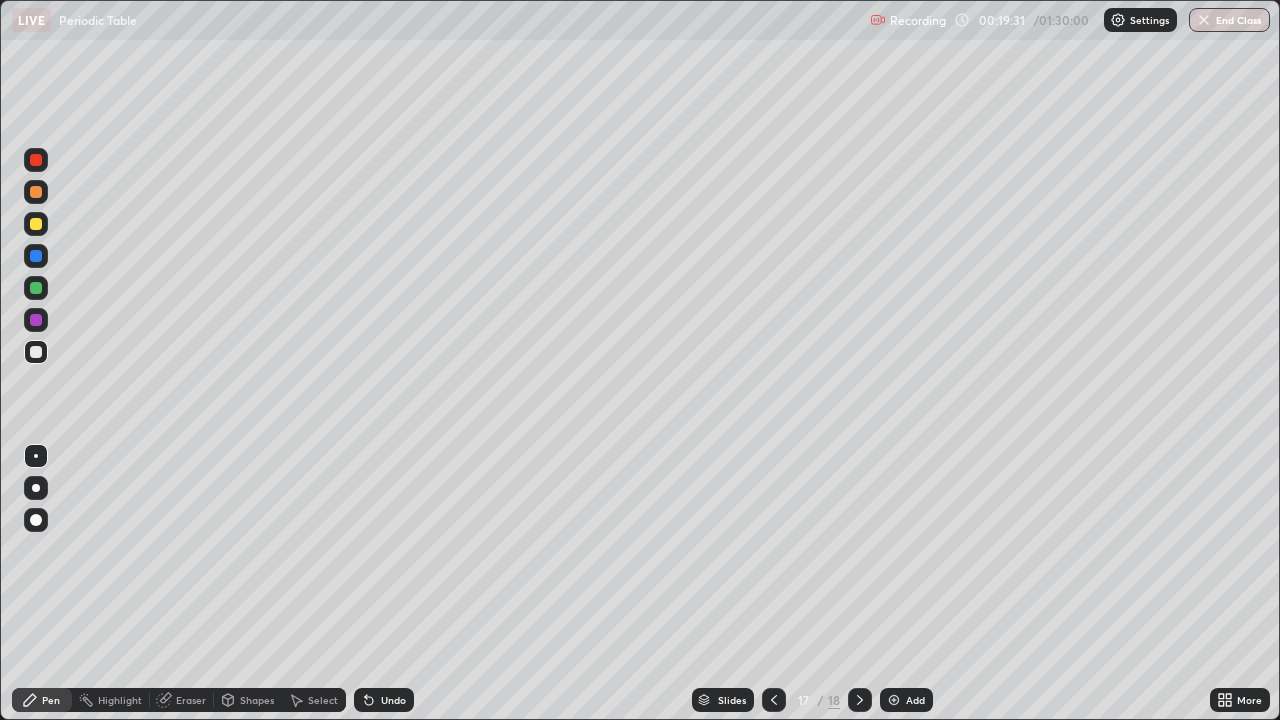 click at bounding box center (36, 224) 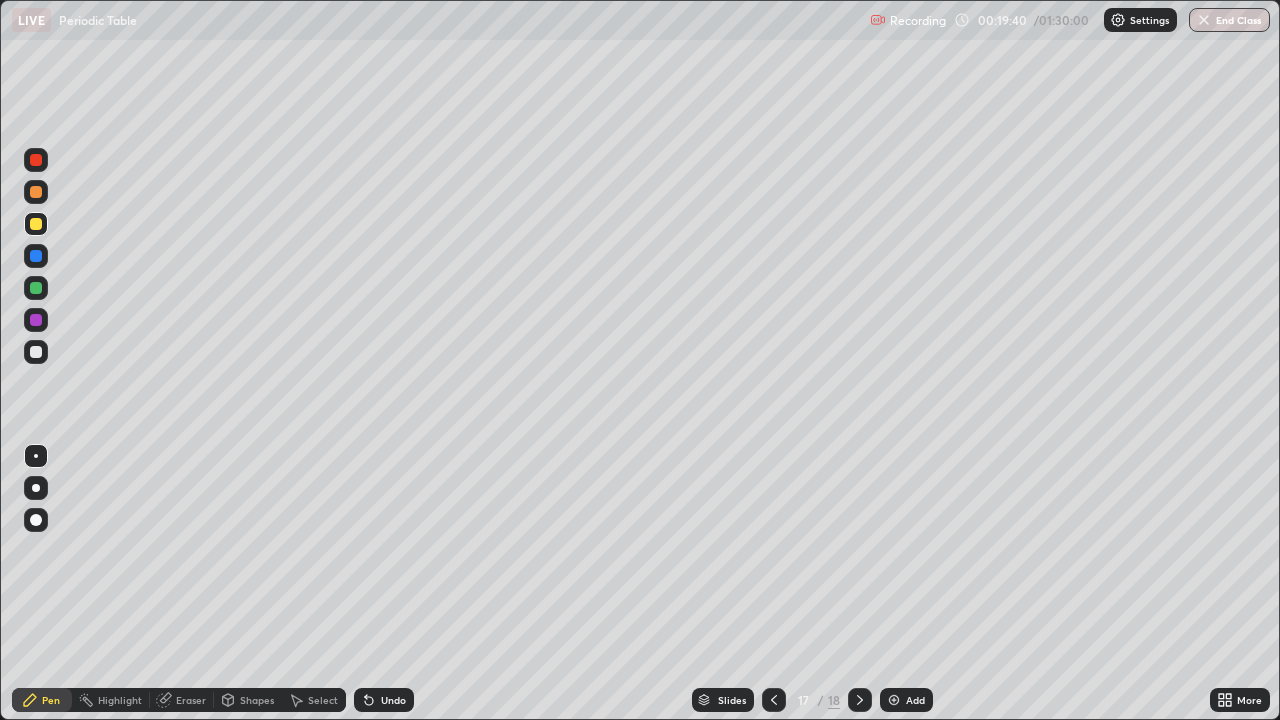 click 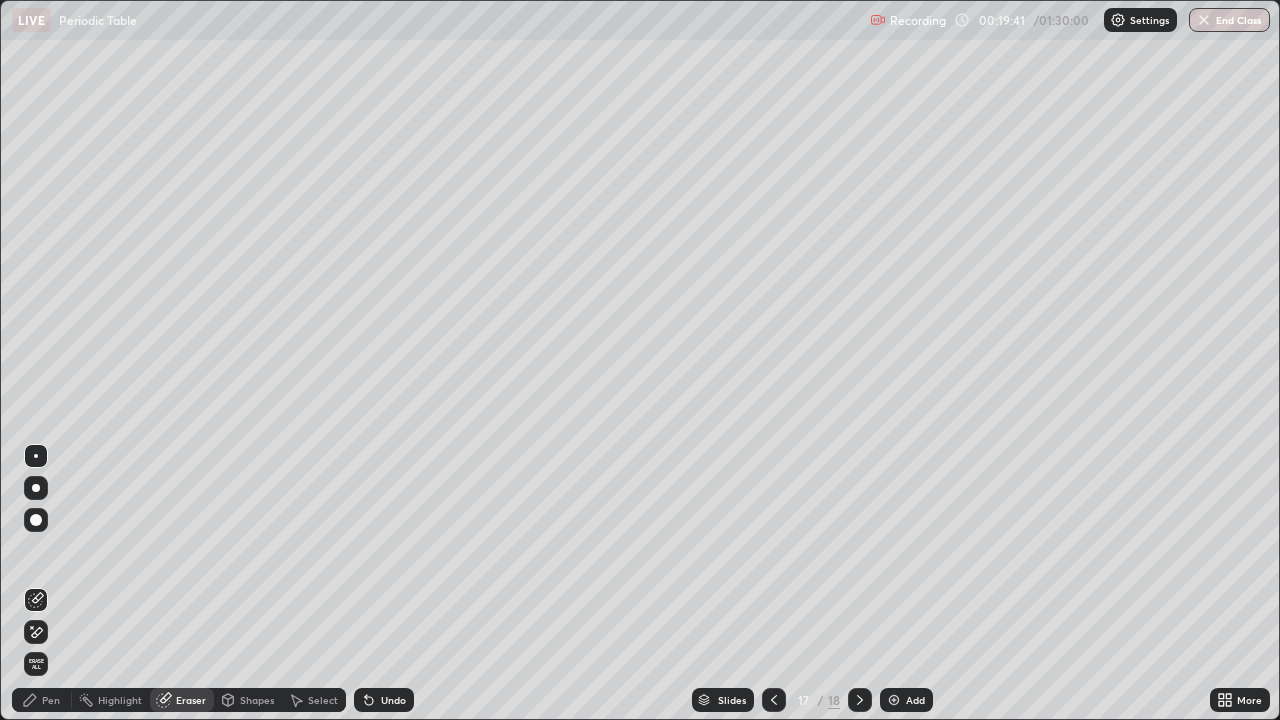 click 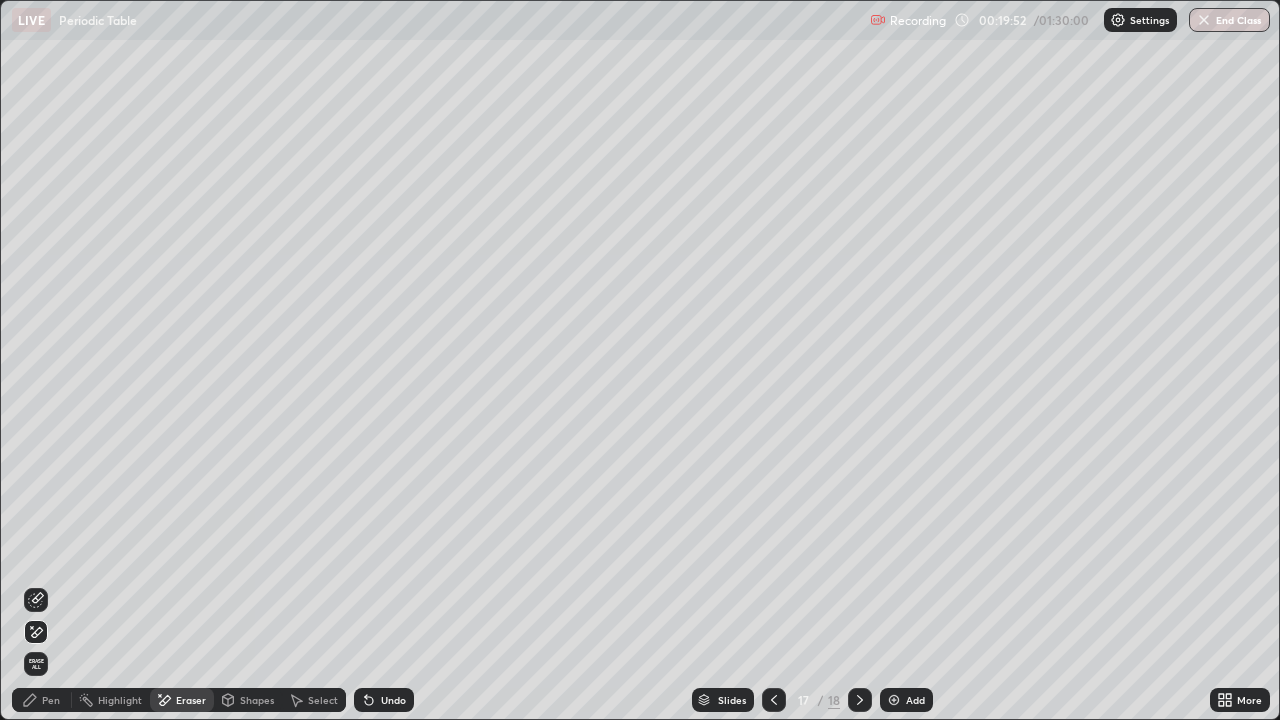 click 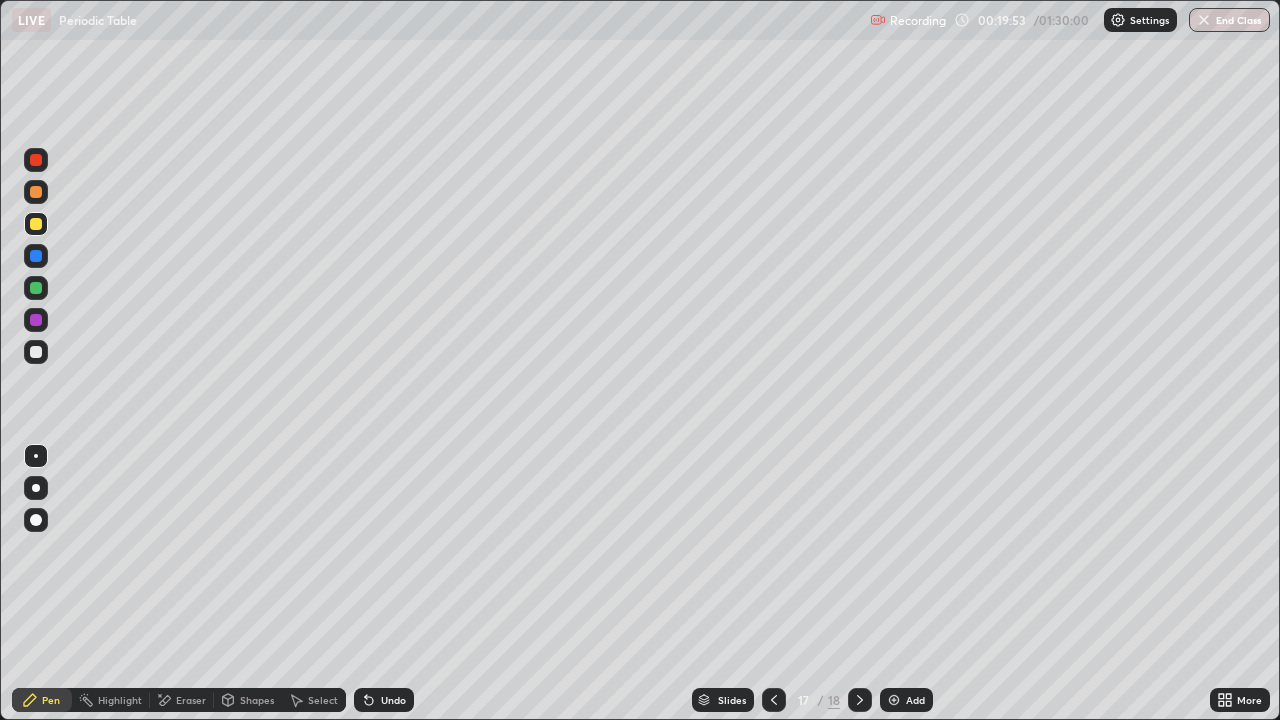 click at bounding box center (36, 352) 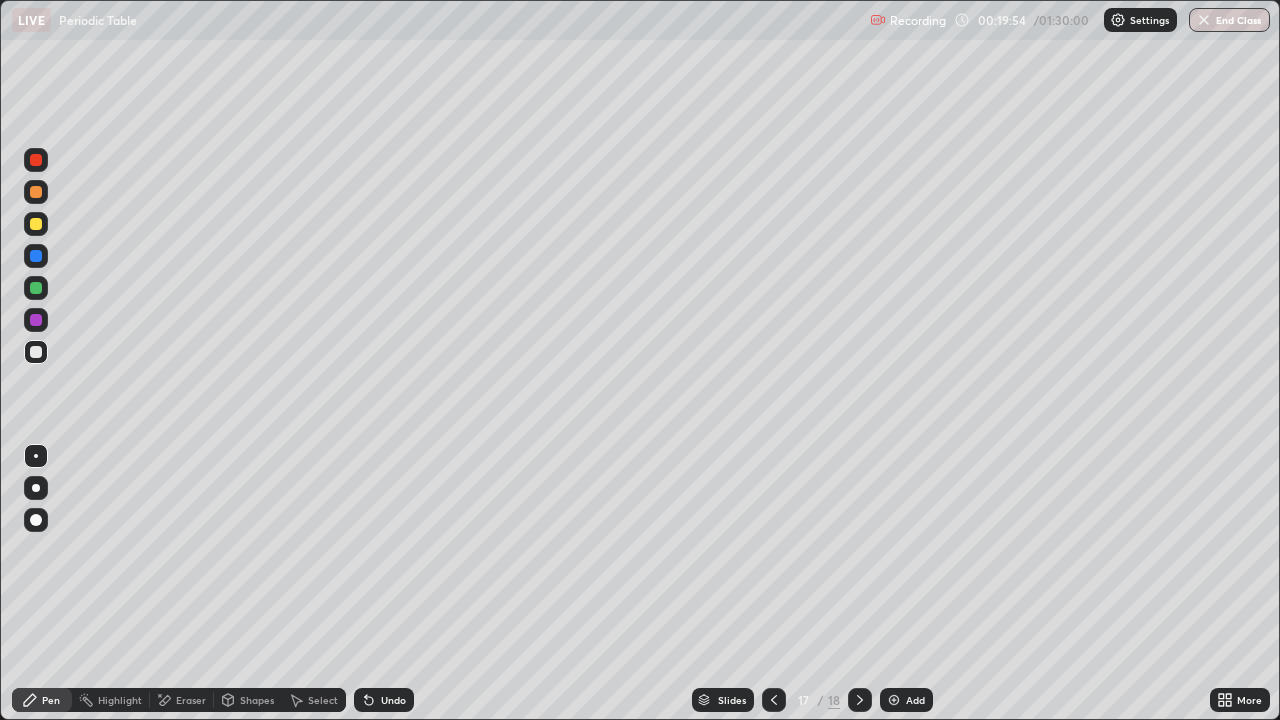 click at bounding box center (36, 256) 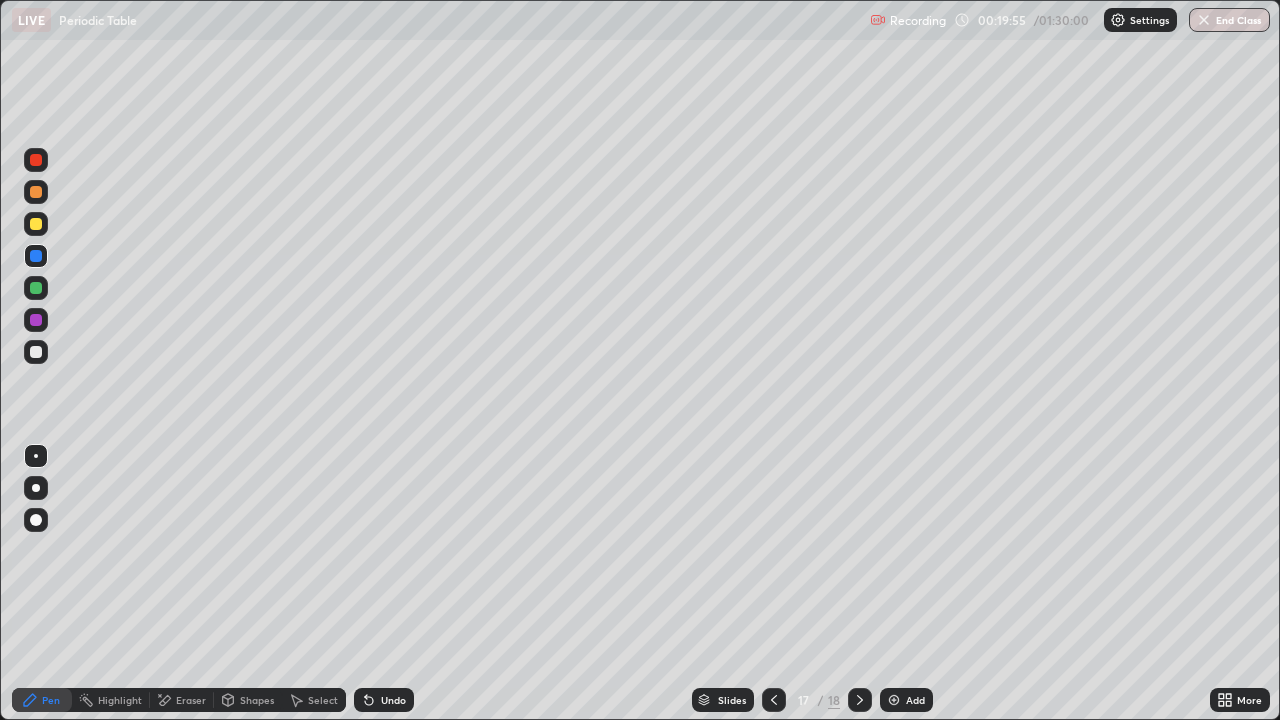 click at bounding box center (36, 288) 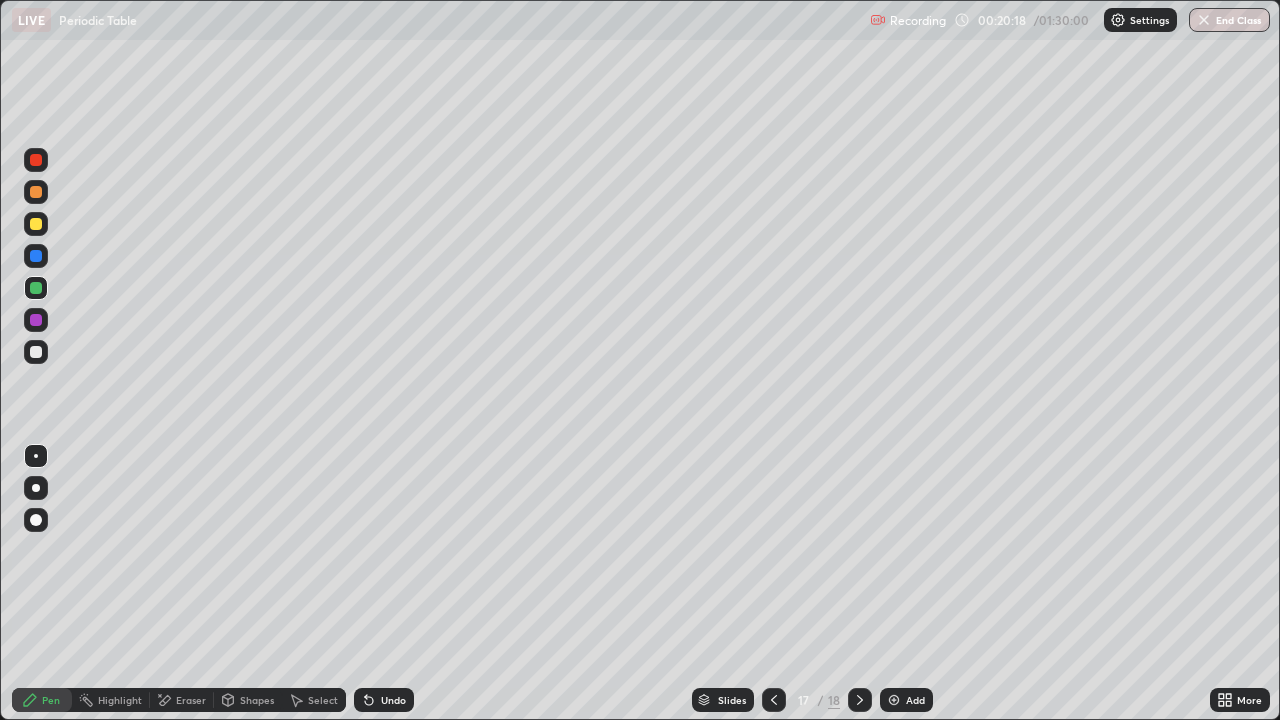 click on "Undo" at bounding box center [384, 700] 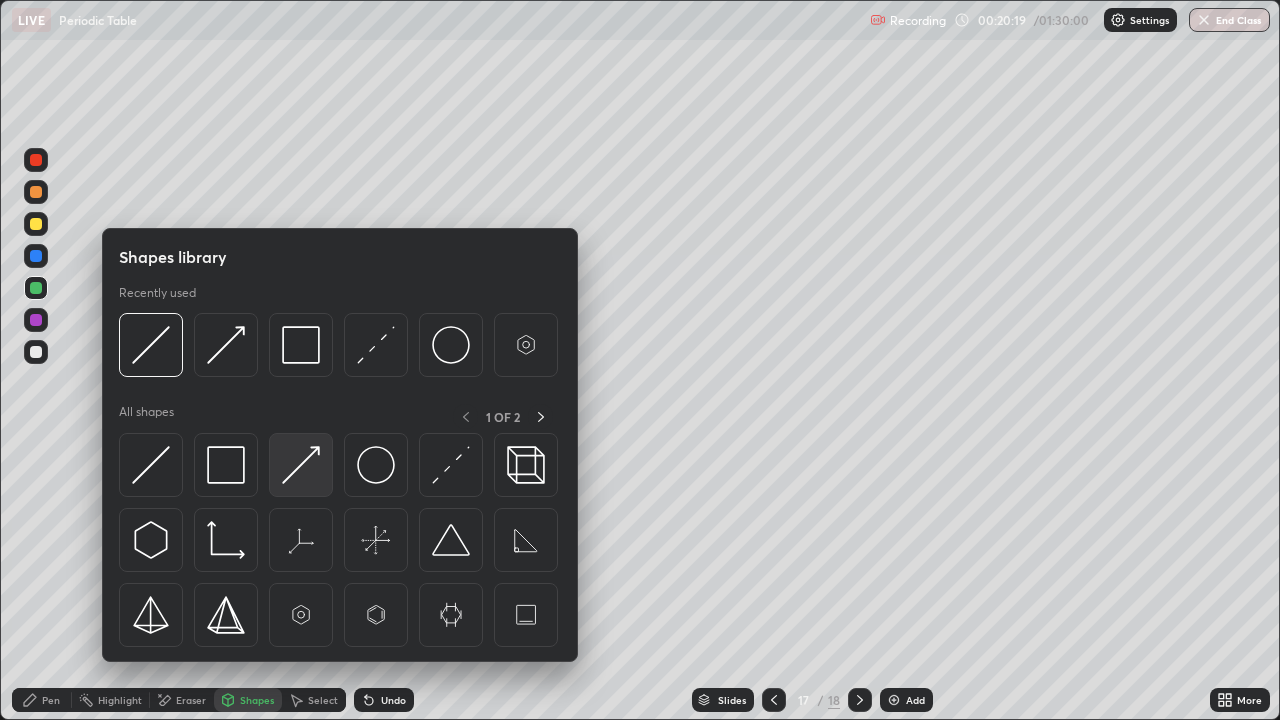 click at bounding box center [301, 465] 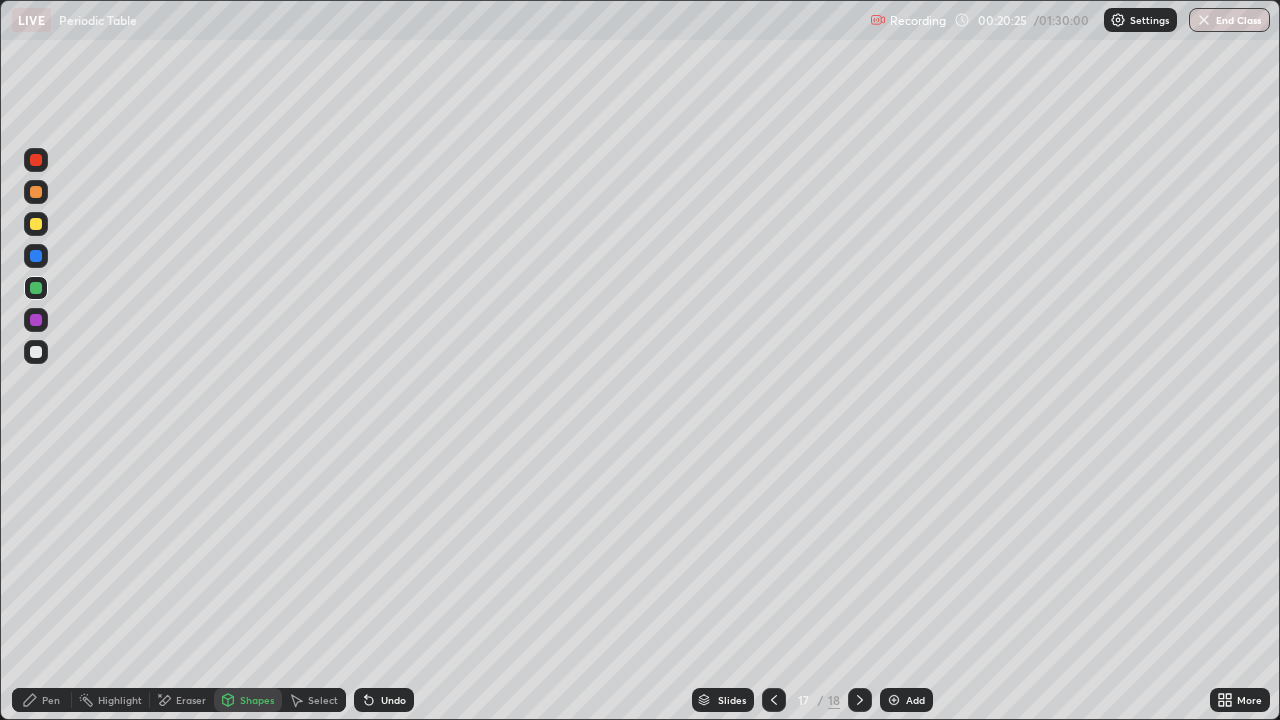 click at bounding box center [36, 352] 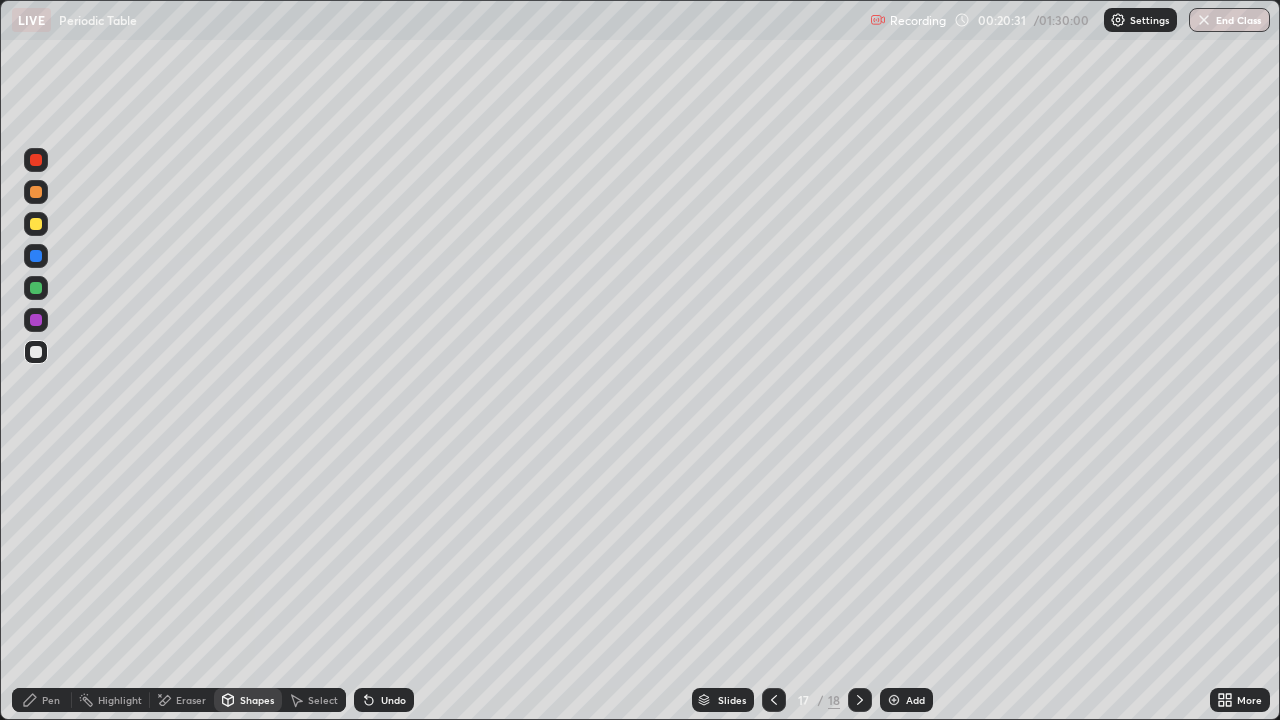 click on "Undo" at bounding box center [393, 700] 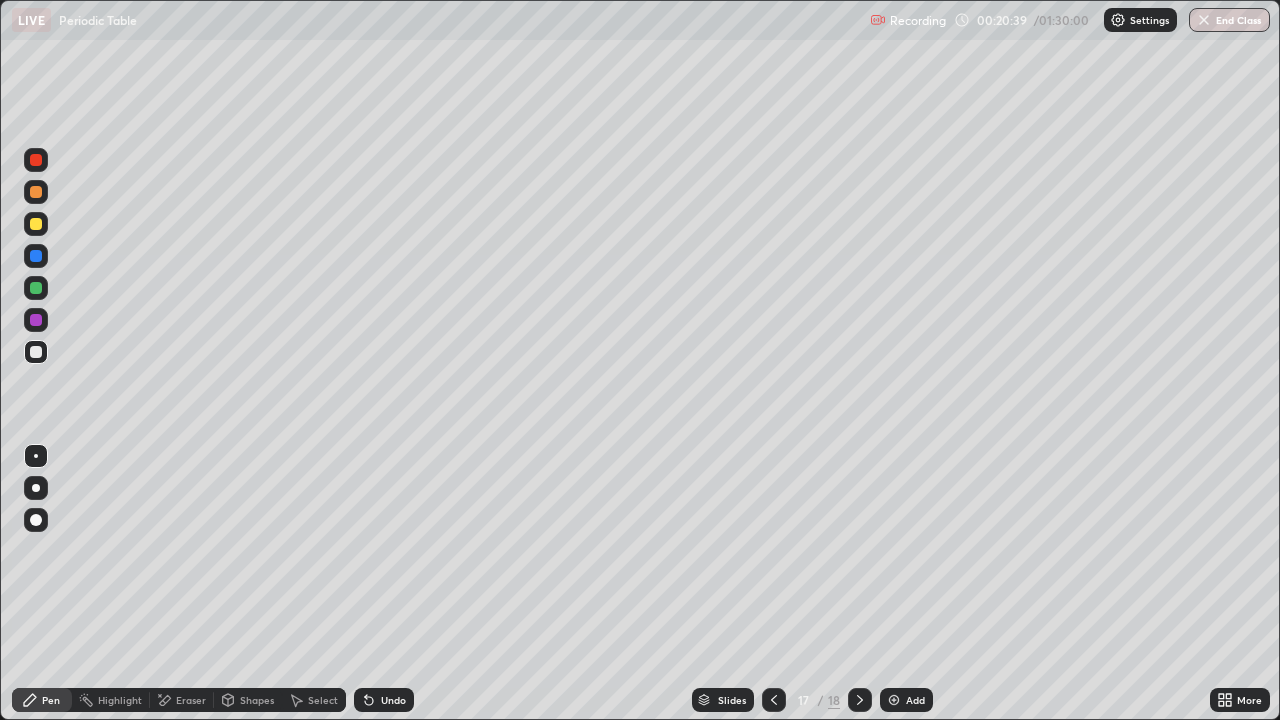 click at bounding box center (36, 256) 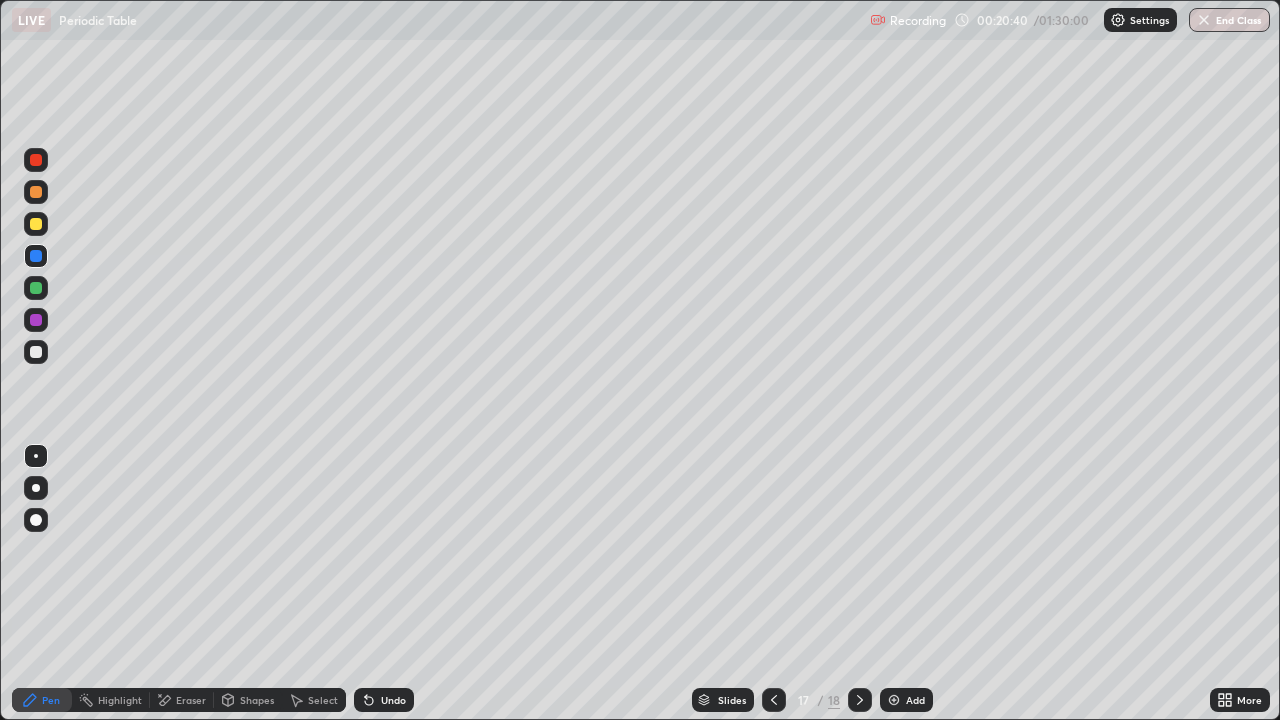click 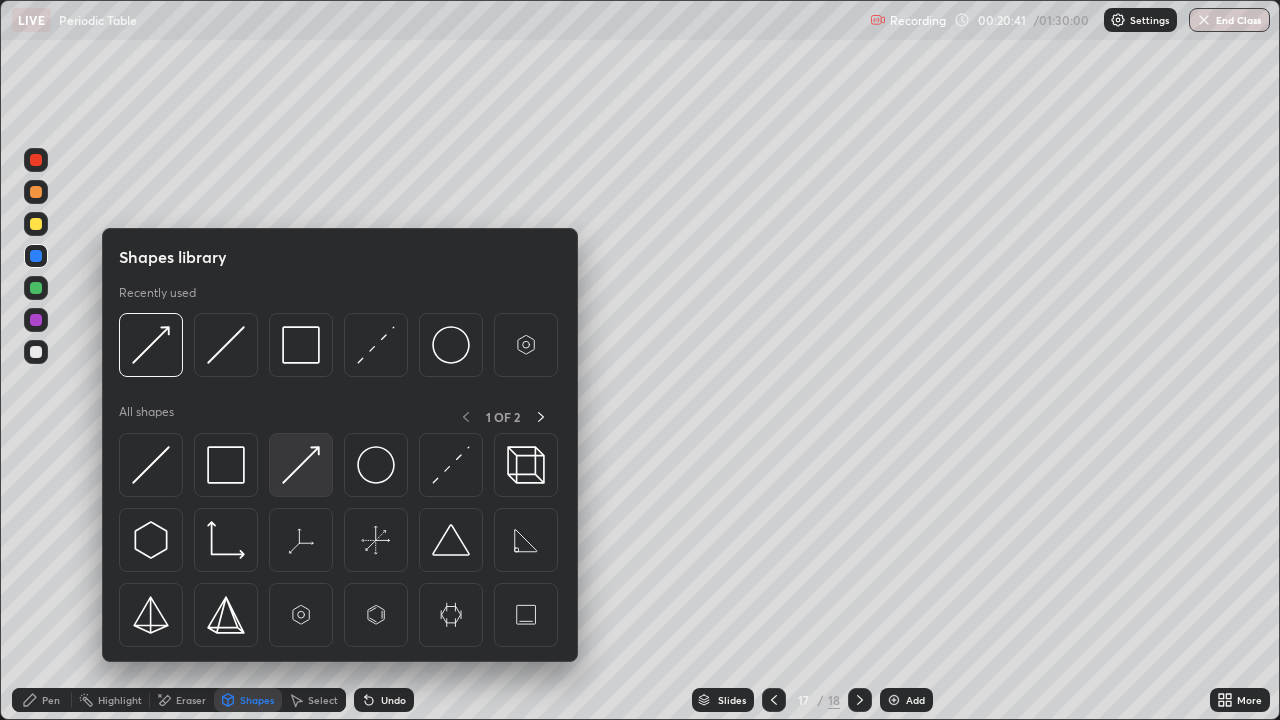 click at bounding box center [301, 465] 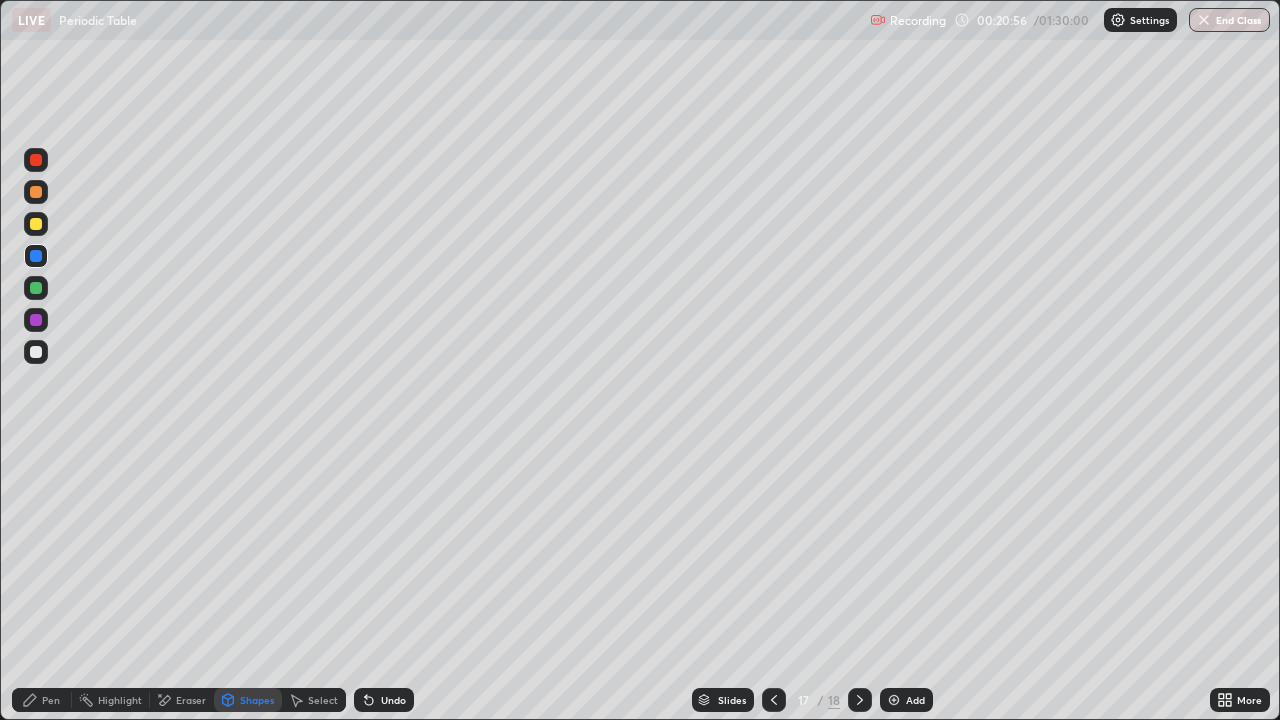 click at bounding box center (36, 352) 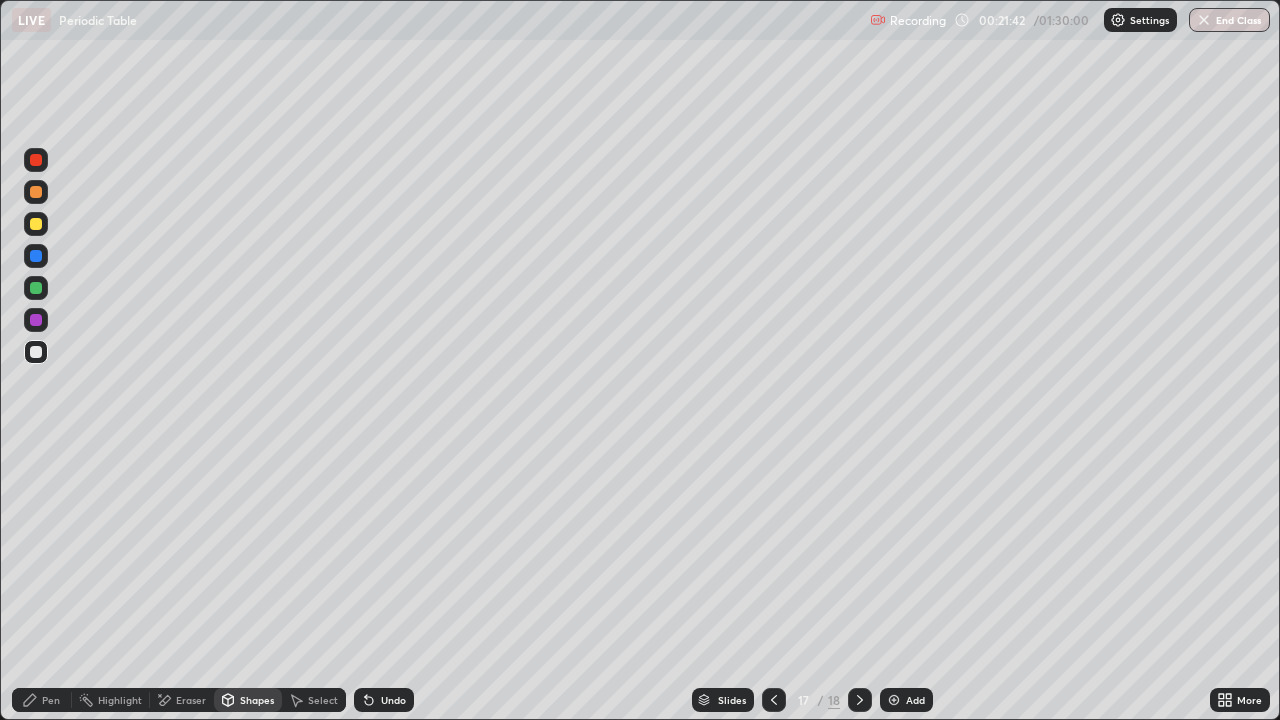 click on "Select" at bounding box center (323, 700) 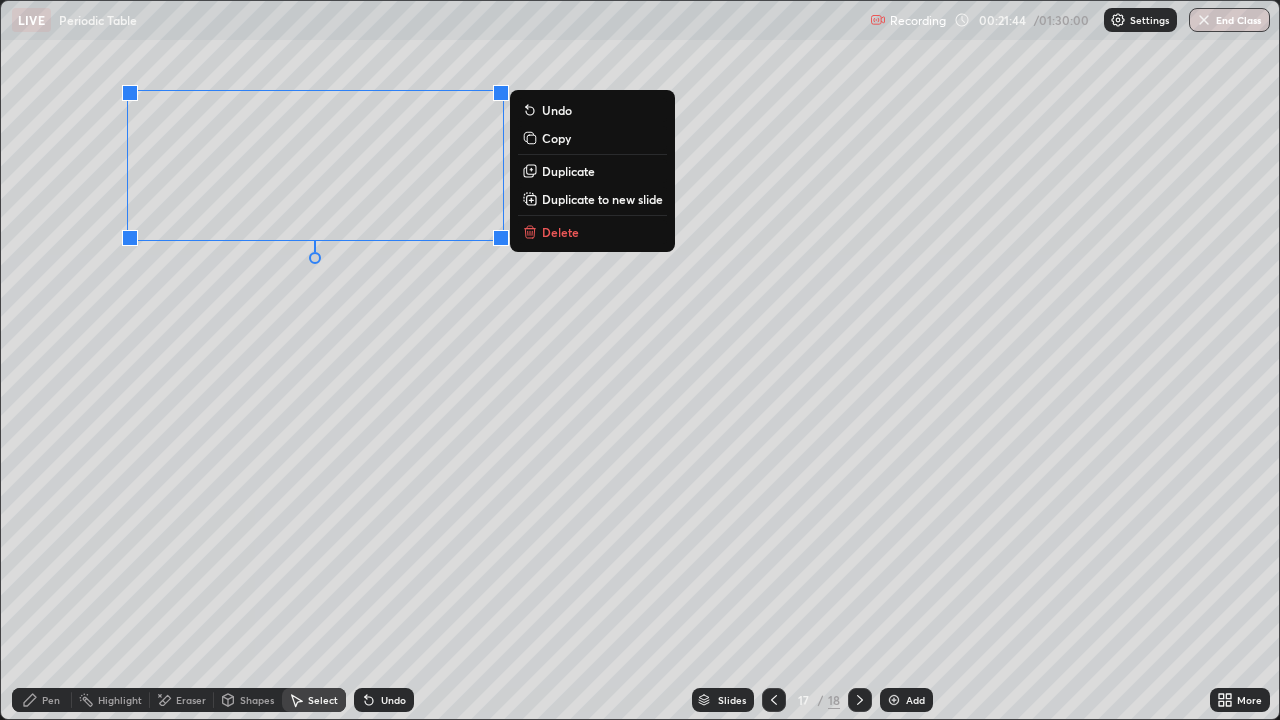 click on "Delete" at bounding box center [560, 232] 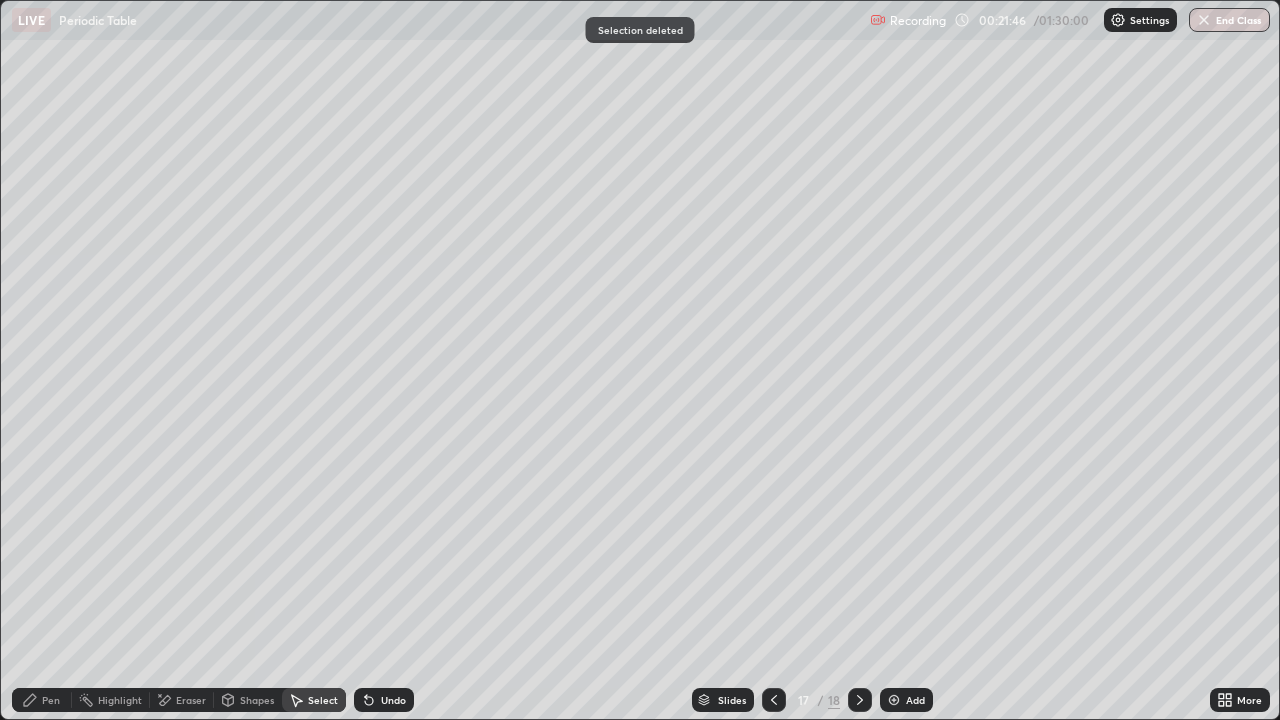 click on "Pen" at bounding box center [42, 700] 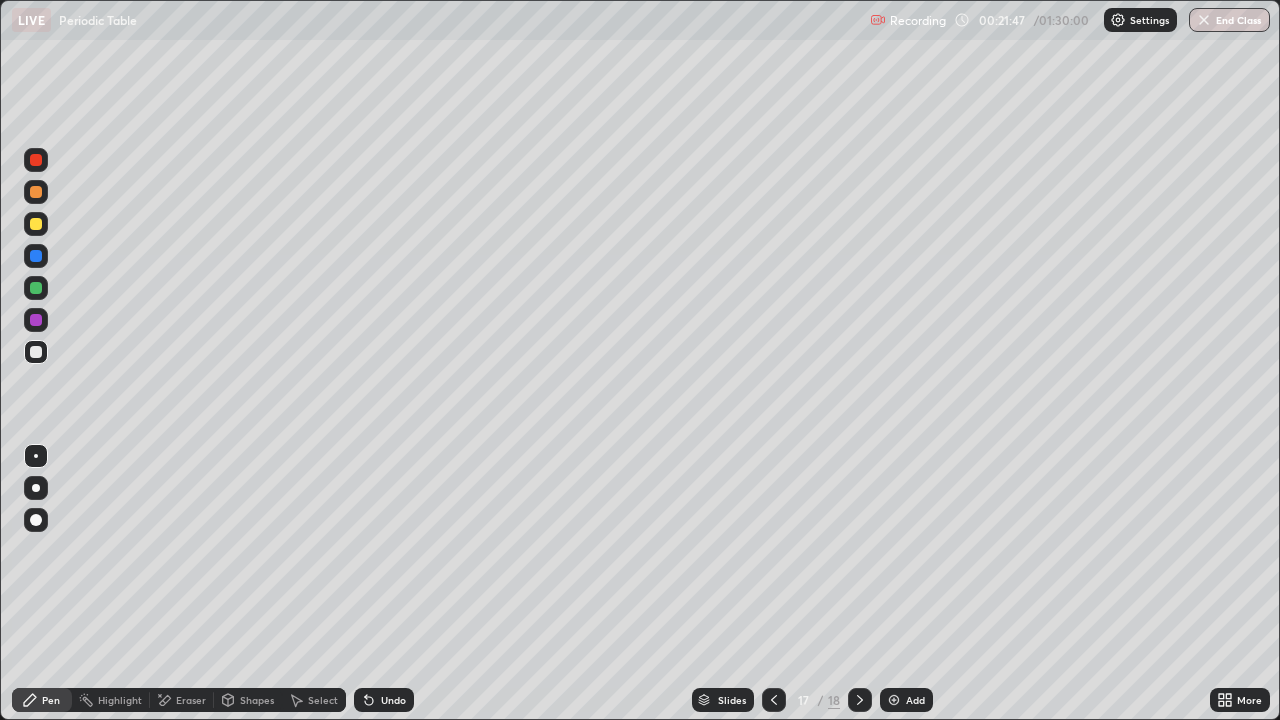 click at bounding box center [36, 352] 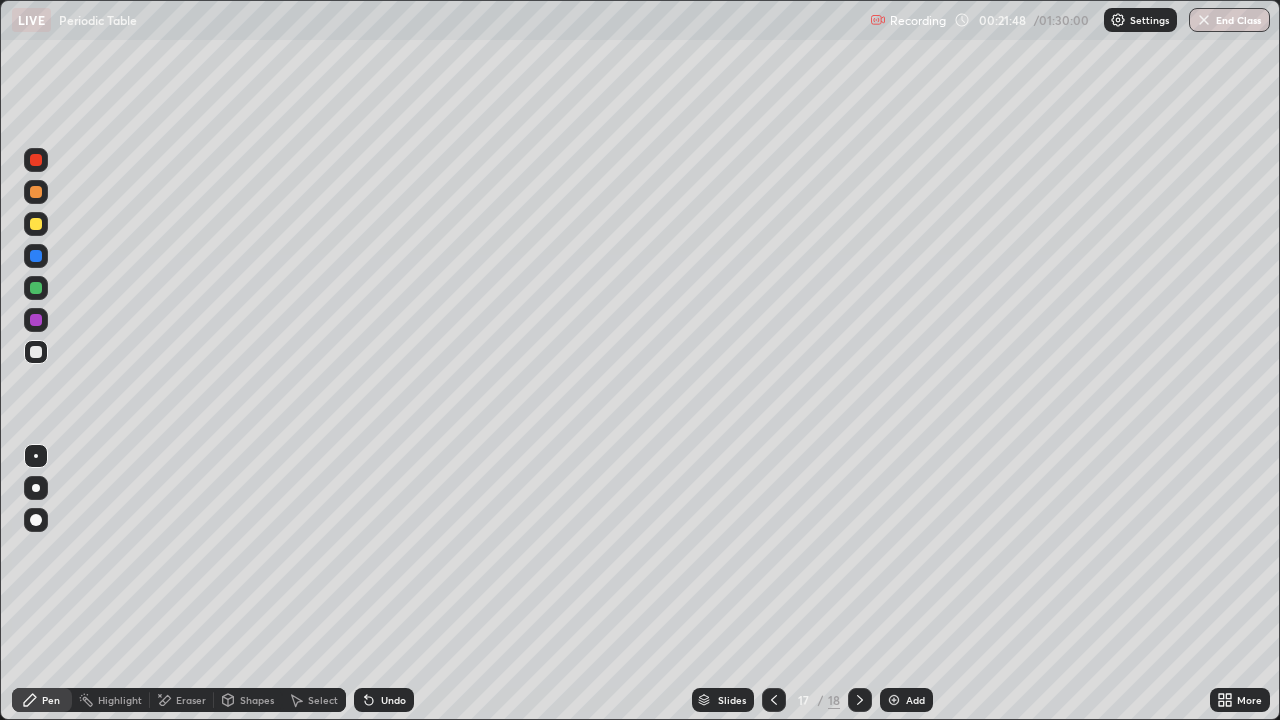 click at bounding box center (36, 288) 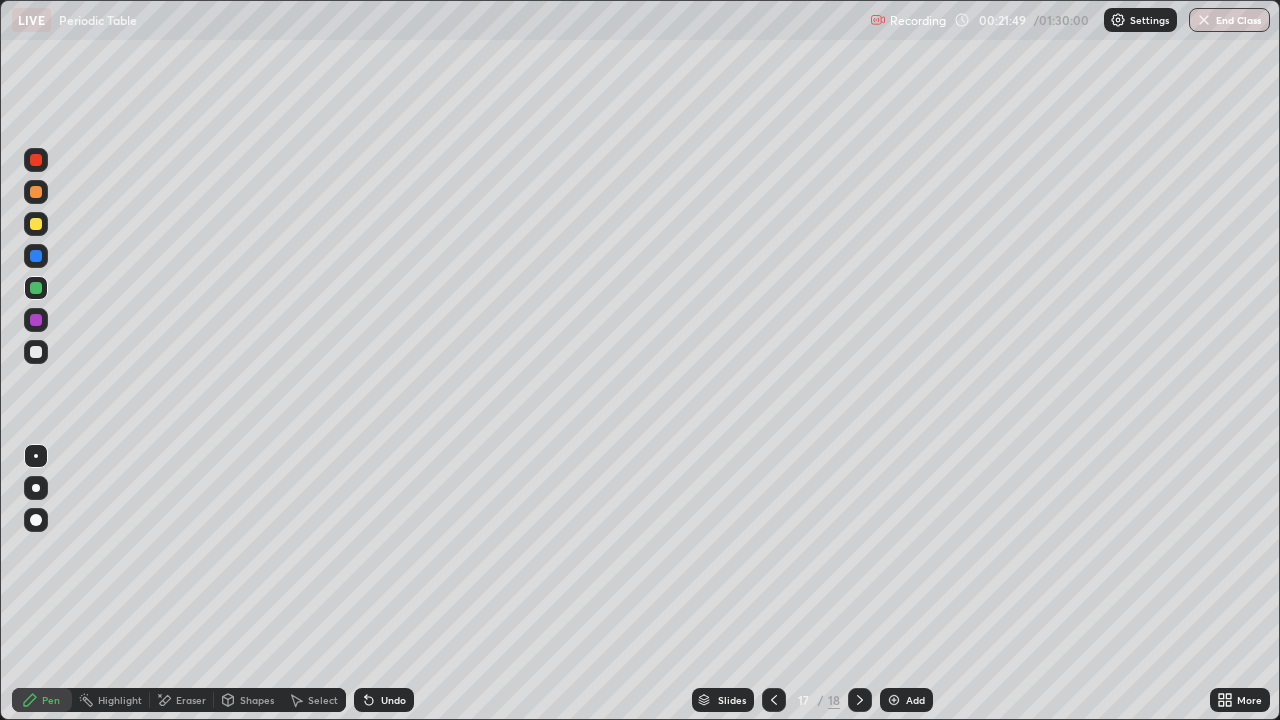 click at bounding box center (36, 352) 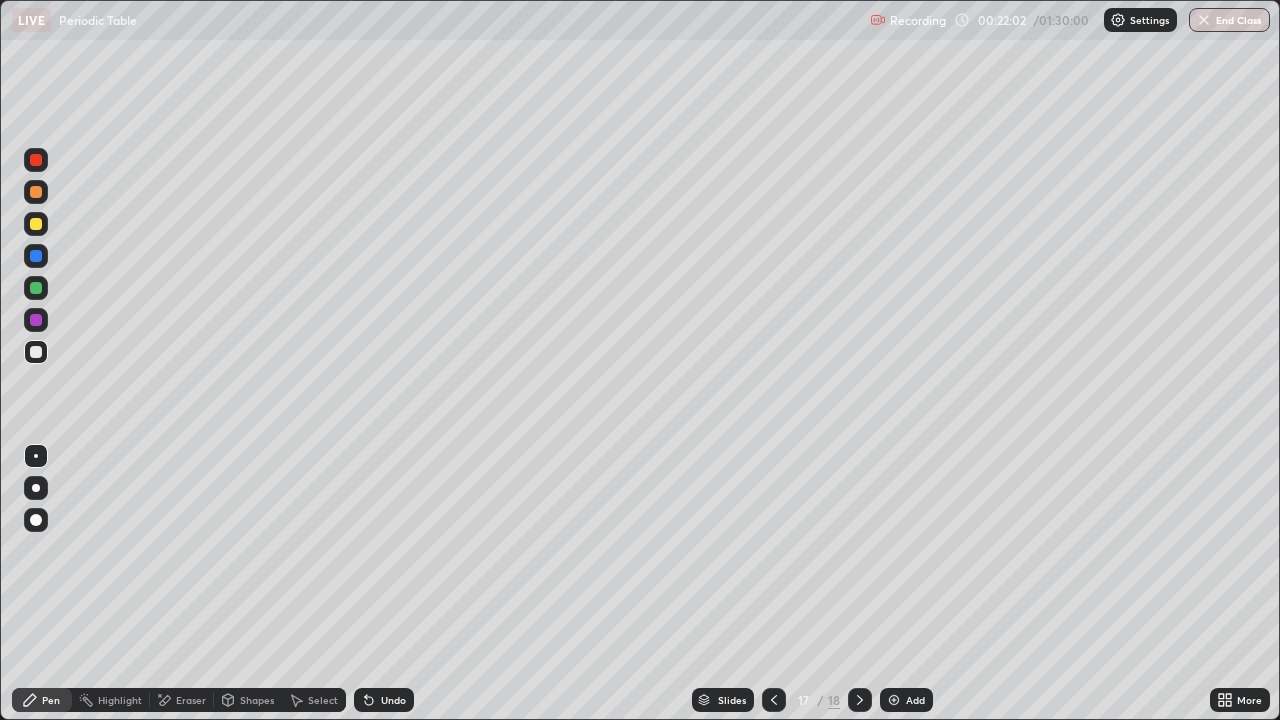 click on "Undo" at bounding box center [393, 700] 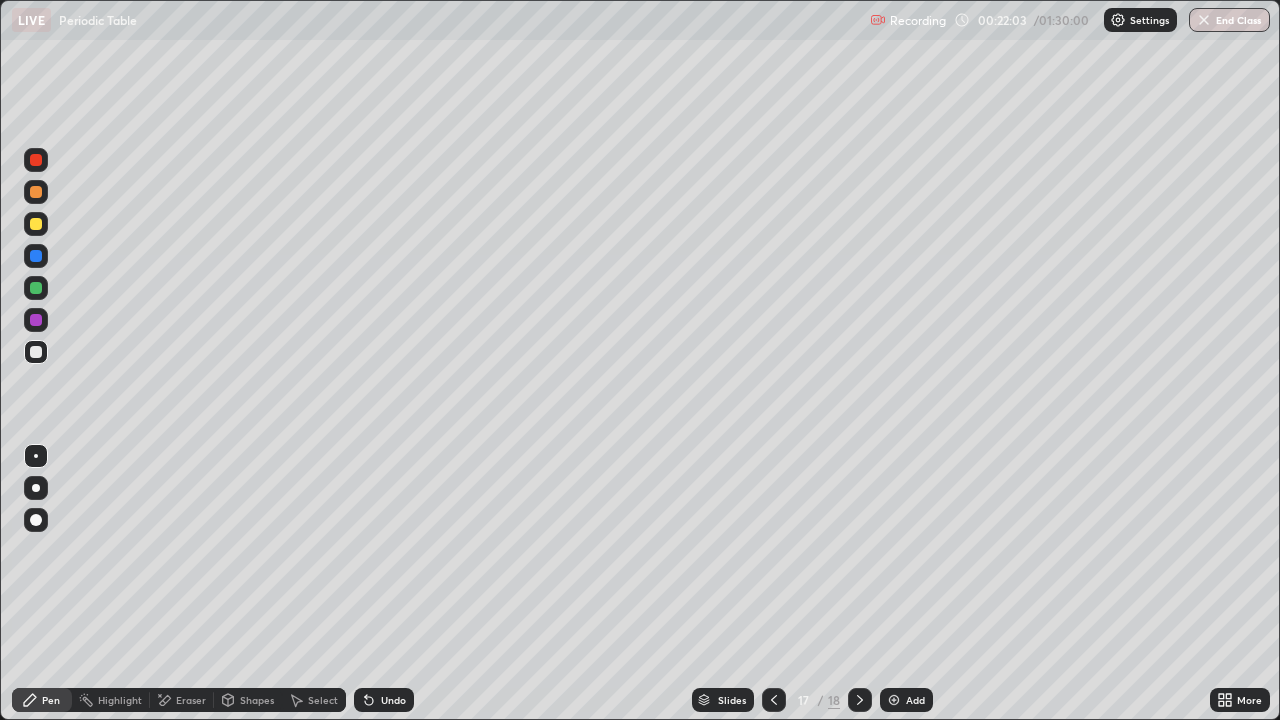 click 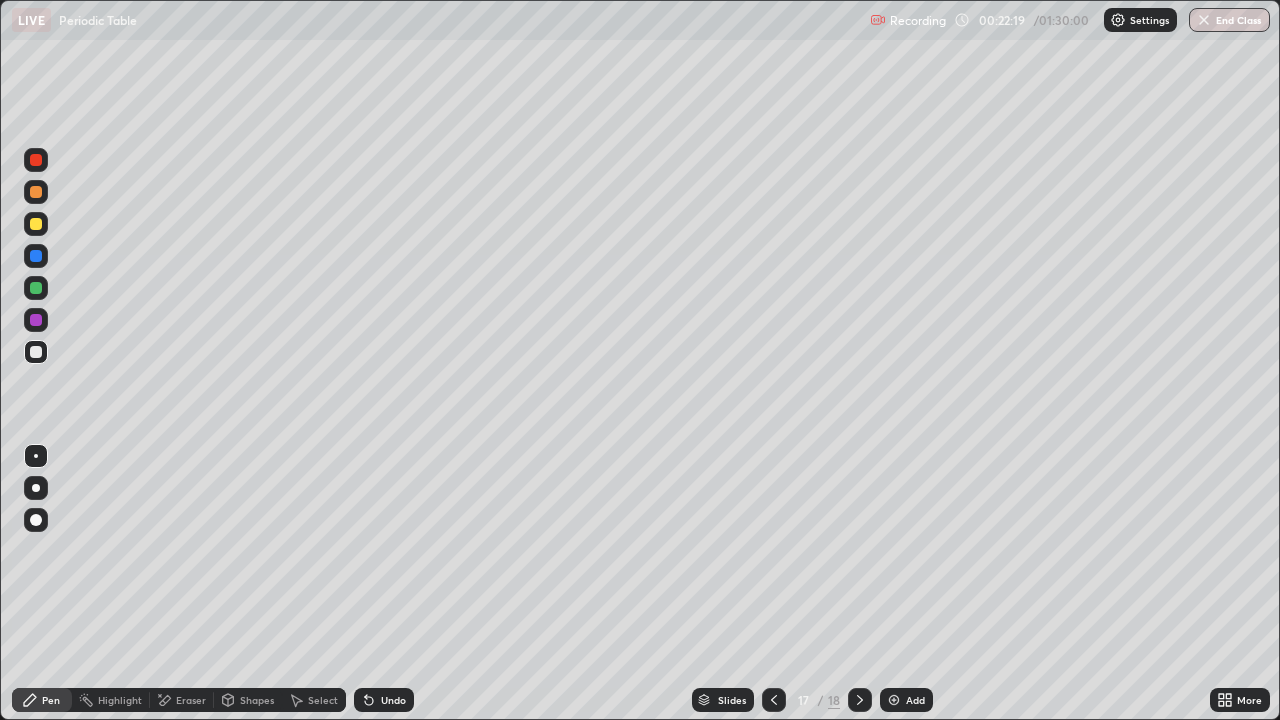 click at bounding box center (36, 192) 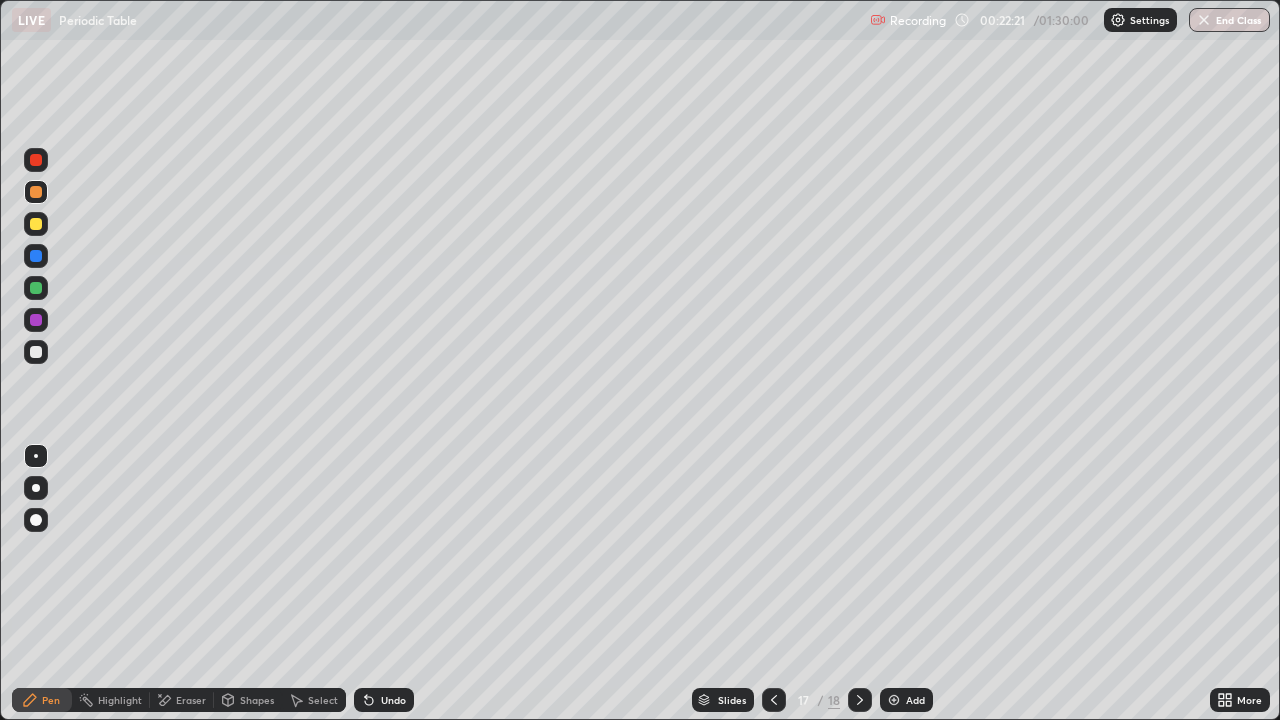 click at bounding box center (36, 288) 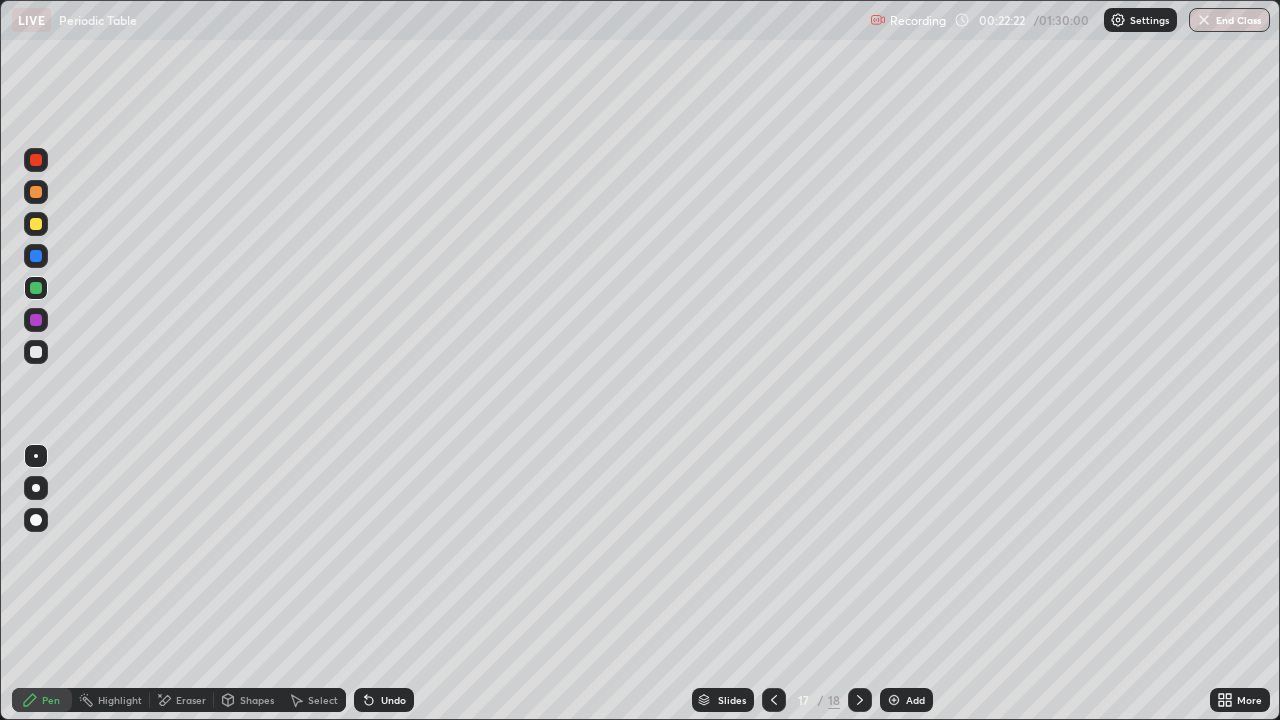 click 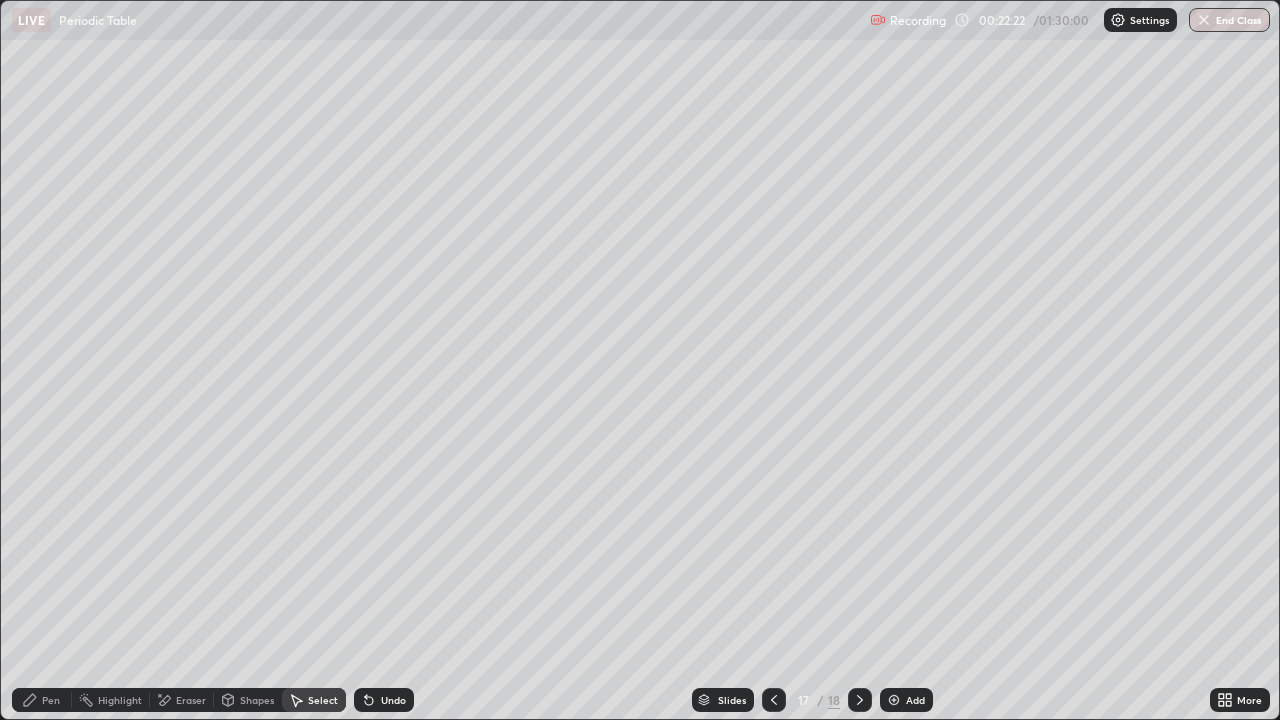 click 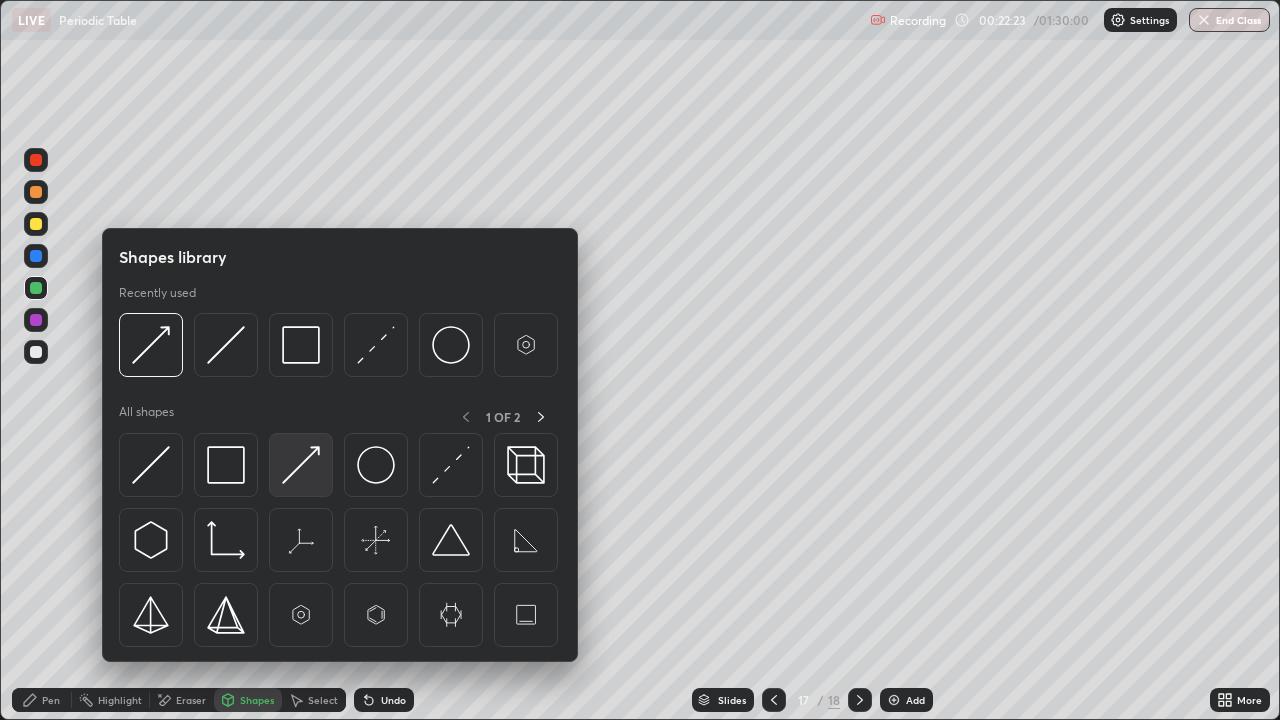click at bounding box center (301, 465) 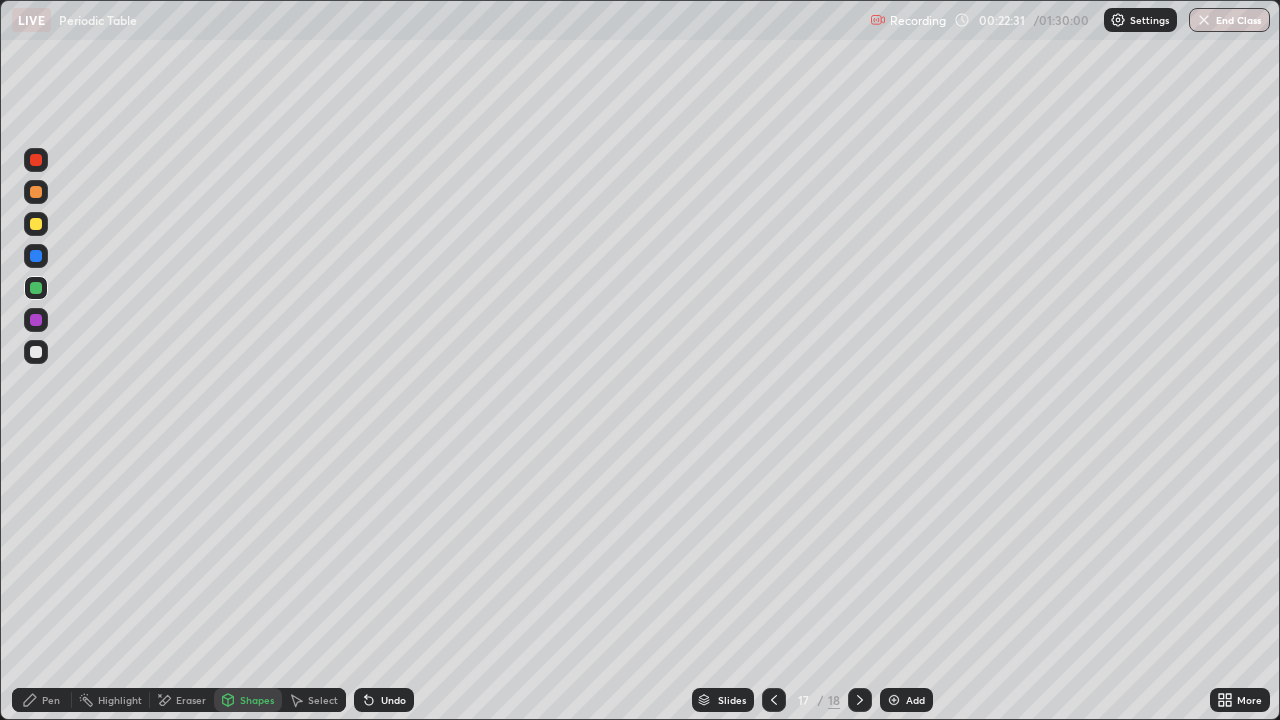 click on "Eraser" at bounding box center (182, 700) 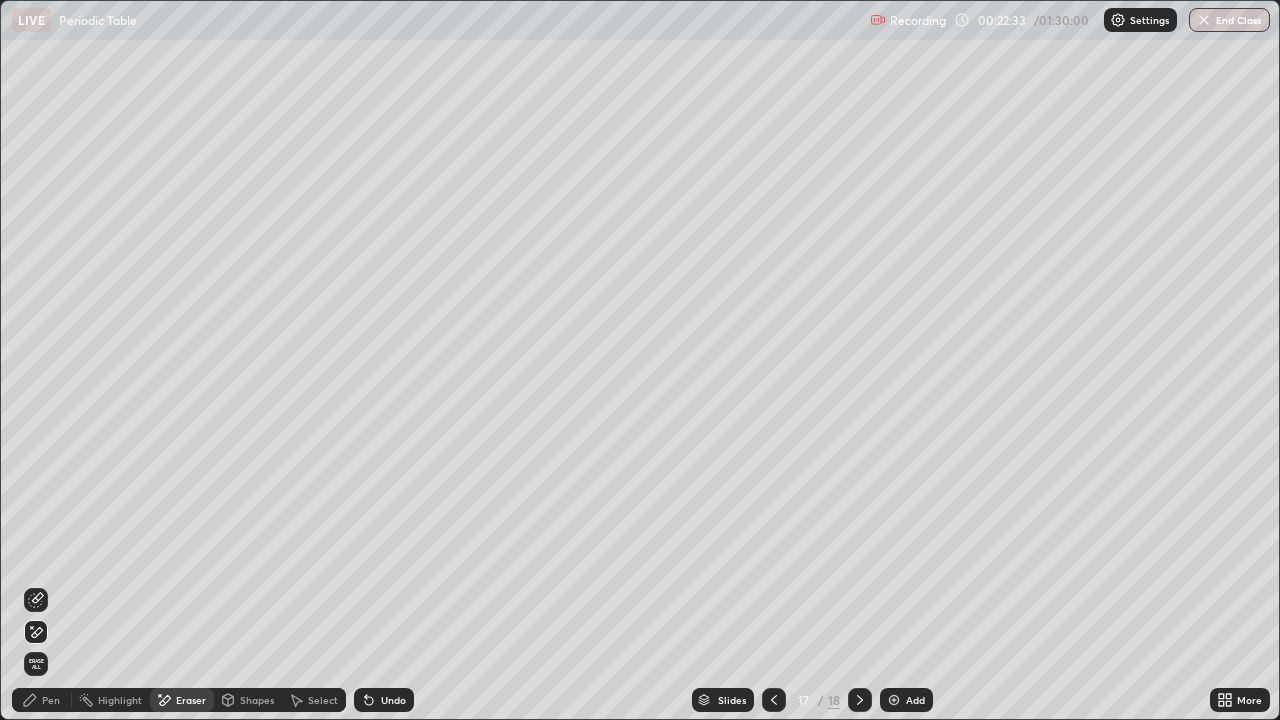 click 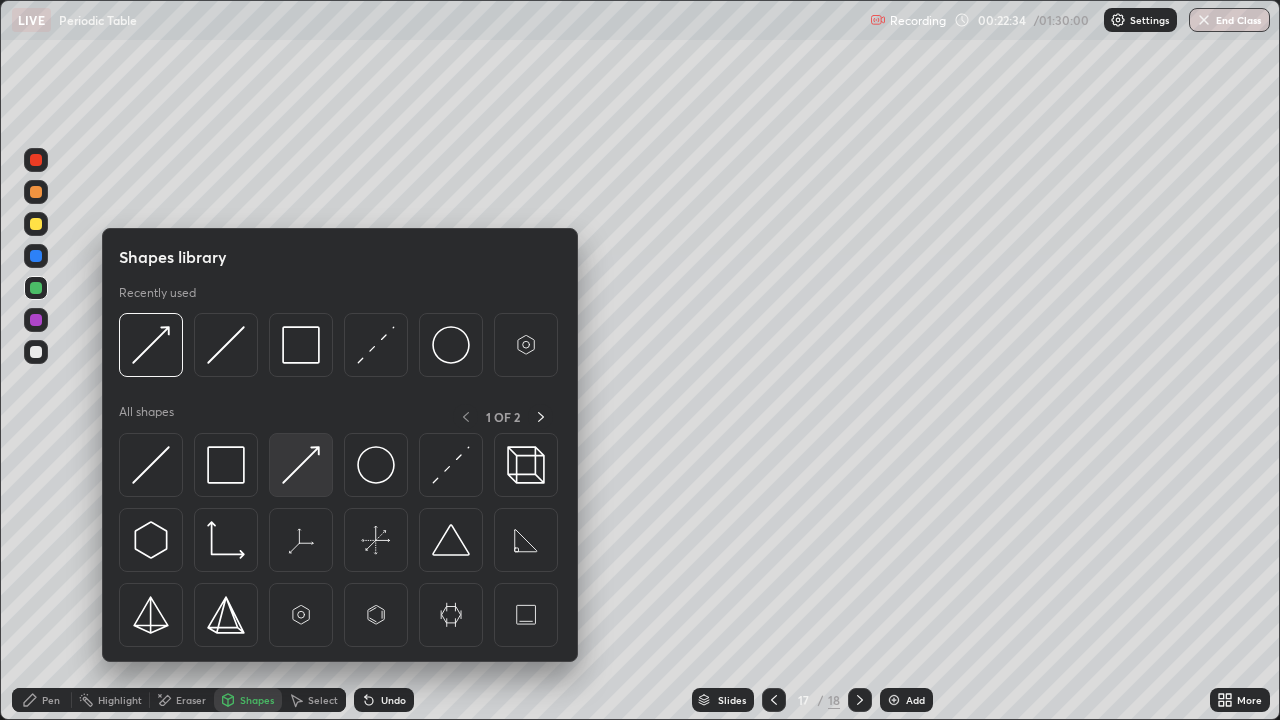click at bounding box center [301, 465] 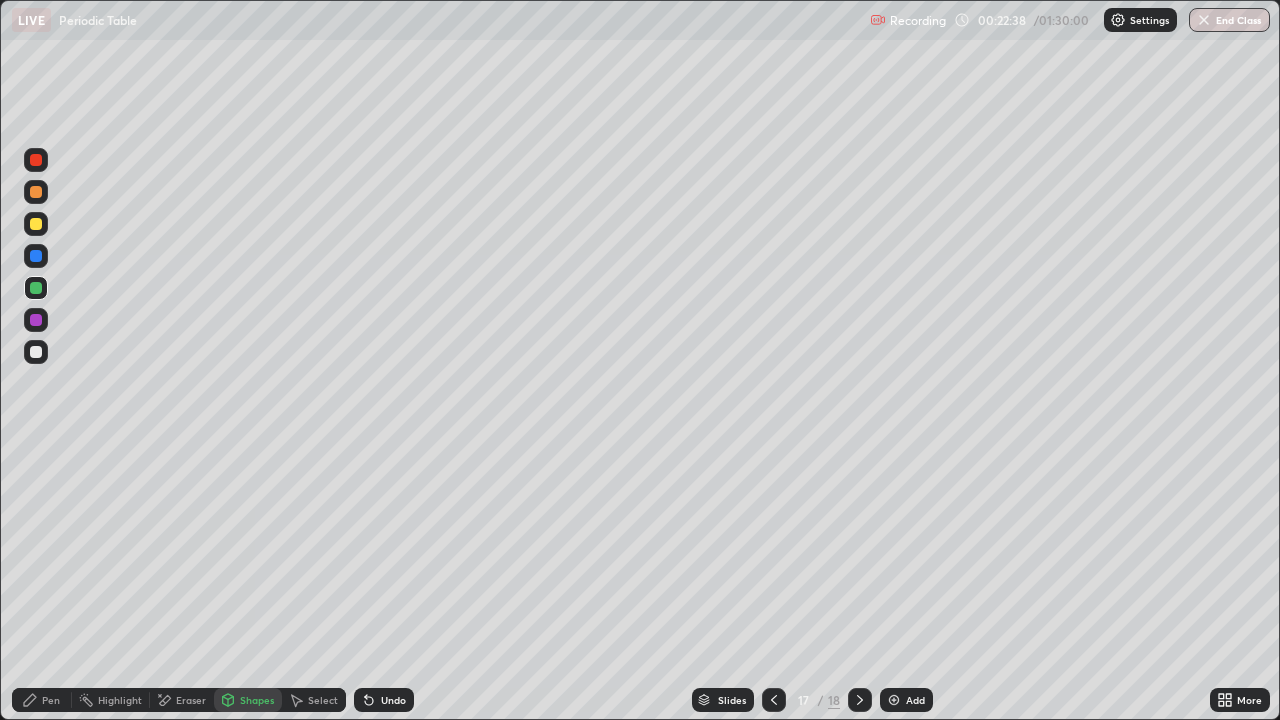 click at bounding box center [36, 256] 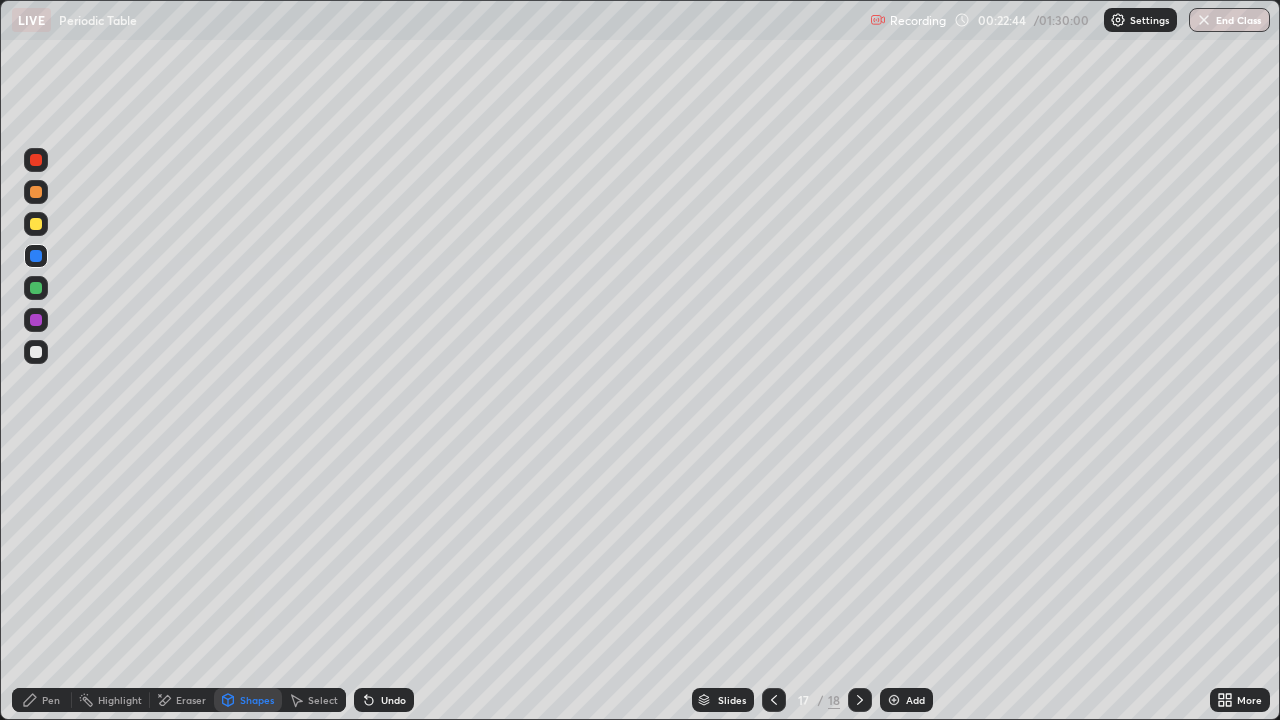 click 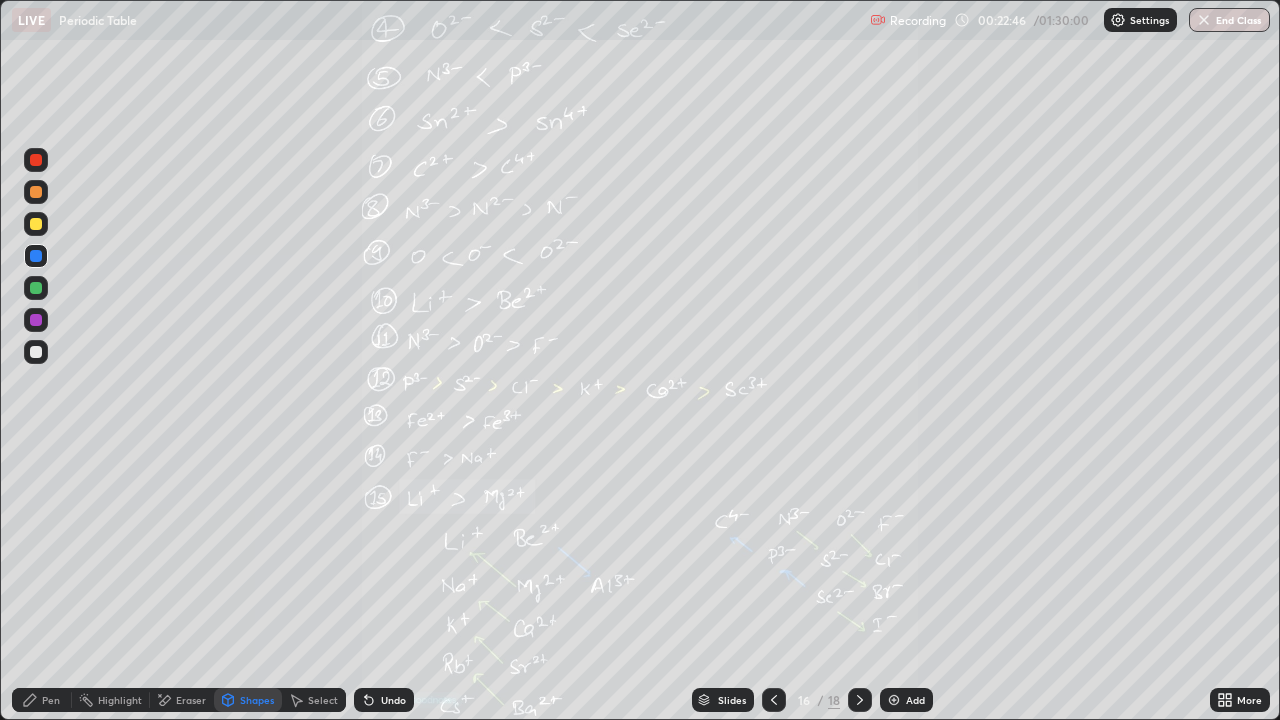 click 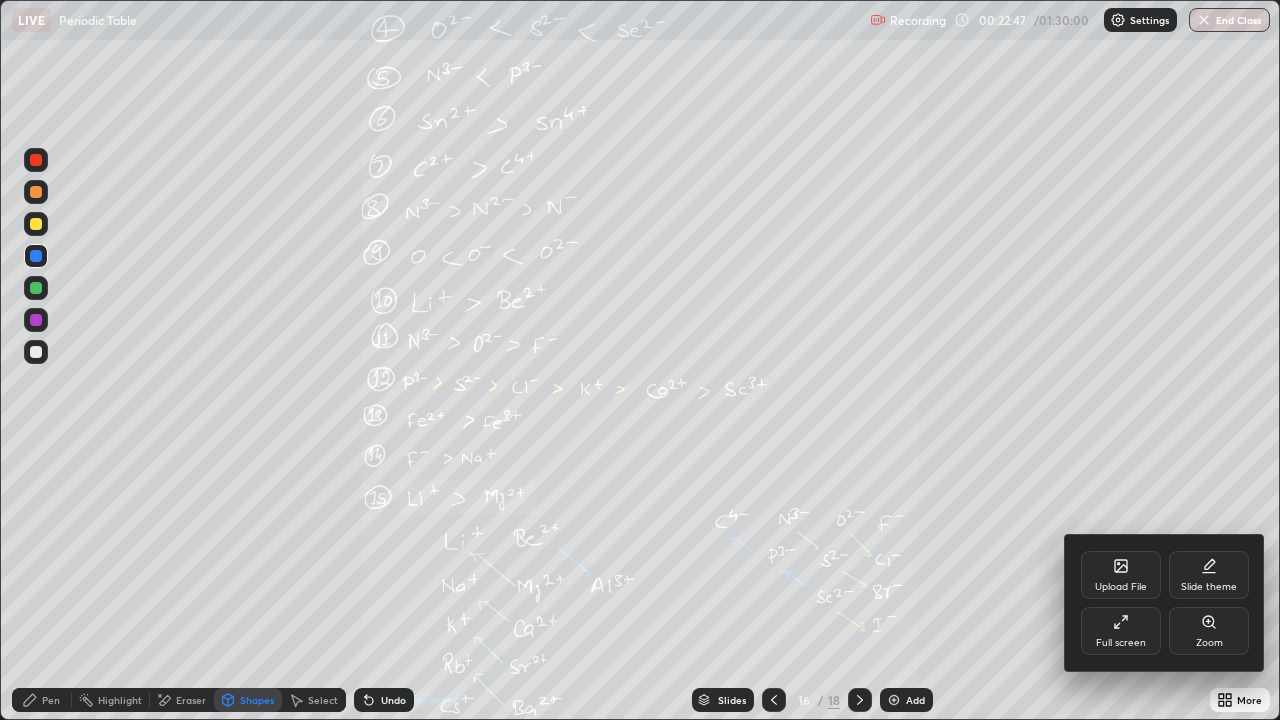 click on "Zoom" at bounding box center (1209, 631) 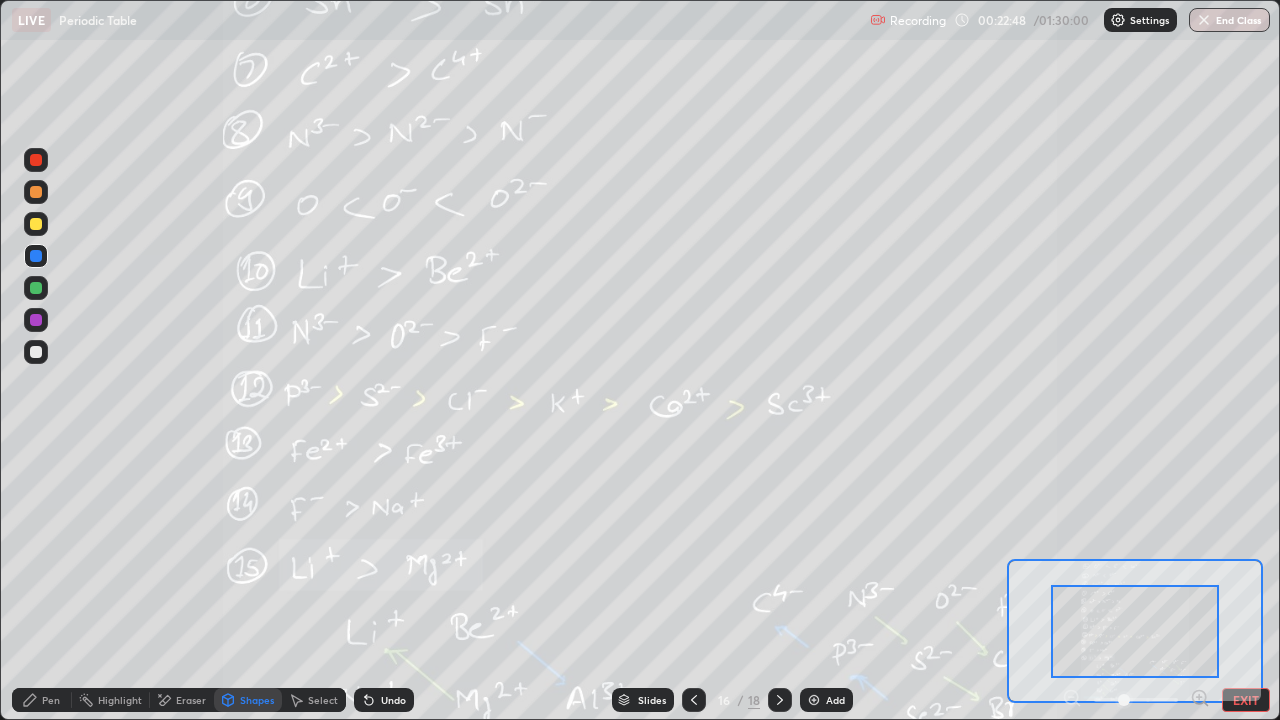 click 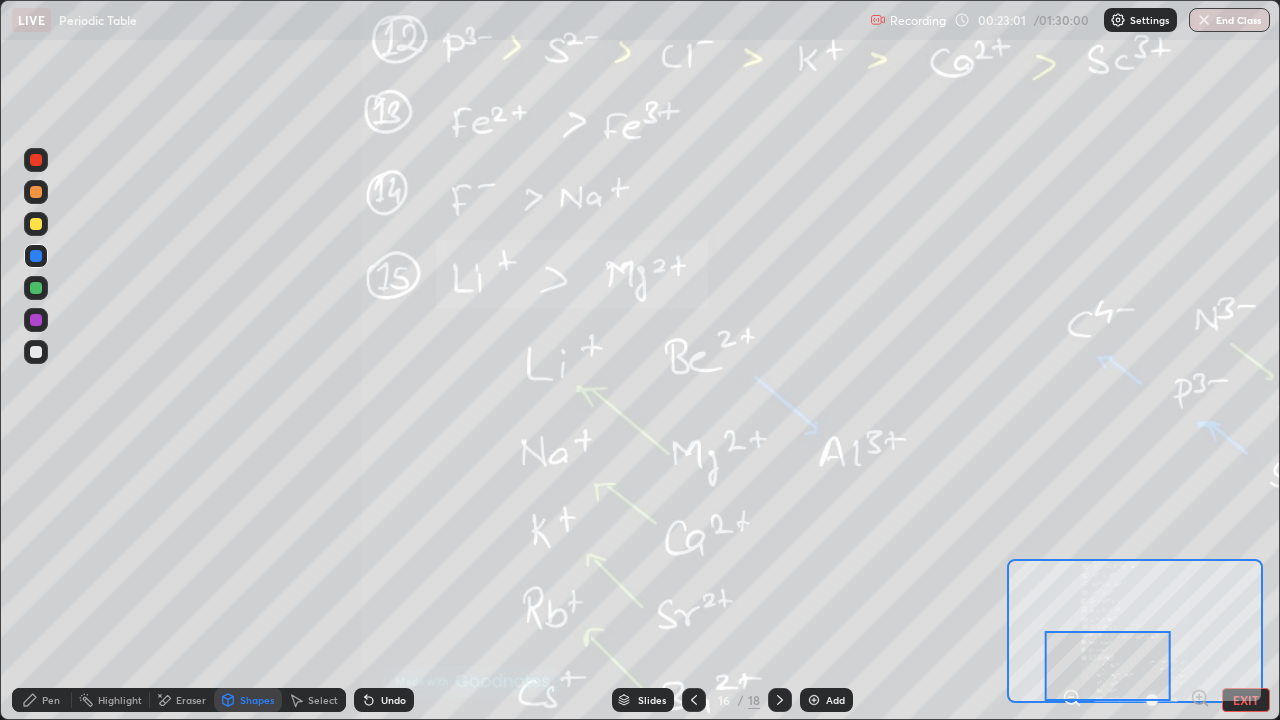 click at bounding box center (36, 352) 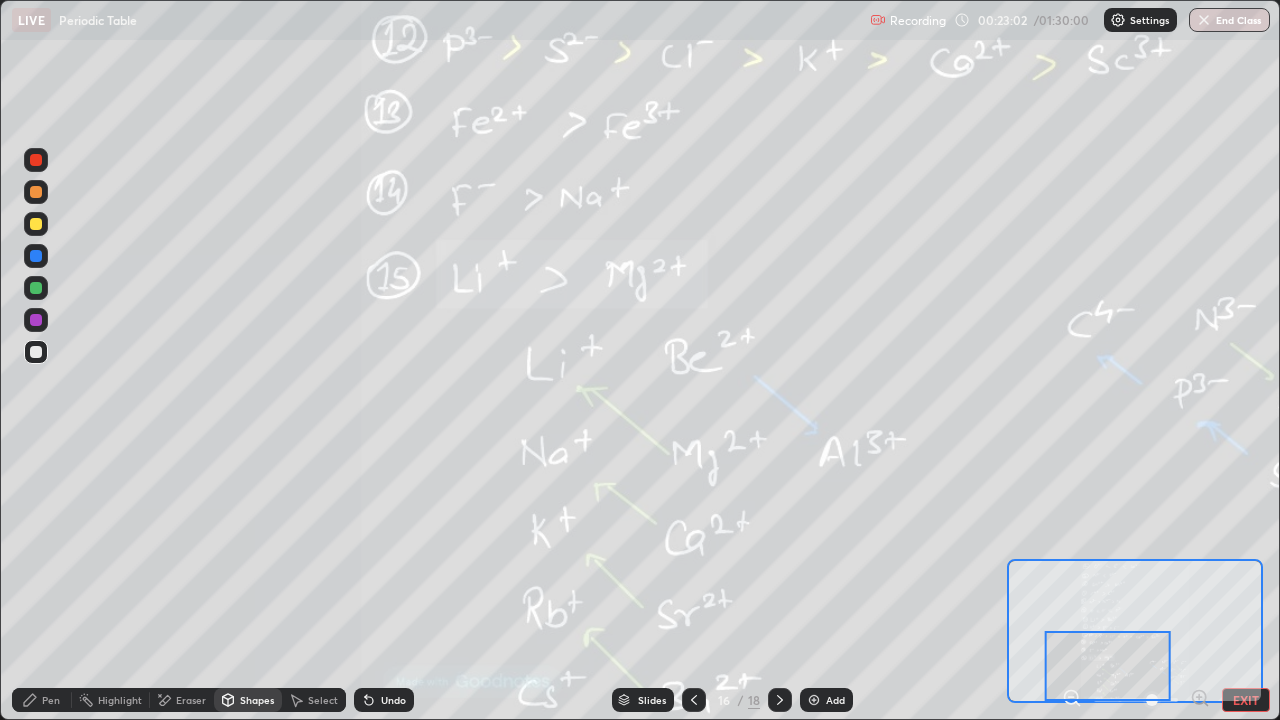 click at bounding box center [36, 352] 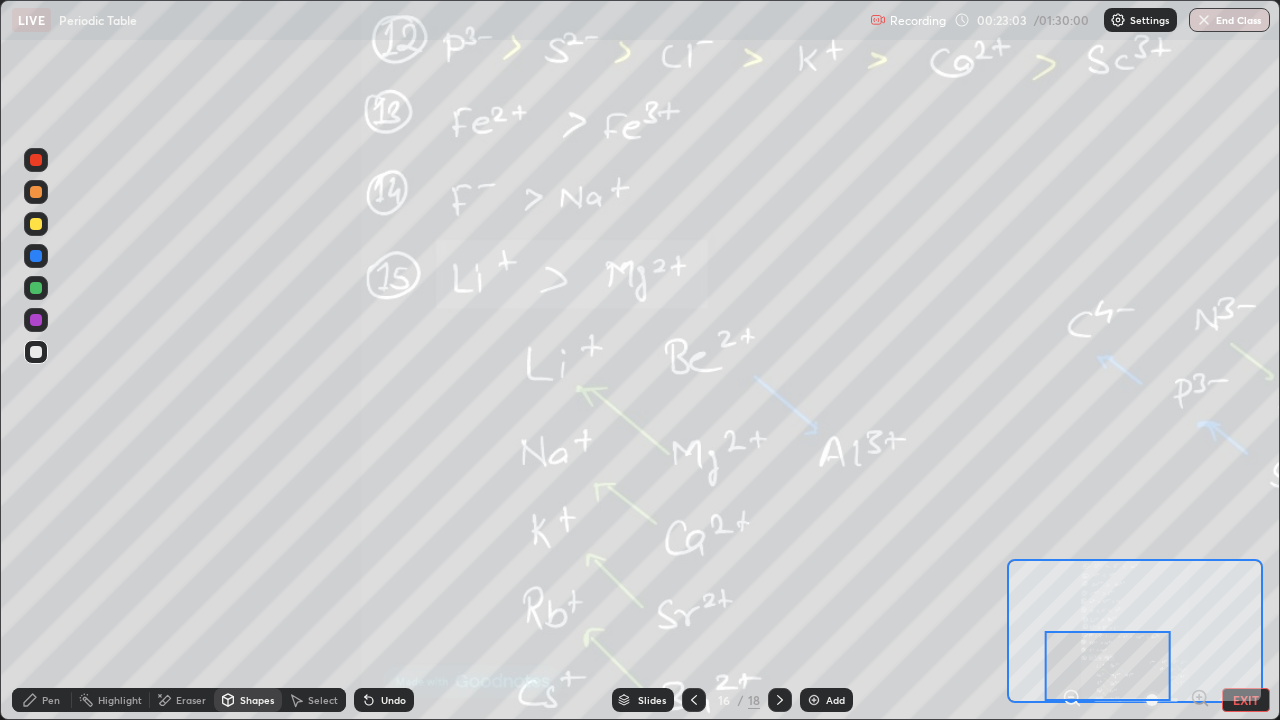 click on "Pen" at bounding box center [51, 700] 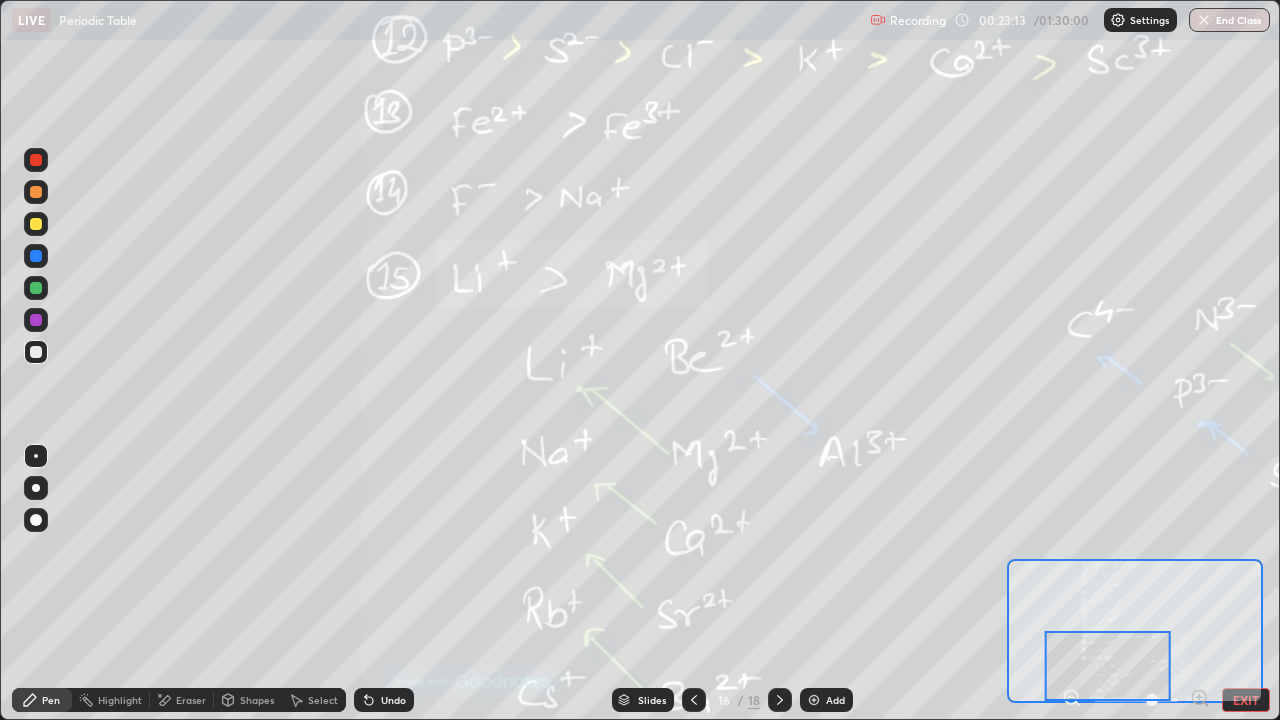 click on "EXIT" at bounding box center (1246, 700) 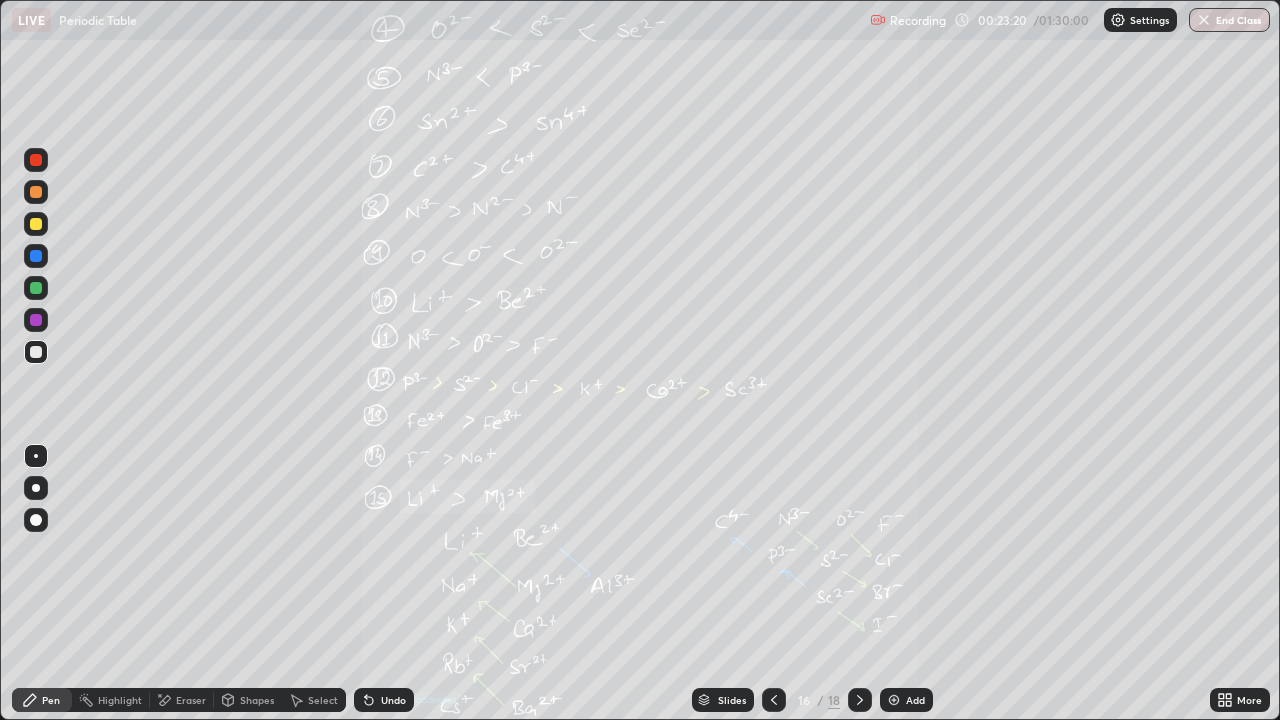click on "More" at bounding box center [1240, 700] 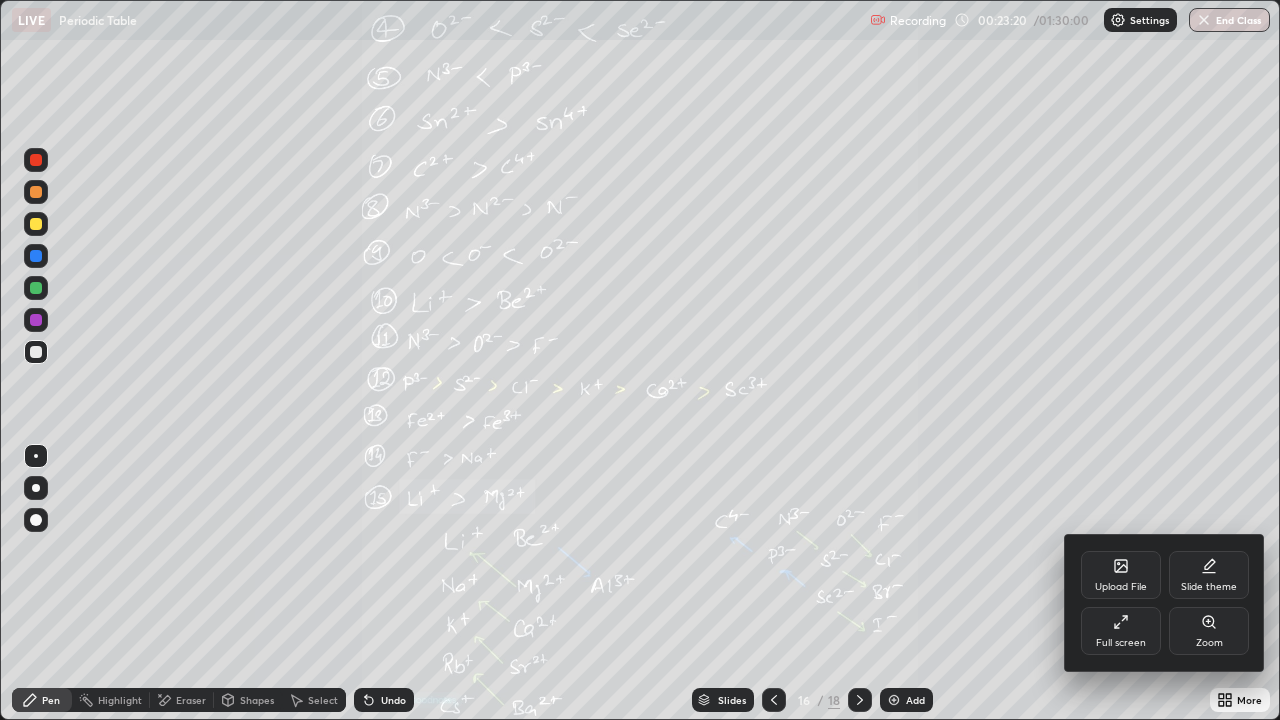 click on "Full screen" at bounding box center (1121, 643) 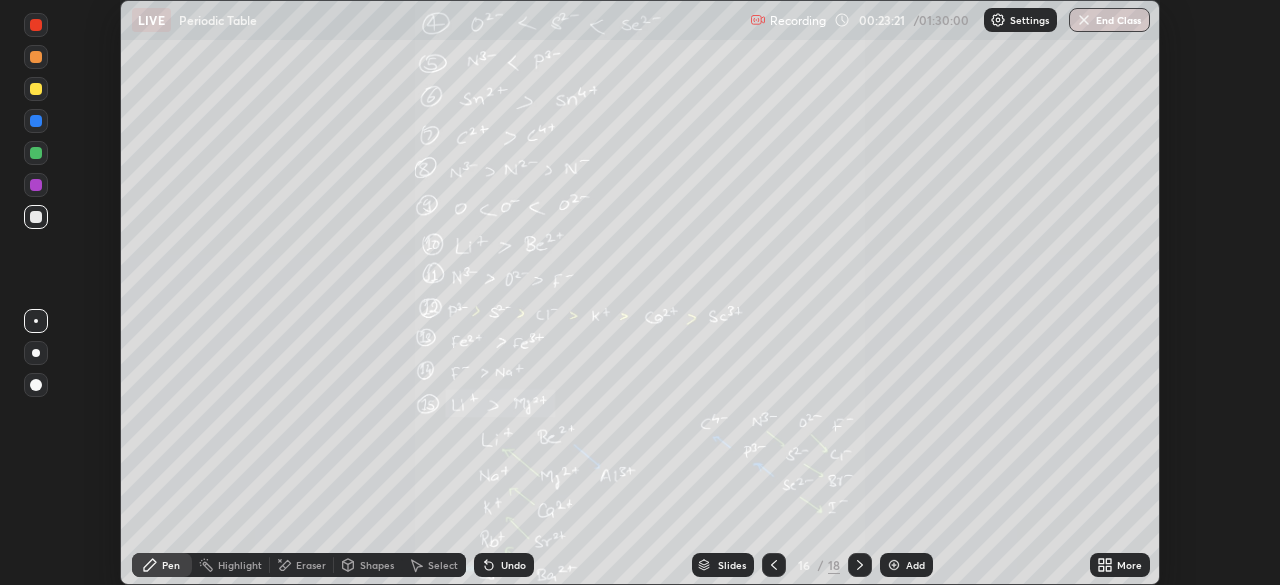scroll, scrollTop: 585, scrollLeft: 1280, axis: both 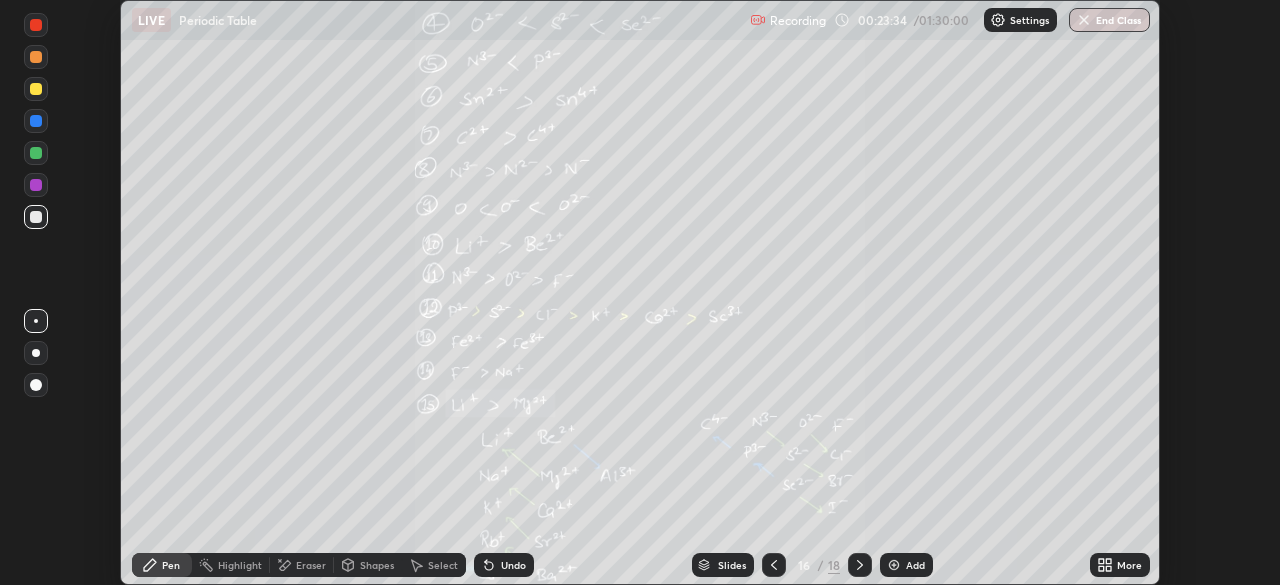 click 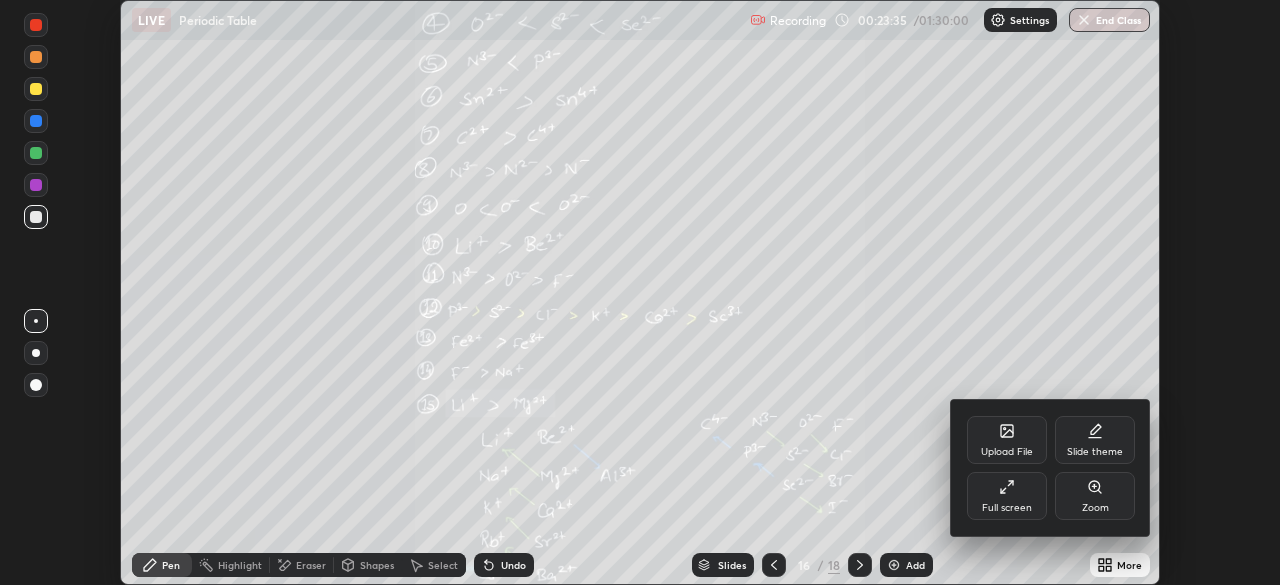 click 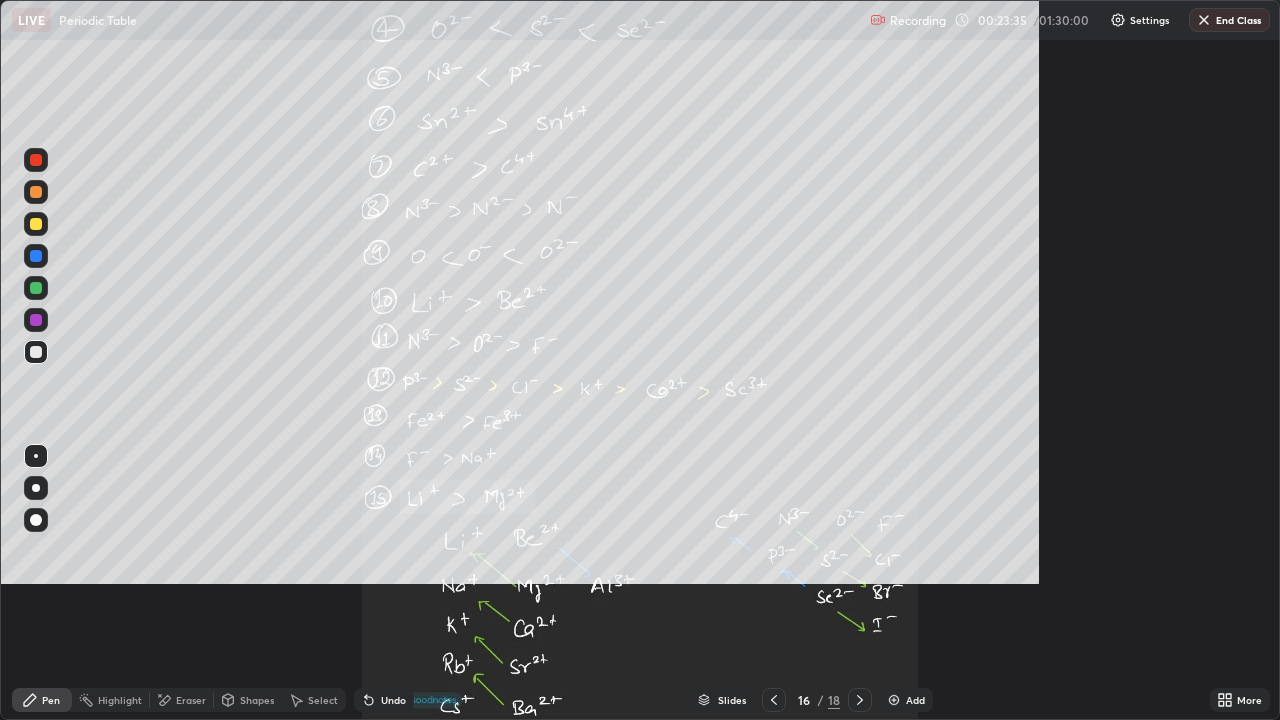 scroll, scrollTop: 99280, scrollLeft: 98720, axis: both 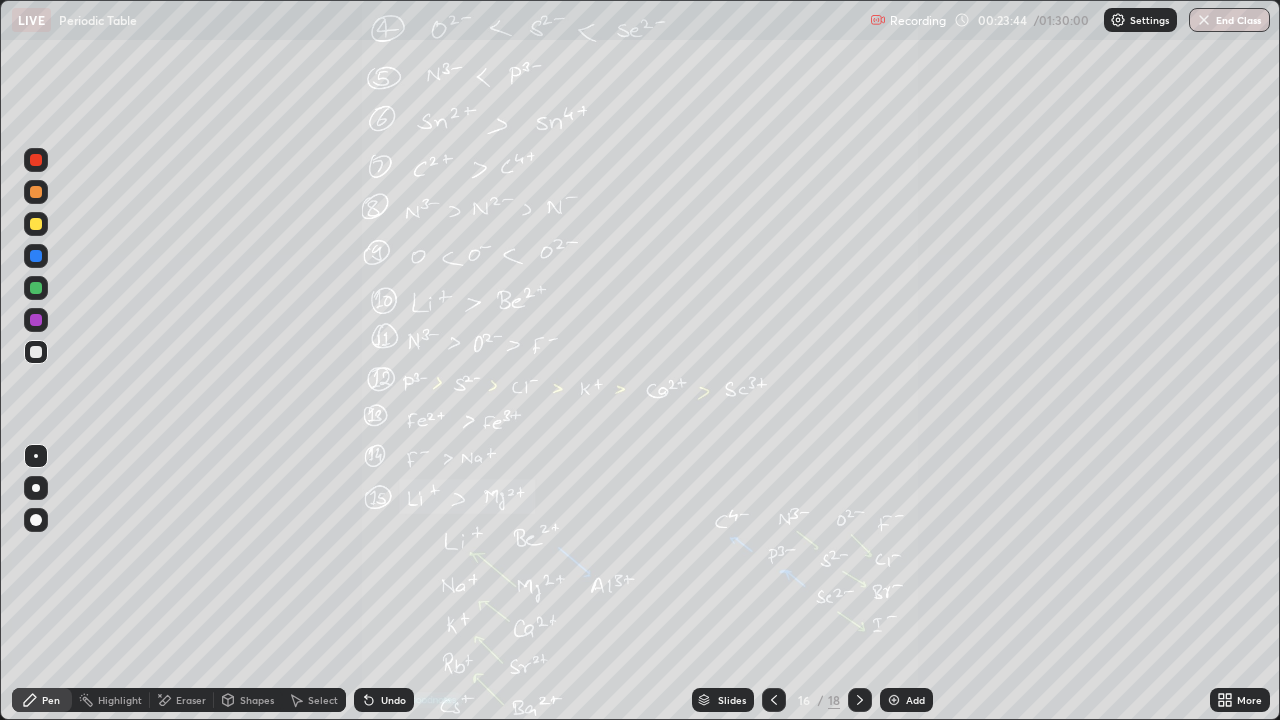 click 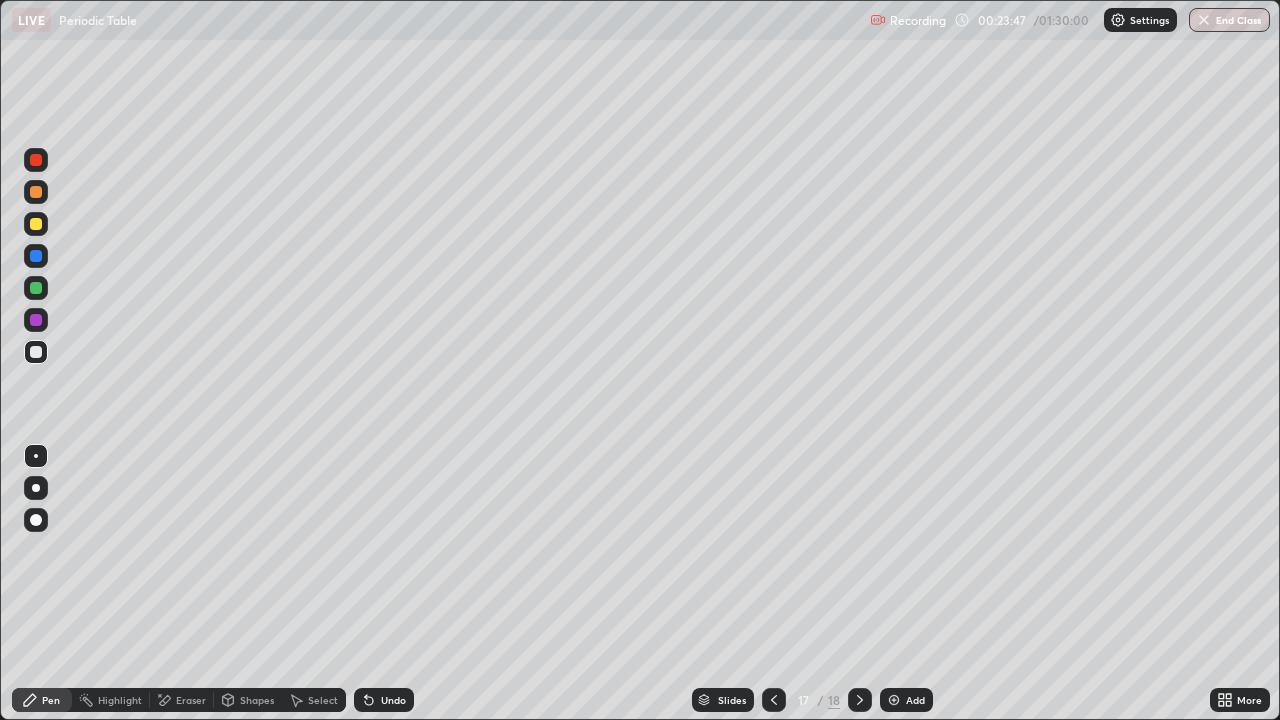 click on "Add" at bounding box center [915, 700] 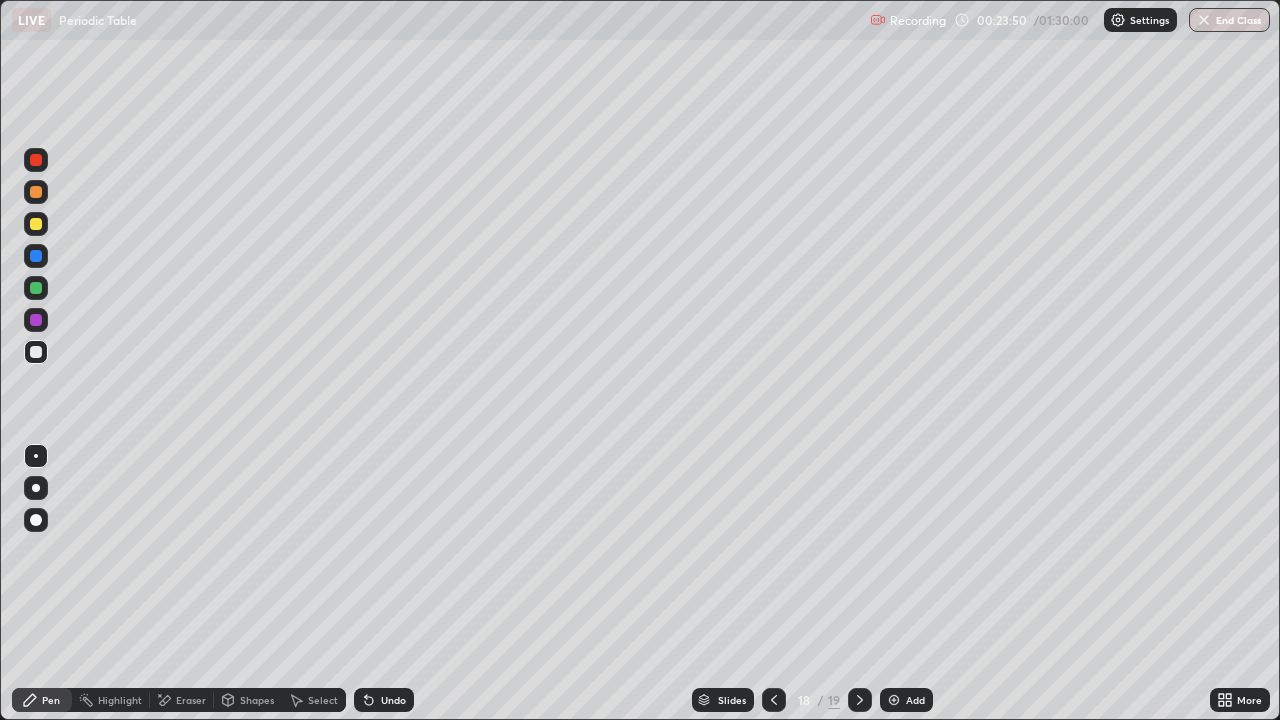 click at bounding box center (36, 192) 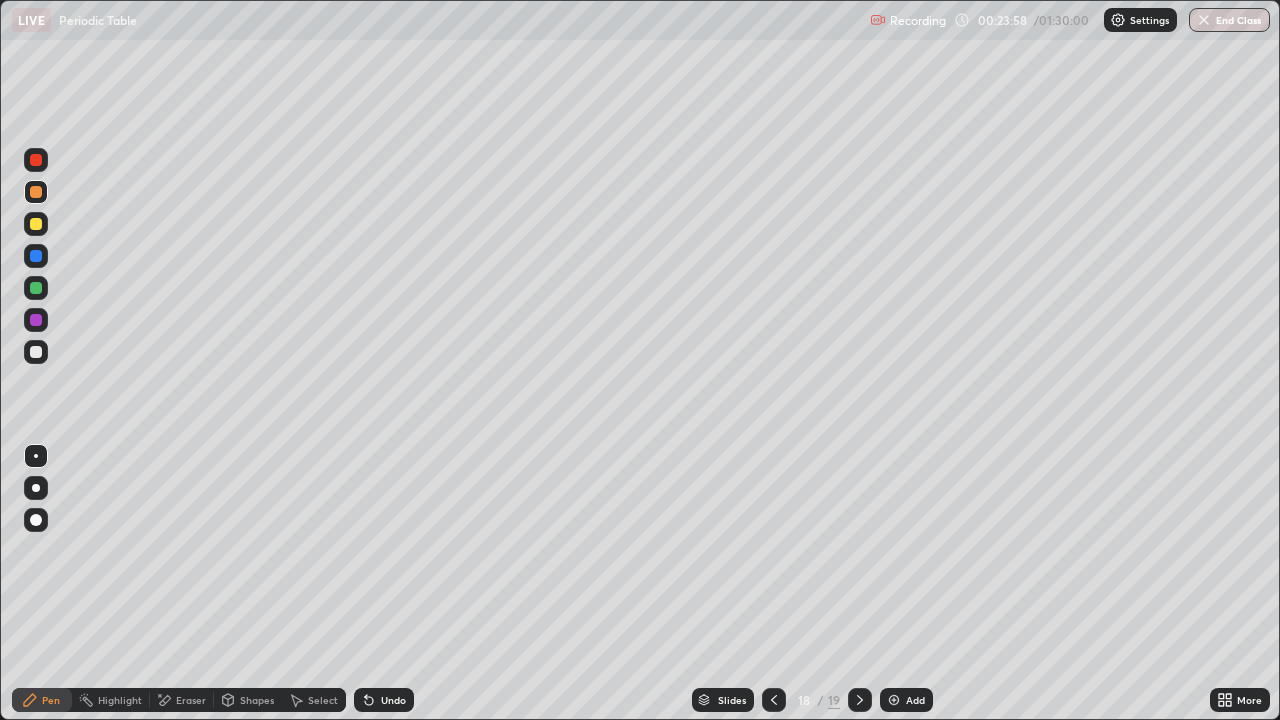 click at bounding box center [36, 352] 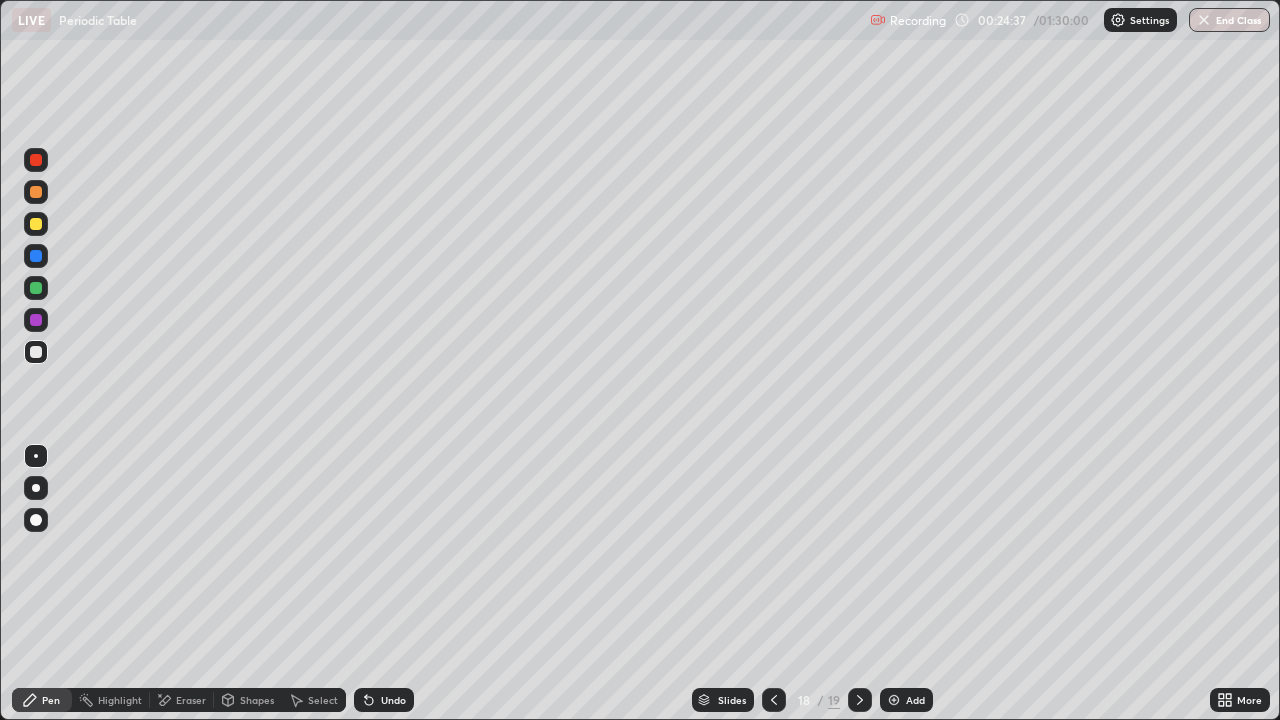 click 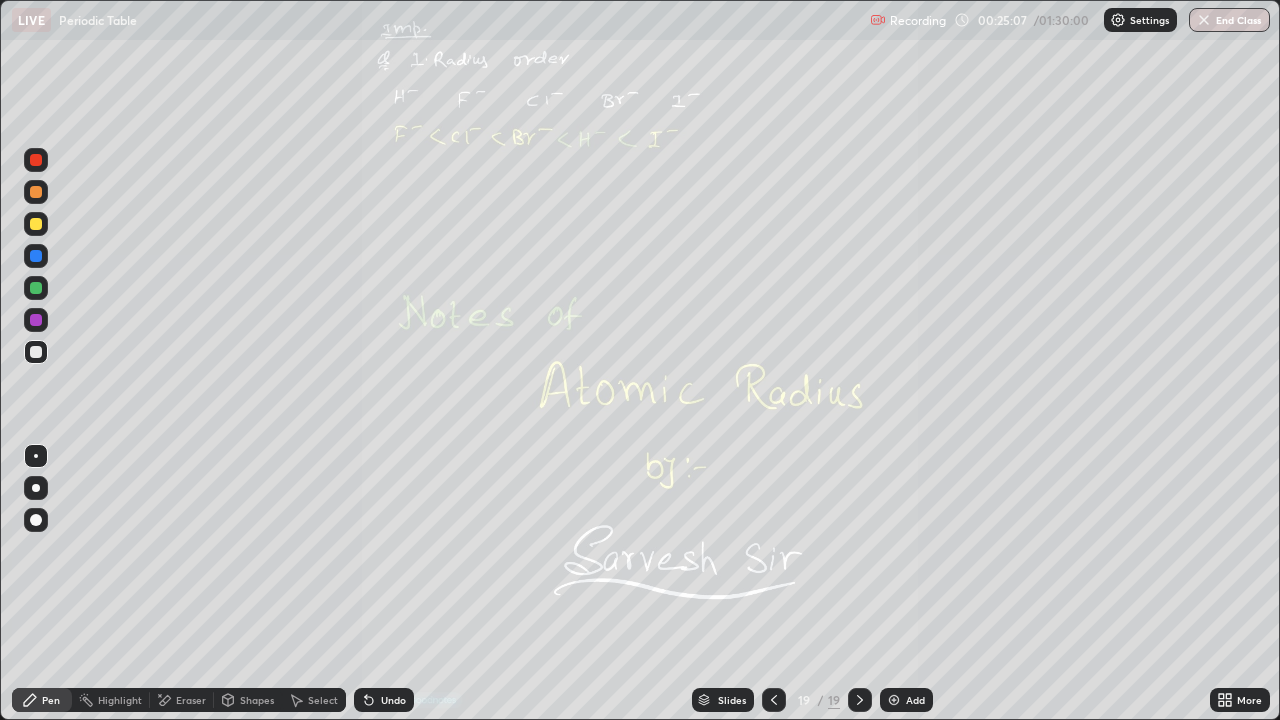 click on "Add" at bounding box center [915, 700] 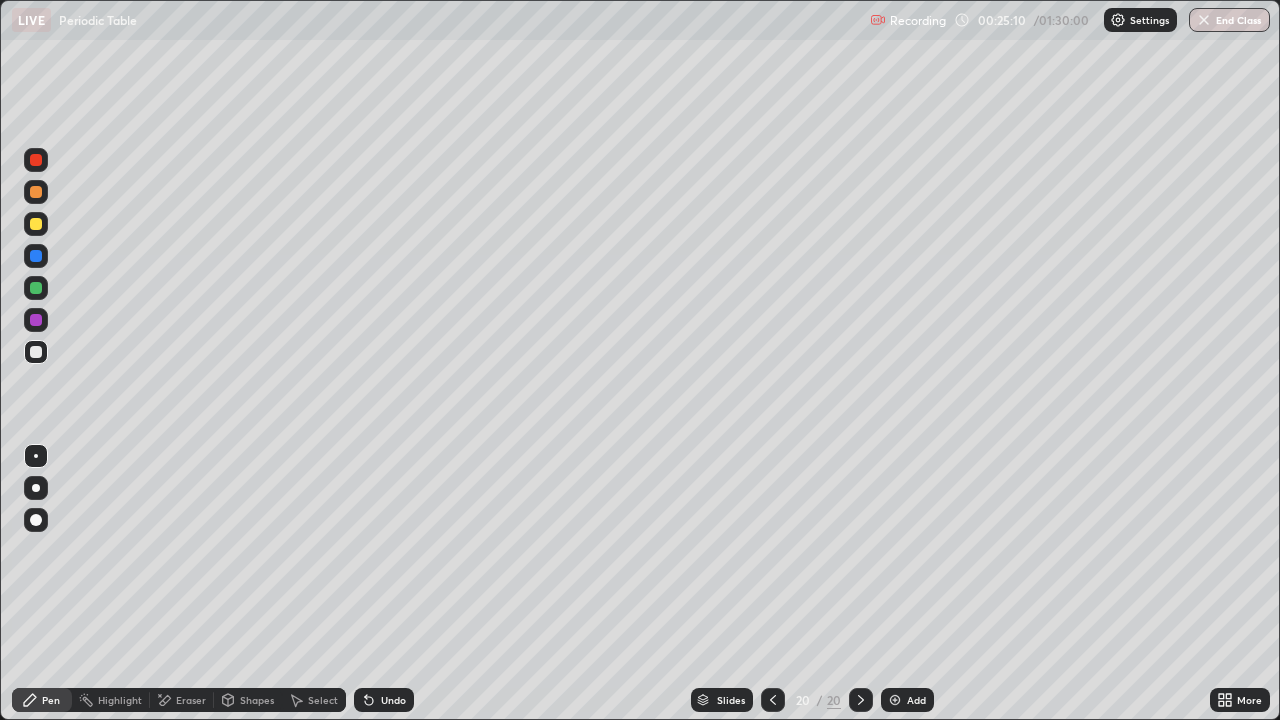 click at bounding box center [36, 192] 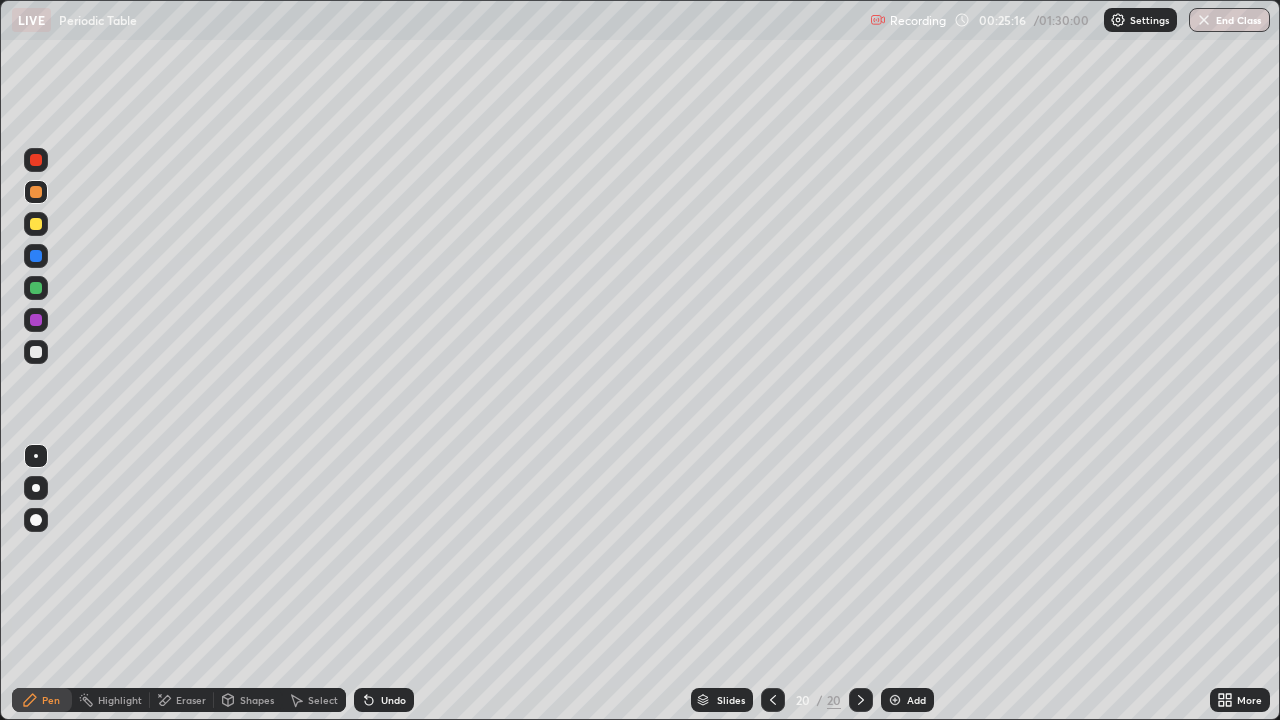 click on "Shapes" at bounding box center [257, 700] 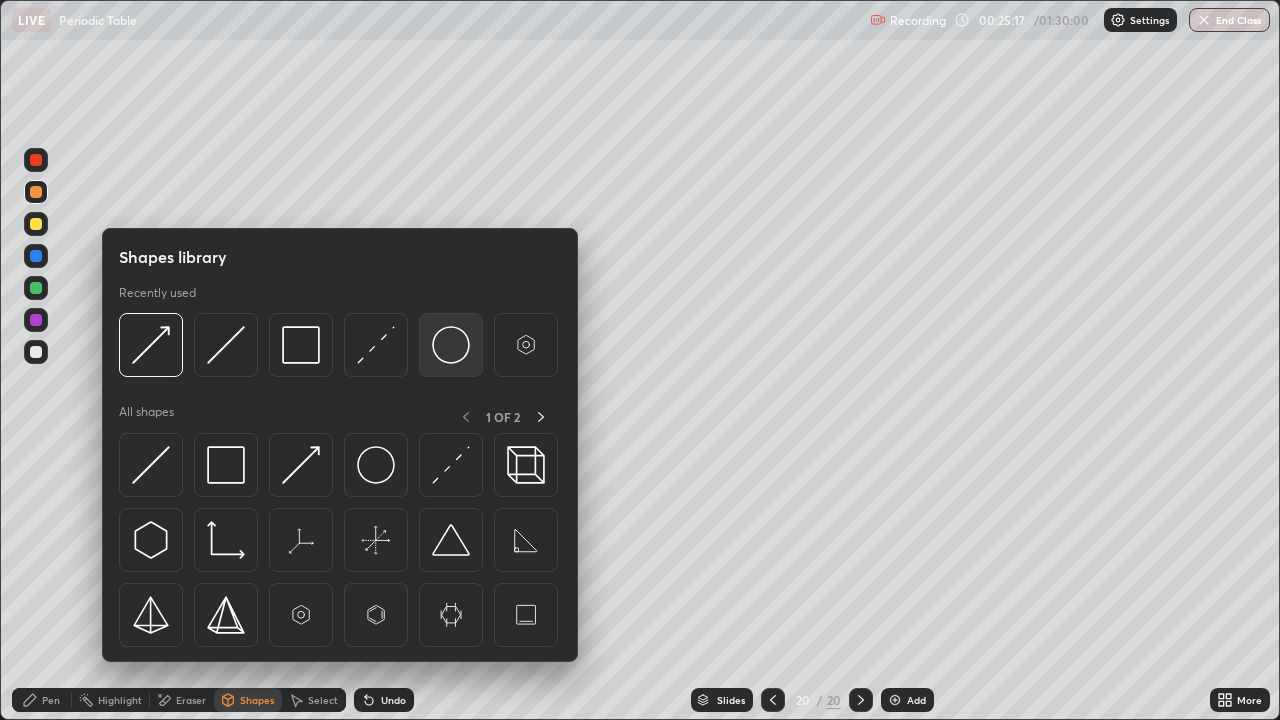 click at bounding box center [451, 345] 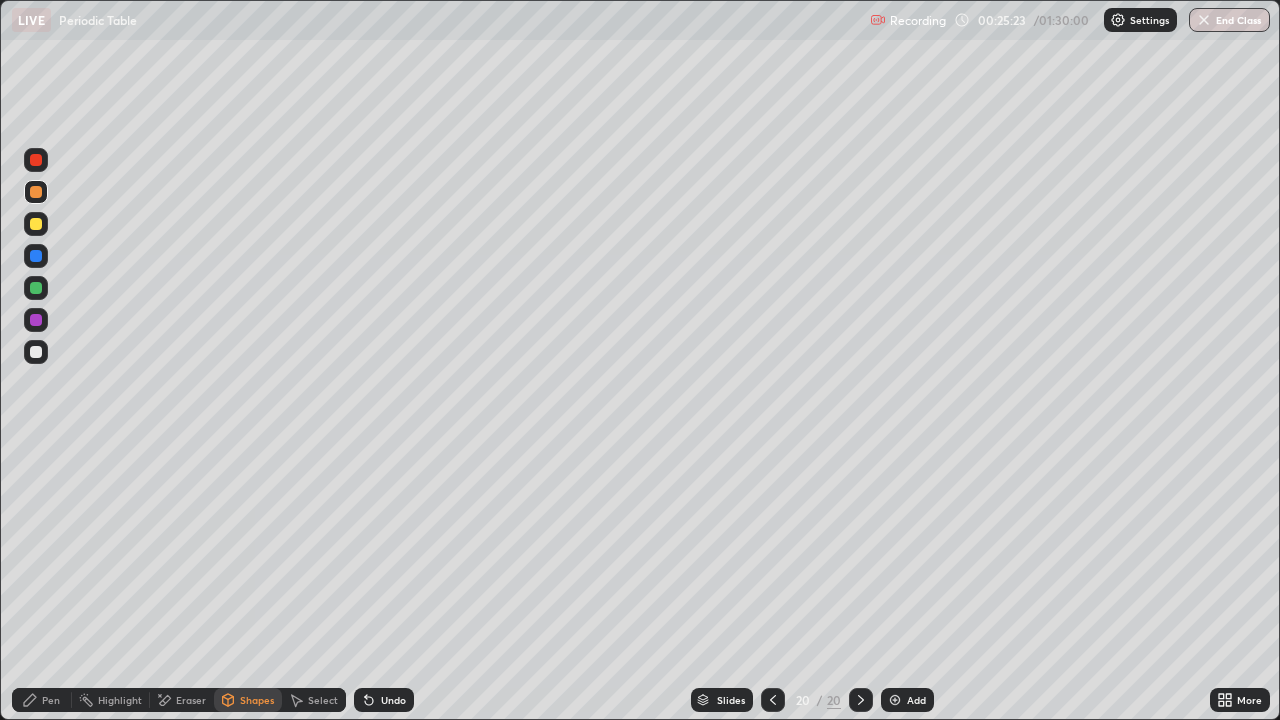click on "Select" at bounding box center [323, 700] 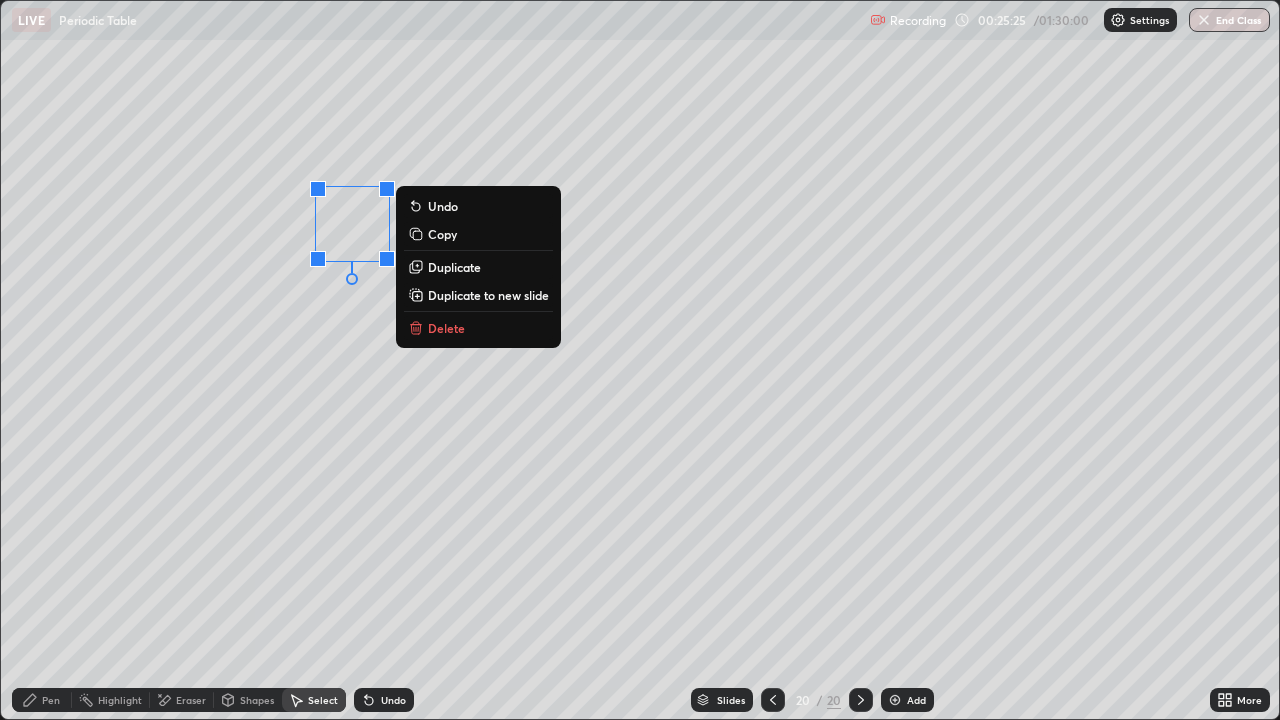 click on "Duplicate" at bounding box center (454, 267) 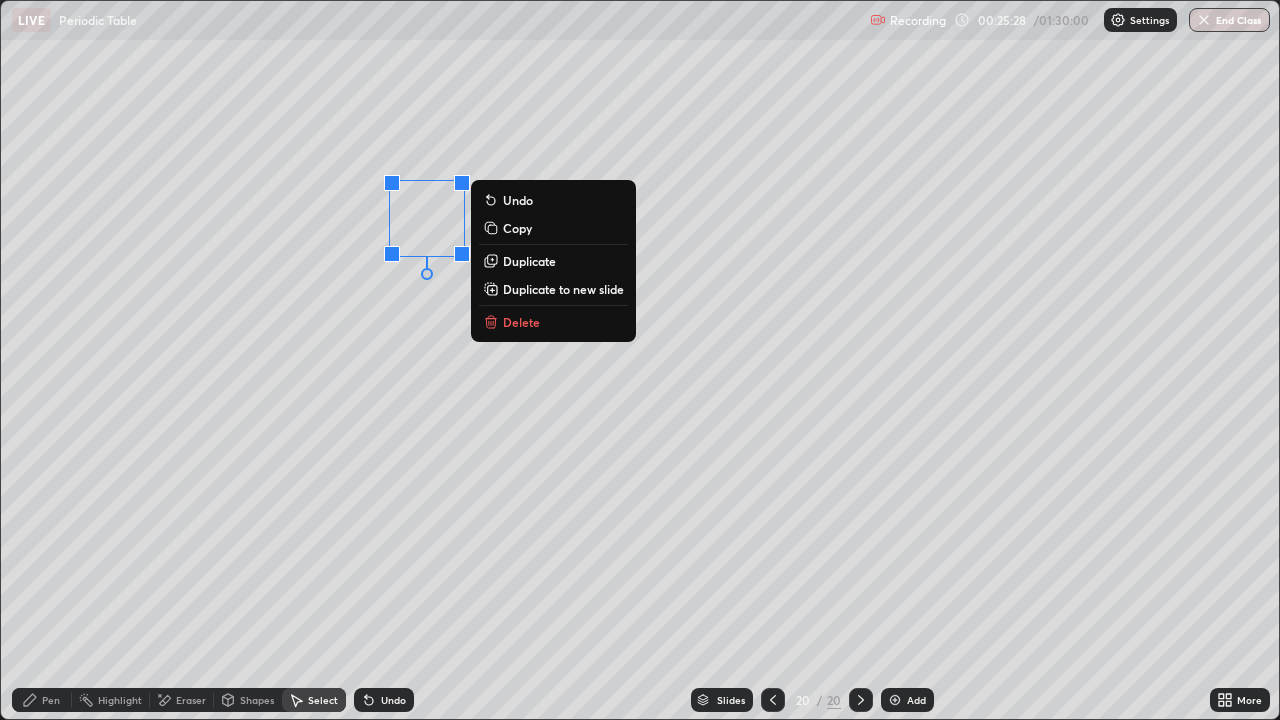 click on "0 ° Undo Copy Duplicate Duplicate to new slide Delete" at bounding box center [640, 360] 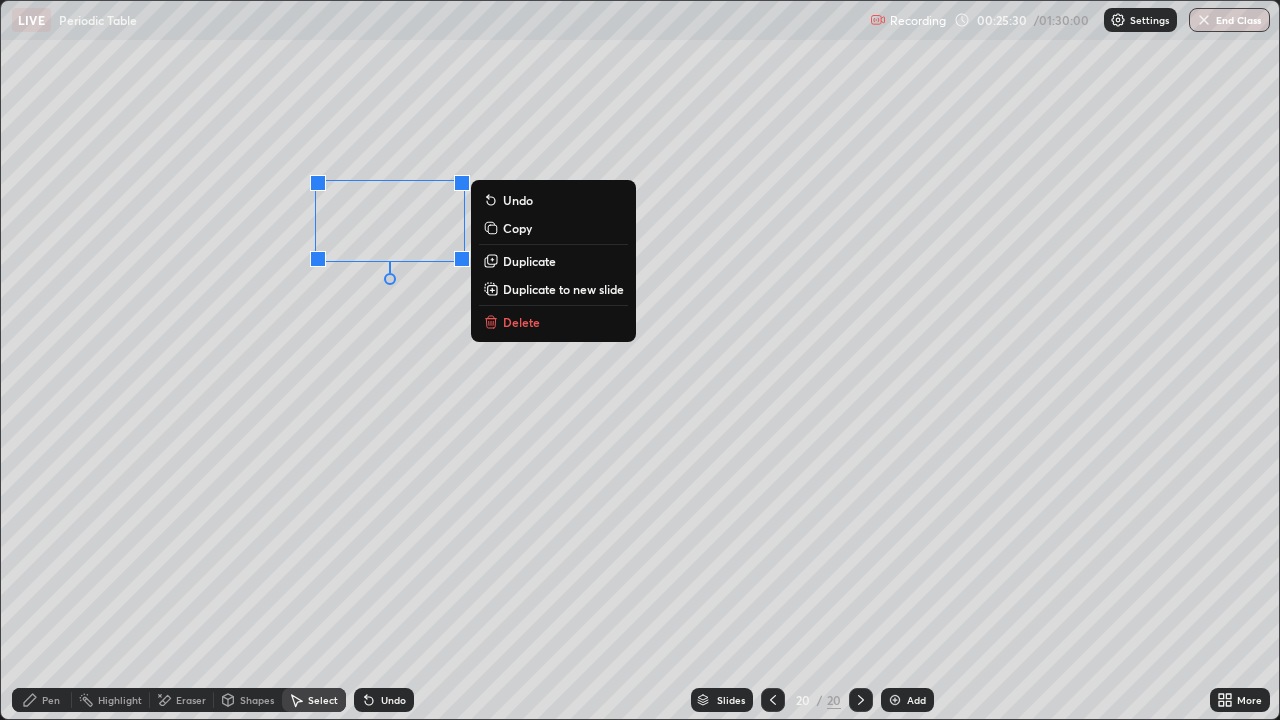 click on "Duplicate" at bounding box center (553, 261) 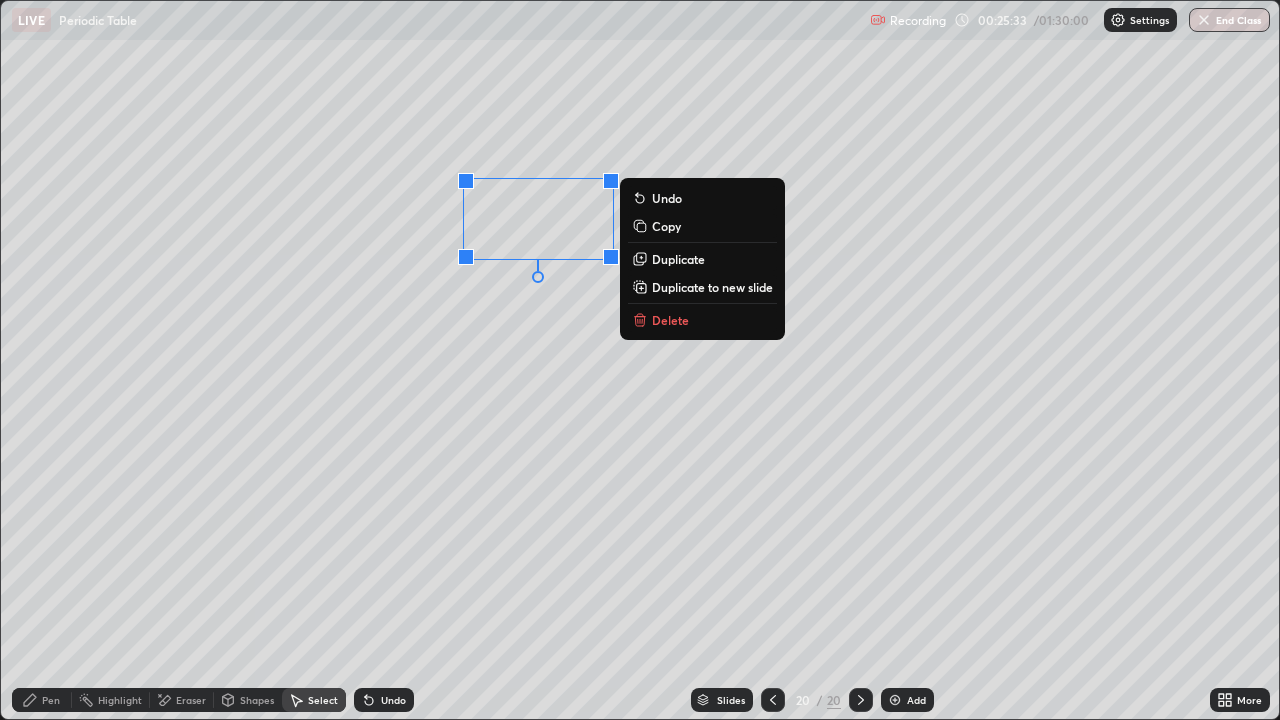 click on "0 ° Undo Copy Duplicate Duplicate to new slide Delete" at bounding box center [640, 360] 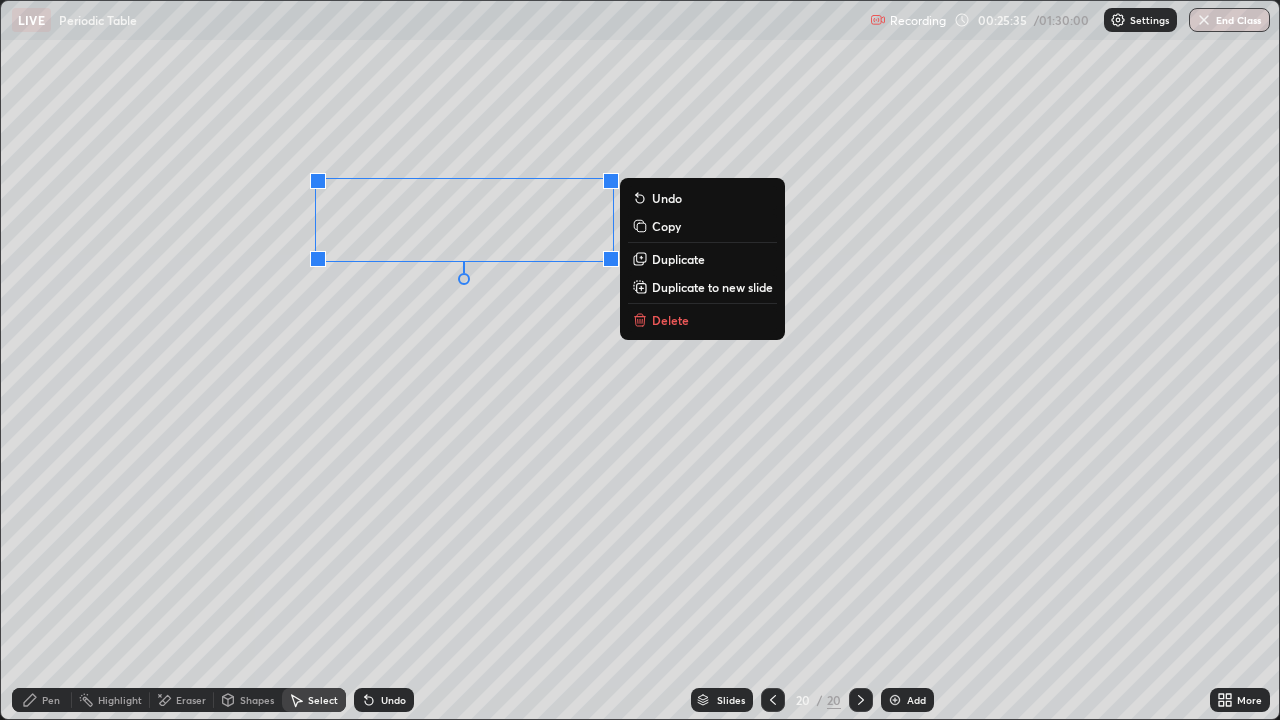 click on "Duplicate" at bounding box center [678, 259] 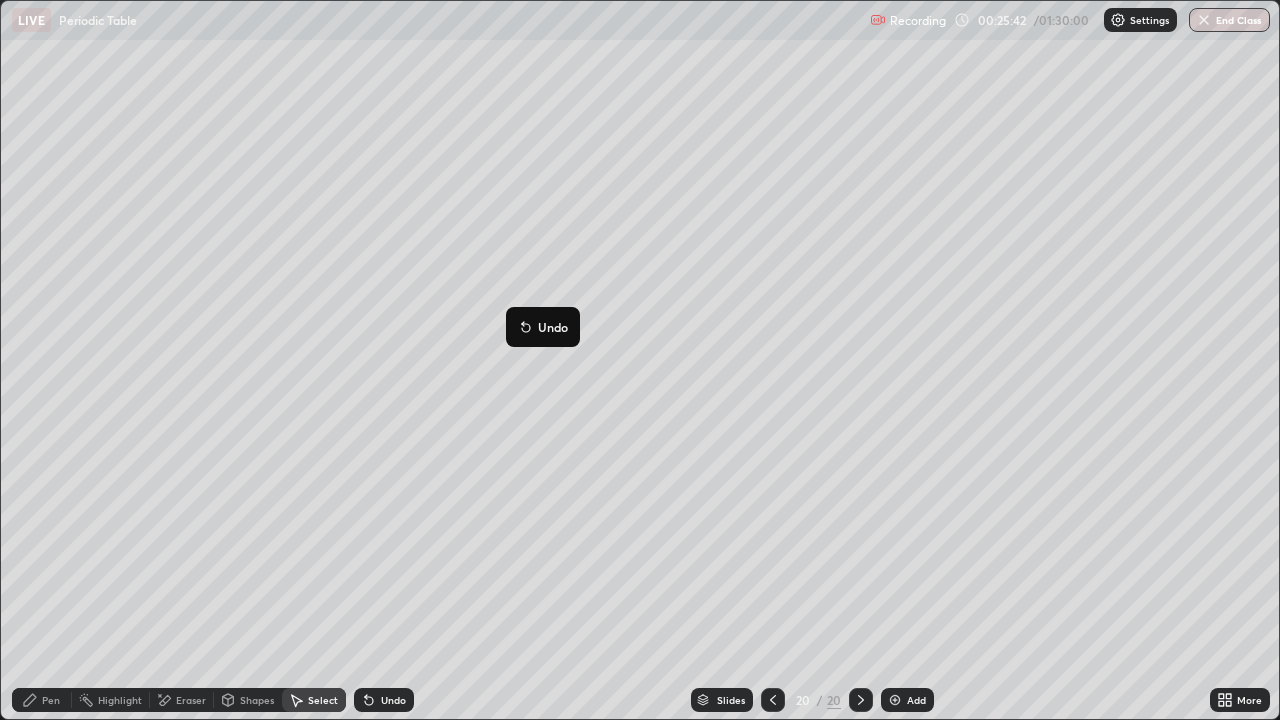 click on "0 ° Undo Copy Duplicate Duplicate to new slide Delete" at bounding box center [640, 360] 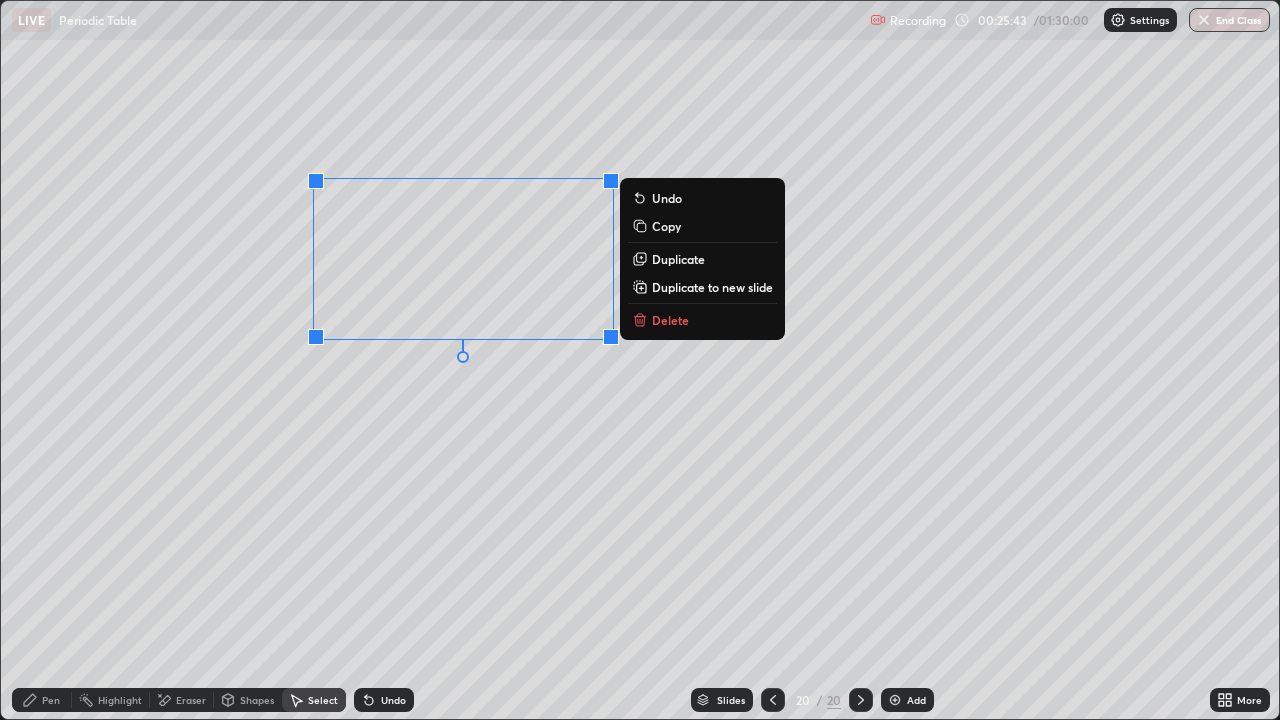 click on "Duplicate" at bounding box center [678, 259] 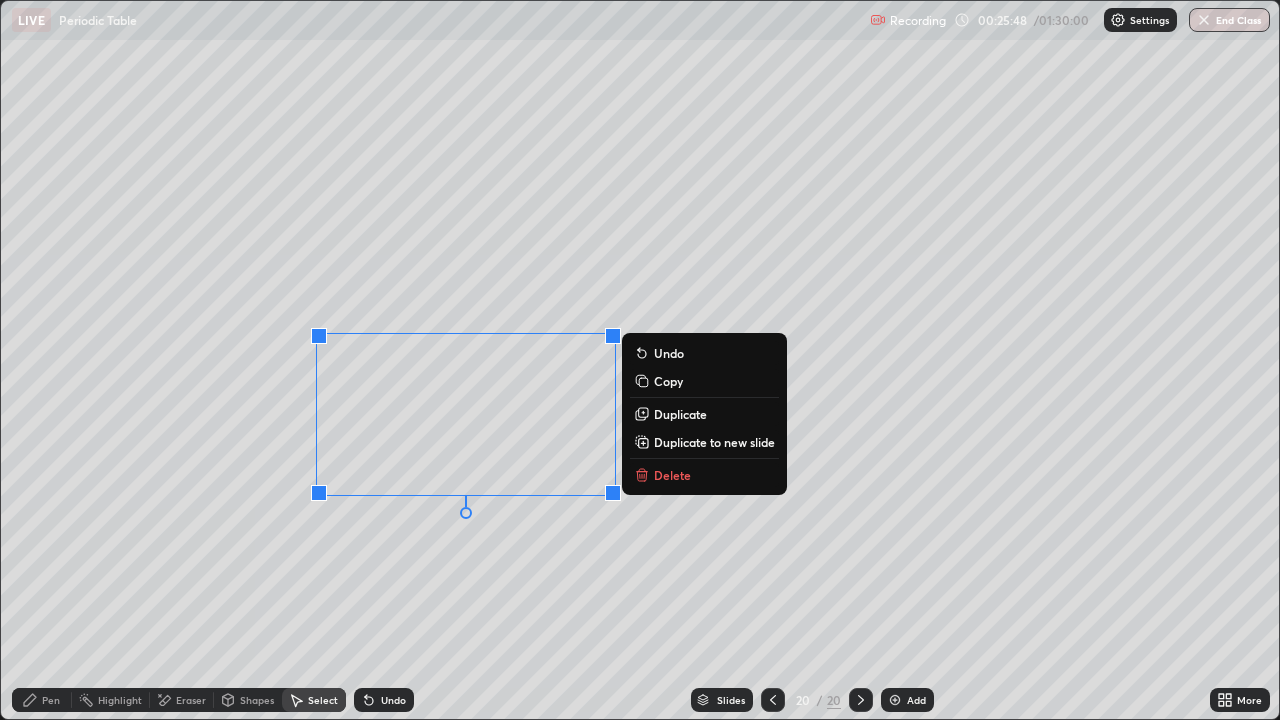 click on "0 ° Undo Copy Duplicate Duplicate to new slide Delete" at bounding box center (640, 360) 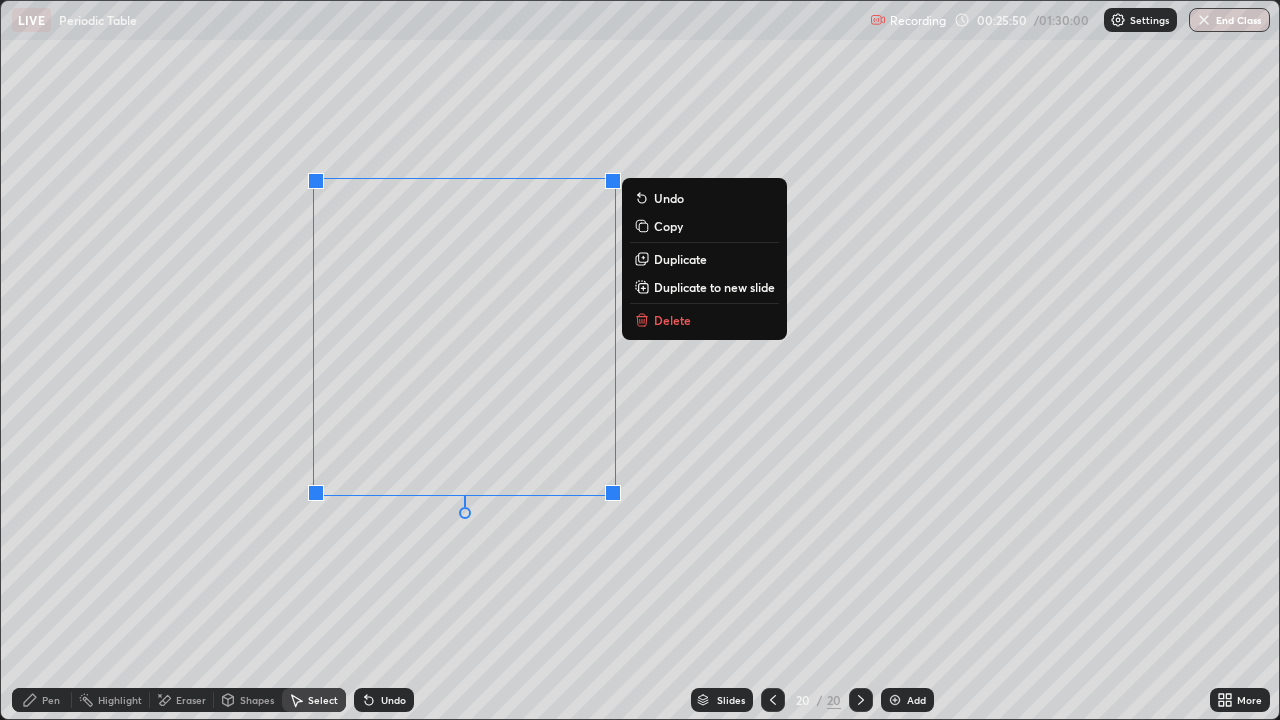 click on "Duplicate" at bounding box center (680, 259) 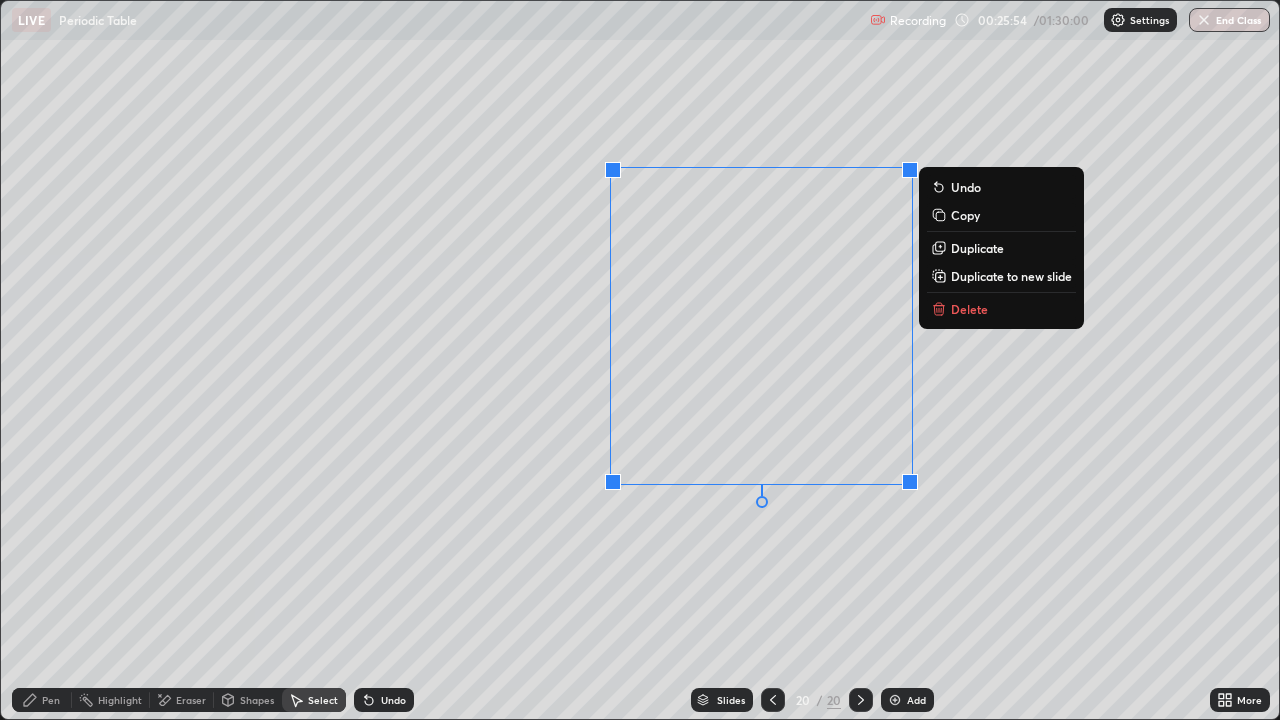 click on "0 ° Undo Copy Duplicate Duplicate to new slide Delete" at bounding box center (640, 360) 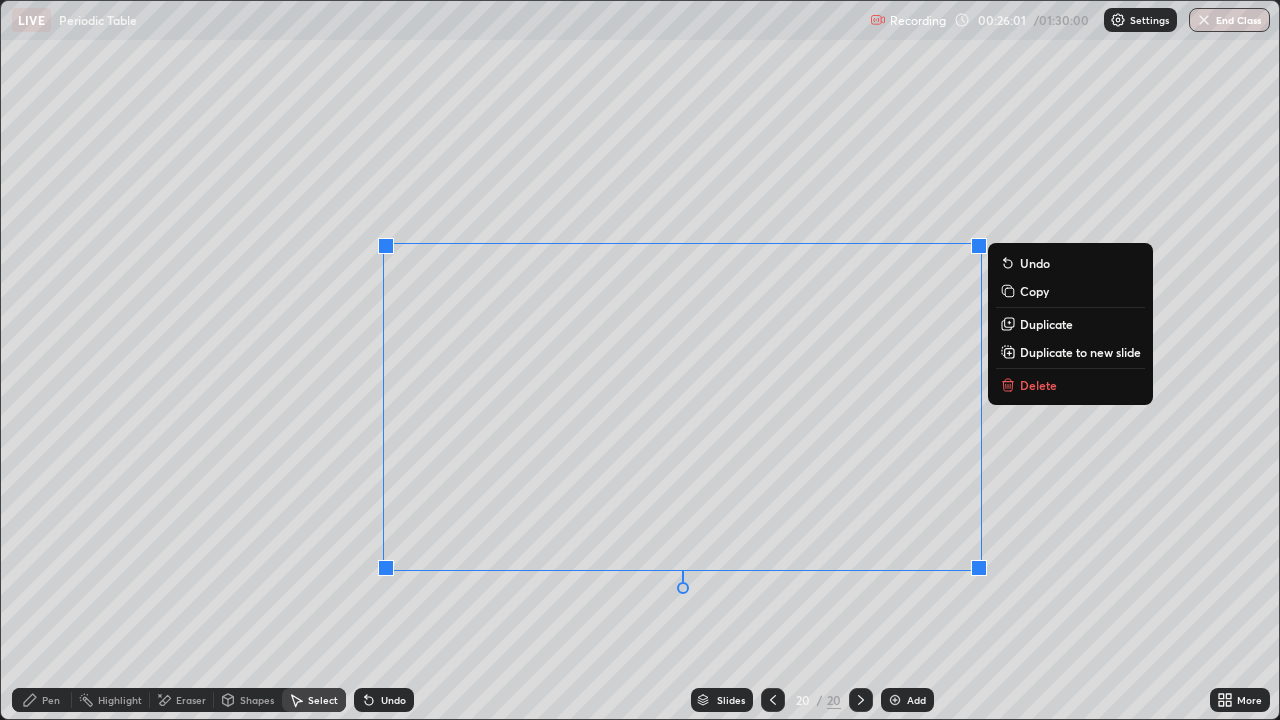 click on "0 ° Undo Copy Duplicate Duplicate to new slide Delete" at bounding box center (640, 360) 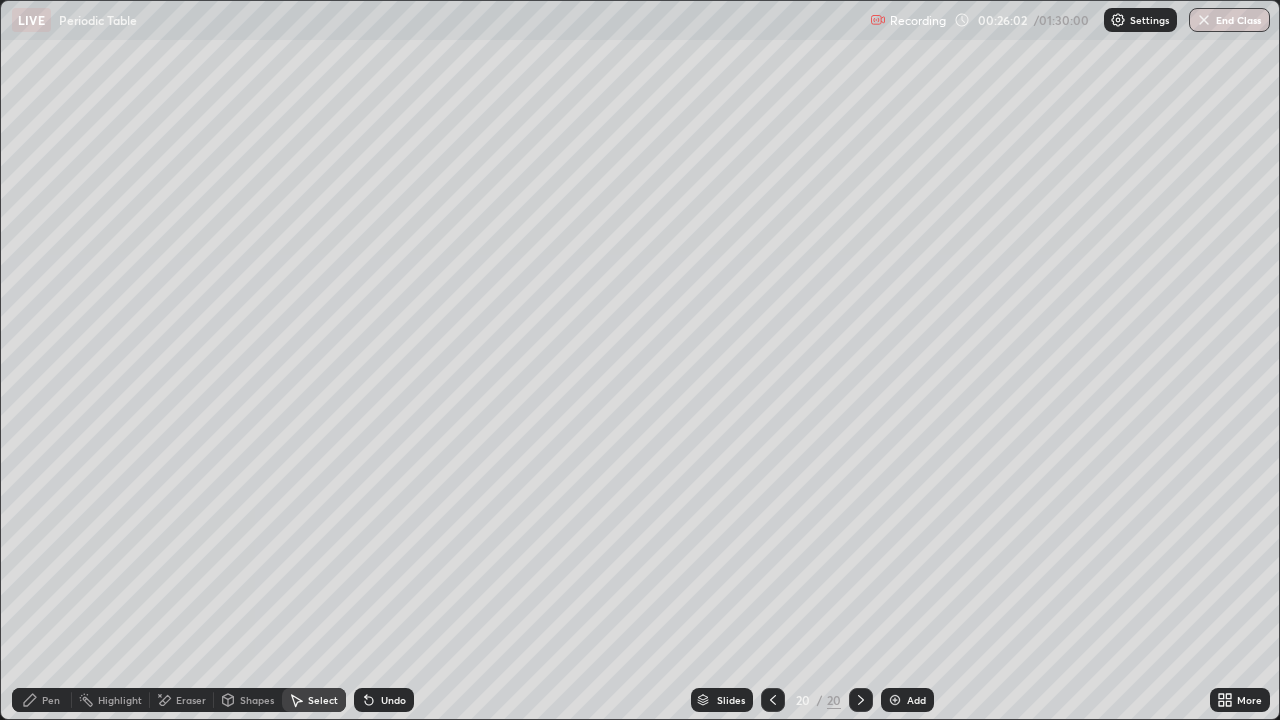click on "Select" at bounding box center [314, 700] 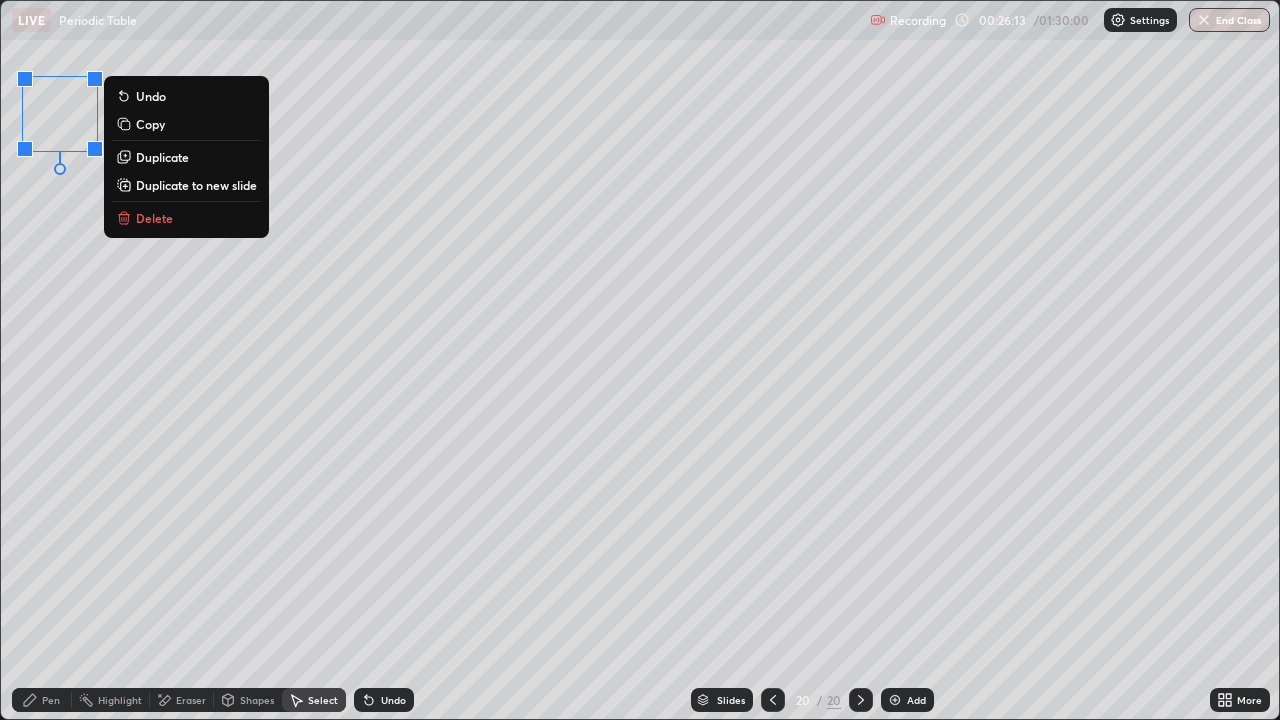 click on "0 ° Undo Copy Duplicate Duplicate to new slide Delete" at bounding box center [640, 360] 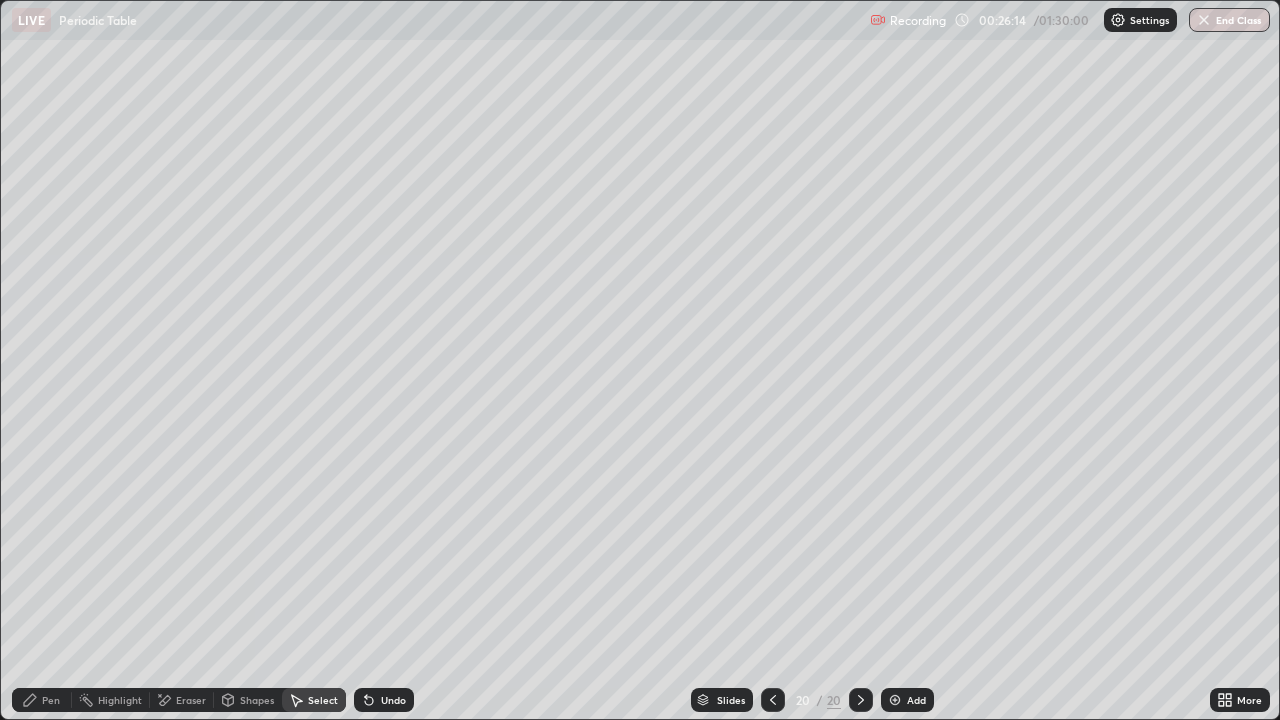 click on "Pen" at bounding box center (42, 700) 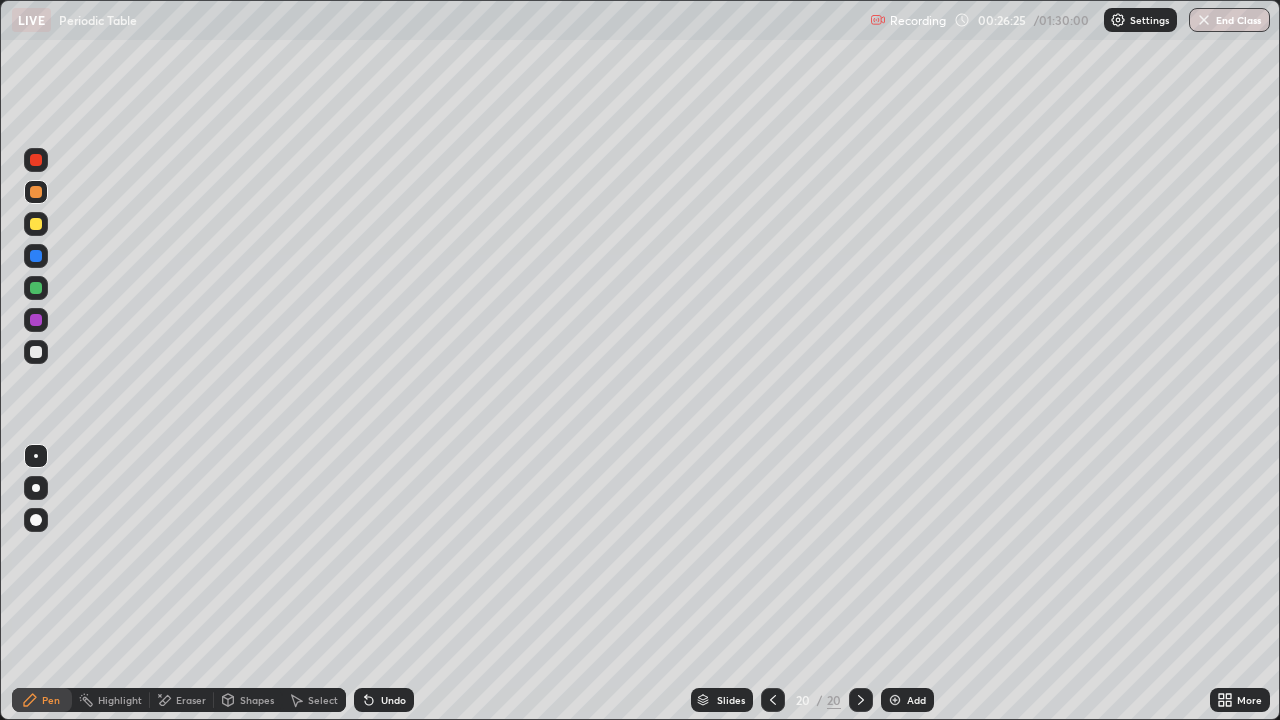 click on "Eraser" at bounding box center (191, 700) 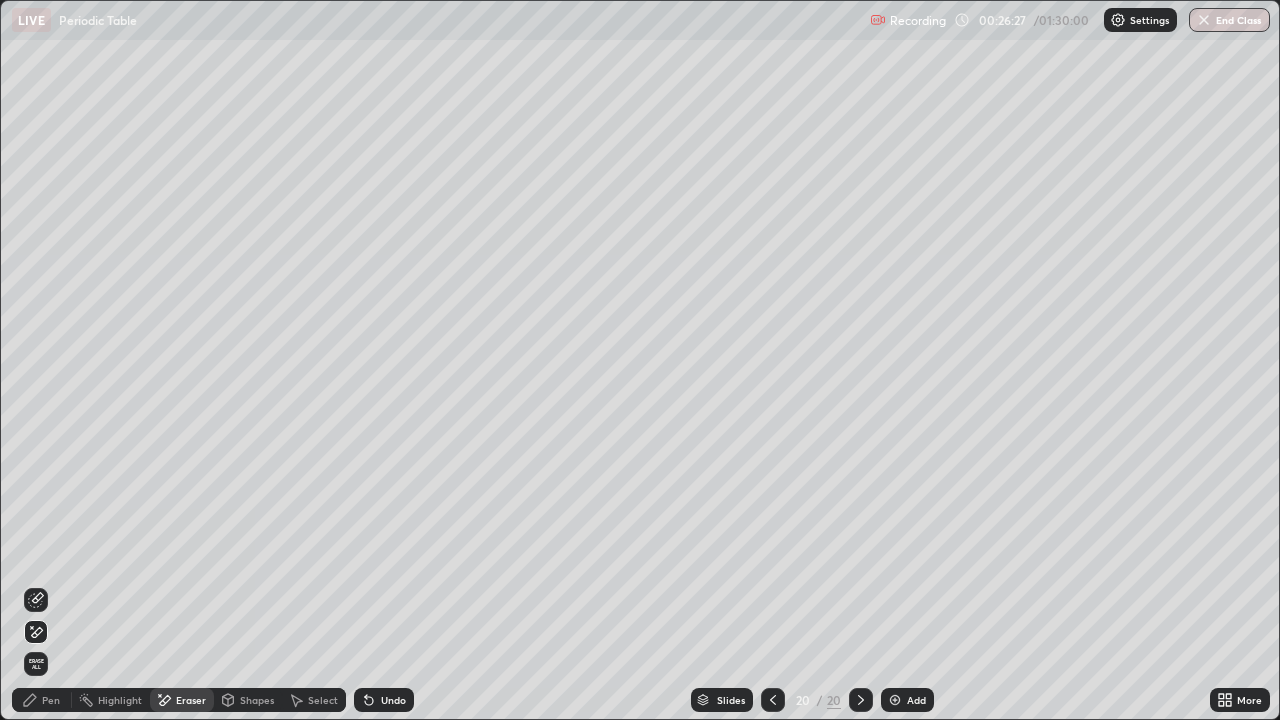 click on "Select" at bounding box center [314, 700] 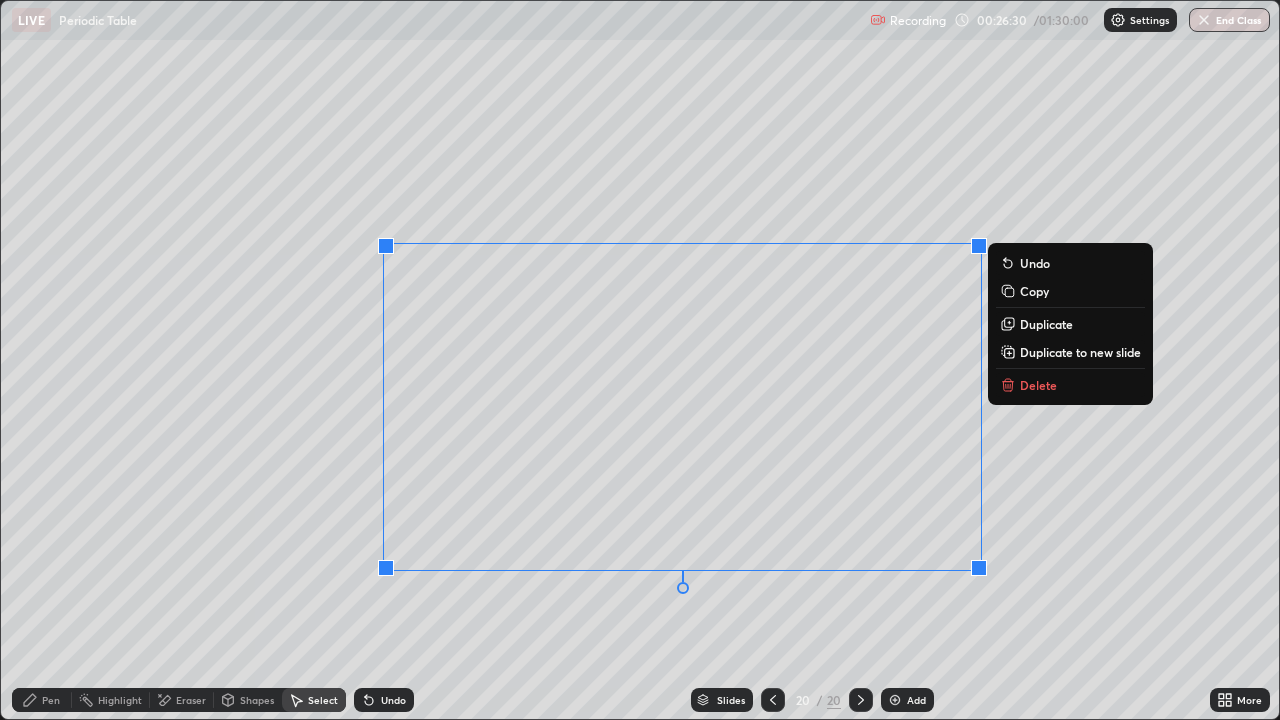 click on "Delete" at bounding box center [1070, 385] 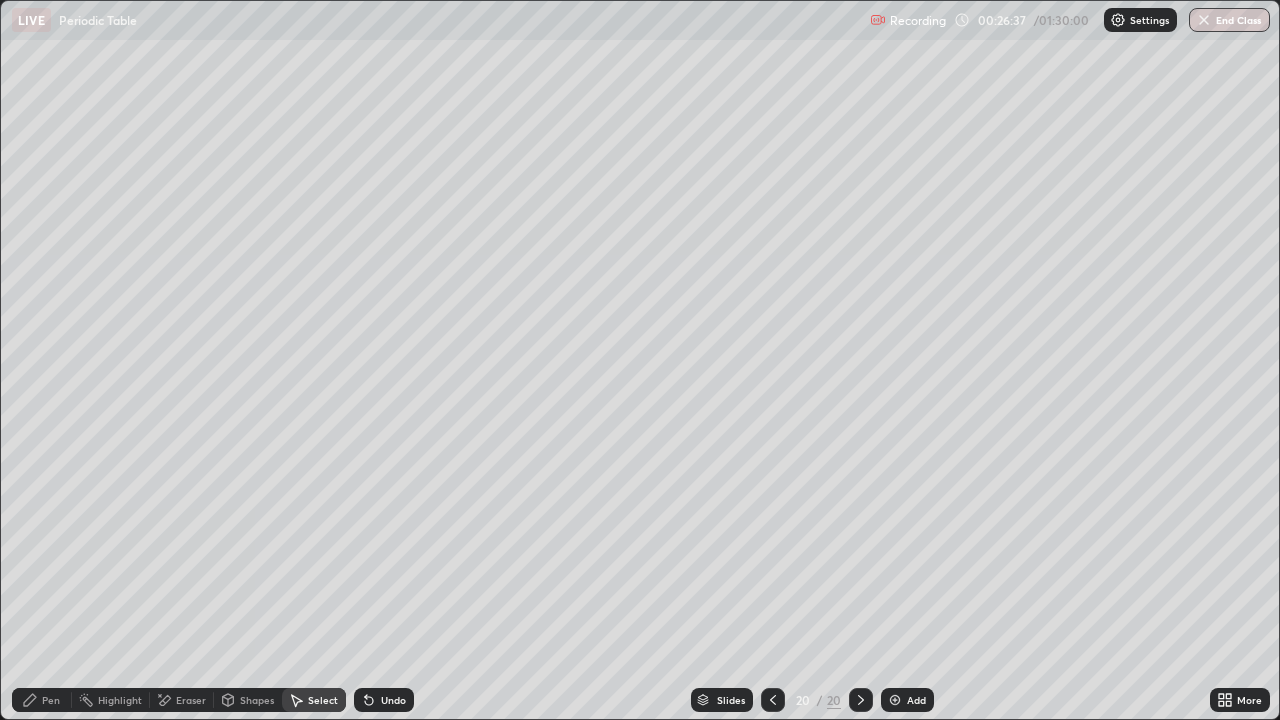 click on "Pen" at bounding box center (51, 700) 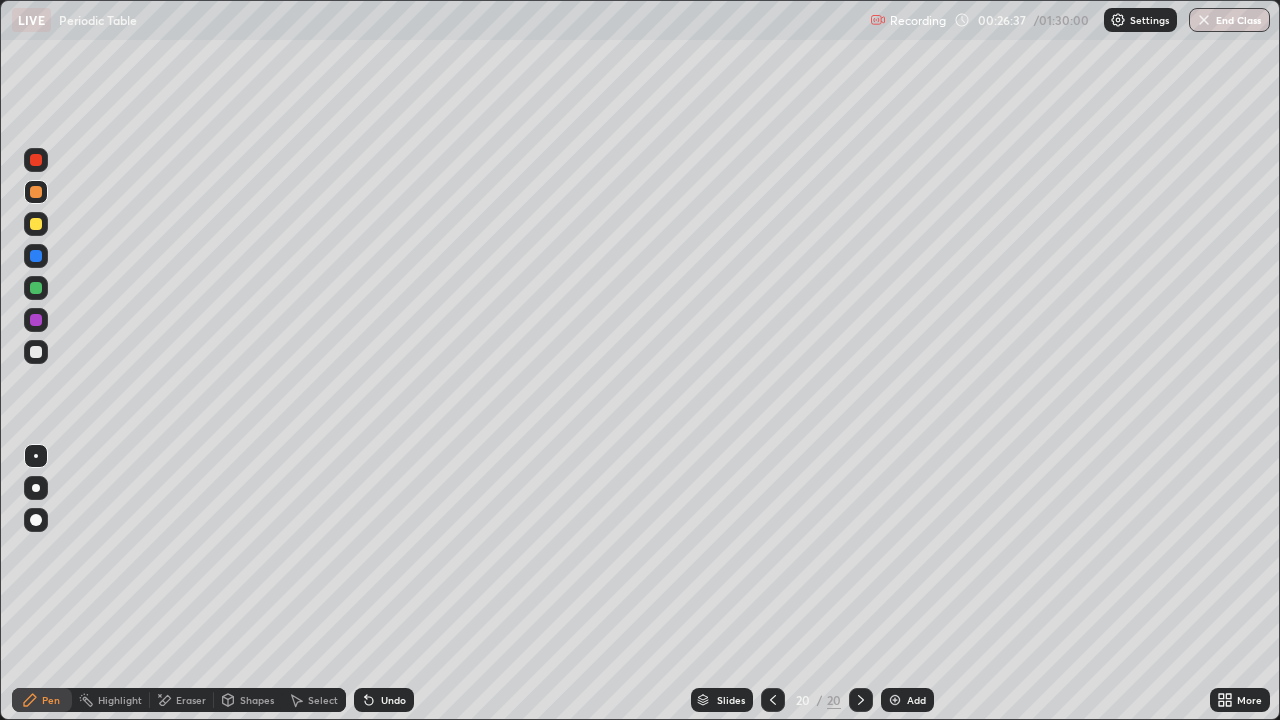 click at bounding box center [36, 352] 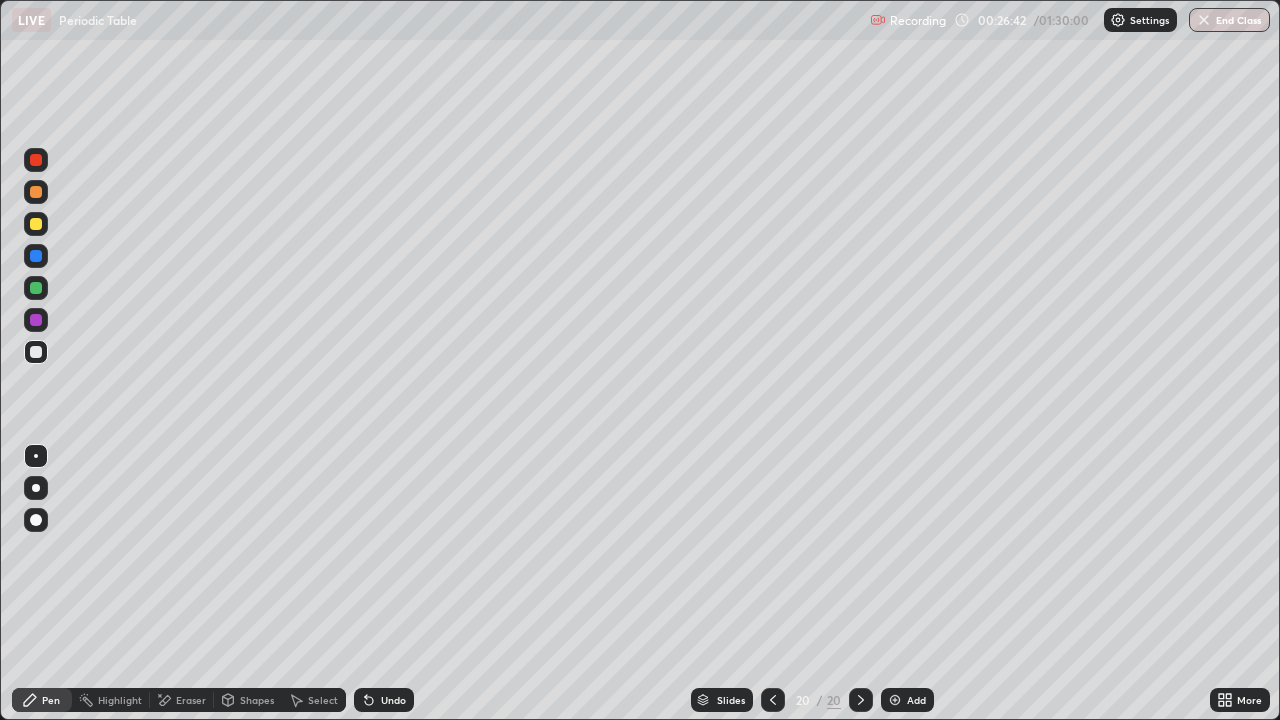 click on "Shapes" at bounding box center (257, 700) 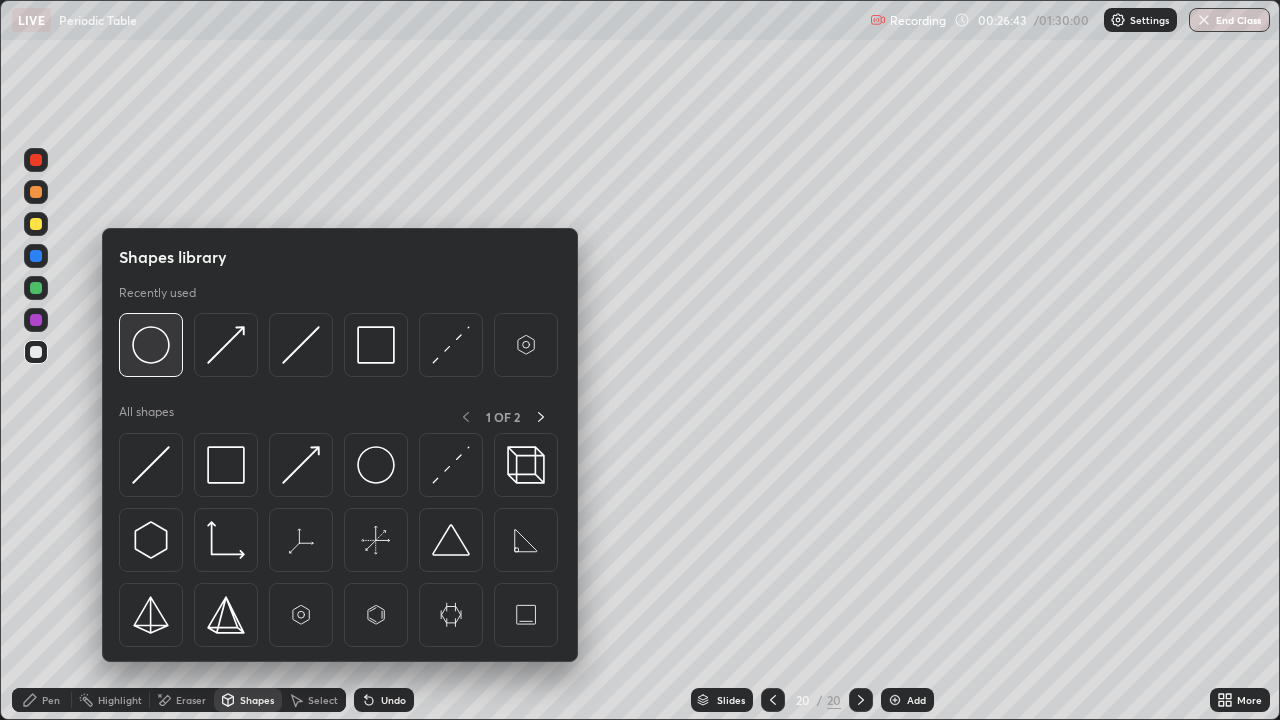 click at bounding box center (151, 345) 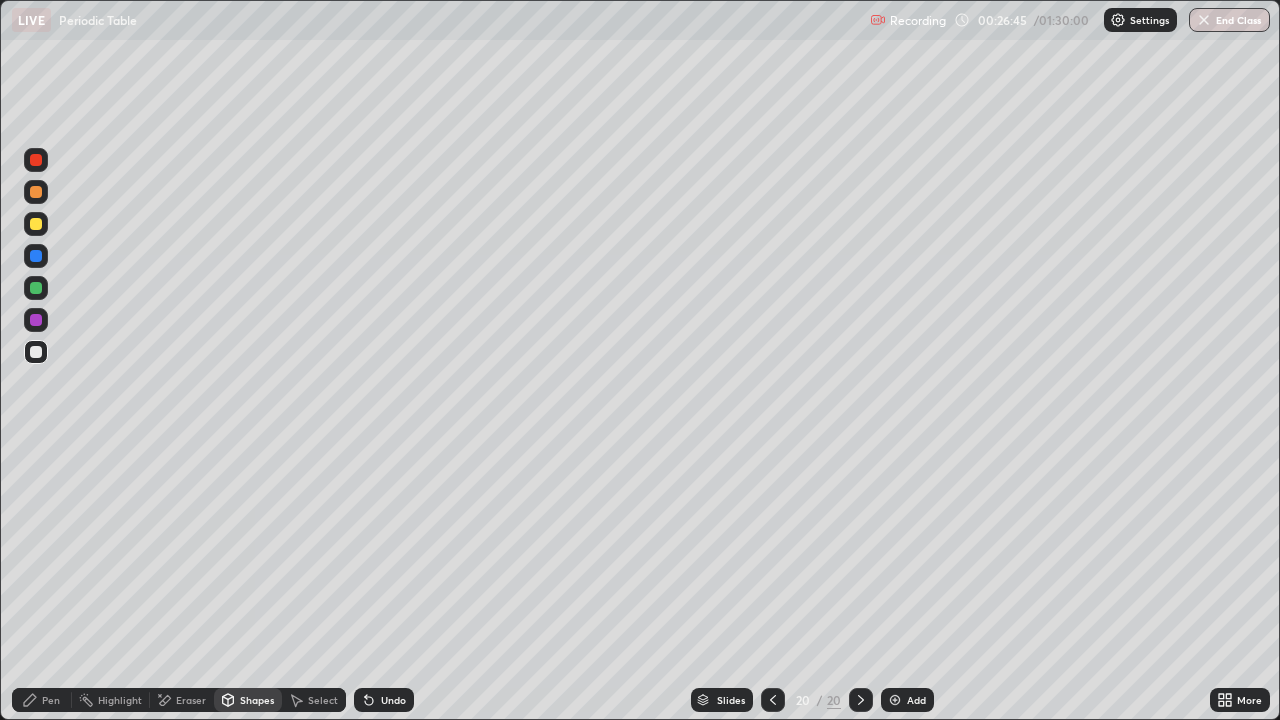 click on "Undo" at bounding box center (384, 700) 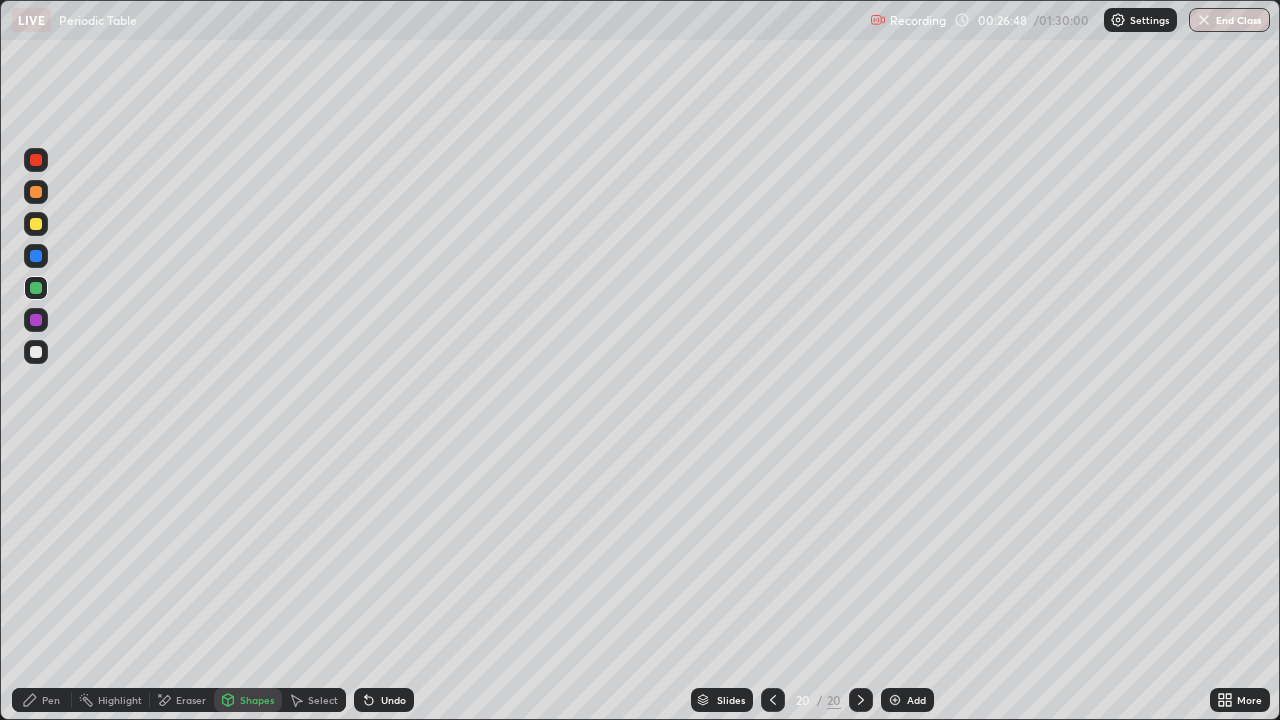 click on "Select" at bounding box center (314, 700) 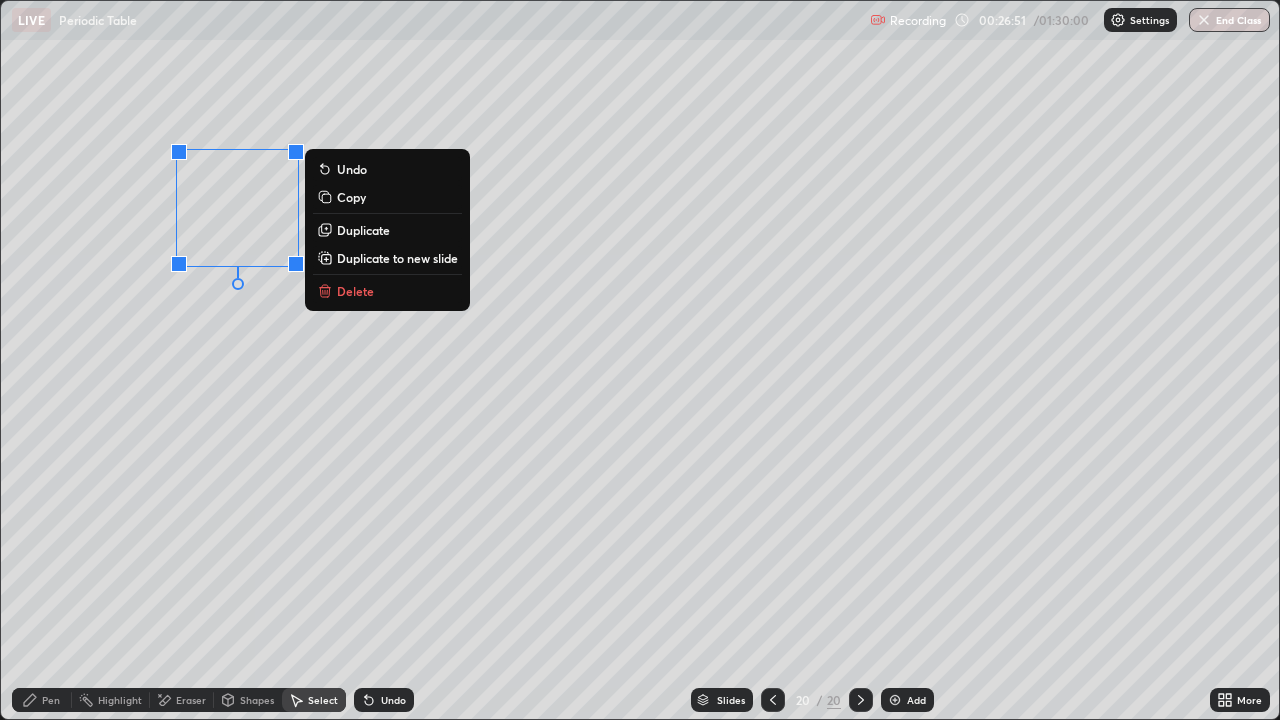click on "Duplicate" at bounding box center (363, 230) 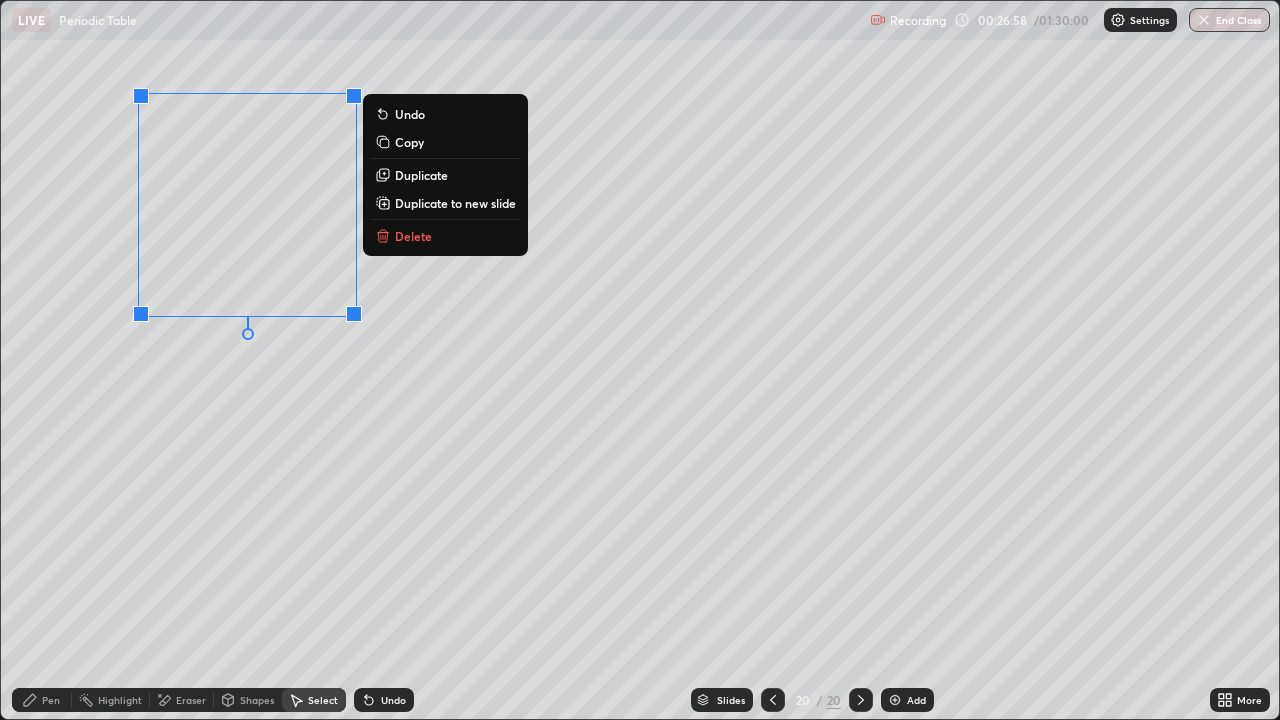 click on "0 ° Undo Copy Duplicate Duplicate to new slide Delete" at bounding box center [640, 360] 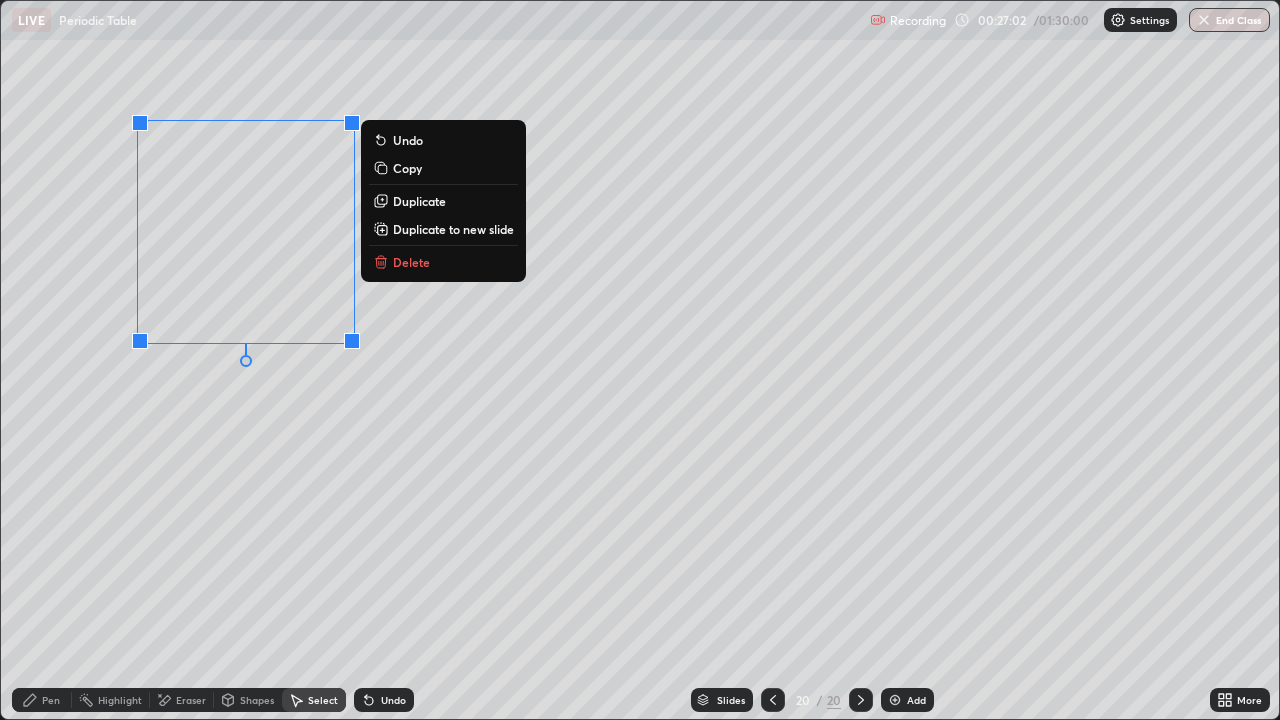 click on "Pen" at bounding box center (51, 700) 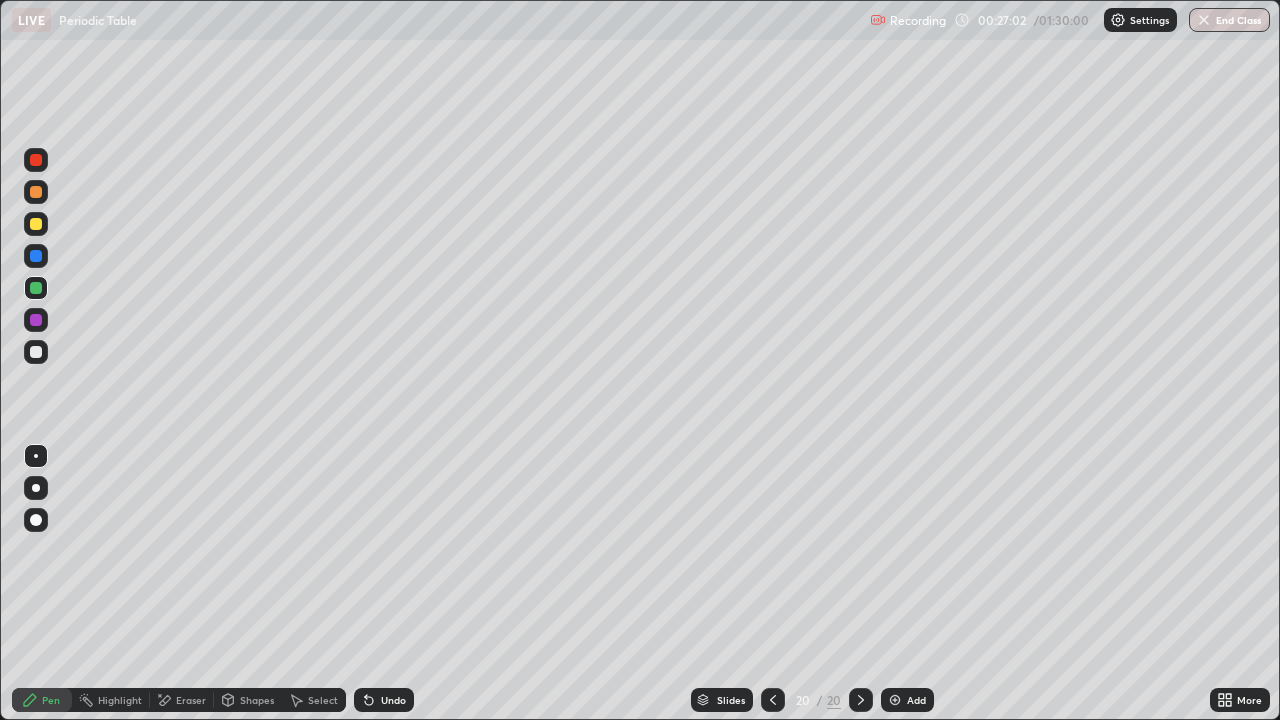 click at bounding box center (36, 352) 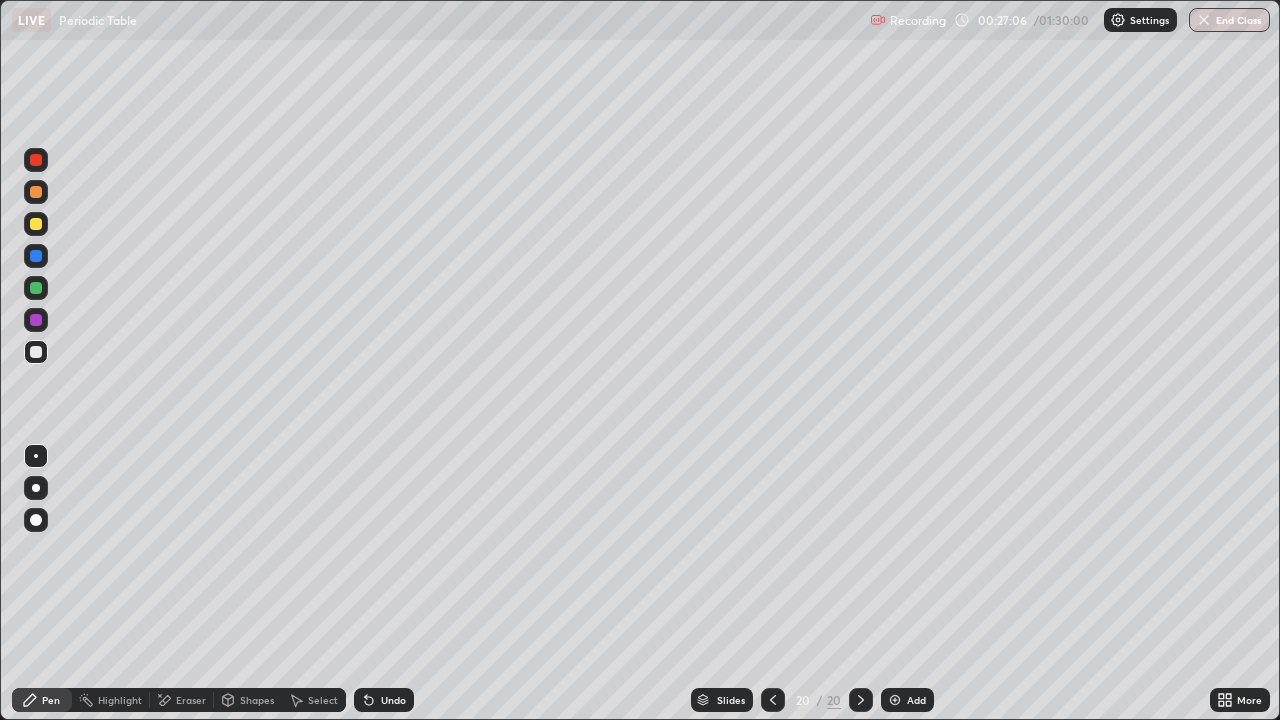 click on "Shapes" at bounding box center [257, 700] 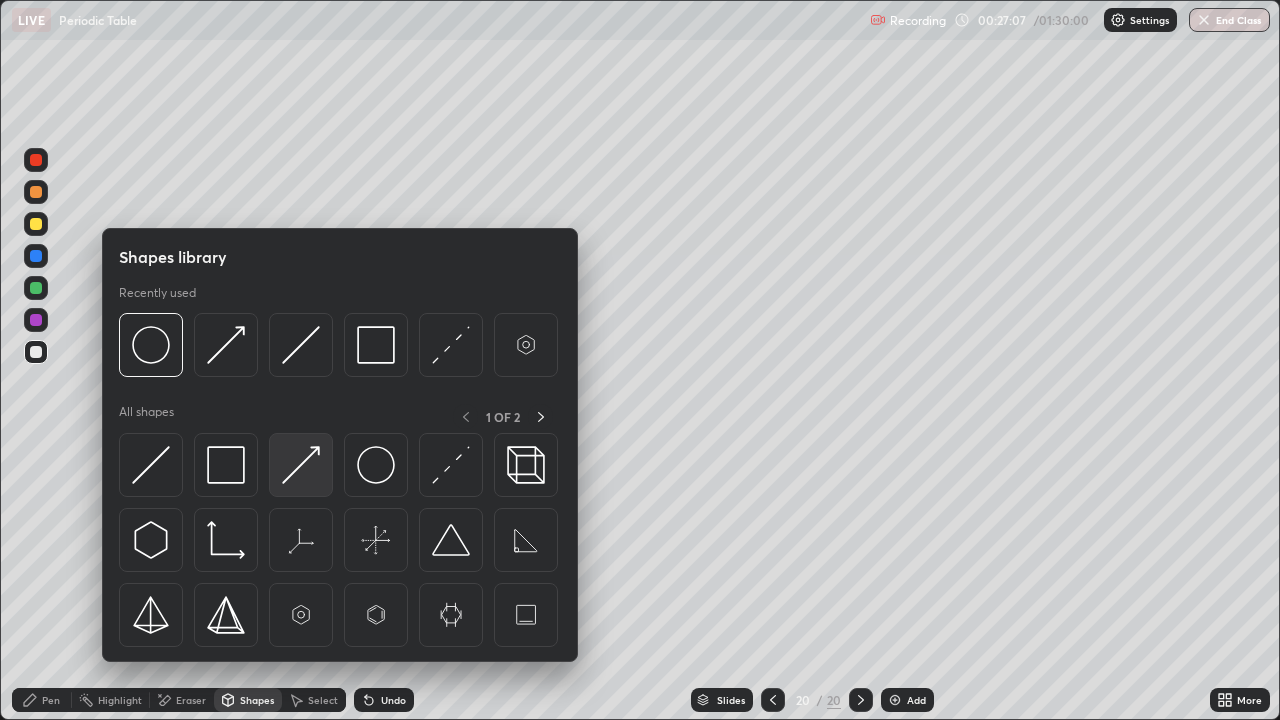 click at bounding box center [301, 465] 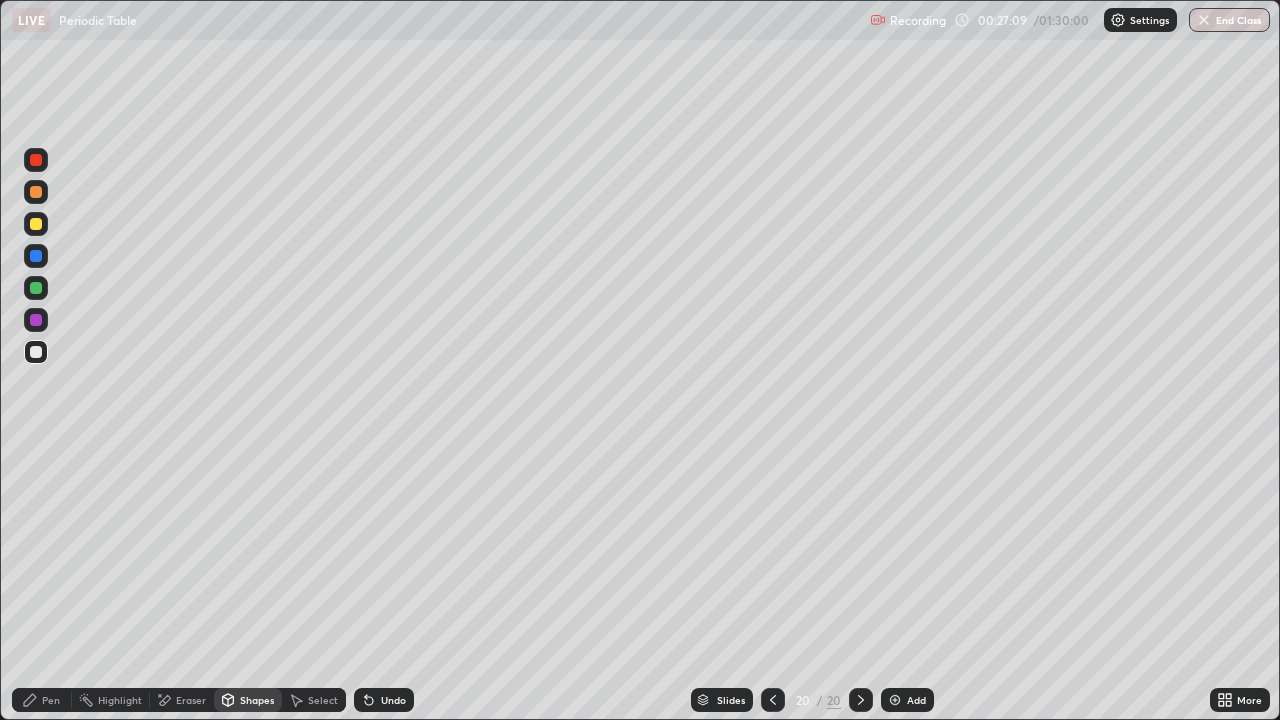 click on "Pen" at bounding box center (42, 700) 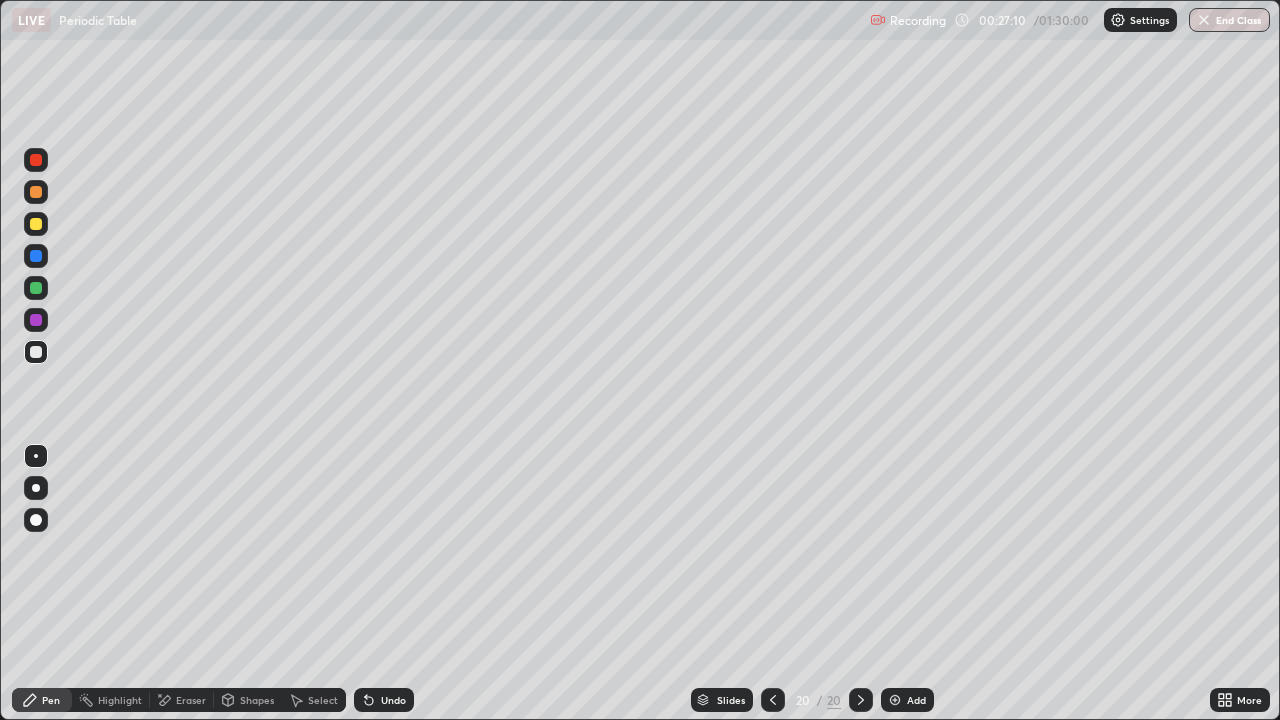 click at bounding box center (36, 288) 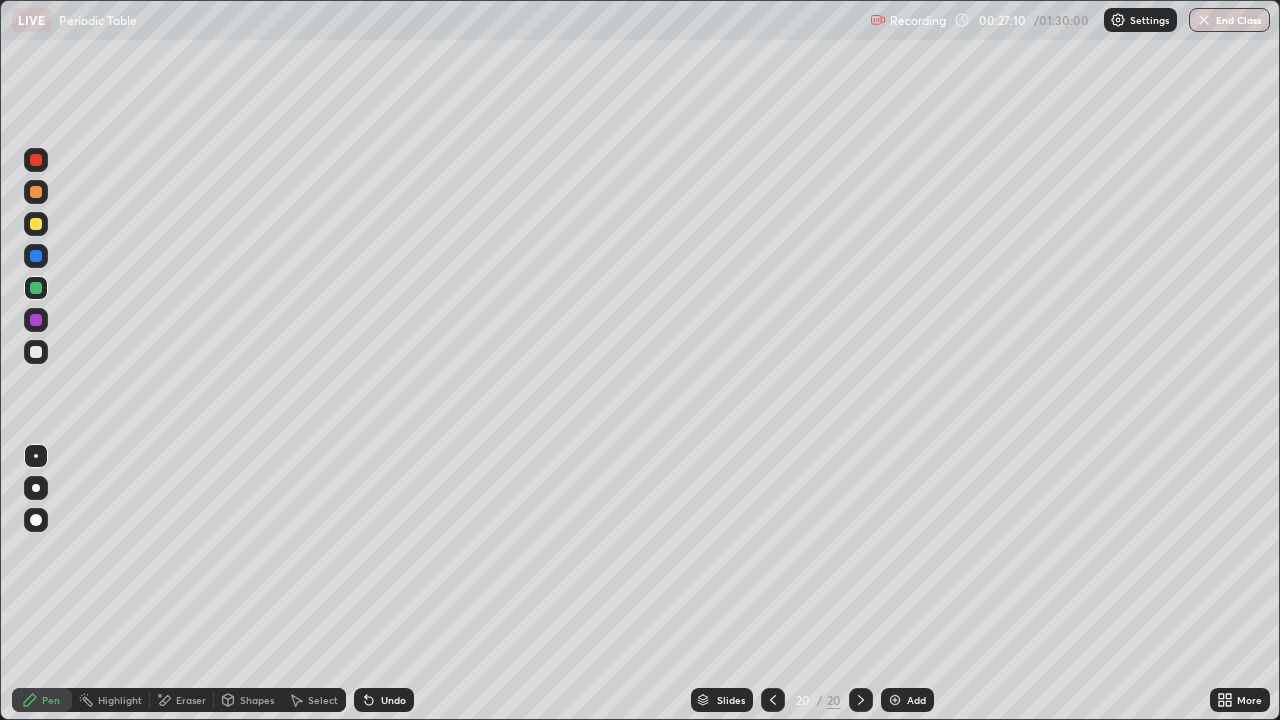 click at bounding box center (36, 256) 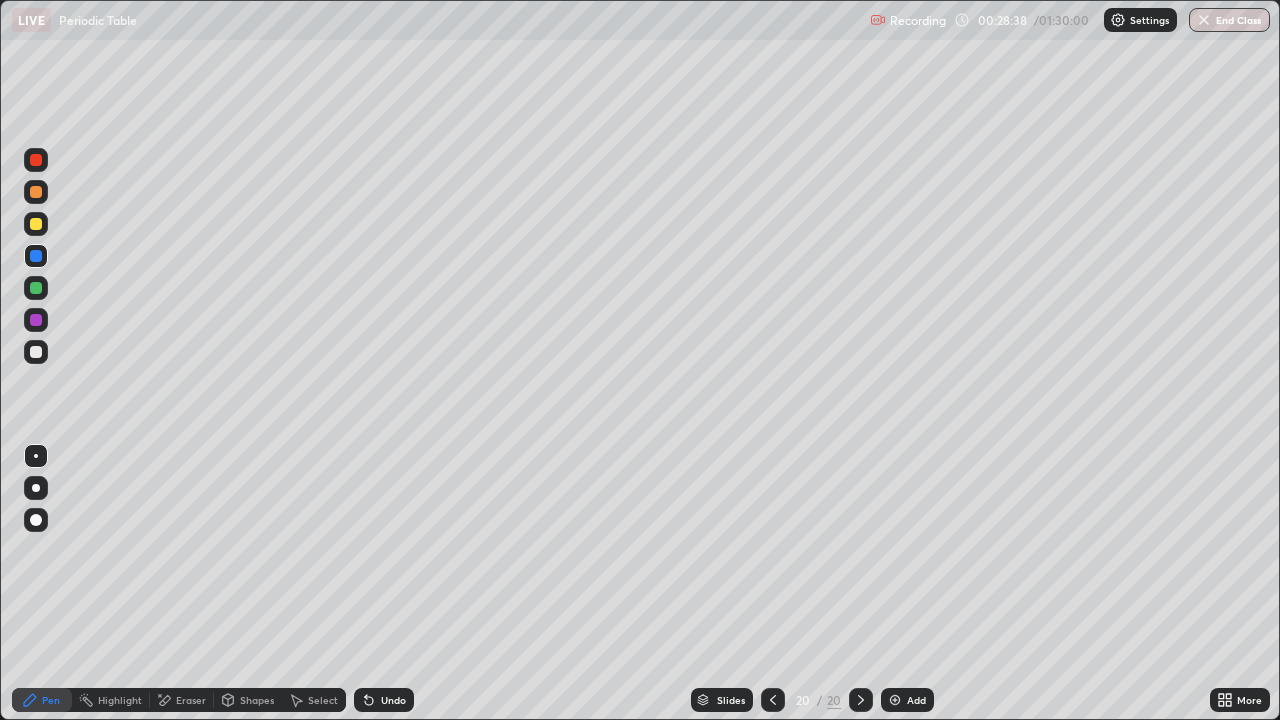 click on "More" at bounding box center [1240, 700] 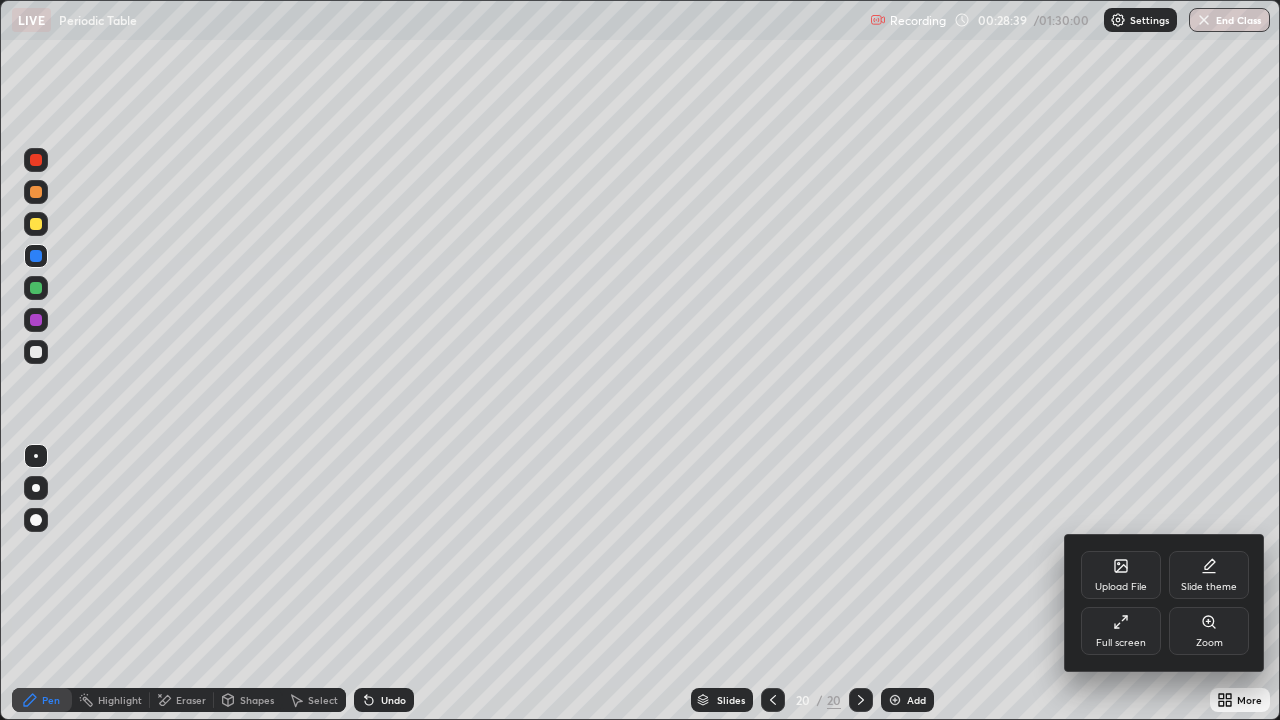 click at bounding box center (640, 360) 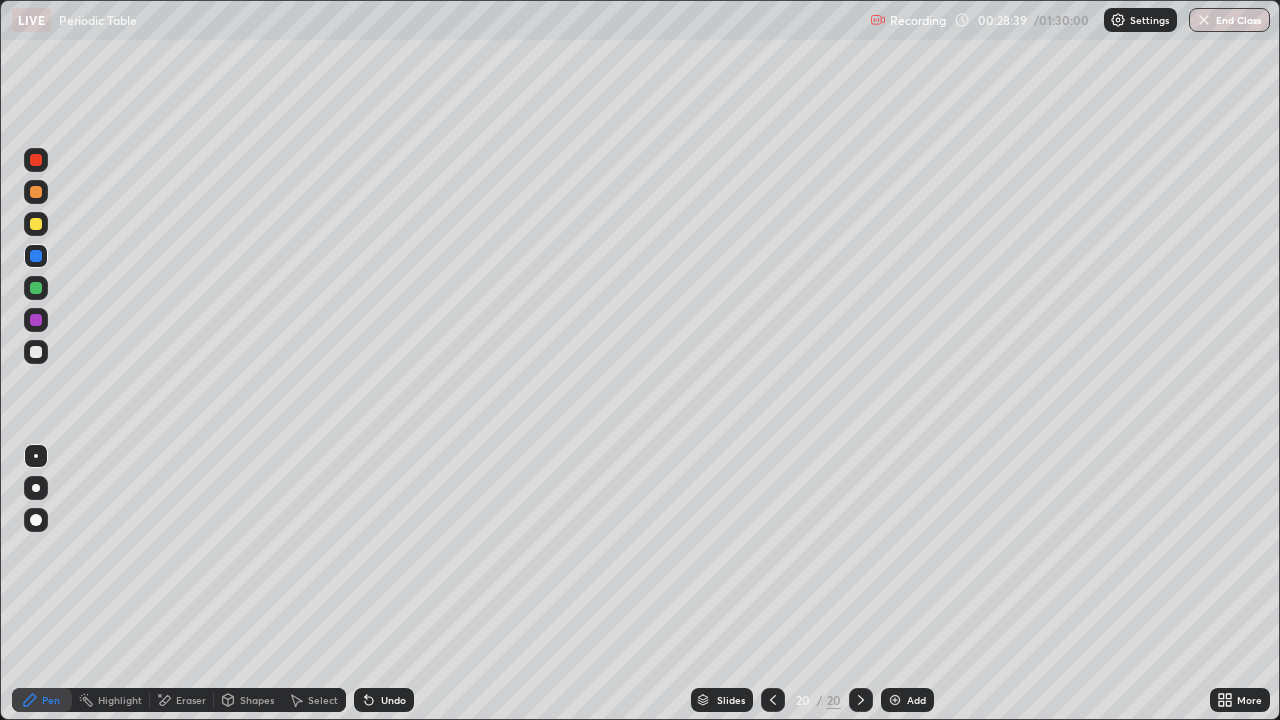 click 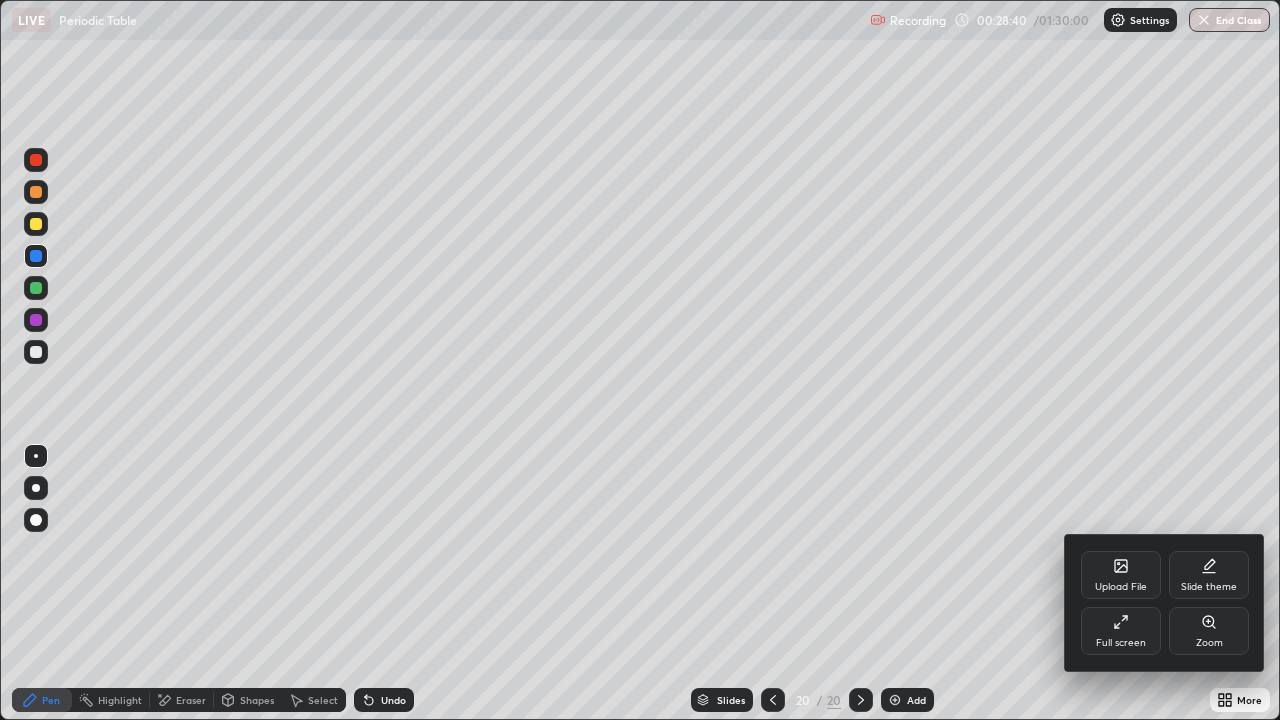 click 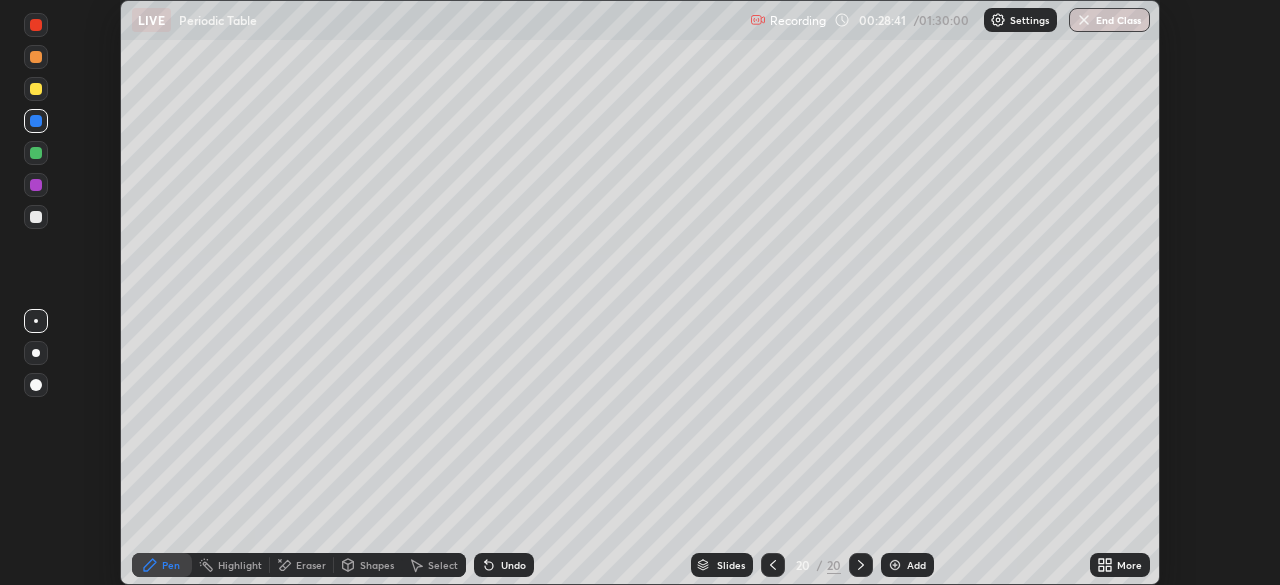 scroll, scrollTop: 585, scrollLeft: 1280, axis: both 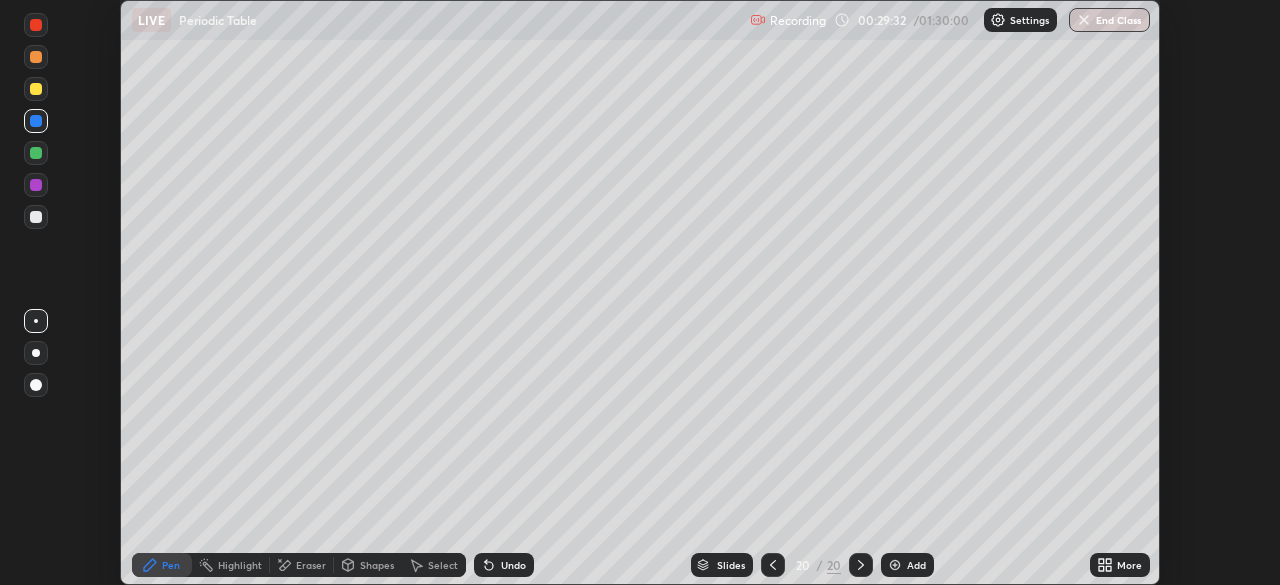 click 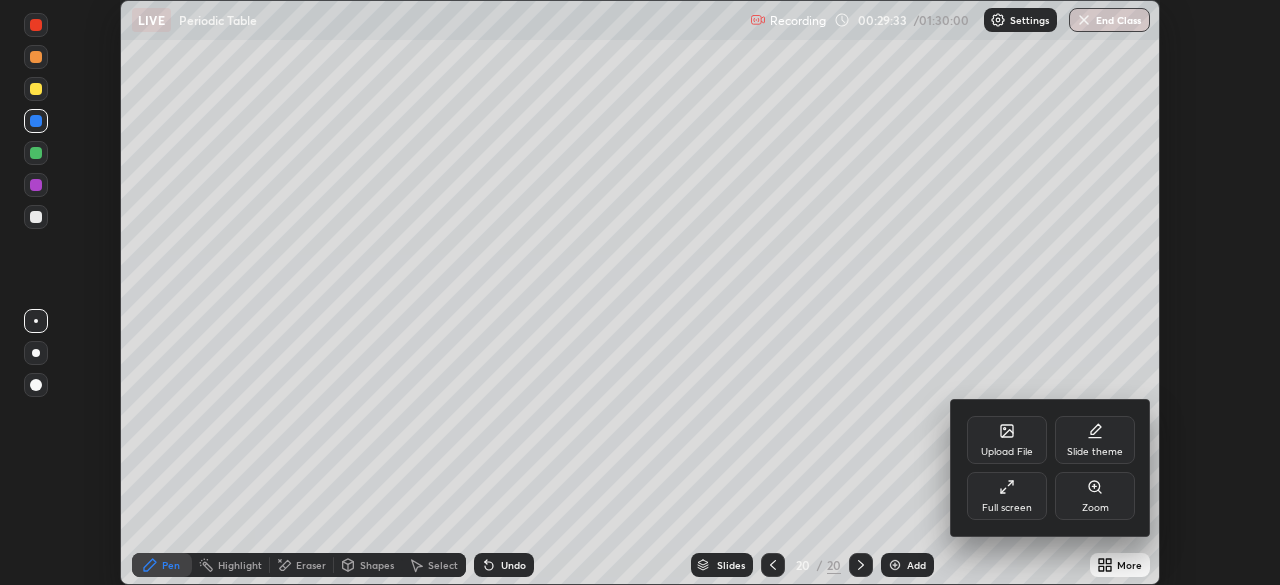 click on "Upload File" at bounding box center (1007, 452) 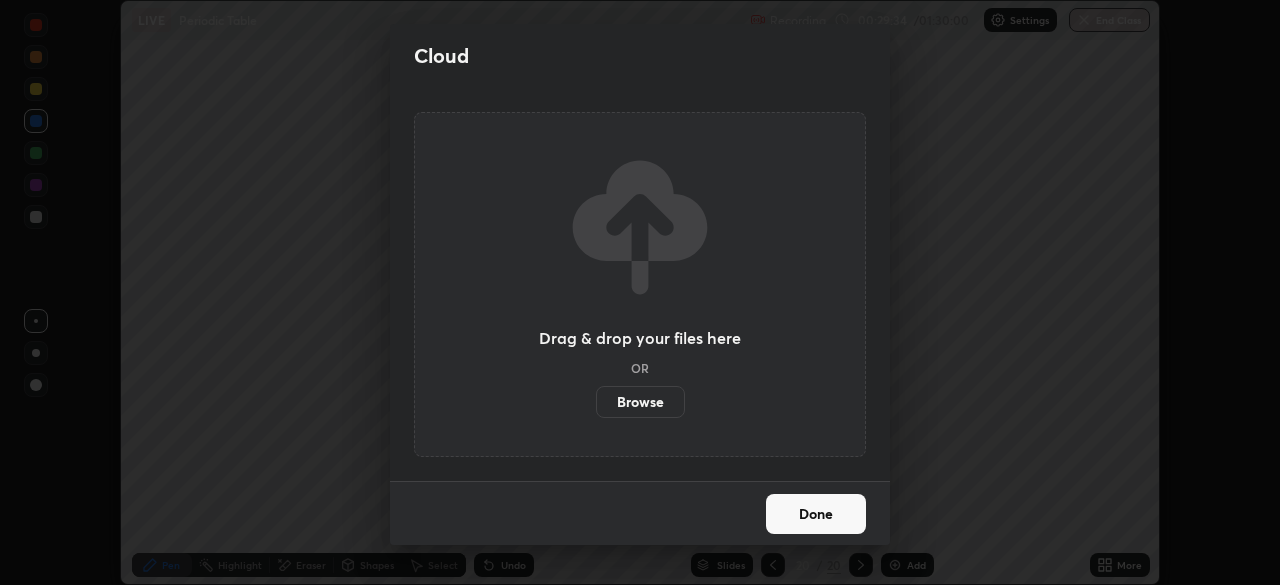 click on "Browse" at bounding box center (640, 402) 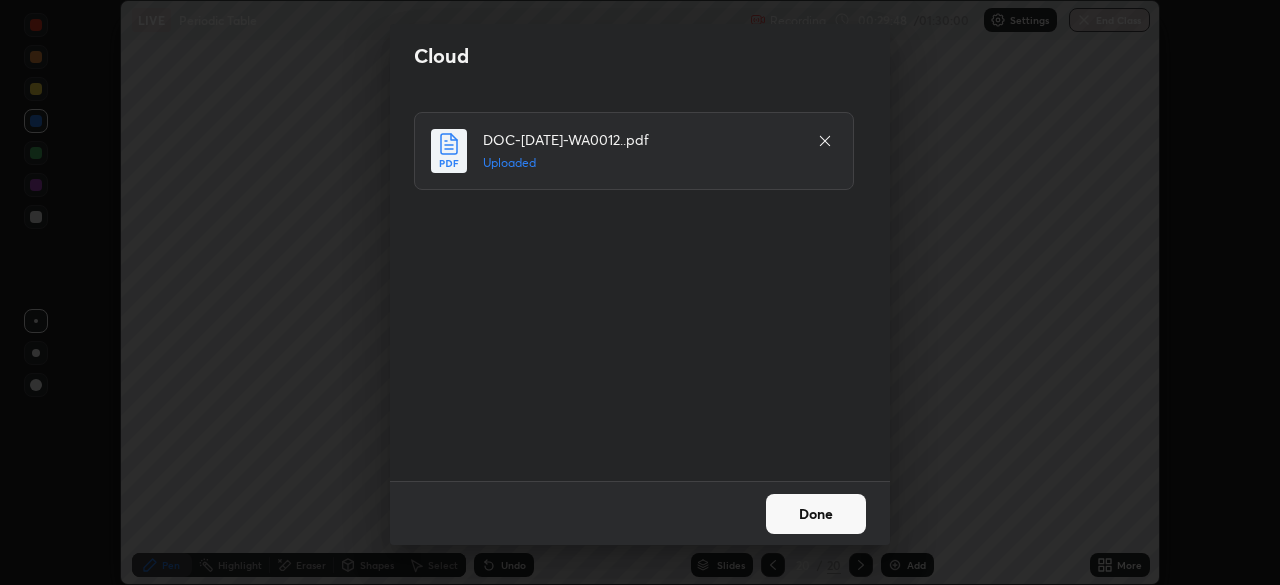 click on "Done" at bounding box center (816, 514) 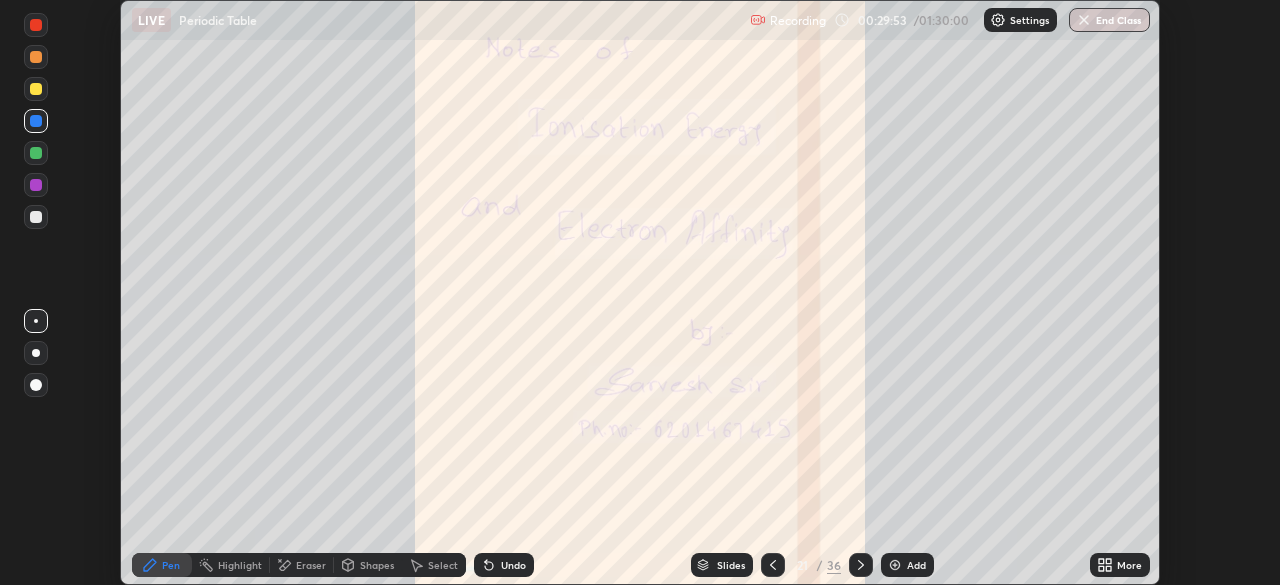 click 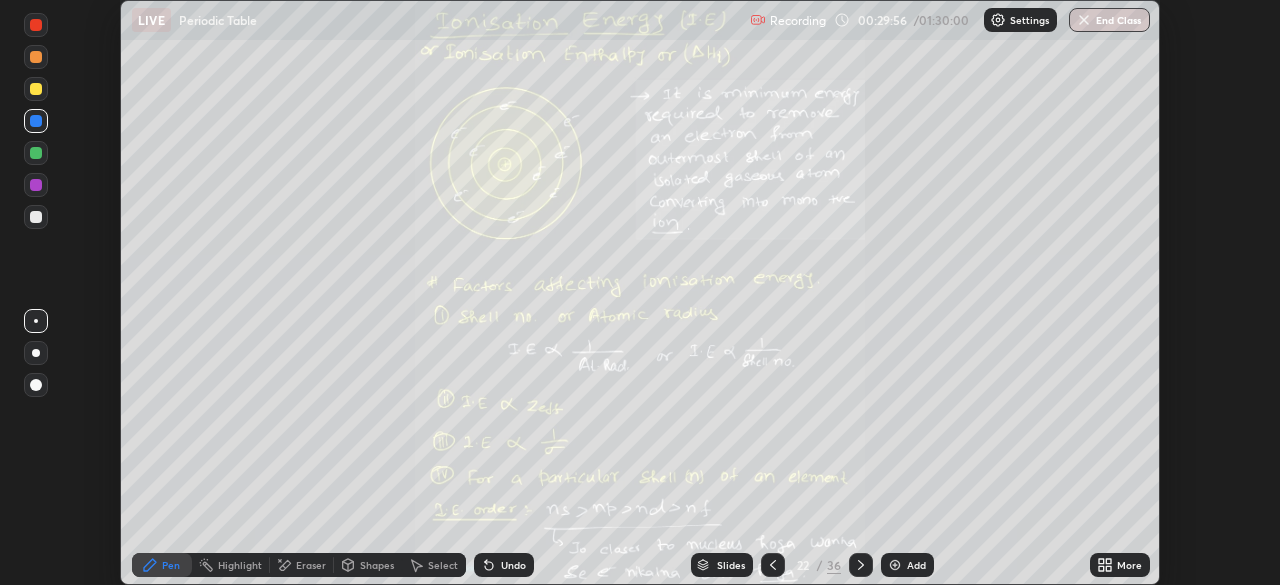 click 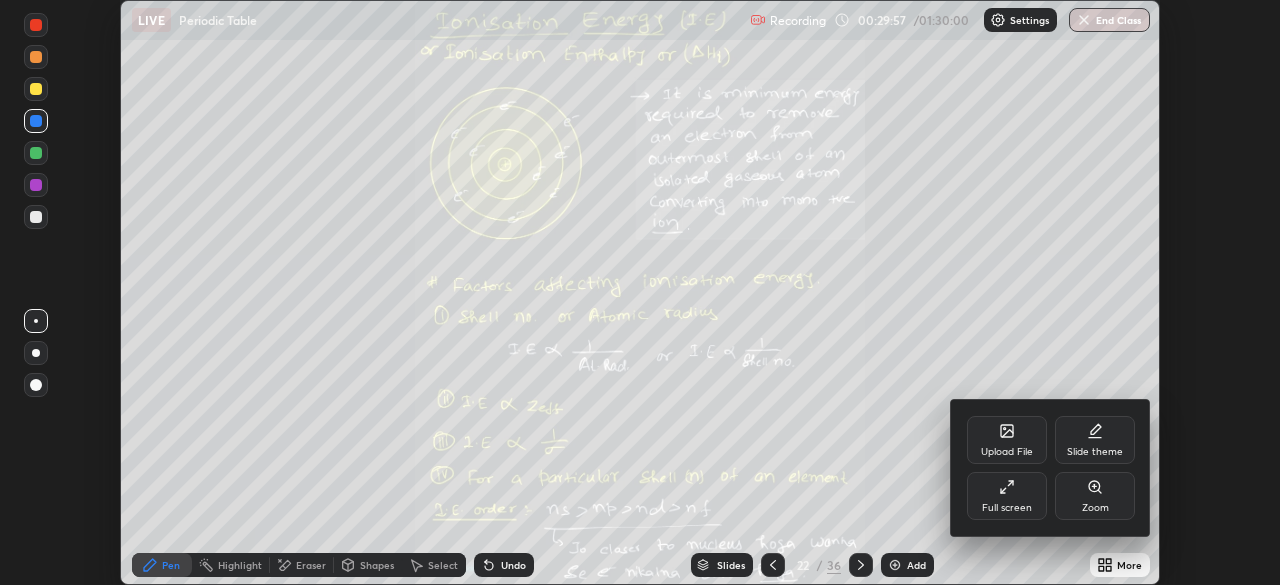 click on "Zoom" at bounding box center [1095, 496] 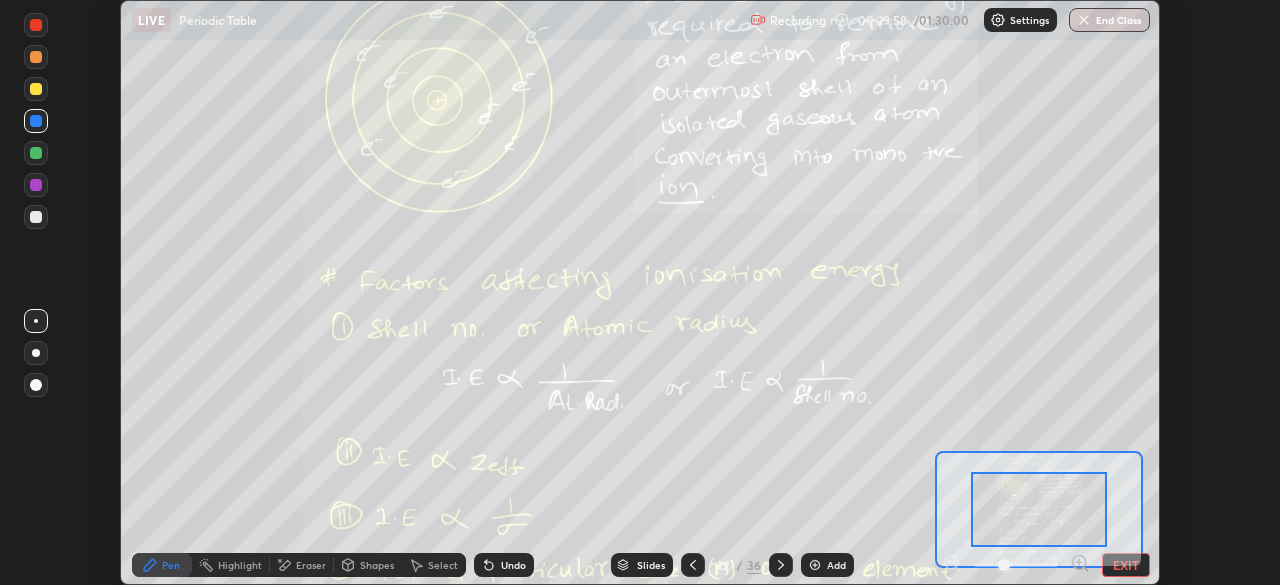 click 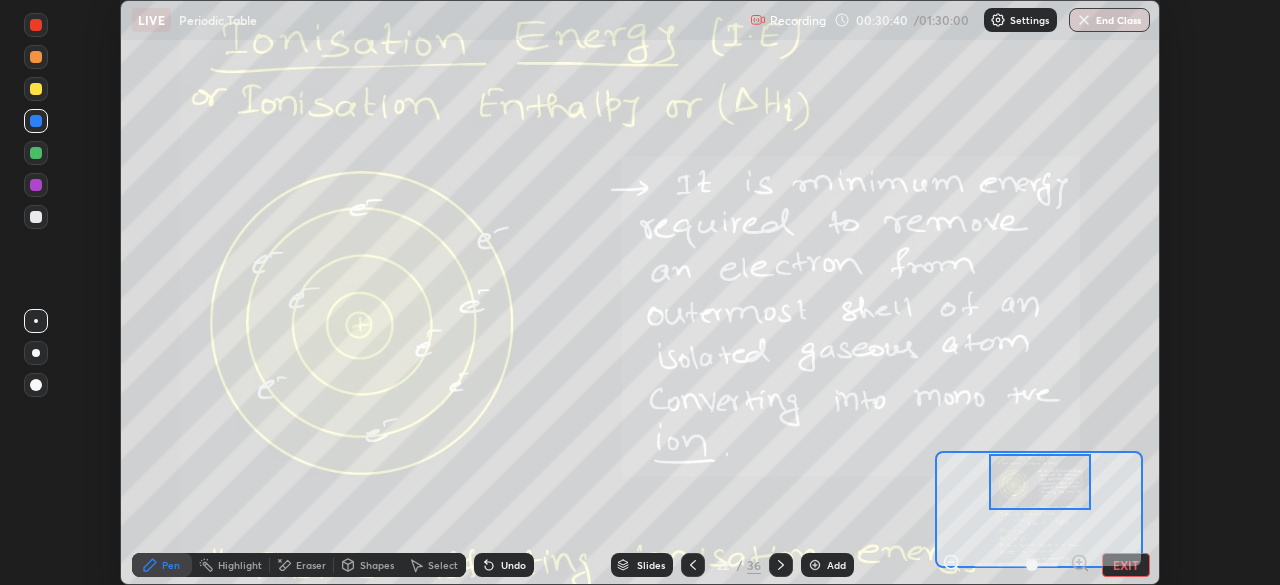 click on "EXIT" at bounding box center (1126, 565) 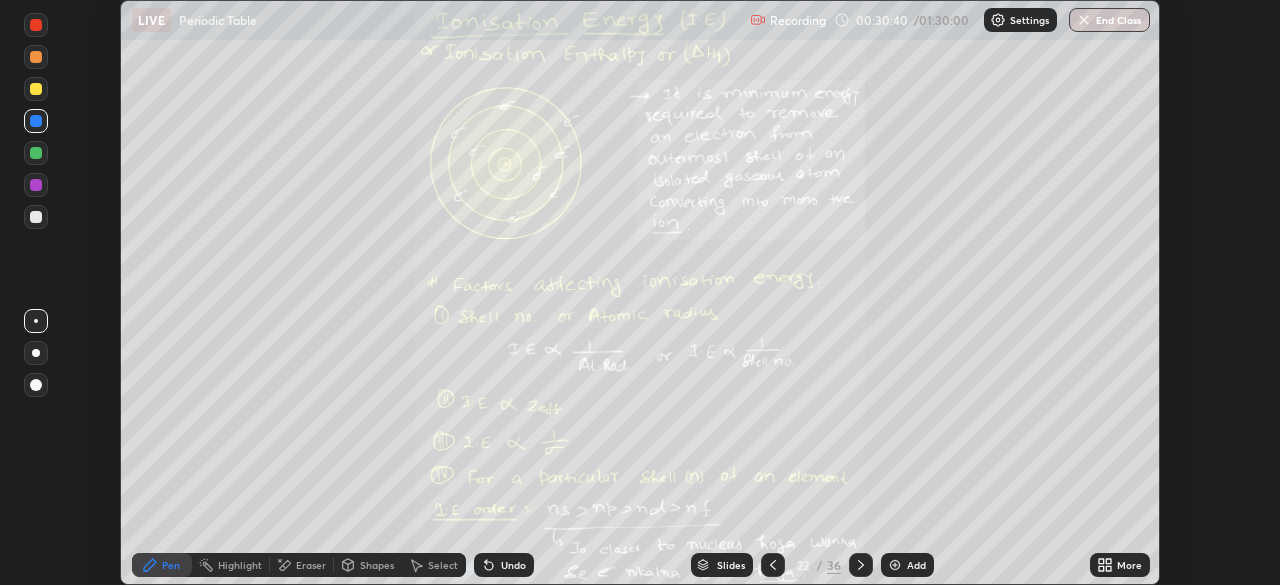 click 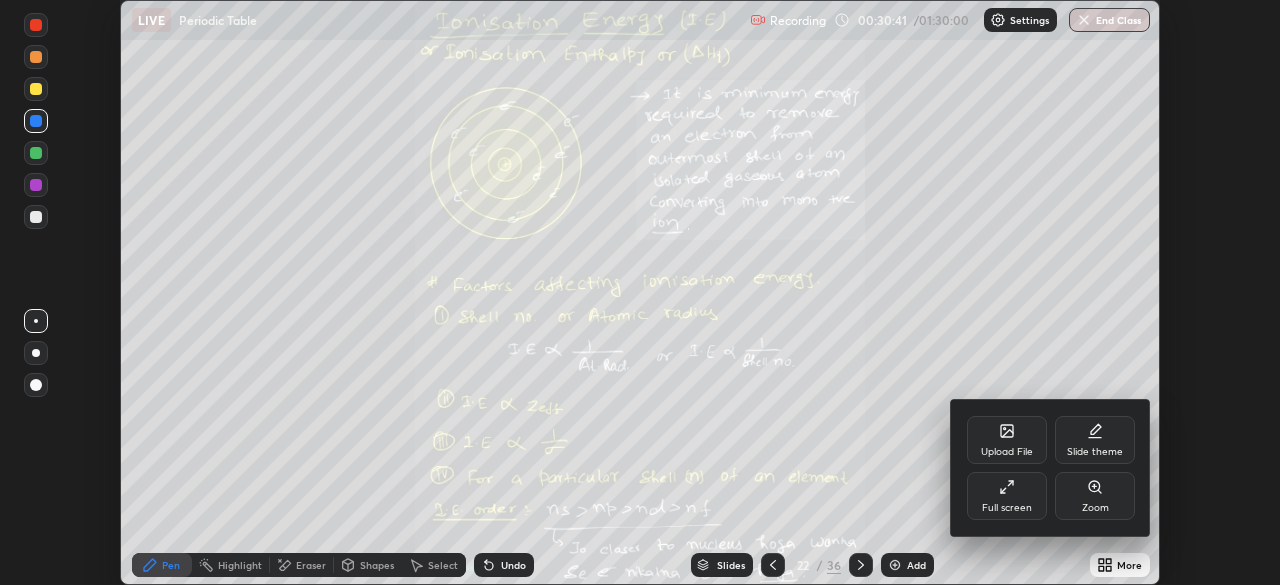 click on "Full screen" at bounding box center (1007, 496) 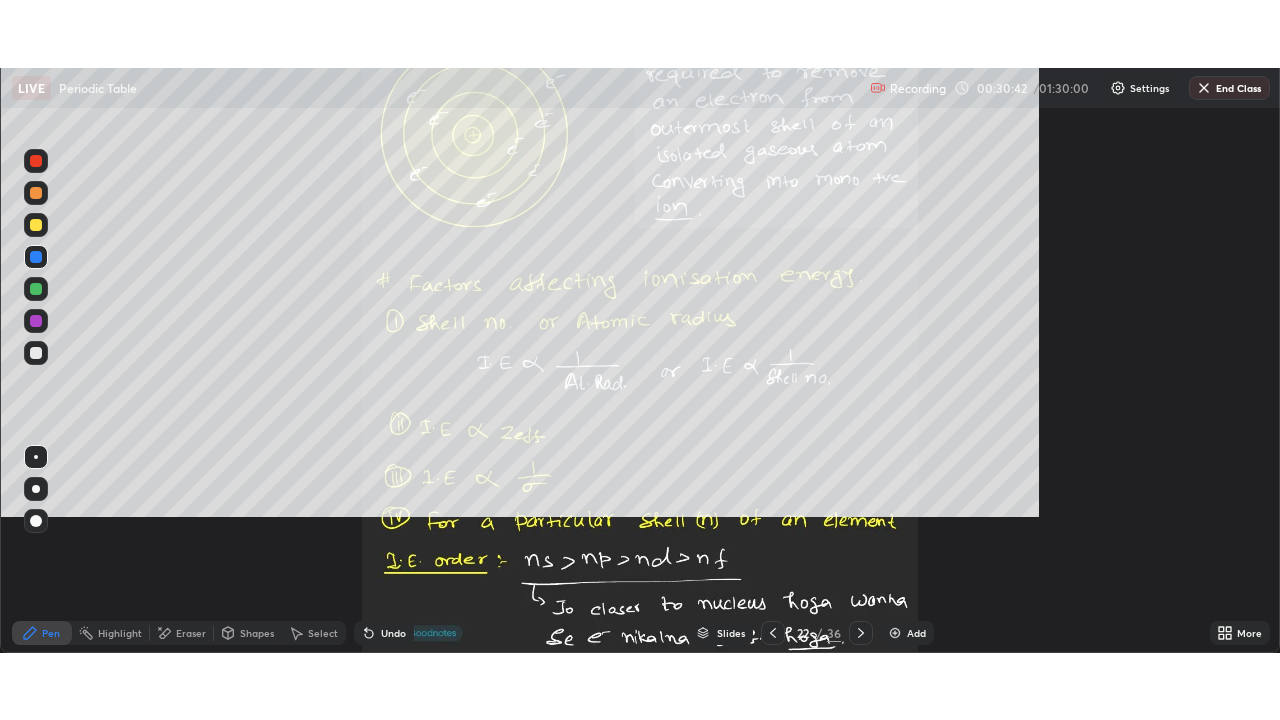 scroll, scrollTop: 99280, scrollLeft: 98720, axis: both 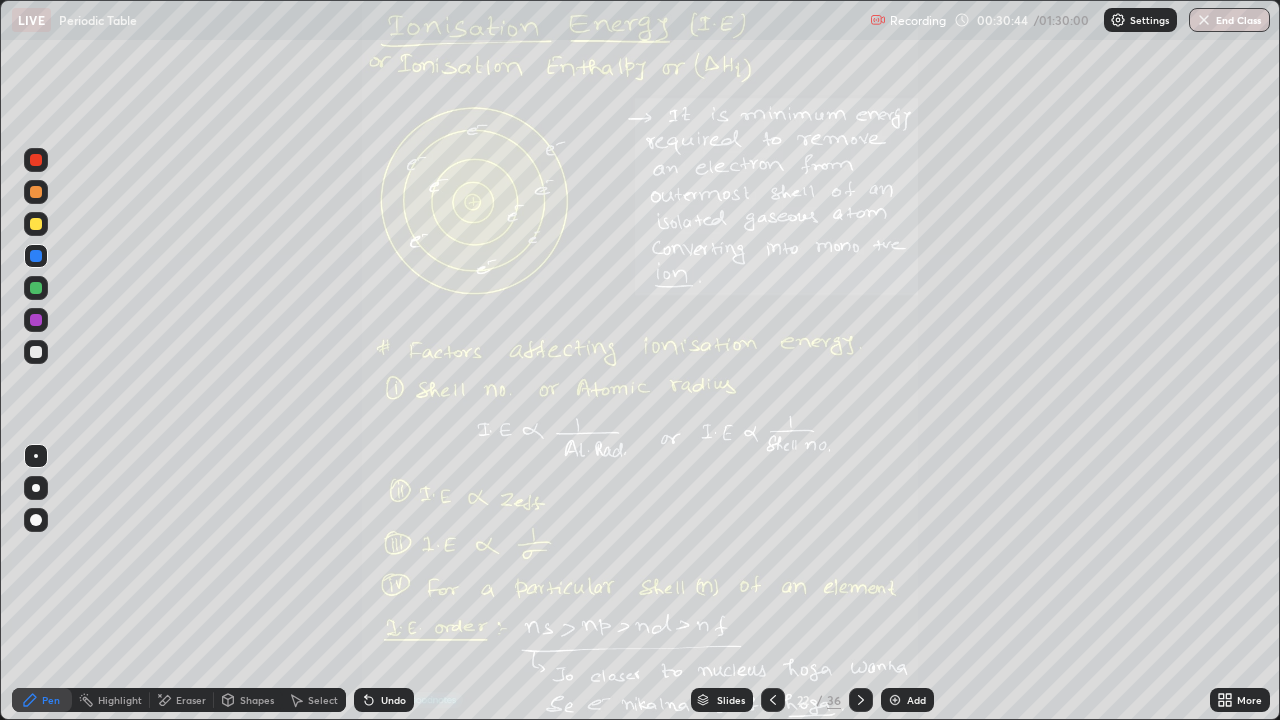 click on "Add" at bounding box center (916, 700) 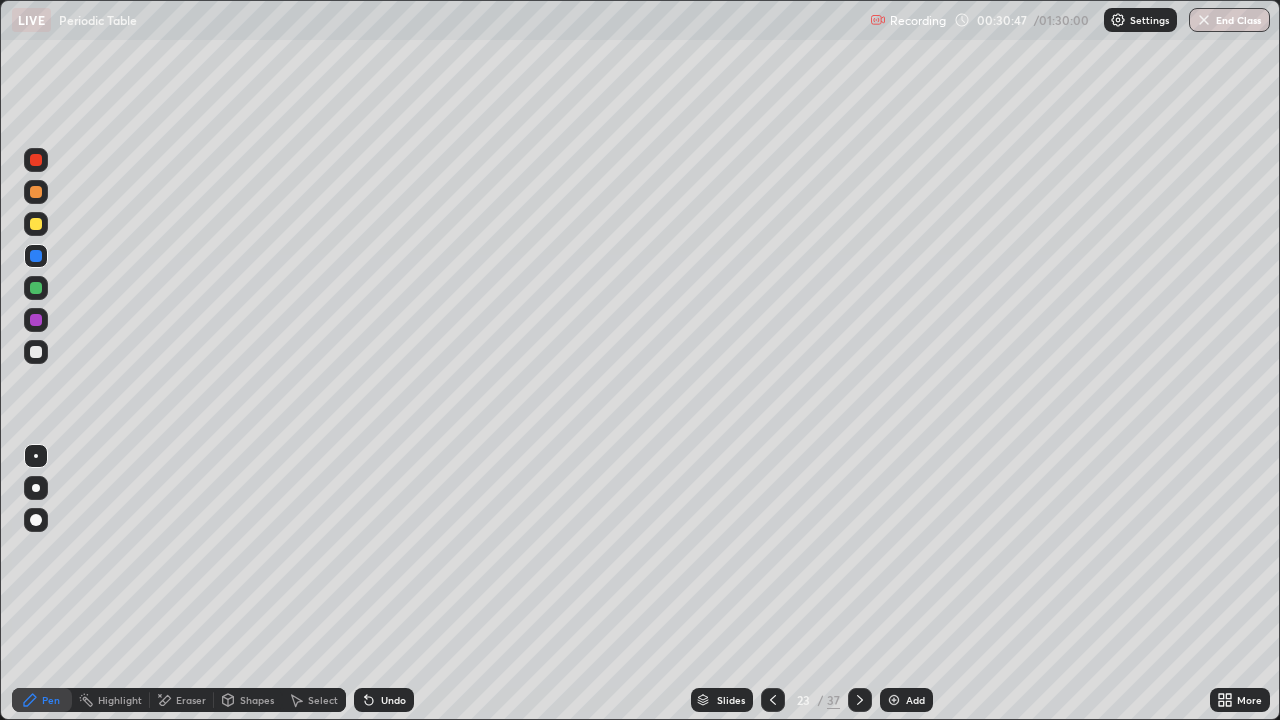 click at bounding box center [36, 192] 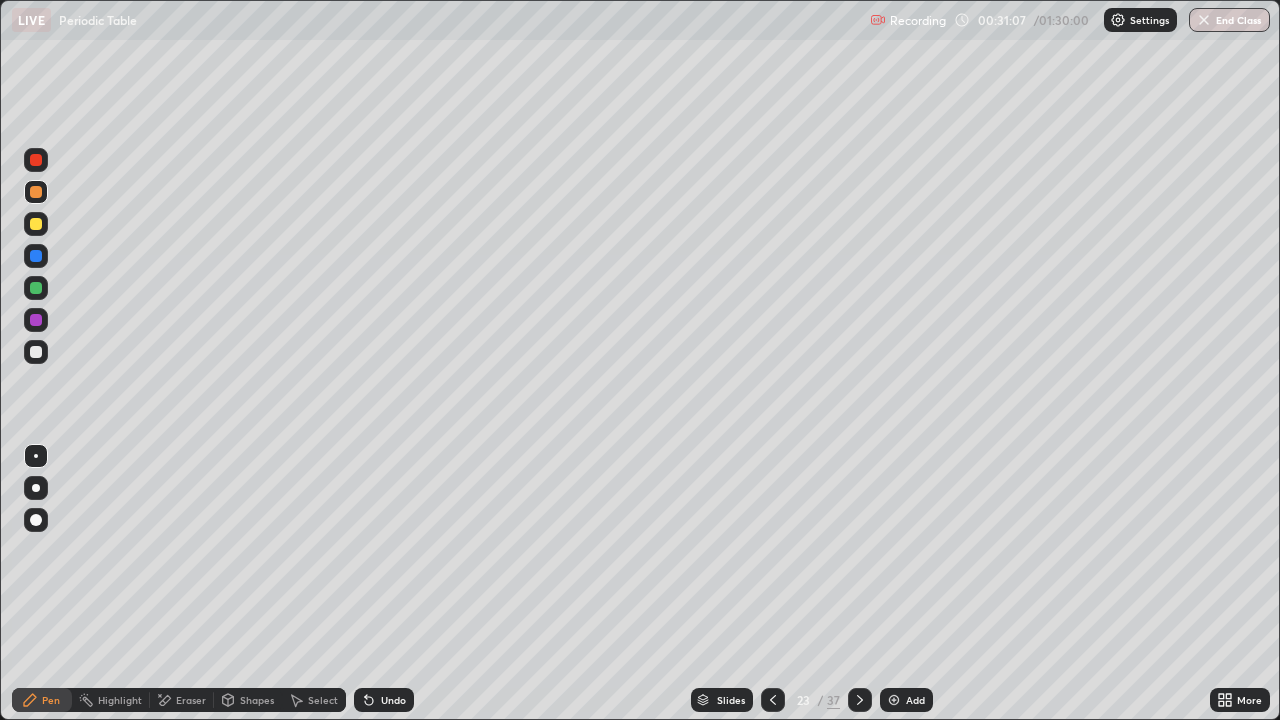 click on "Shapes" at bounding box center [248, 700] 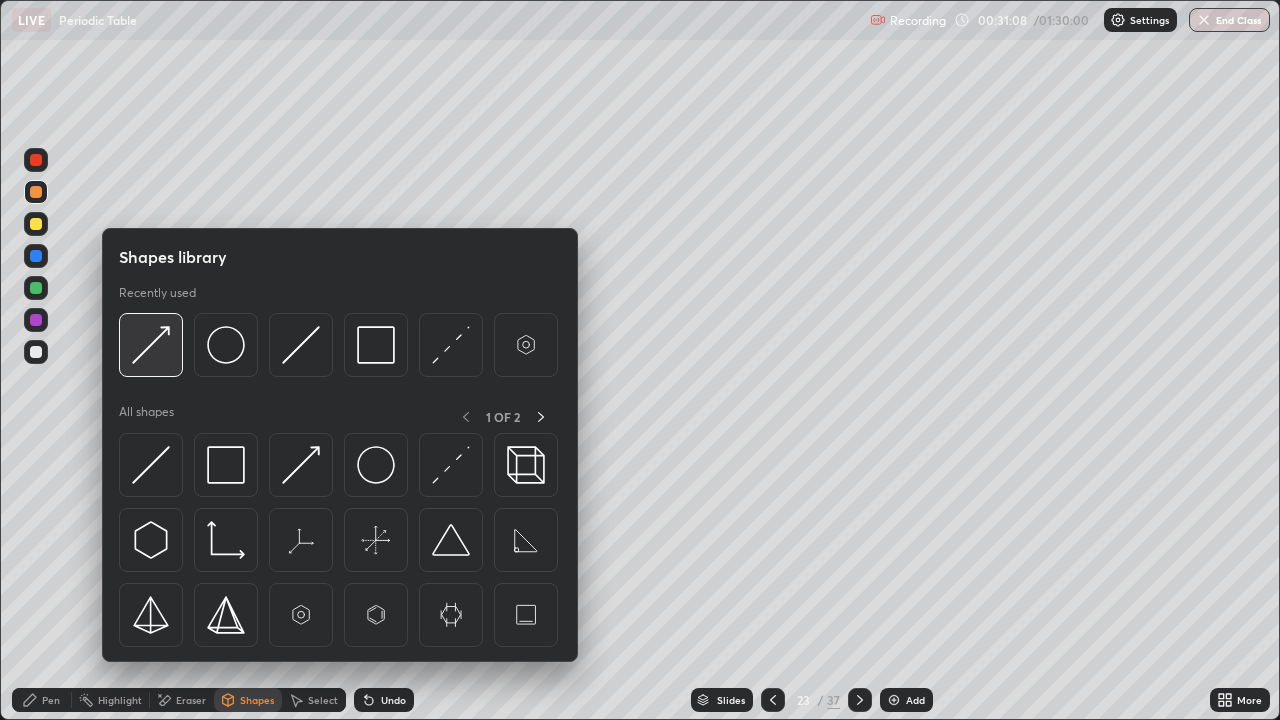 click at bounding box center (151, 345) 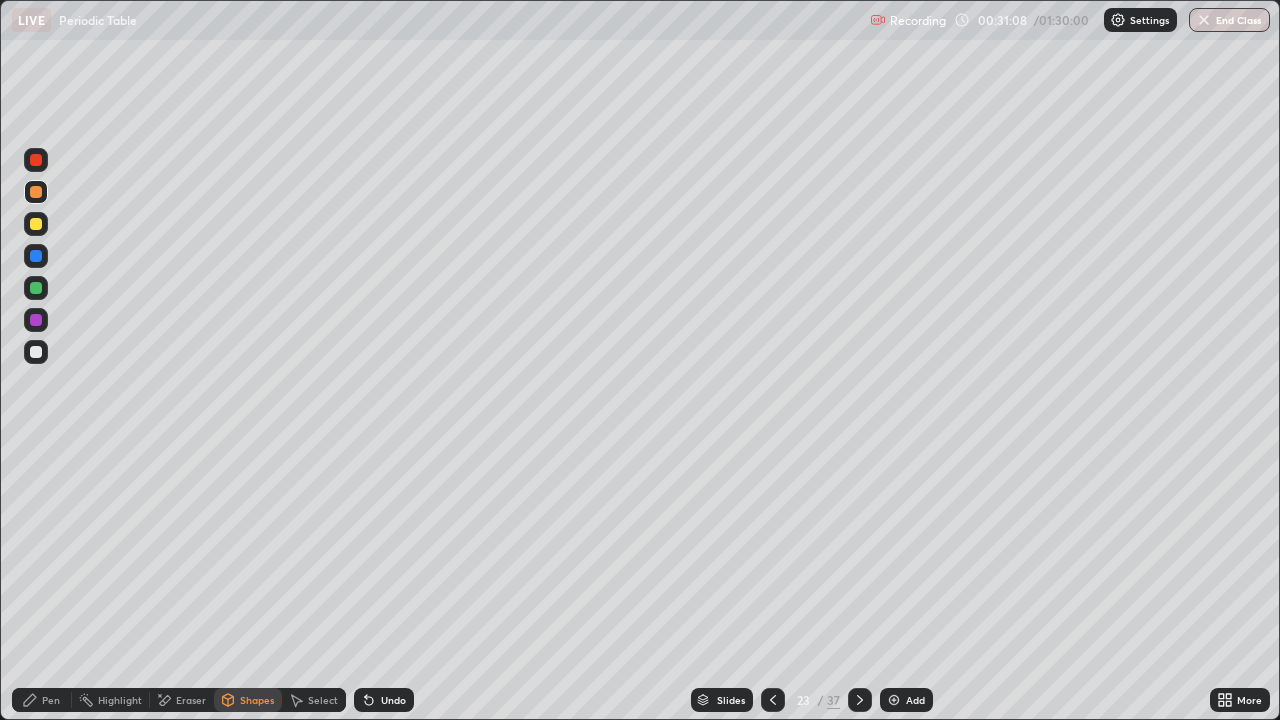 click at bounding box center (36, 224) 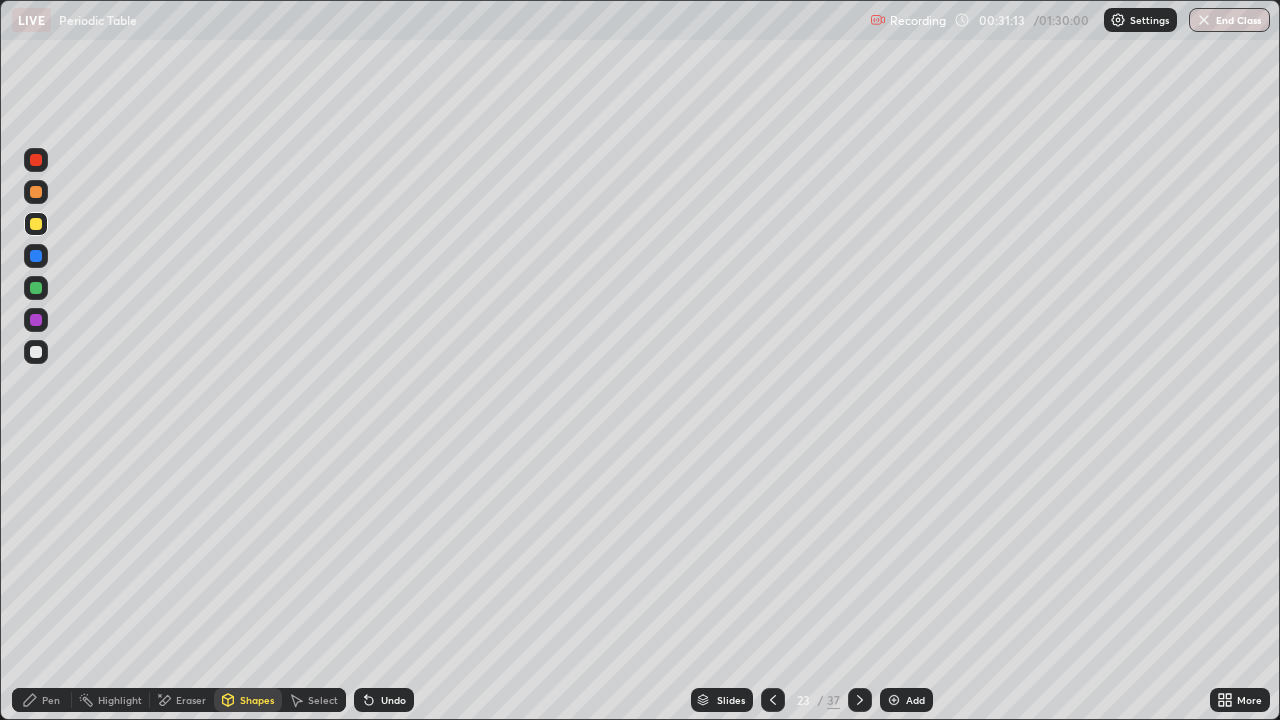 click at bounding box center [36, 352] 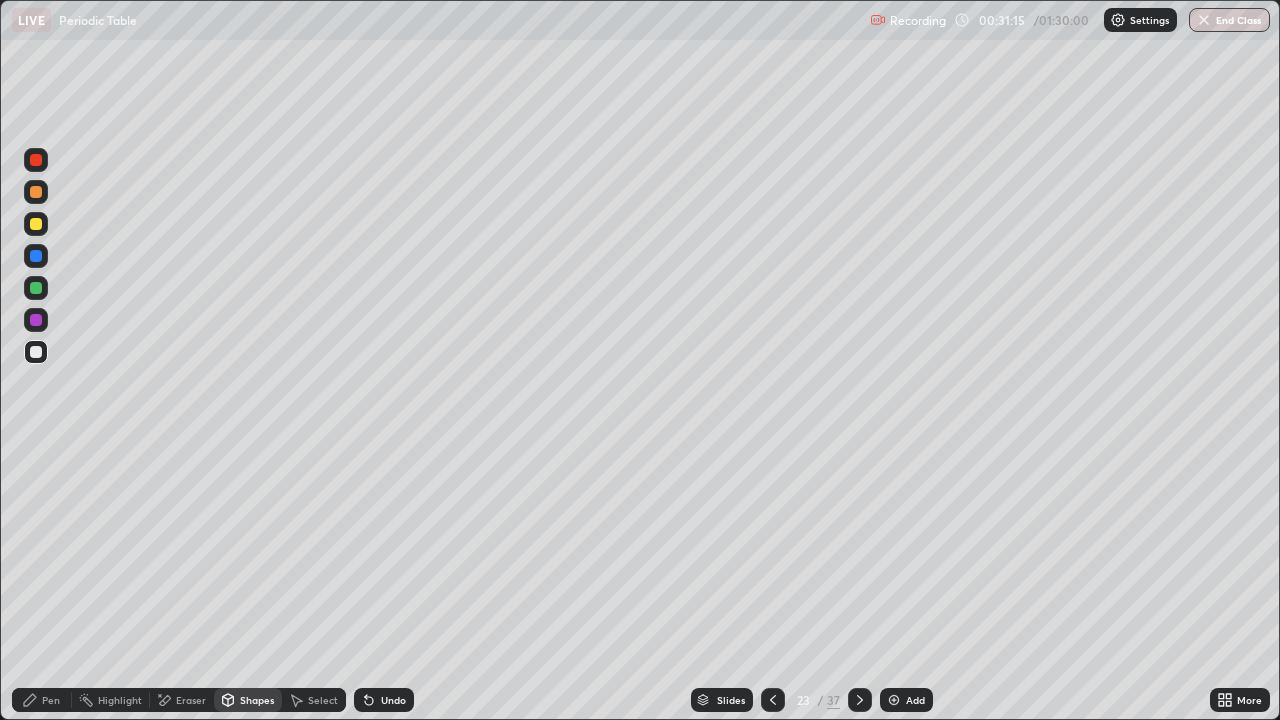 click on "Undo" at bounding box center (384, 700) 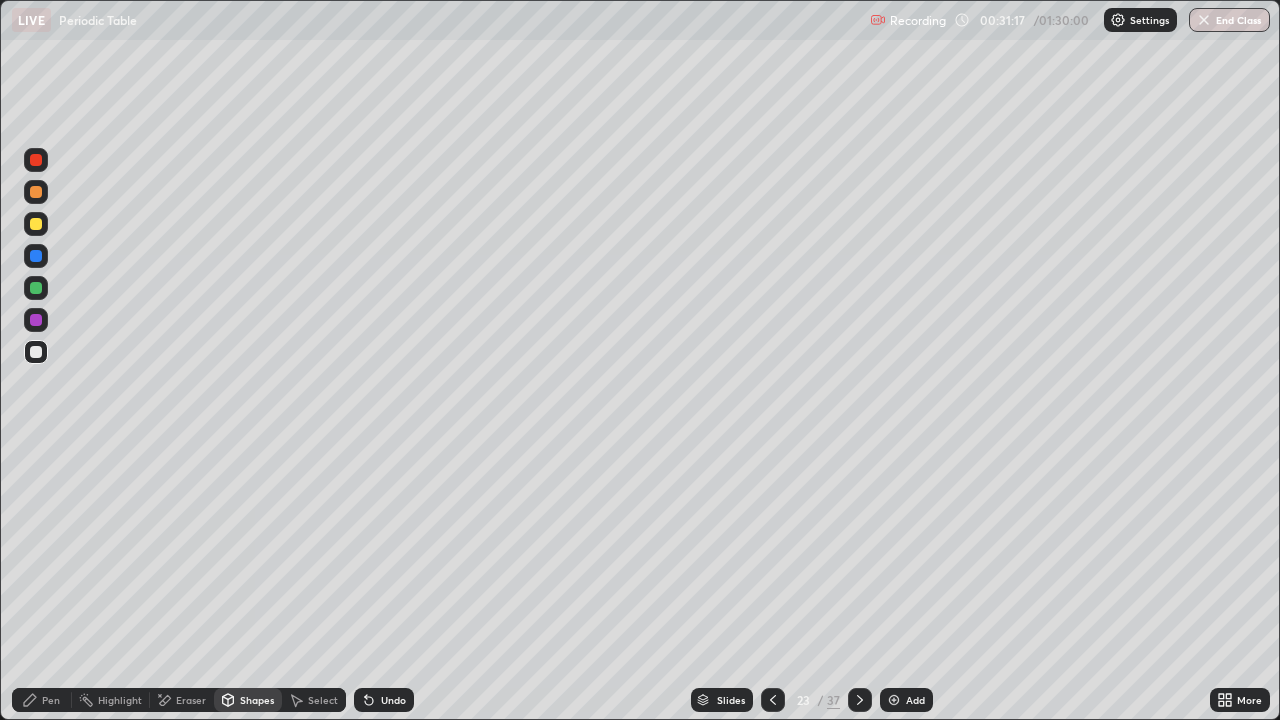 click on "Undo" at bounding box center [393, 700] 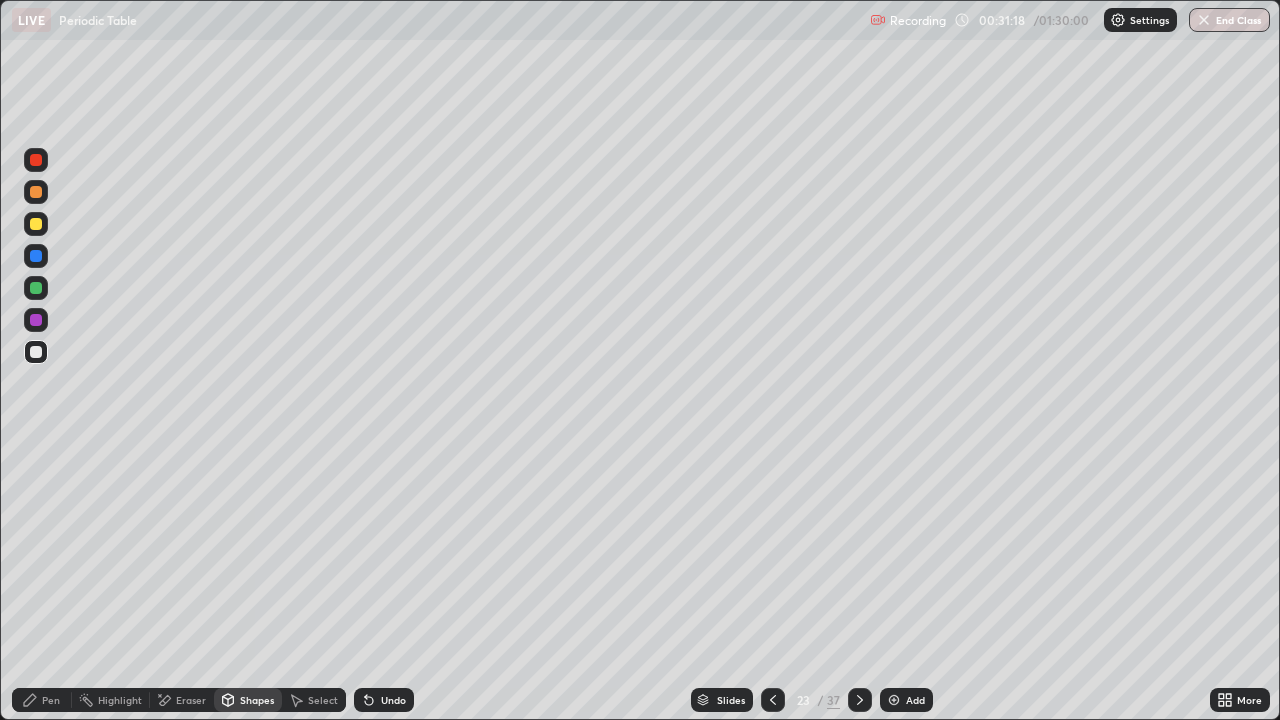 click on "Pen" at bounding box center (42, 700) 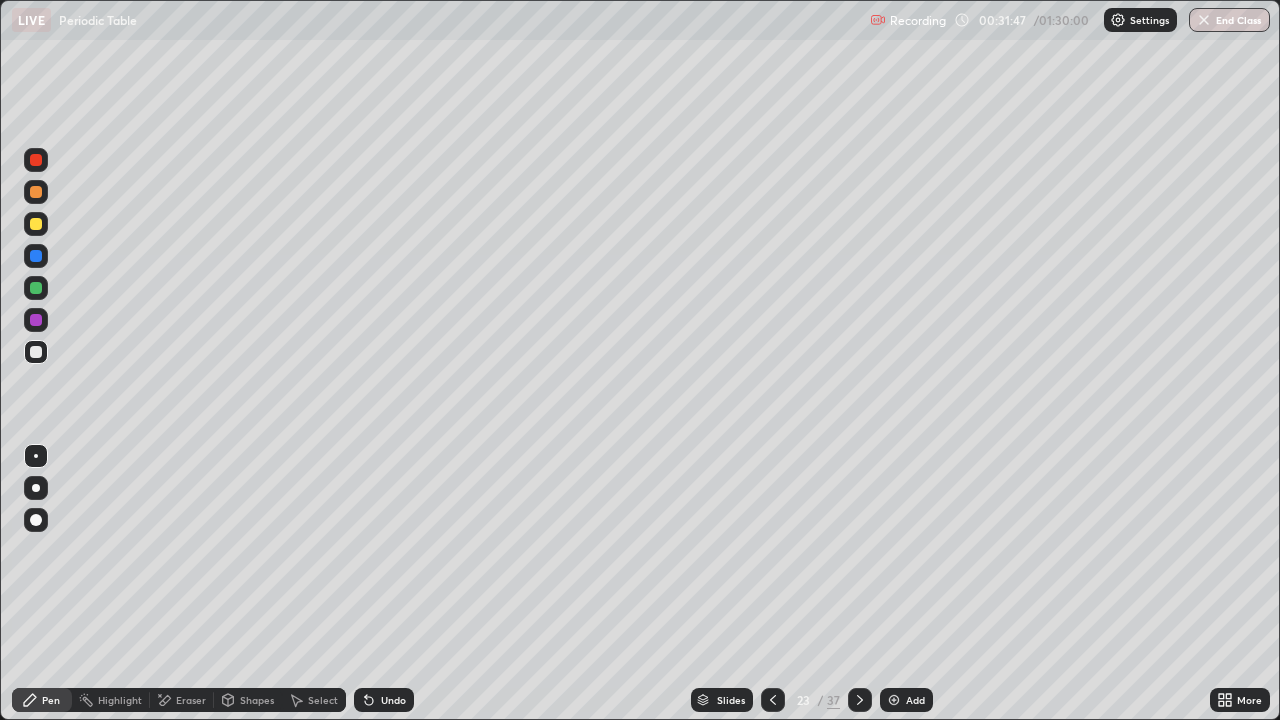 click at bounding box center (36, 224) 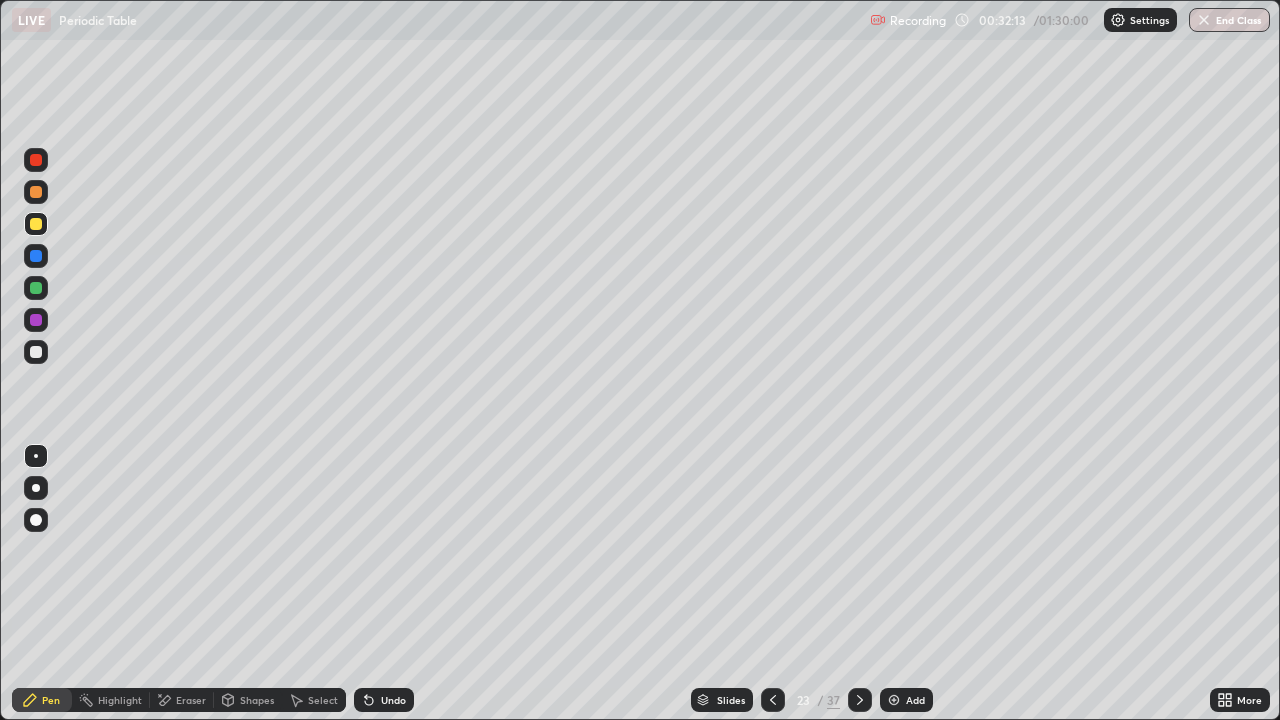 click 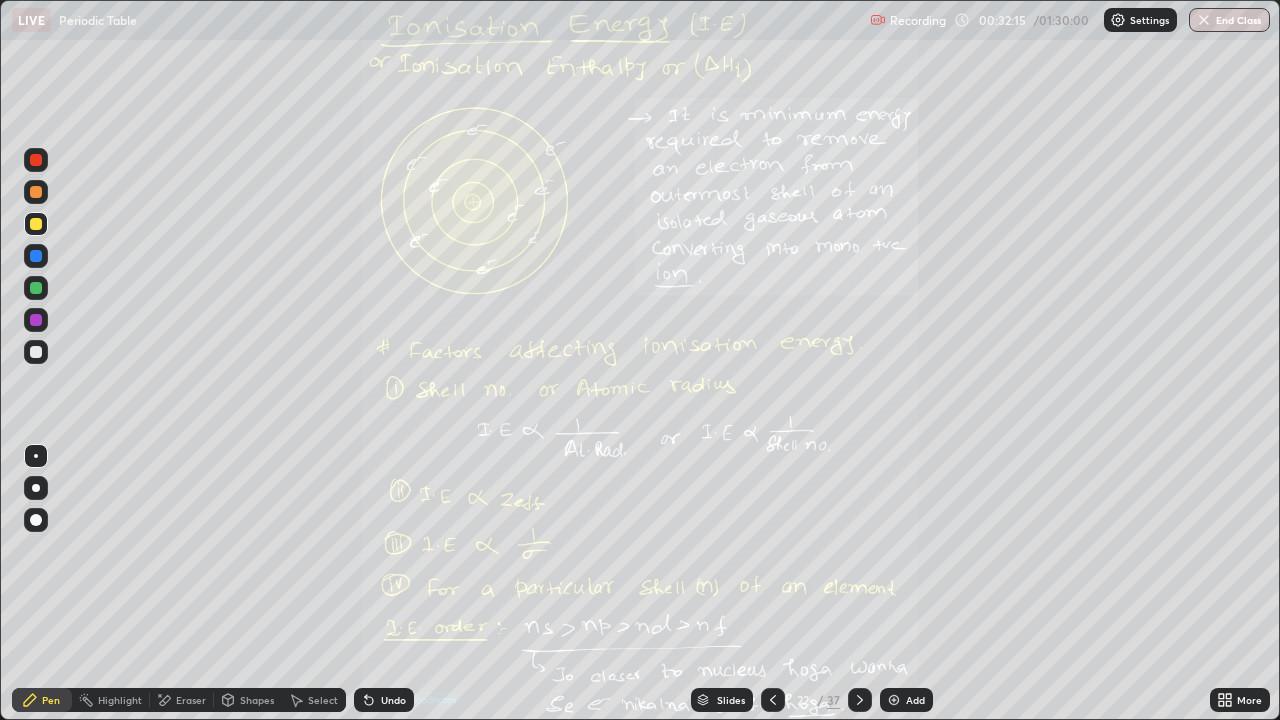 click 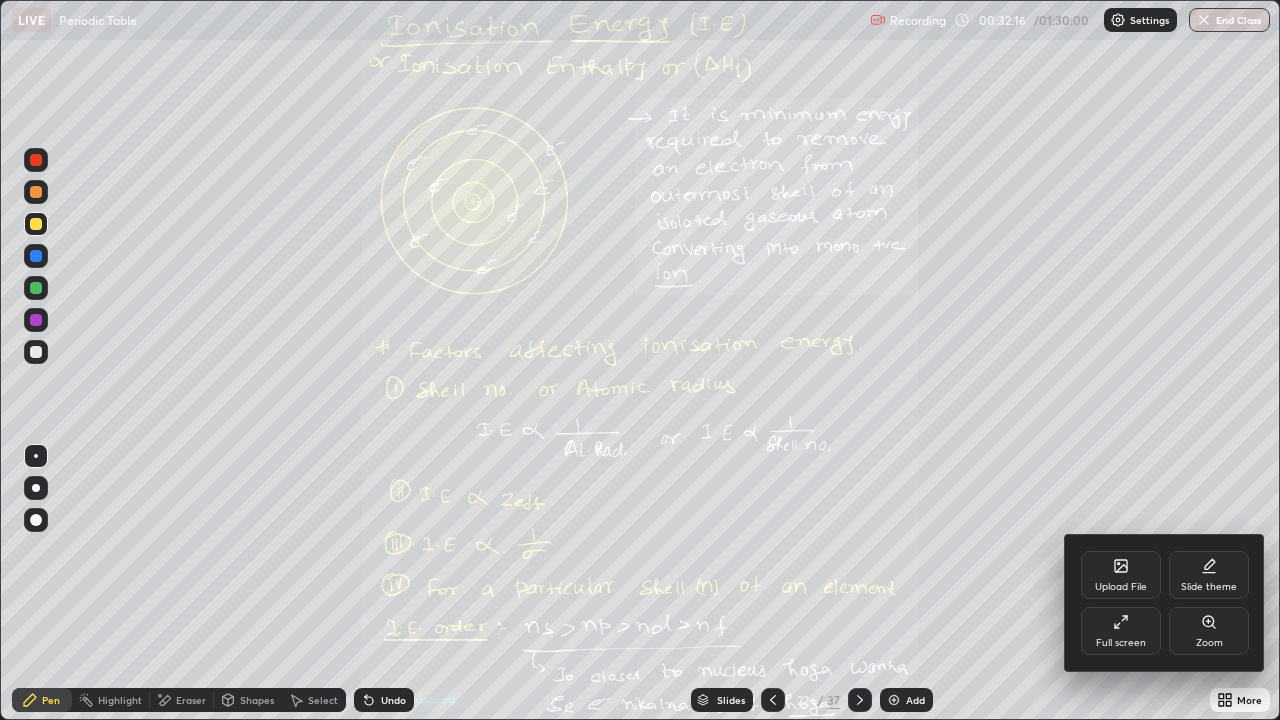 click on "Zoom" at bounding box center [1209, 631] 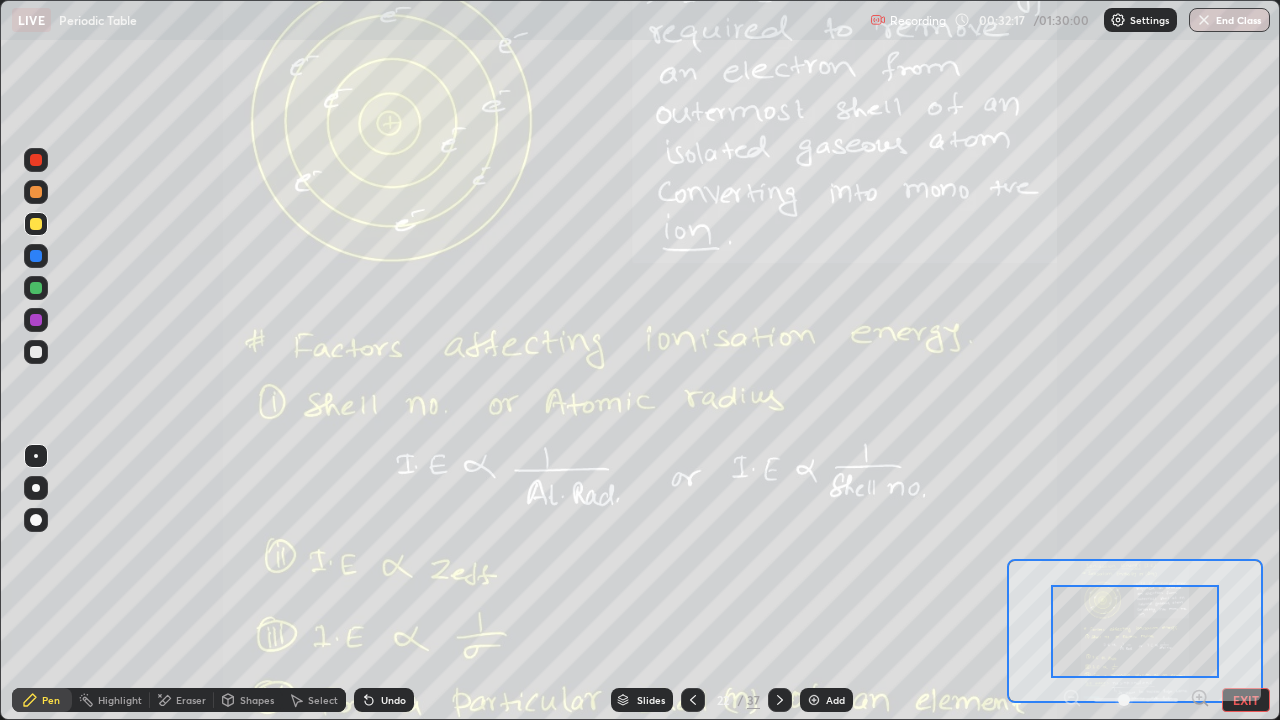 click 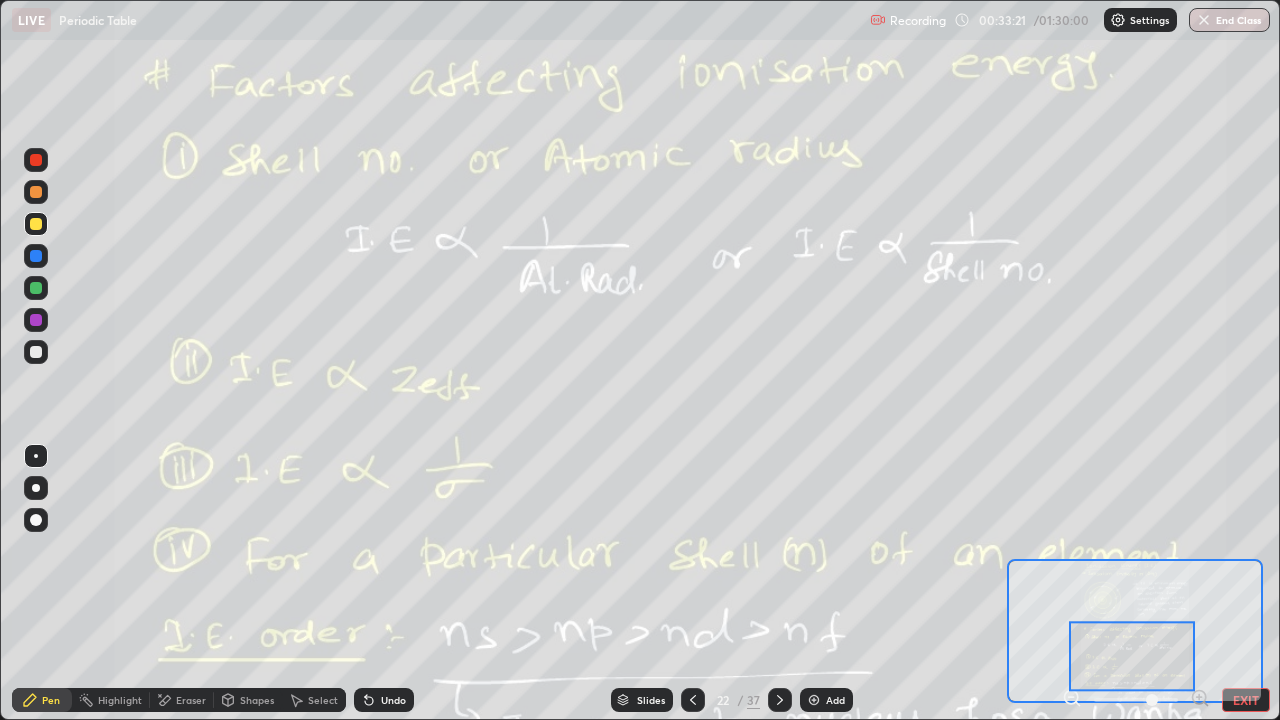 click 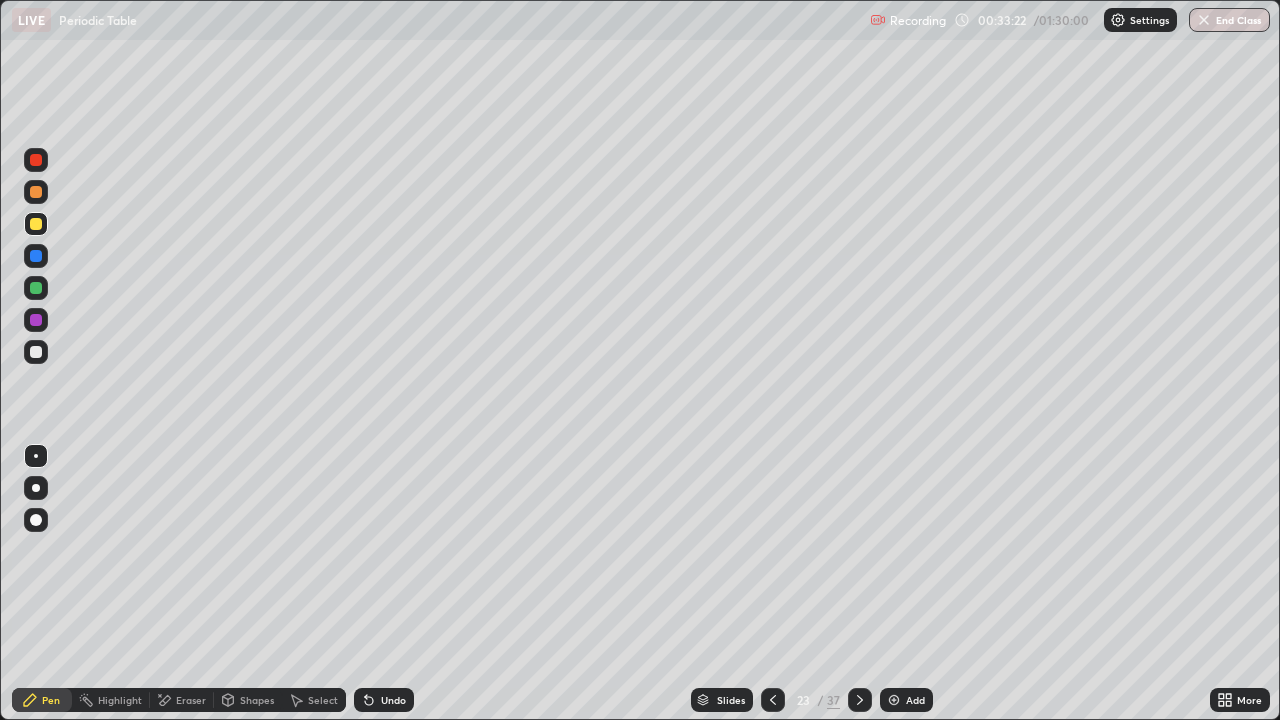 click 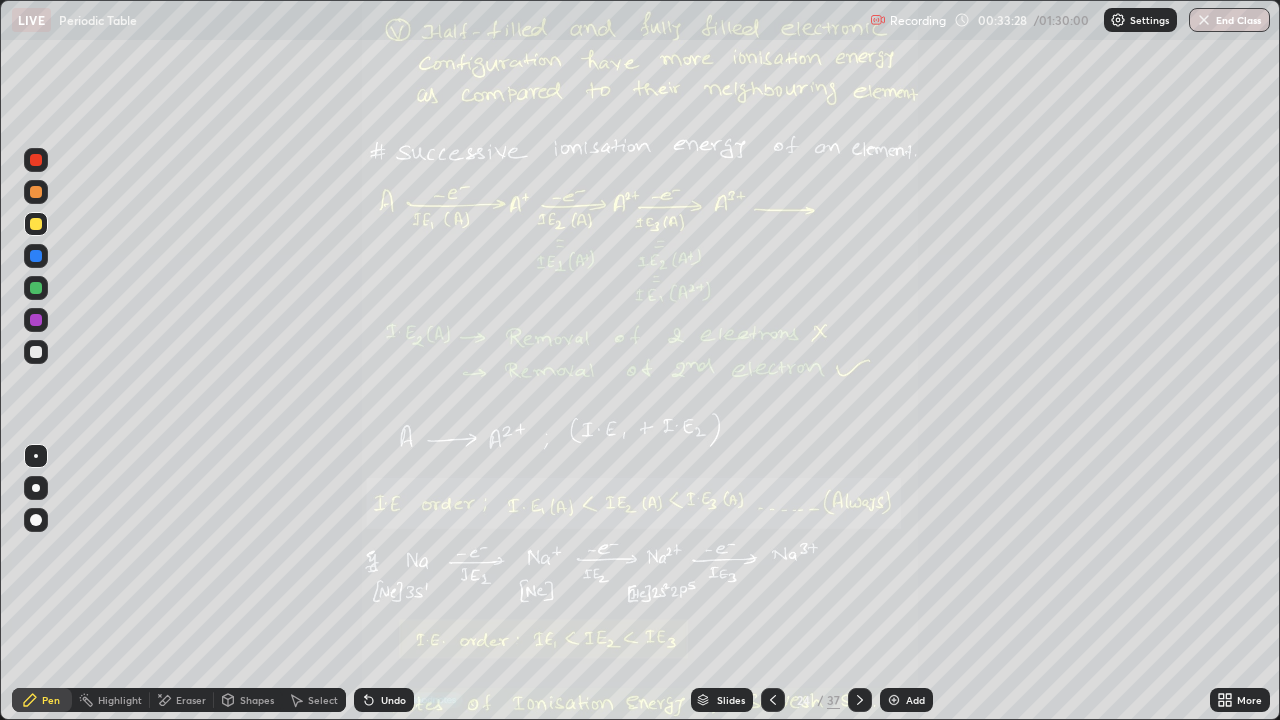 click 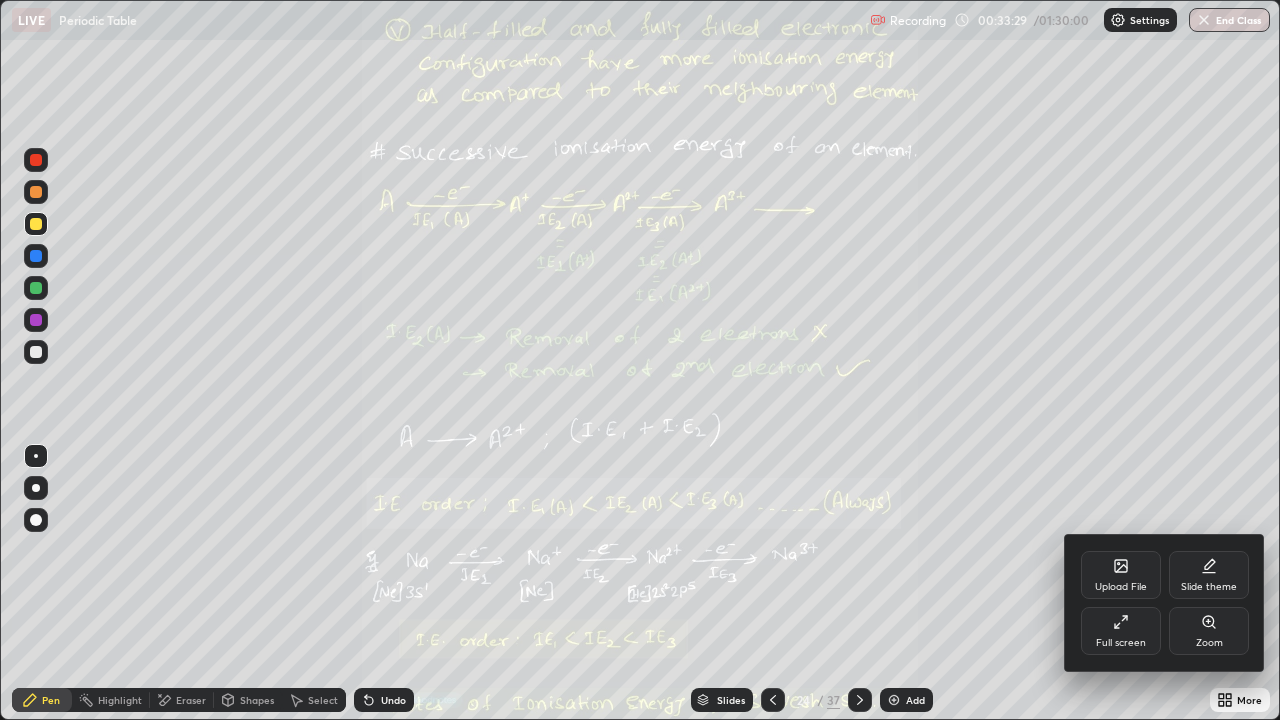 click on "Zoom" at bounding box center (1209, 631) 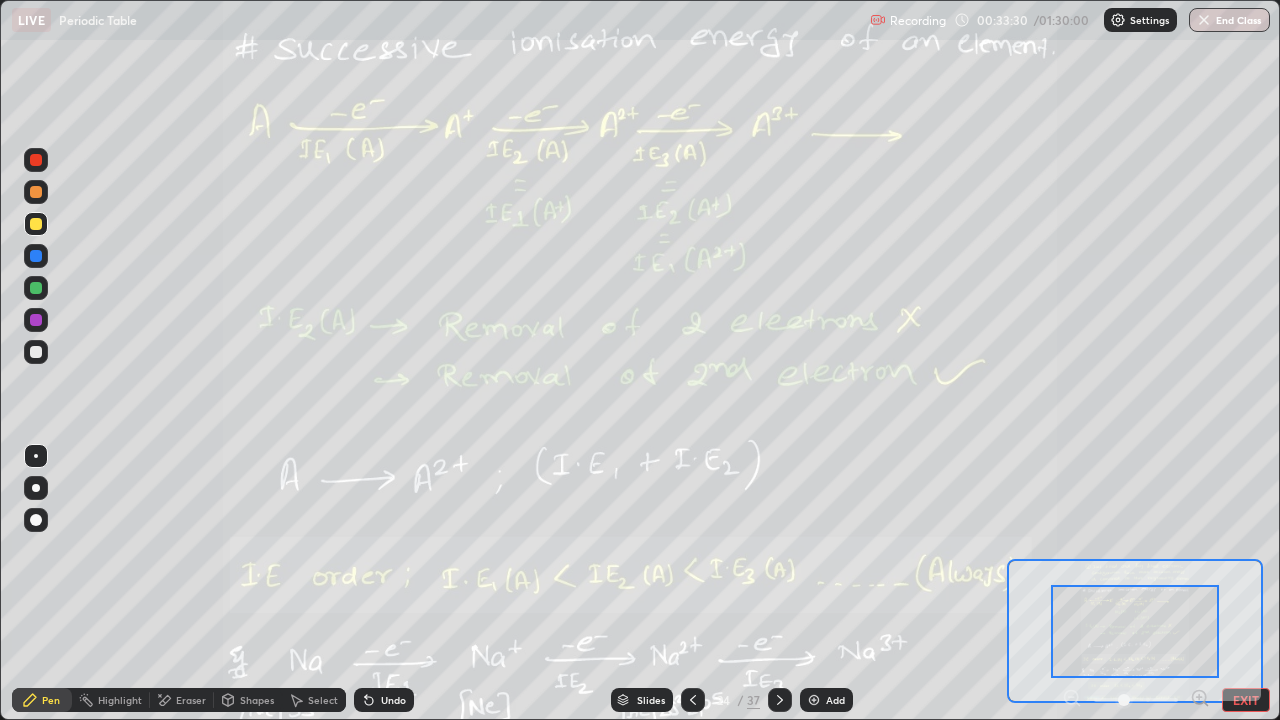 click 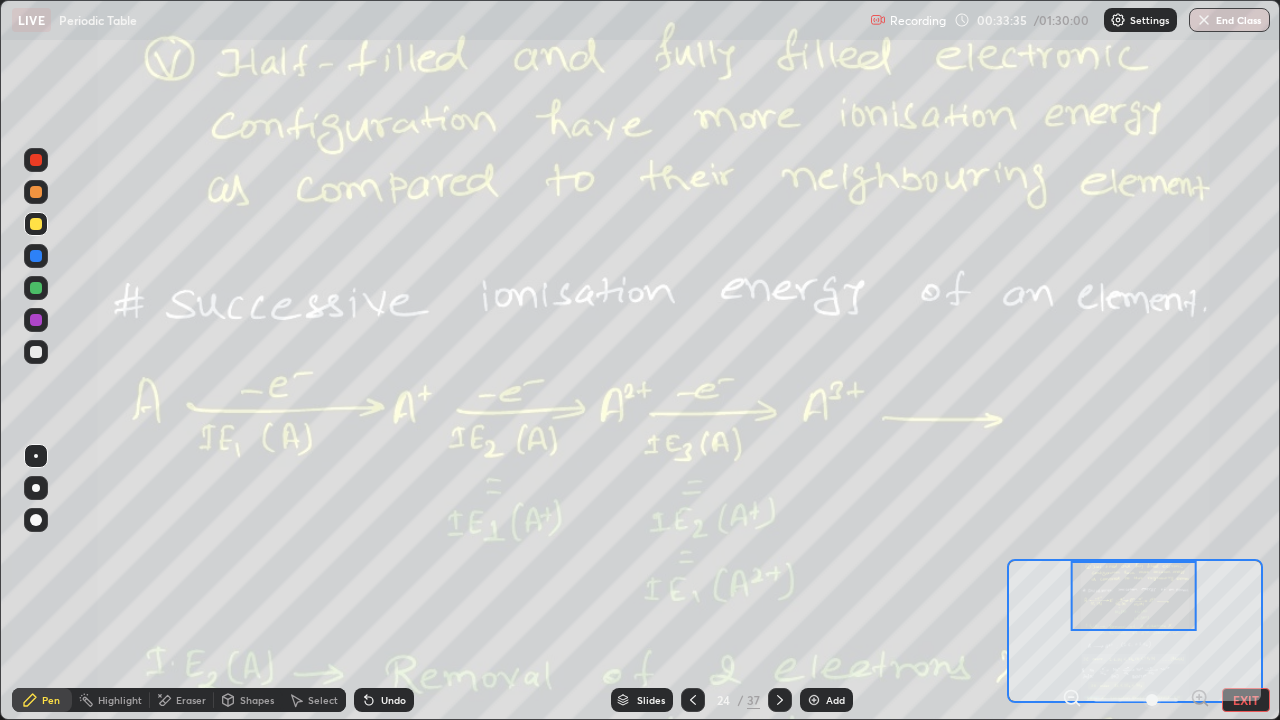 click at bounding box center (36, 352) 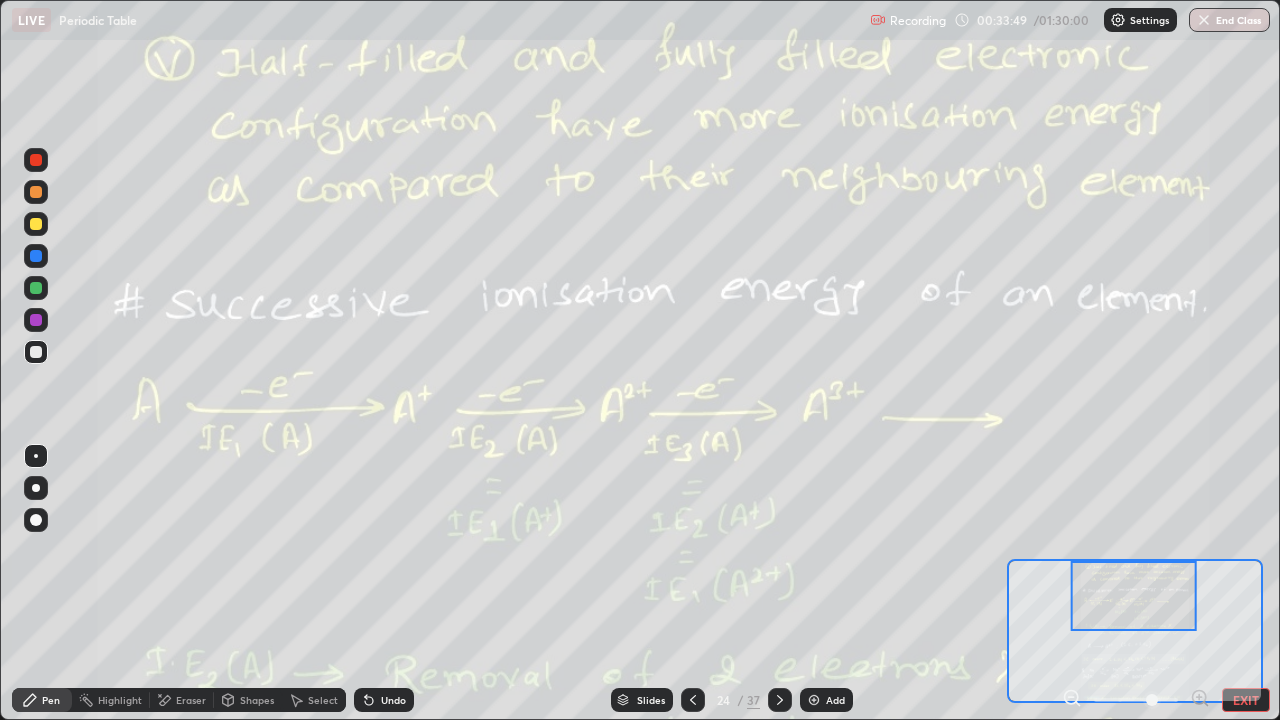 click at bounding box center (814, 700) 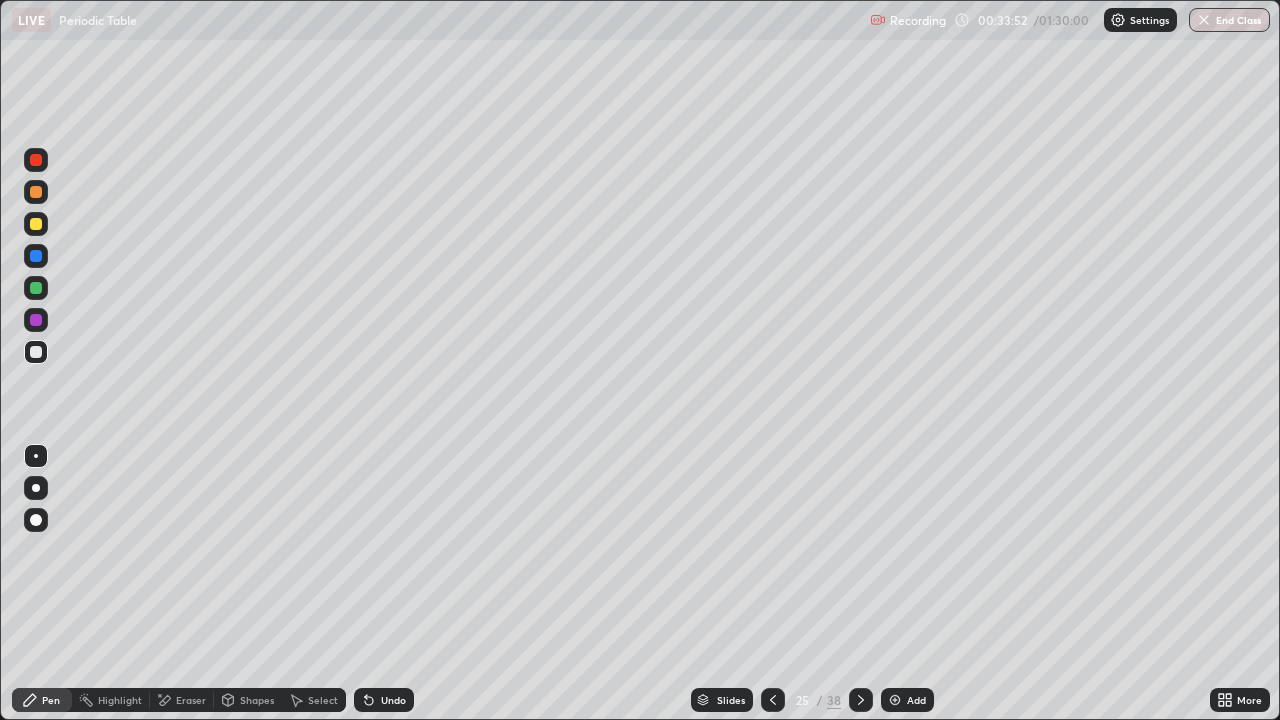 click at bounding box center (36, 352) 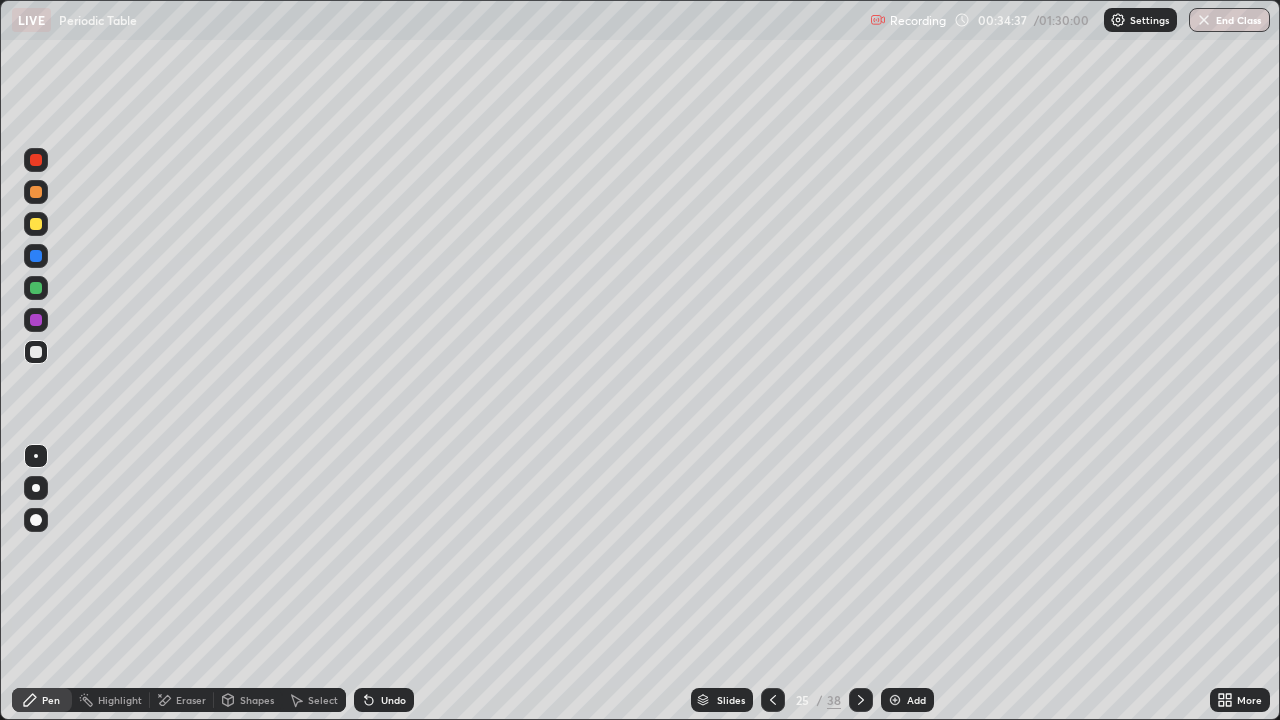 click at bounding box center [36, 288] 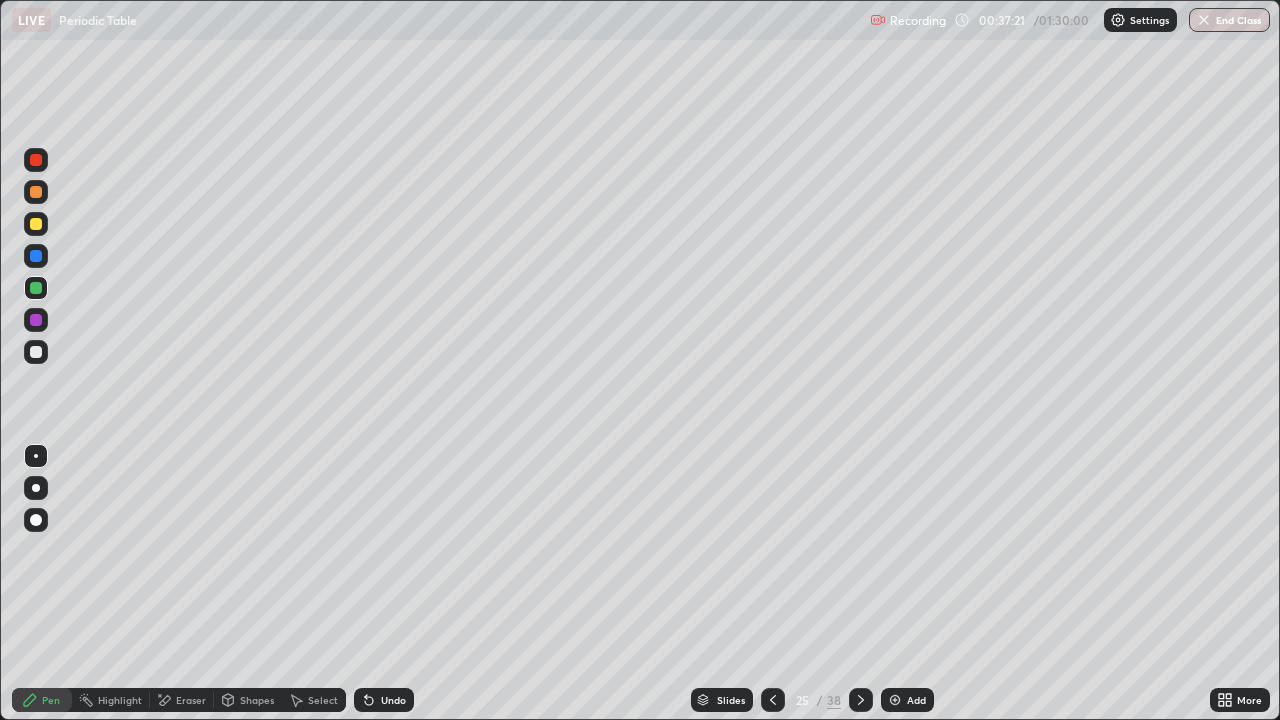 click 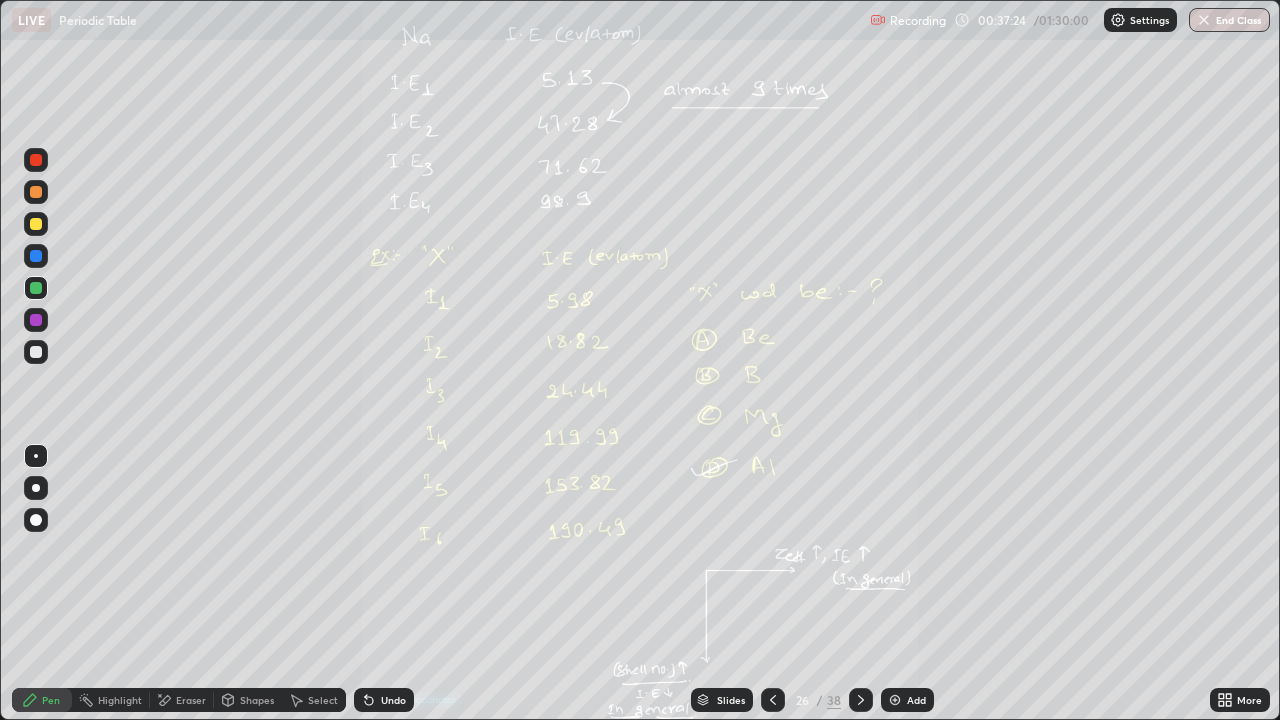 click 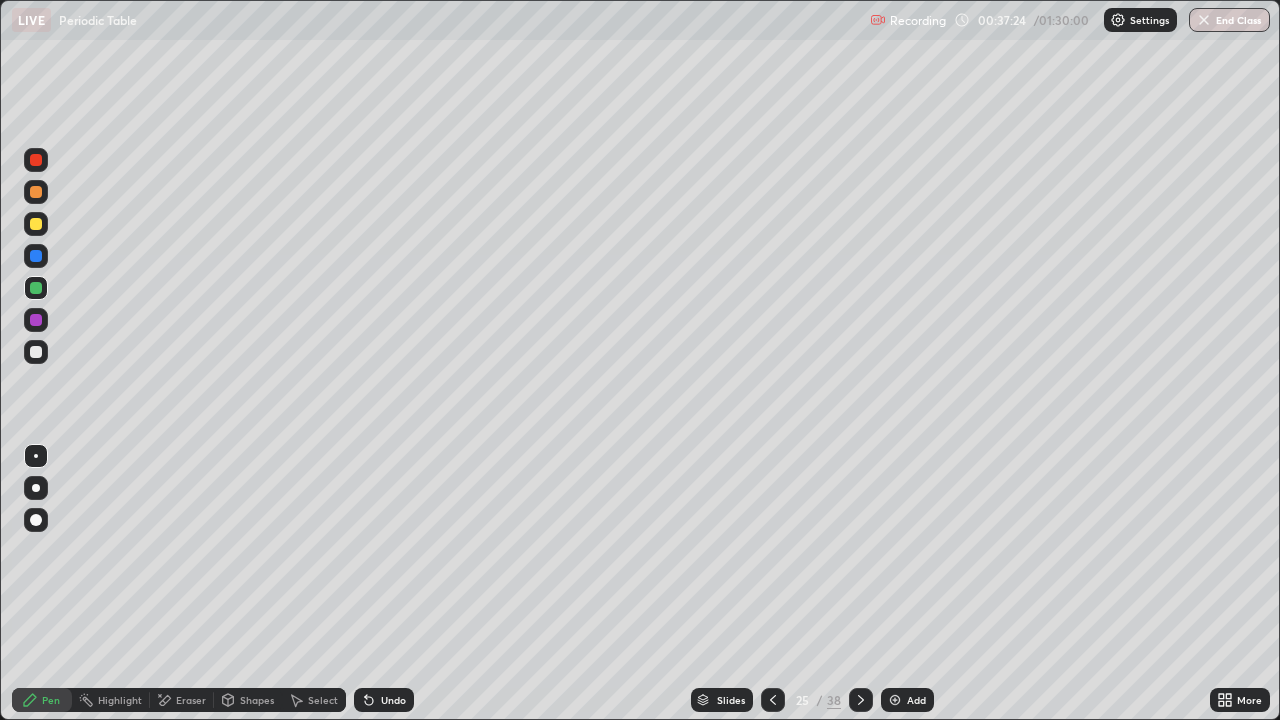 click 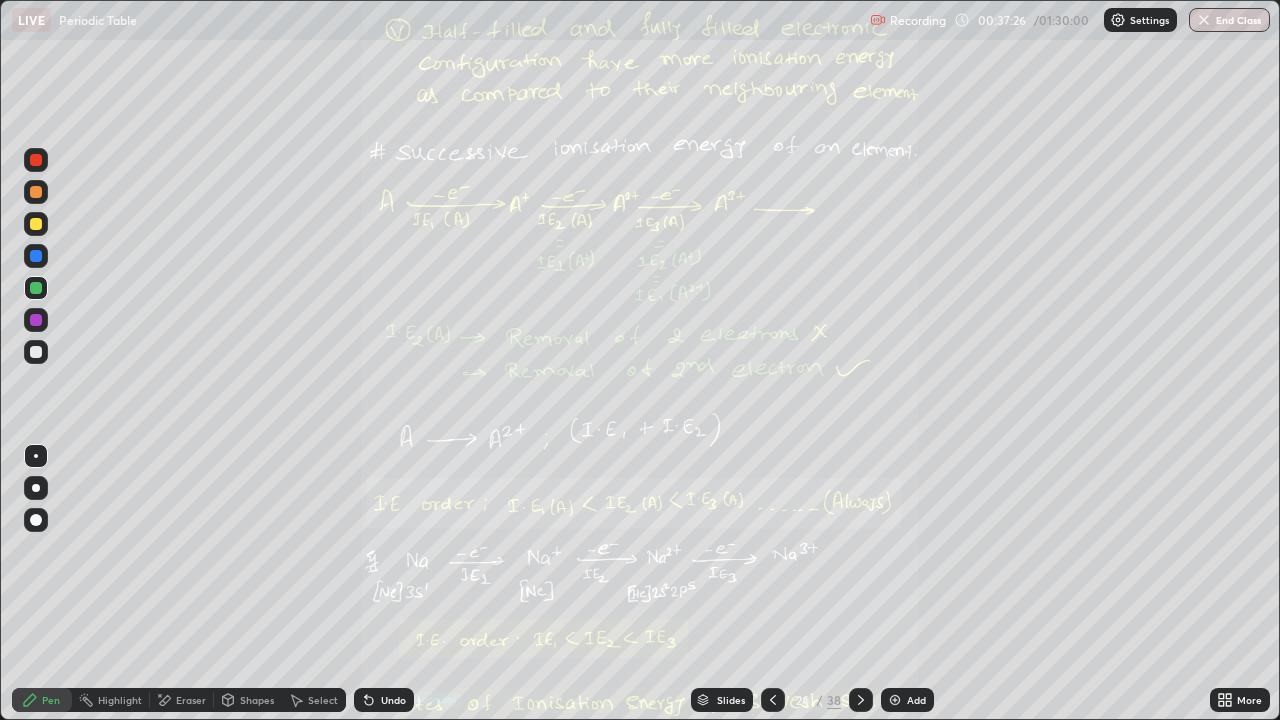click 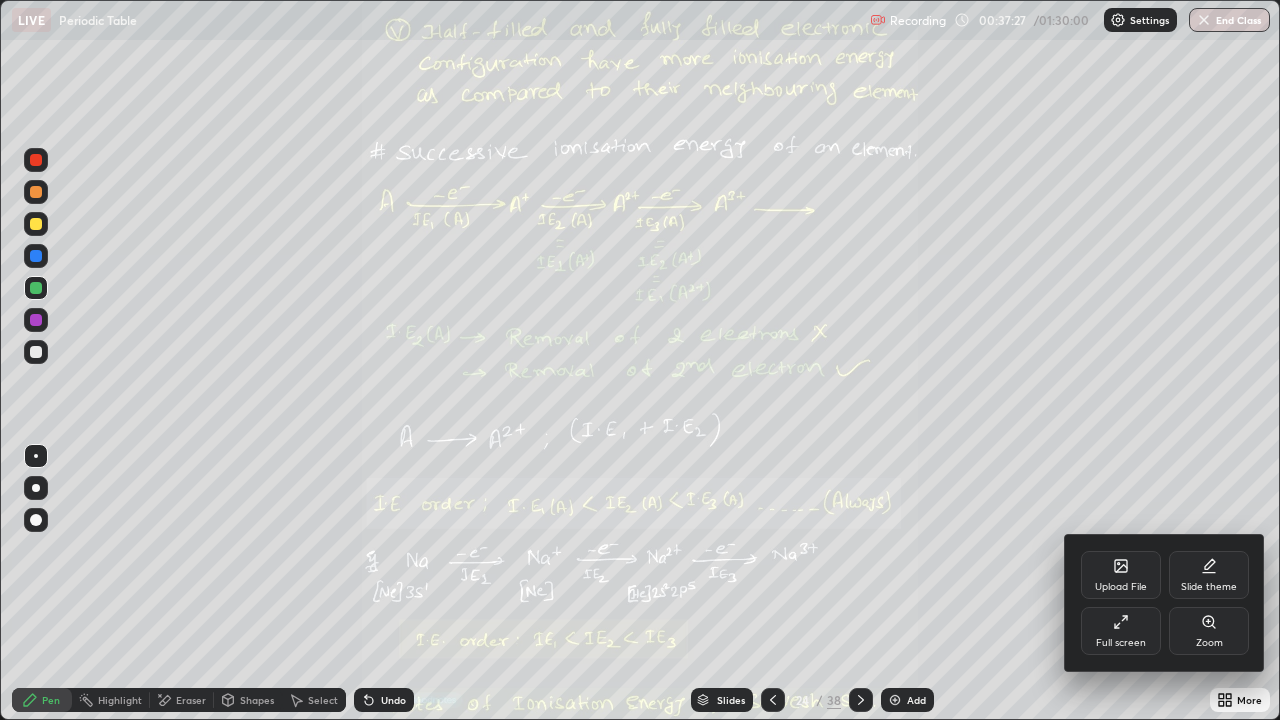 click on "Zoom" at bounding box center (1209, 631) 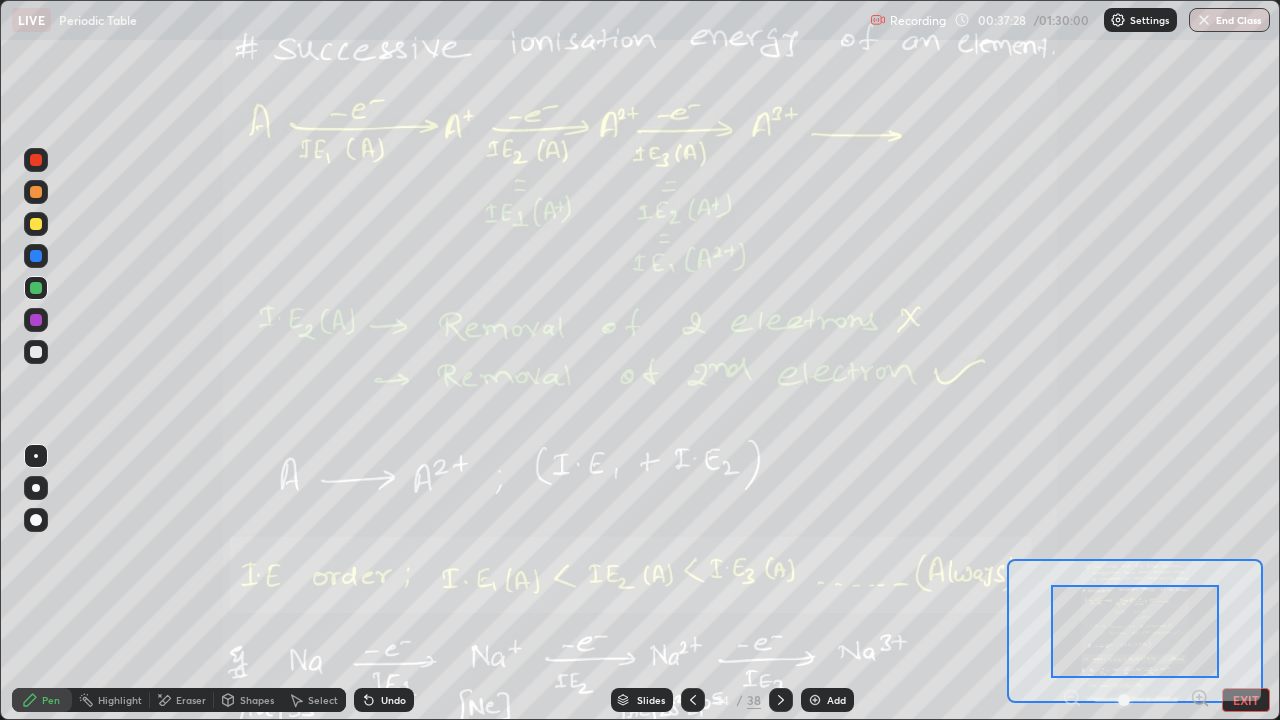 click 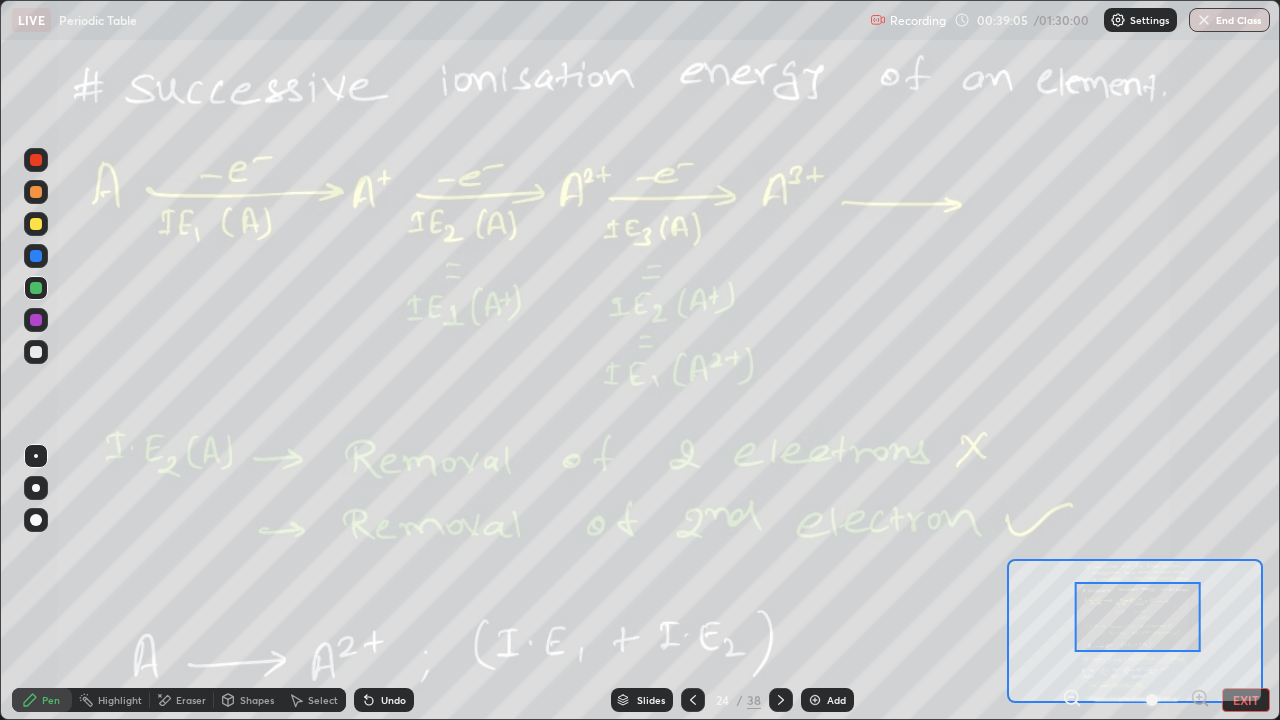 click on "Add" at bounding box center (827, 700) 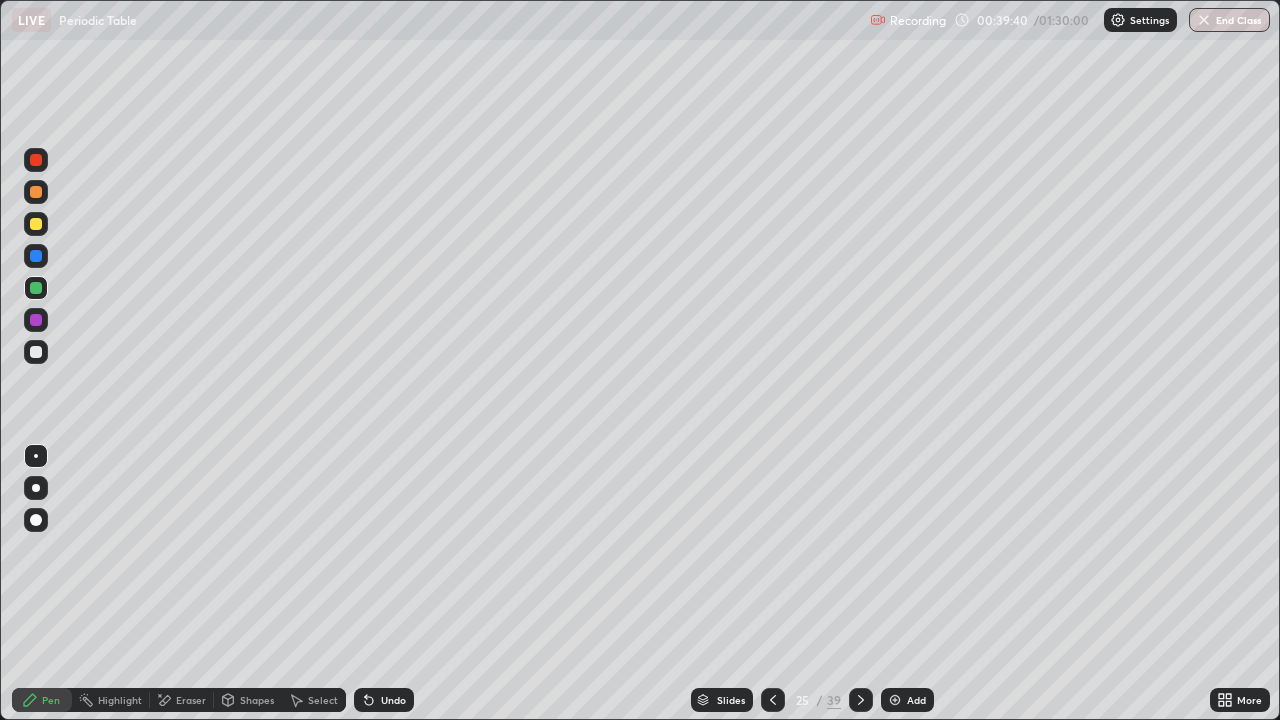 click 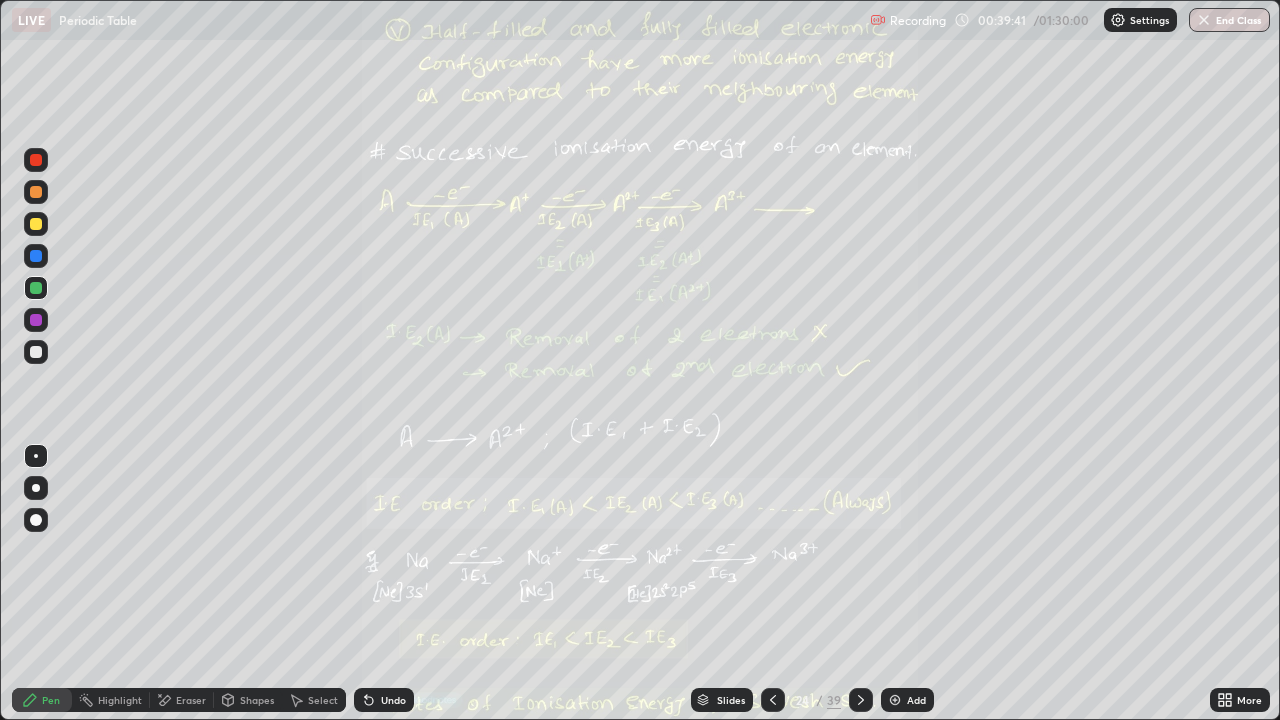 click on "More" at bounding box center (1249, 700) 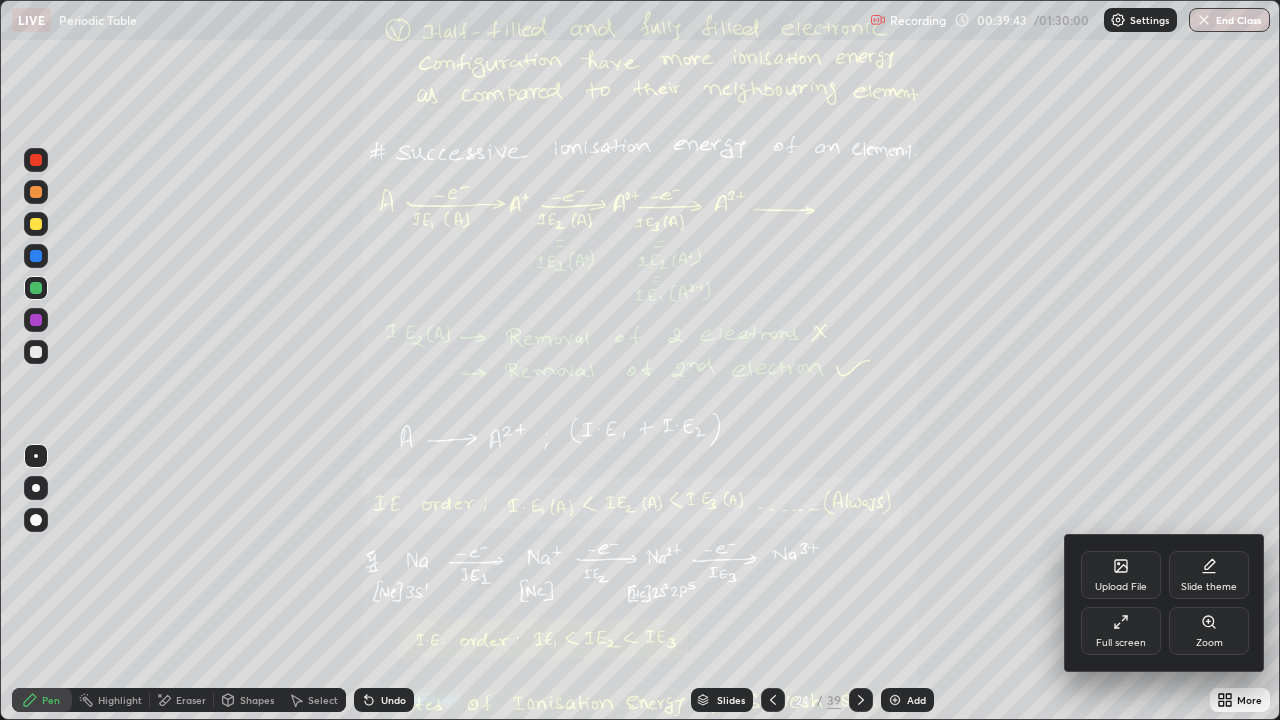 click on "Zoom" at bounding box center [1209, 631] 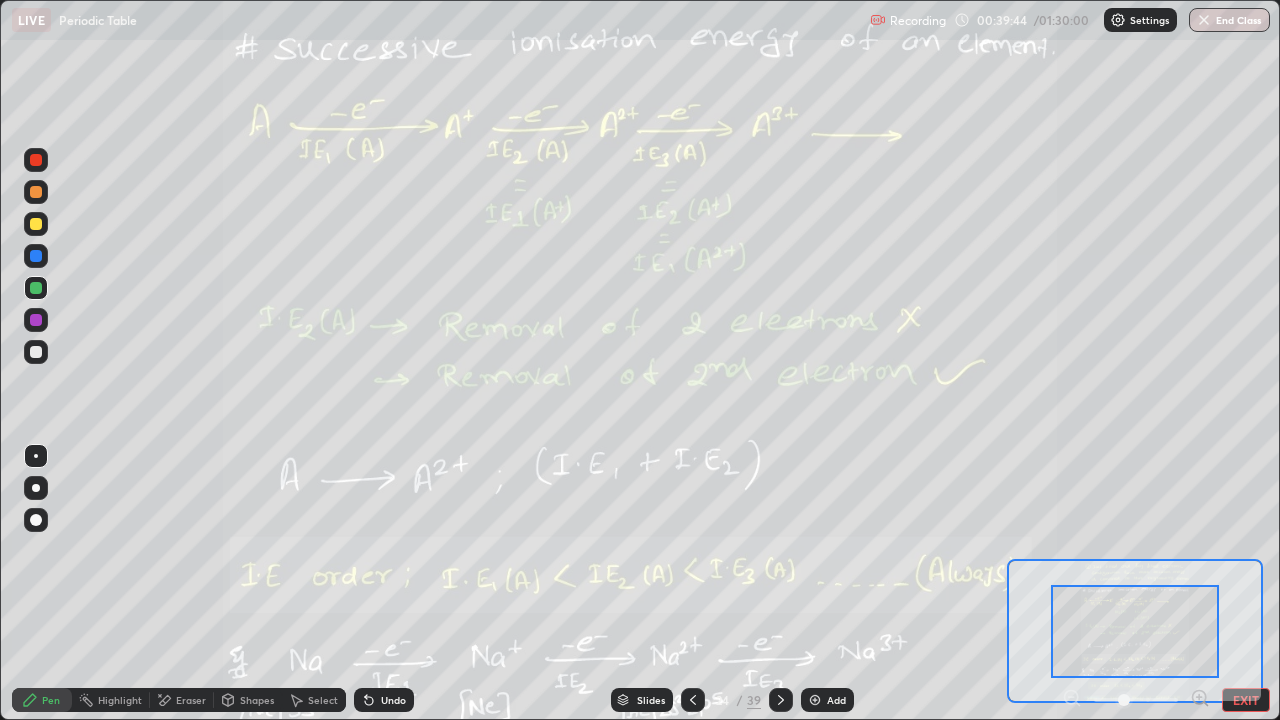 click 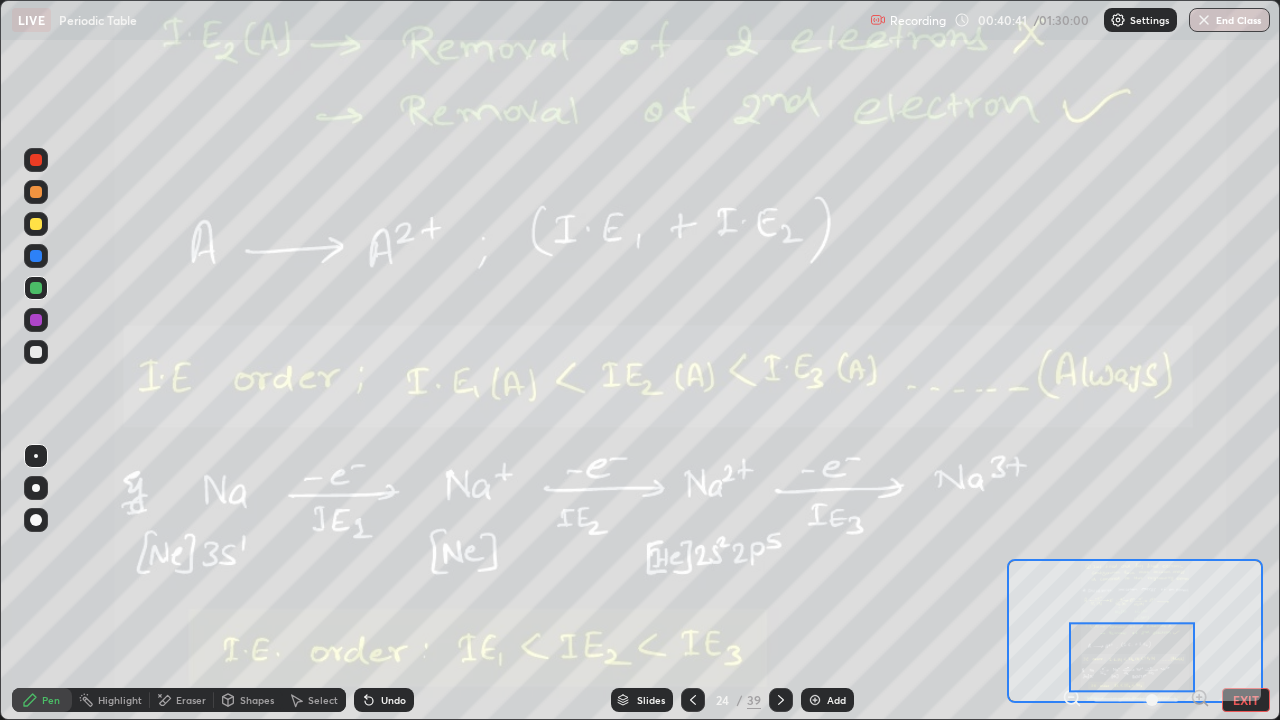 click 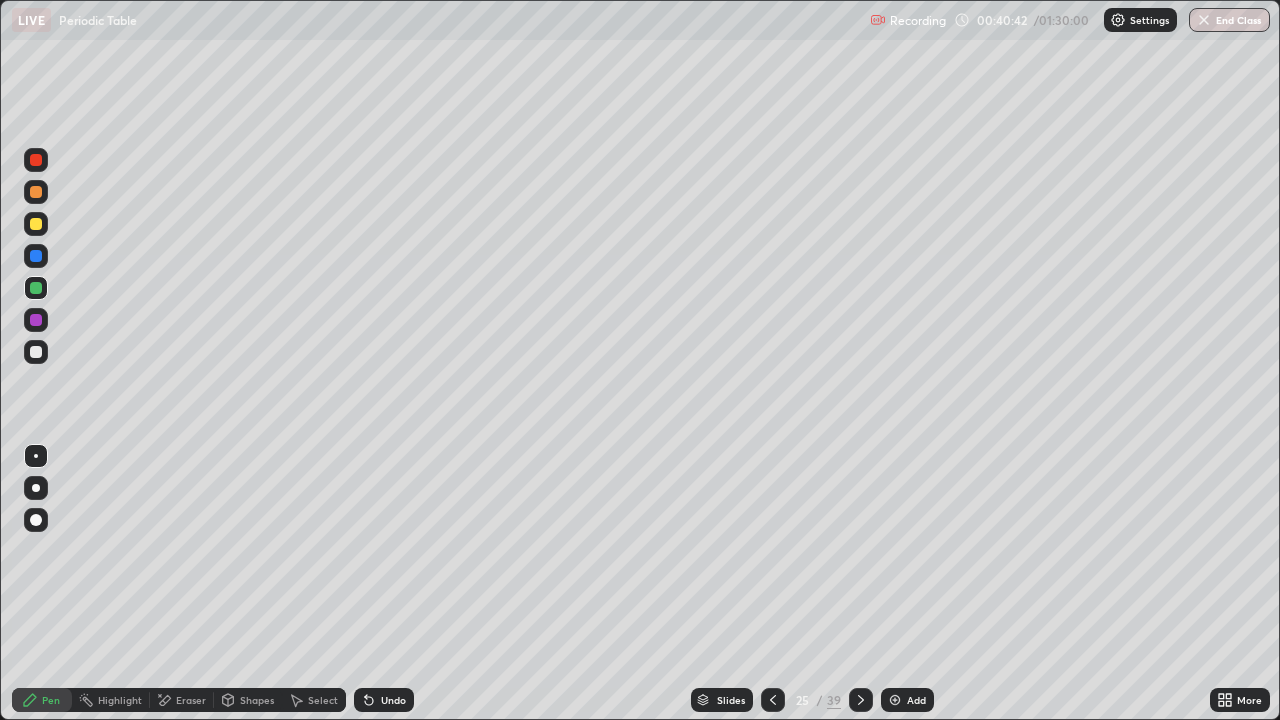 click at bounding box center (861, 700) 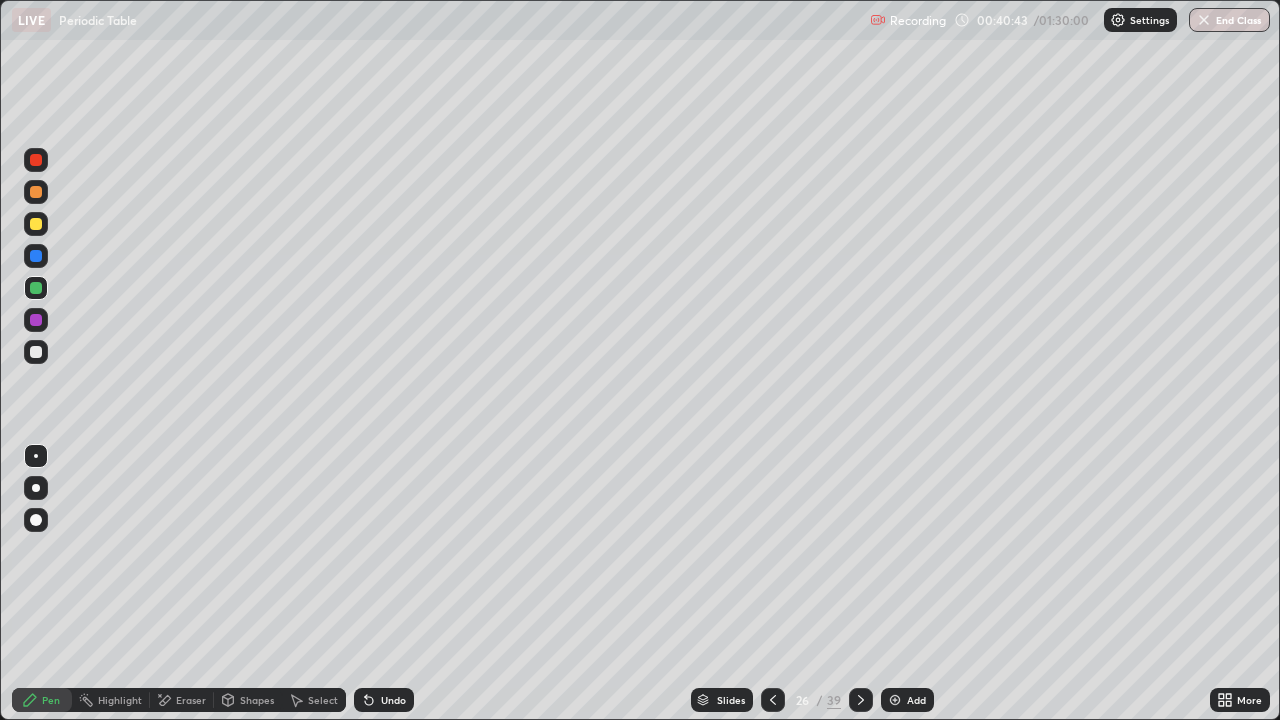 click 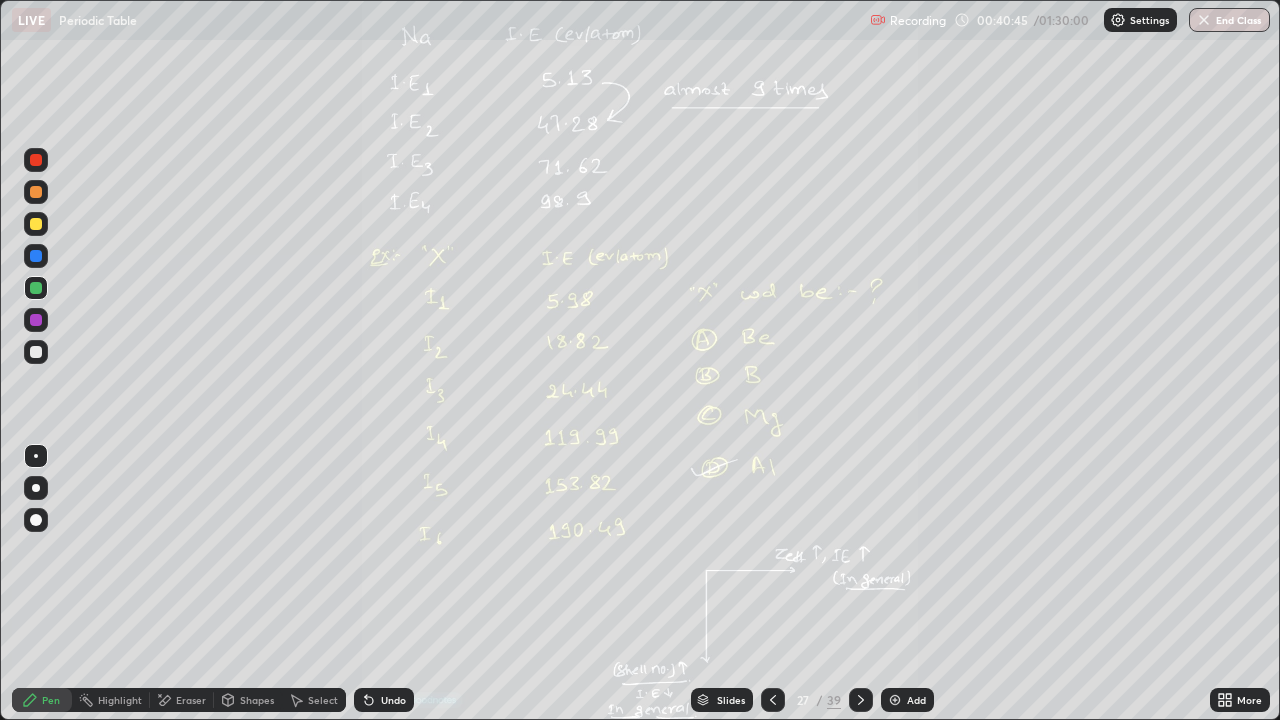 click 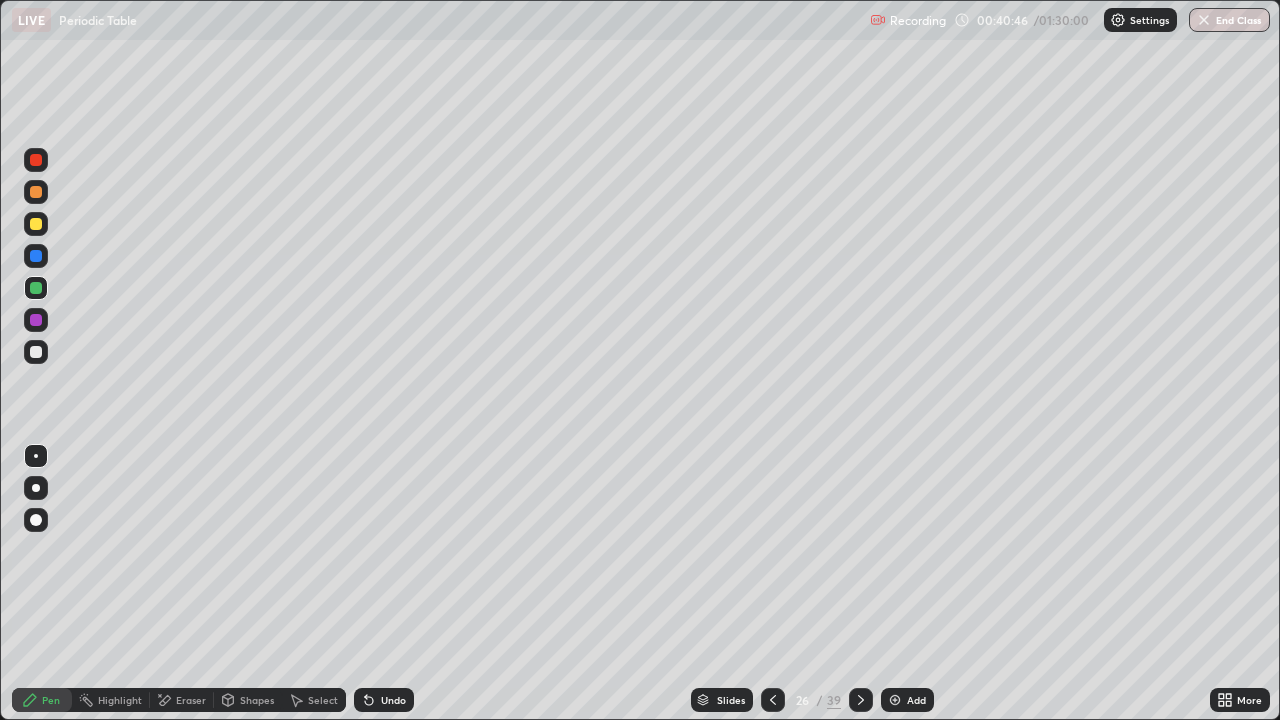 click on "Add" at bounding box center [916, 700] 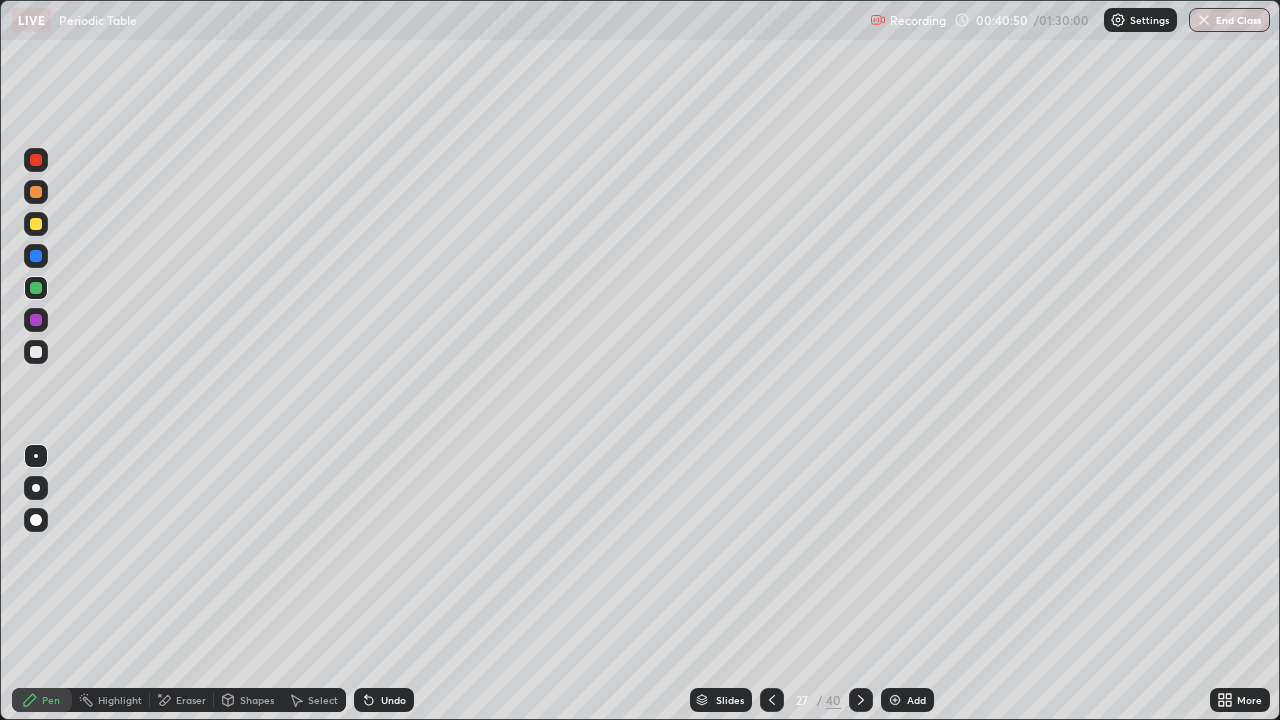 click at bounding box center [36, 192] 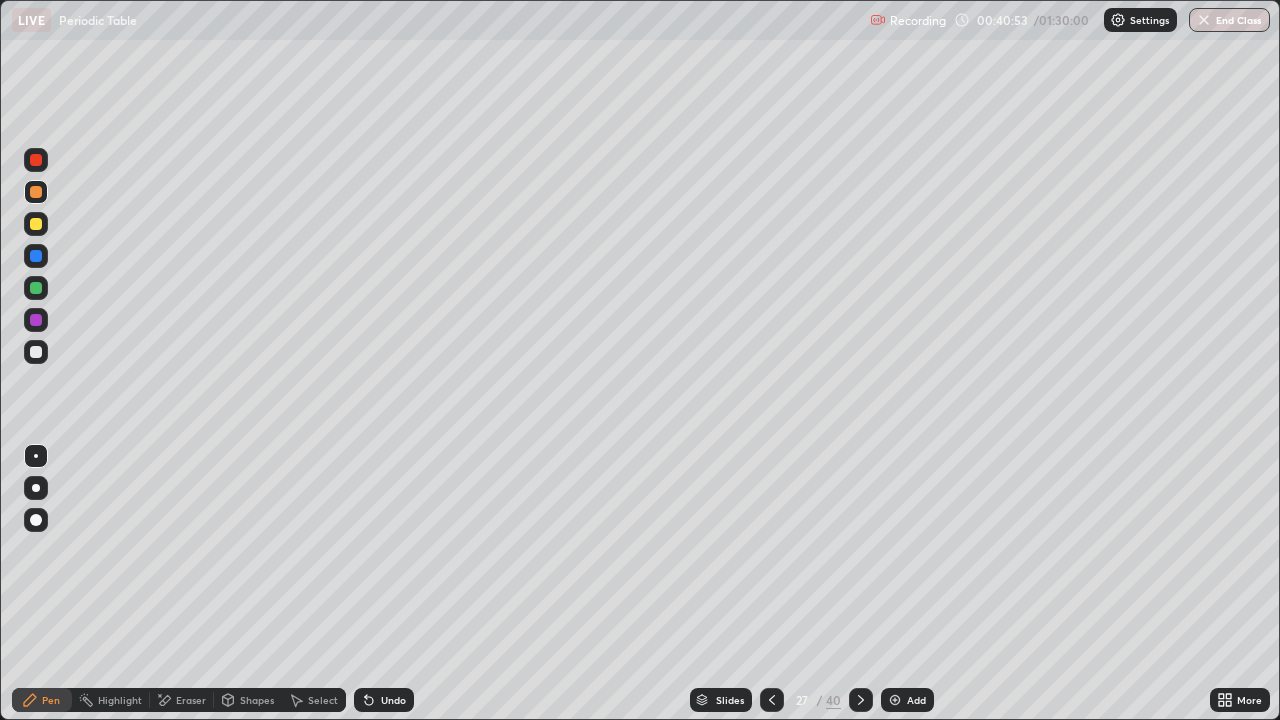 click 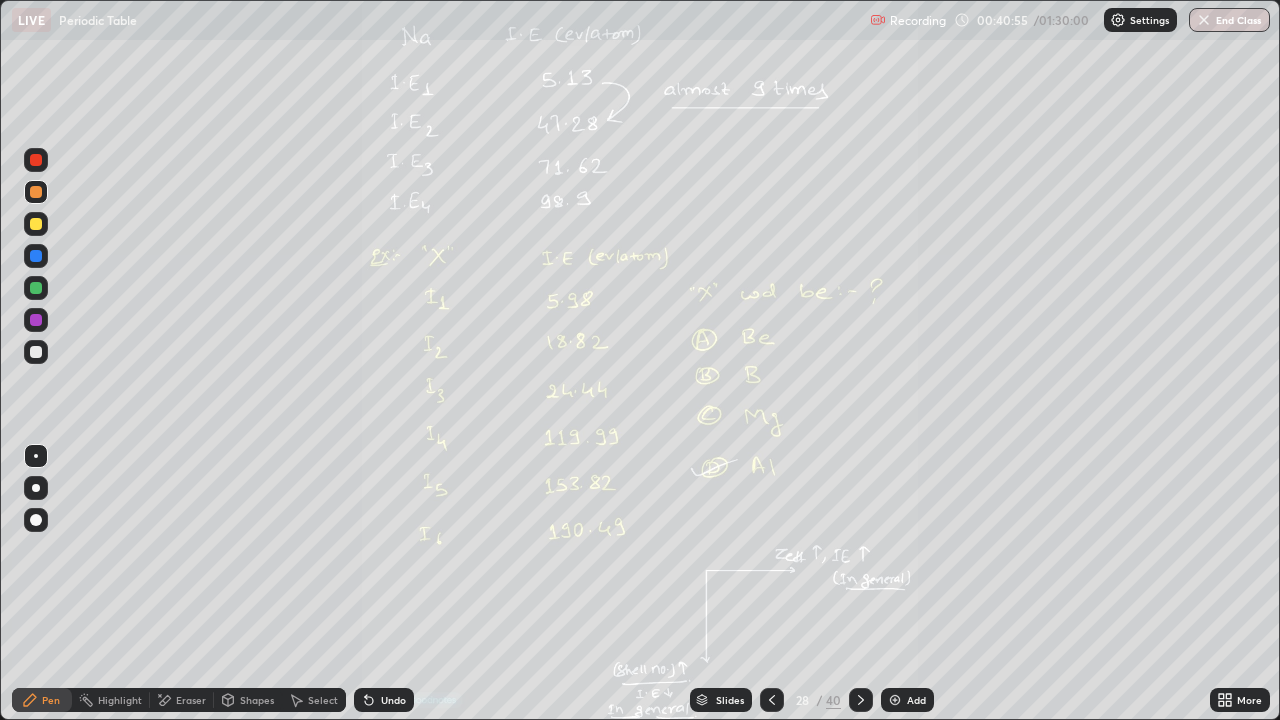 click 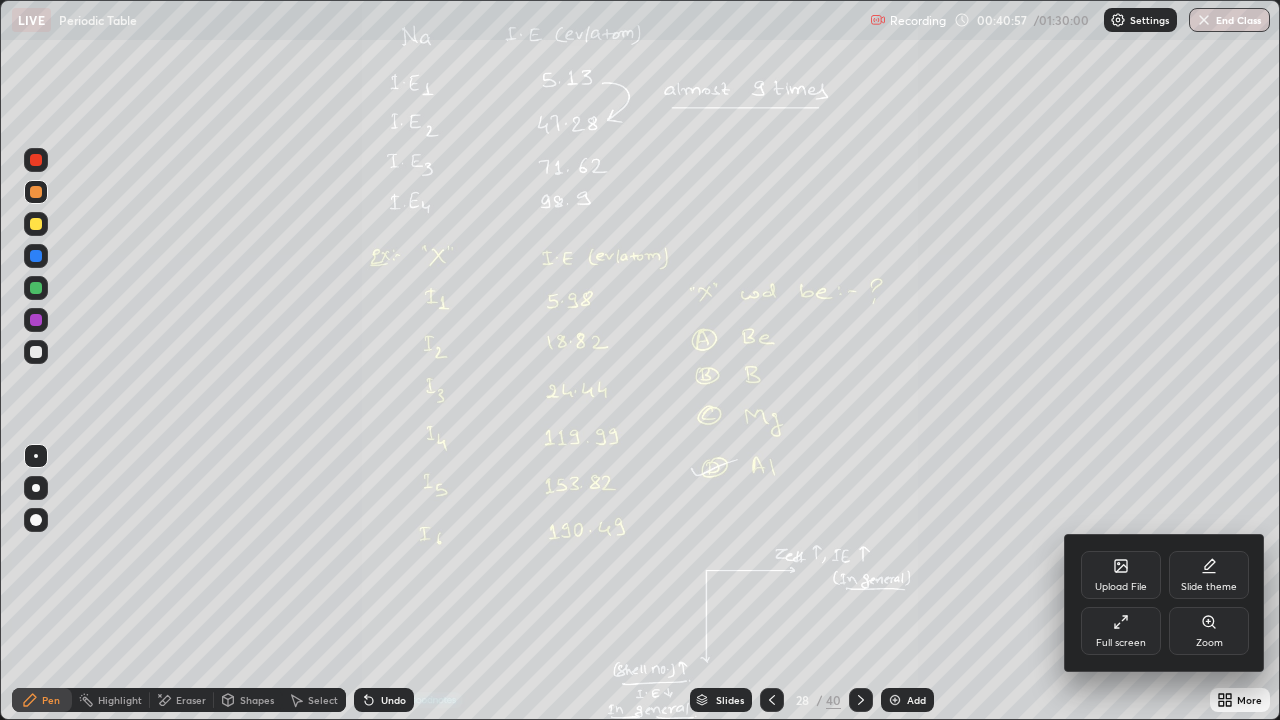 click on "Zoom" at bounding box center (1209, 631) 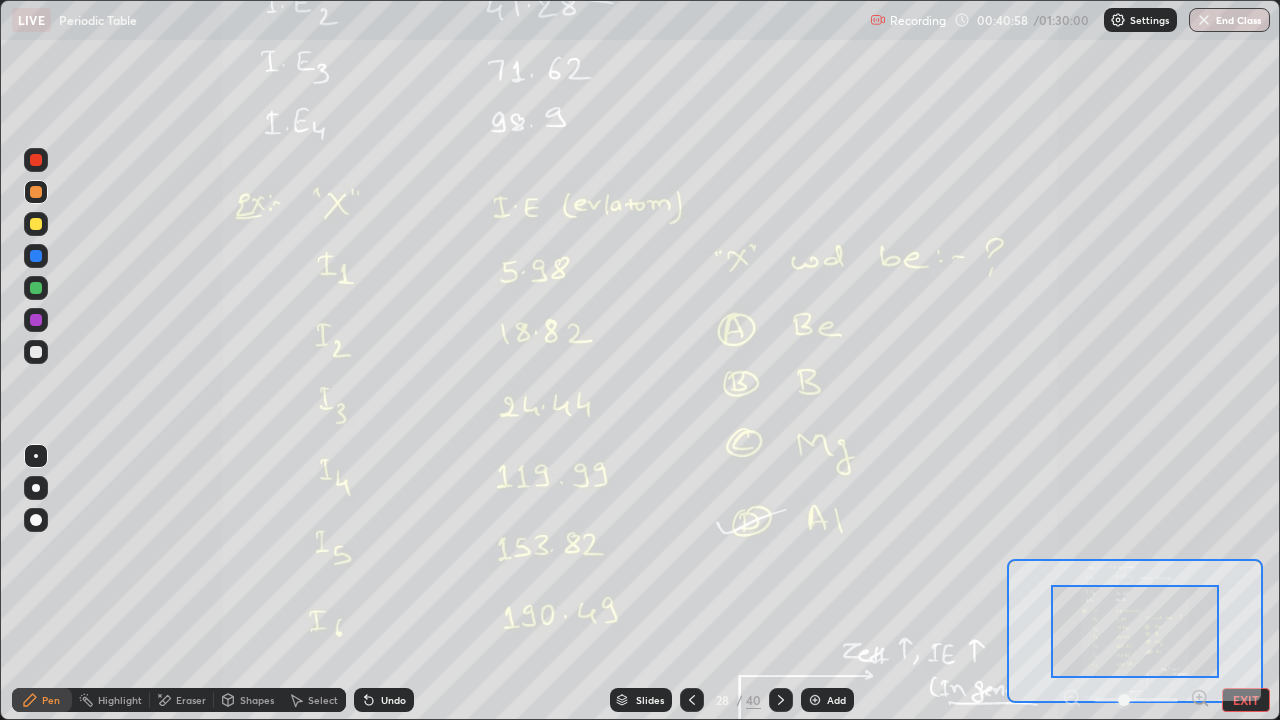 click on "Pen Highlight Eraser Shapes Select Undo Slides 28 / 40 Add EXIT" at bounding box center (640, 700) 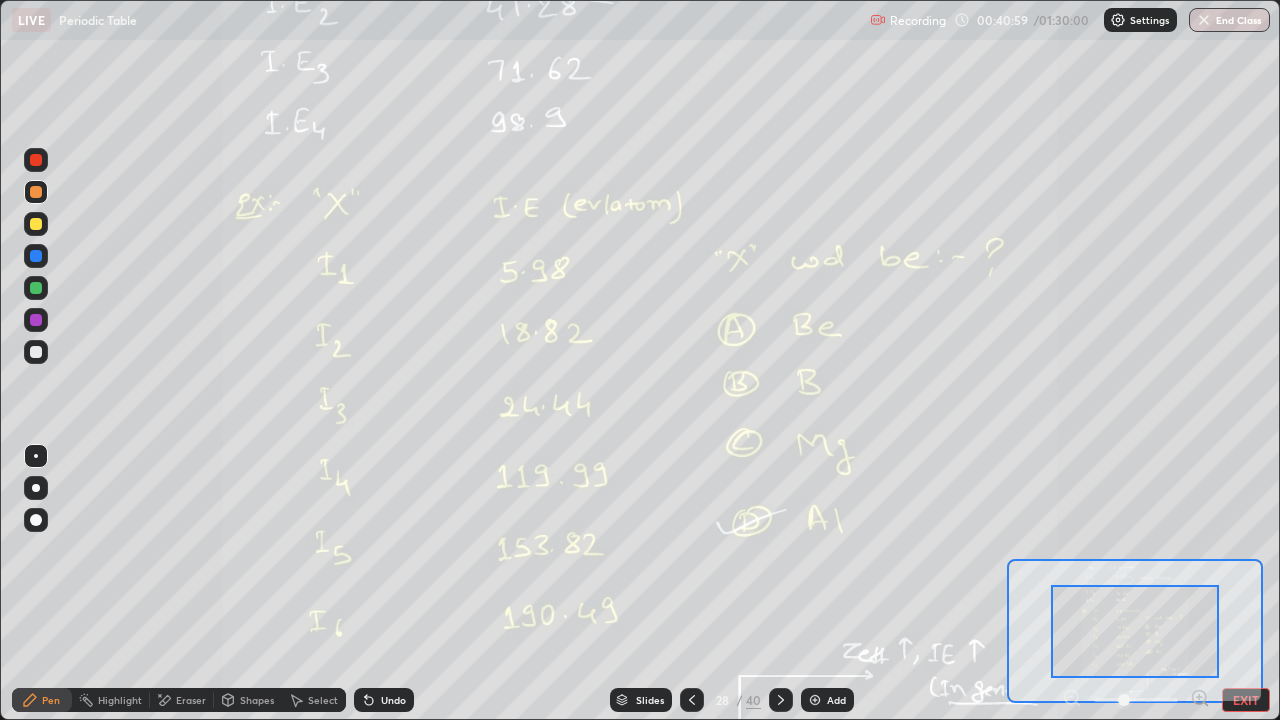 click 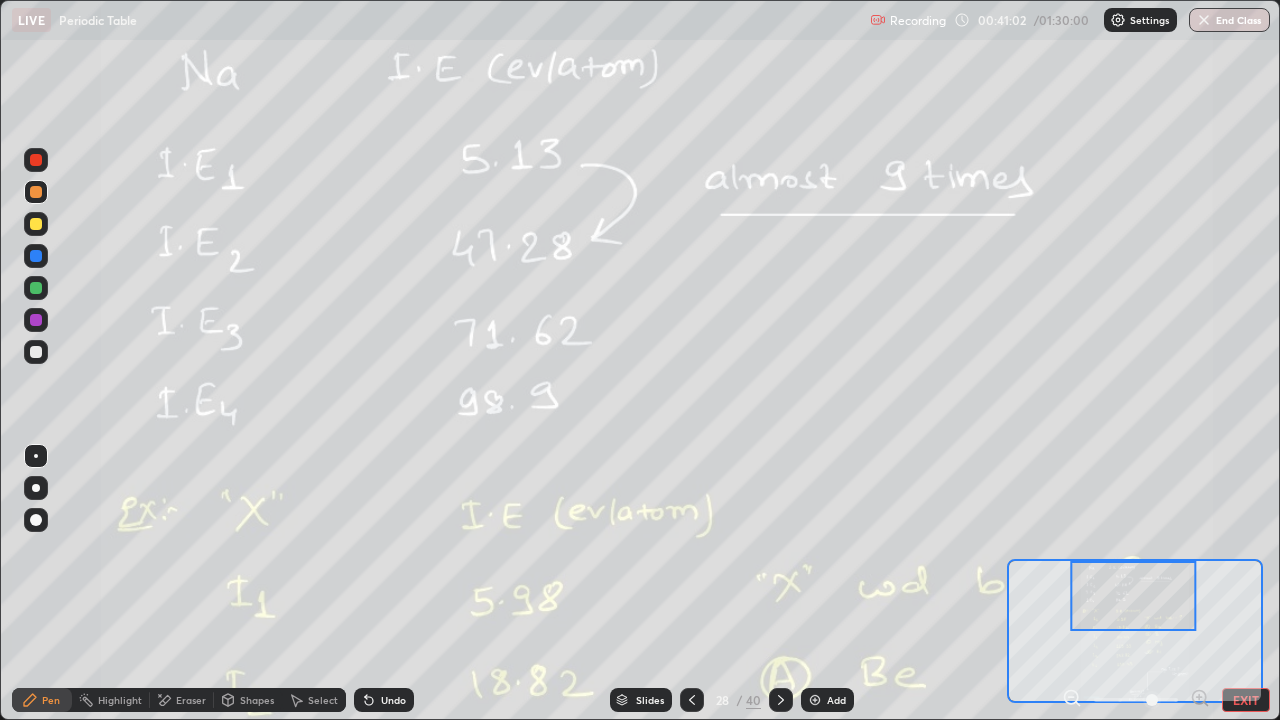 click at bounding box center [36, 352] 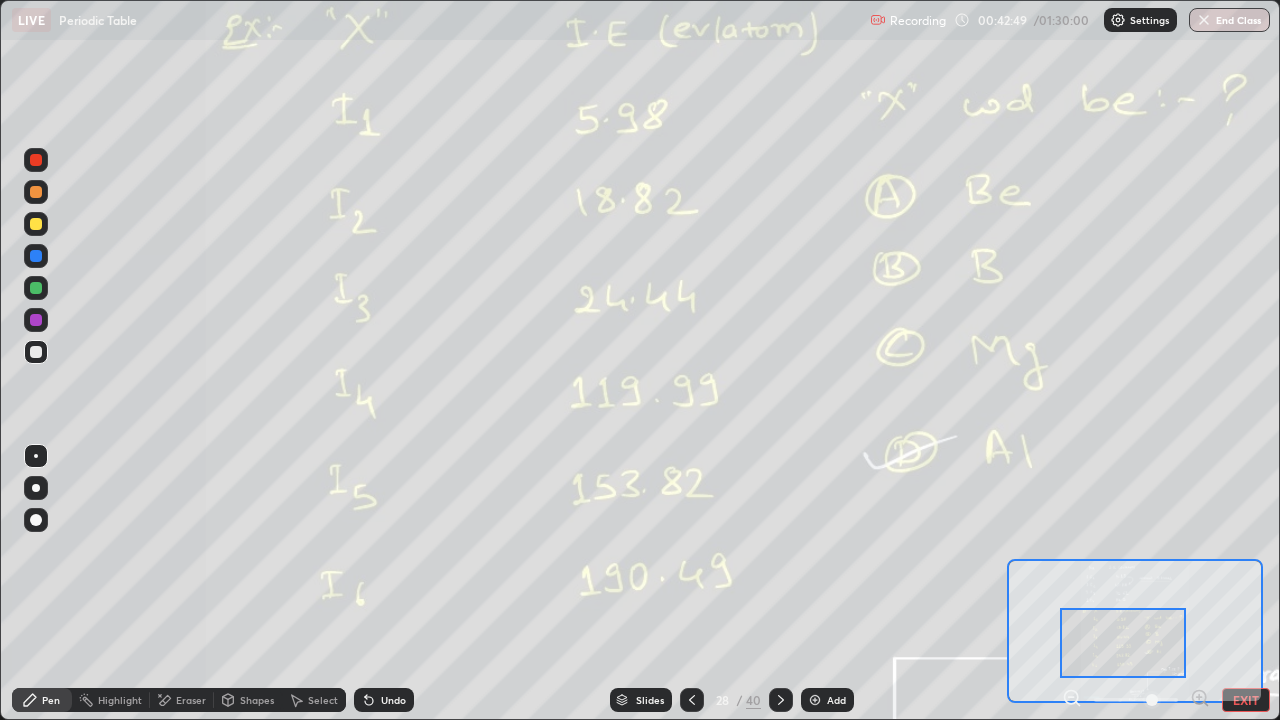 click on "Add" at bounding box center (836, 700) 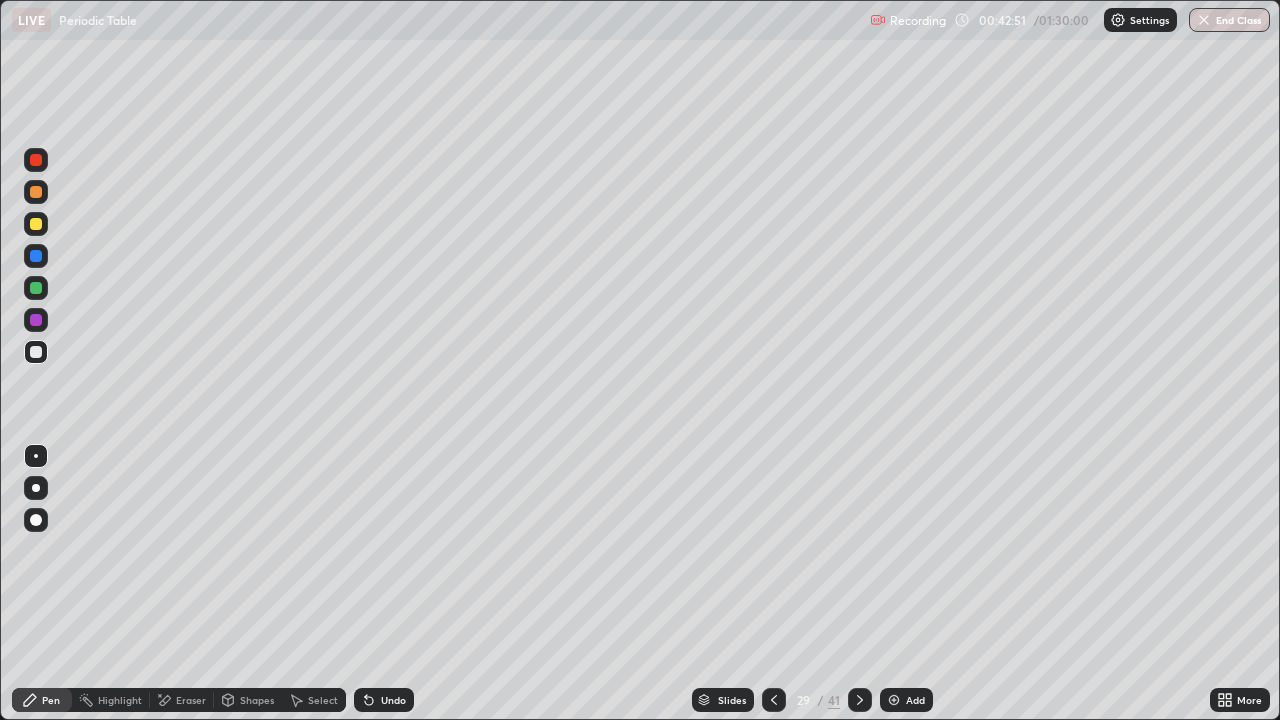 click on "Shapes" at bounding box center [248, 700] 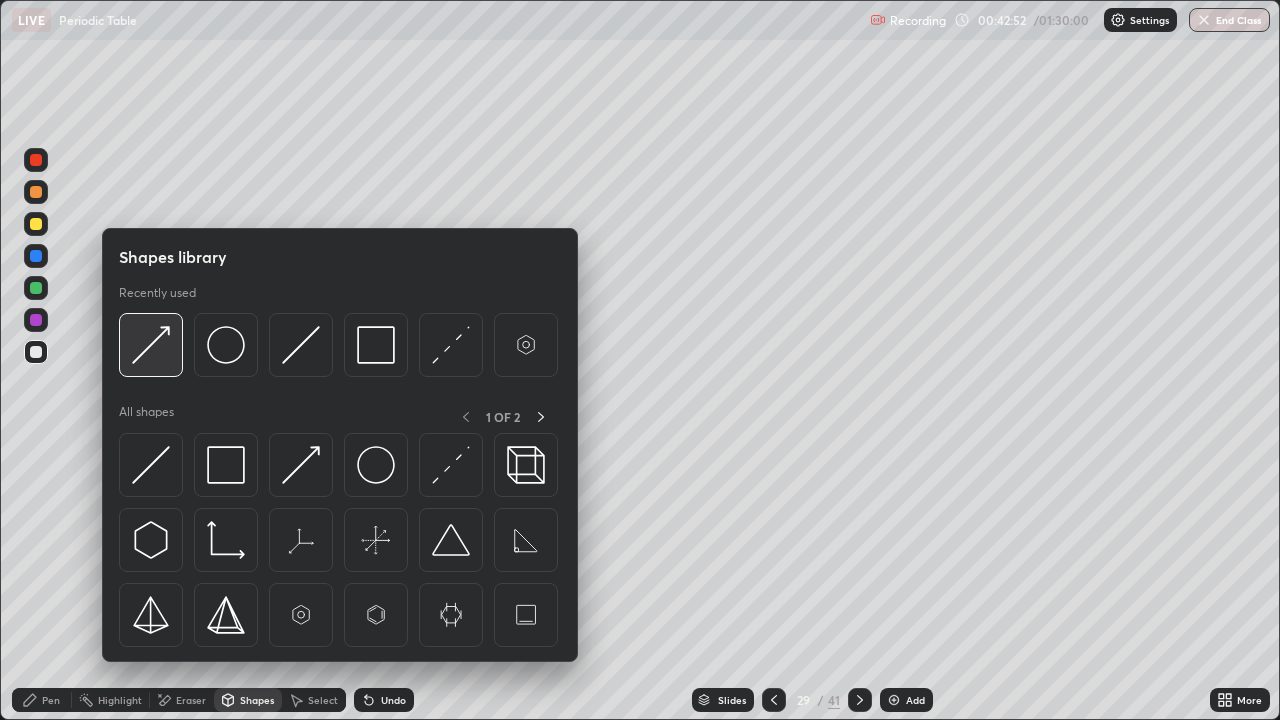 click at bounding box center [151, 345] 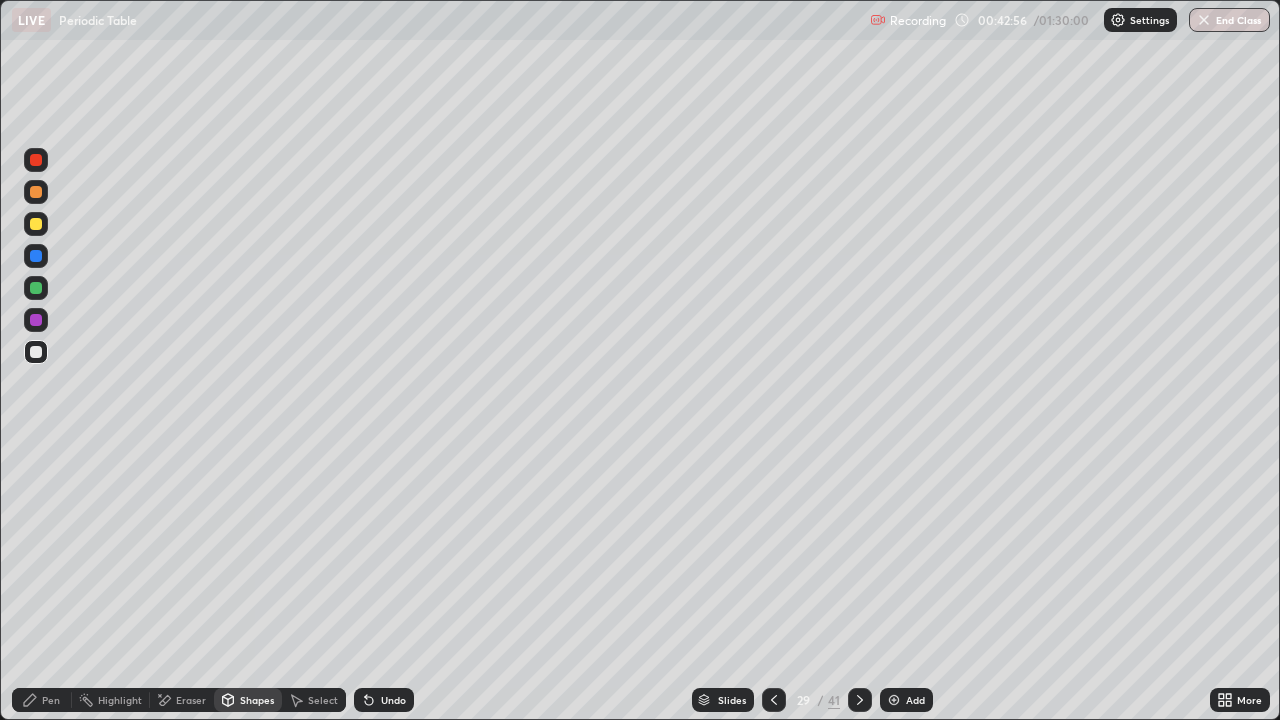click at bounding box center [36, 288] 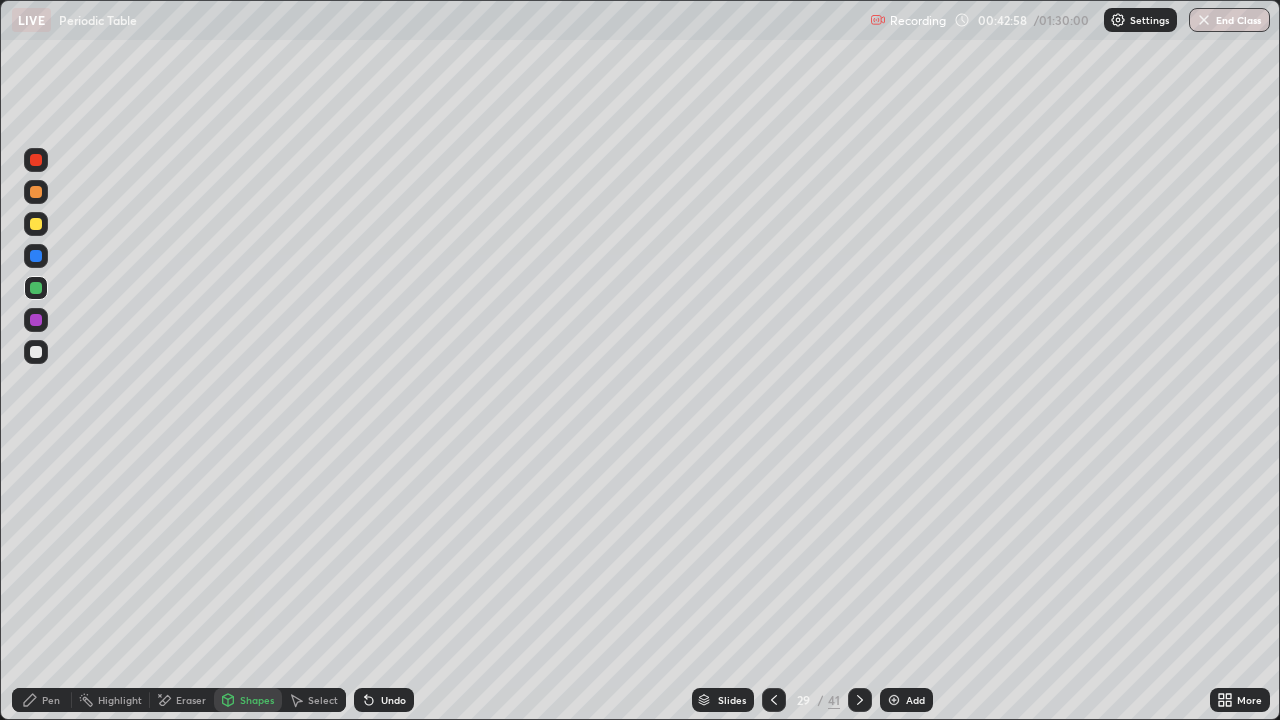 click 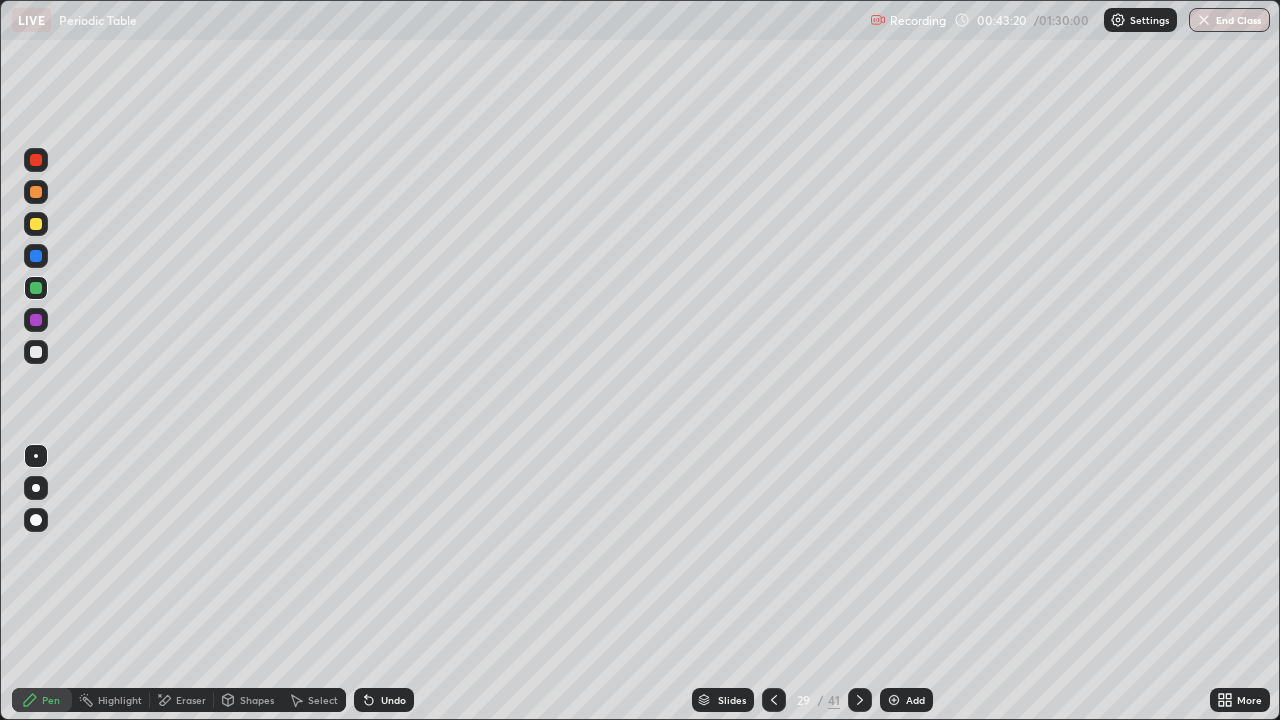 click on "Undo" at bounding box center [393, 700] 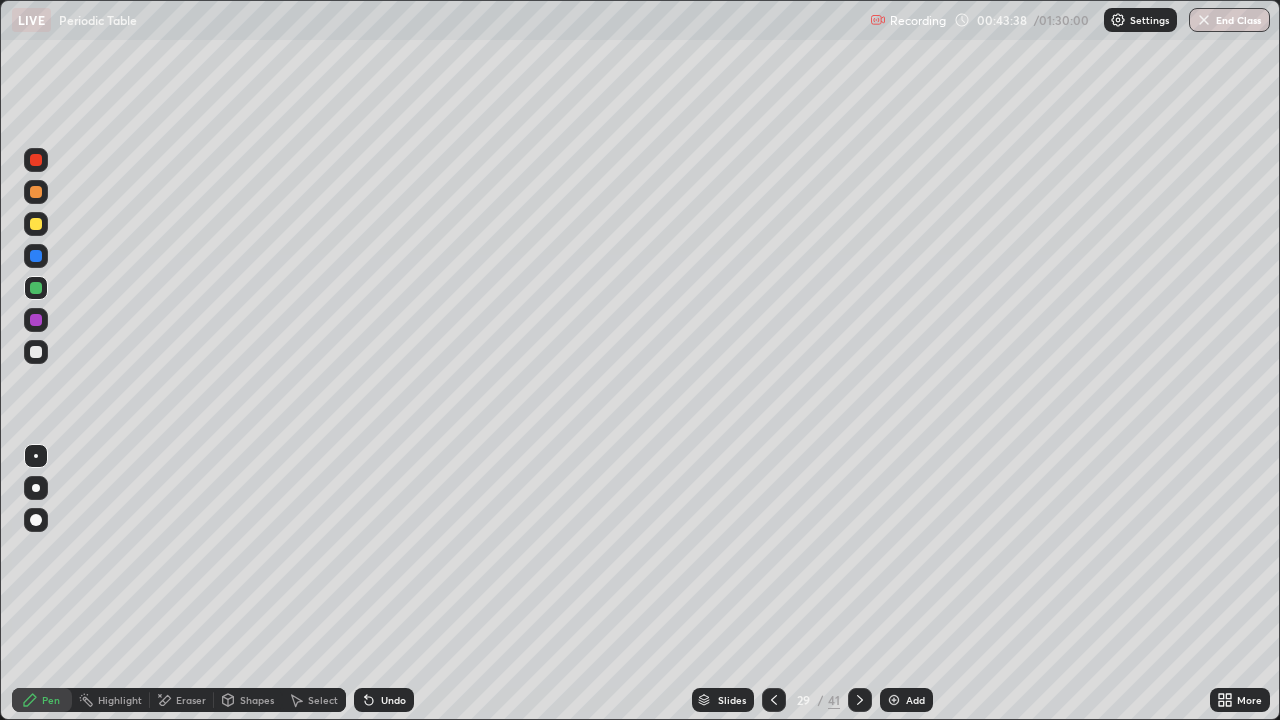 click 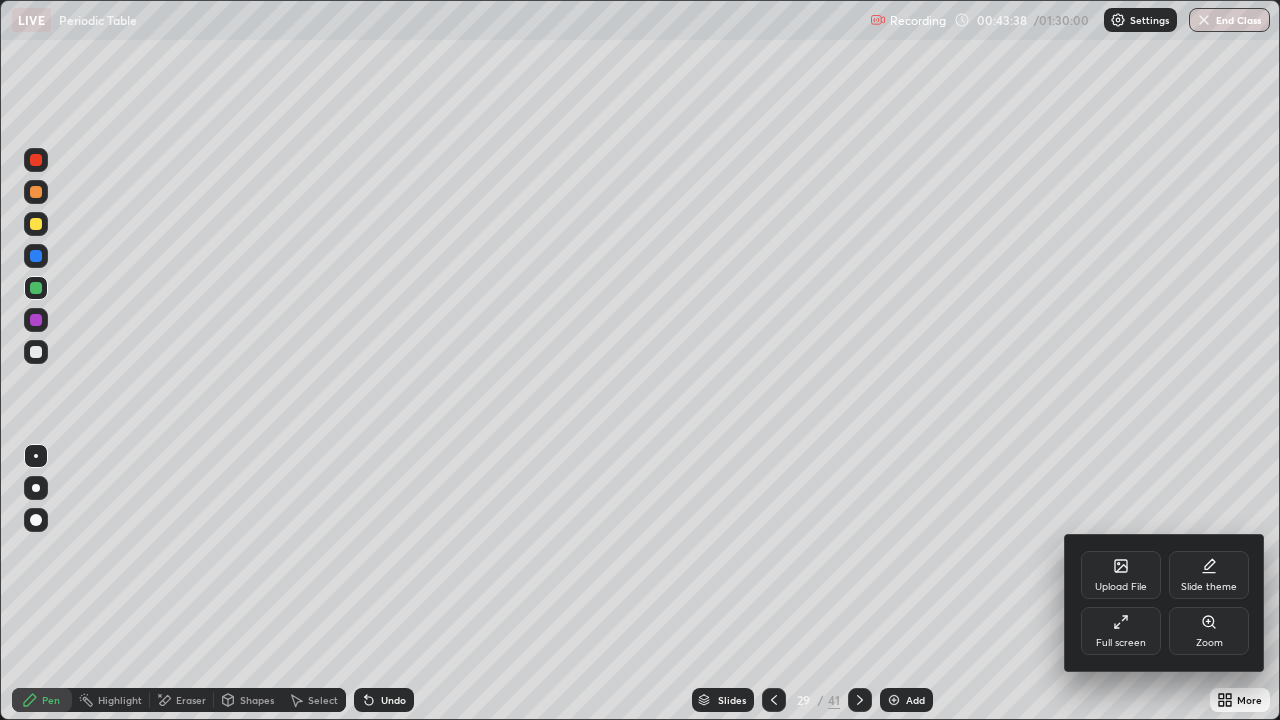 click on "Full screen" at bounding box center [1121, 643] 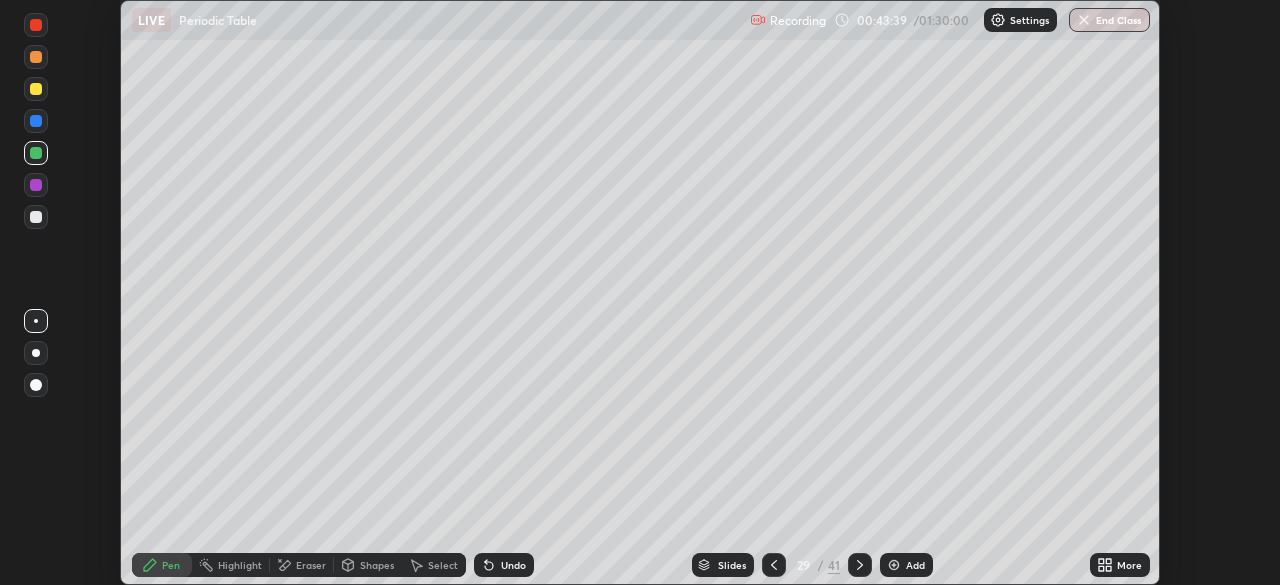 scroll, scrollTop: 585, scrollLeft: 1280, axis: both 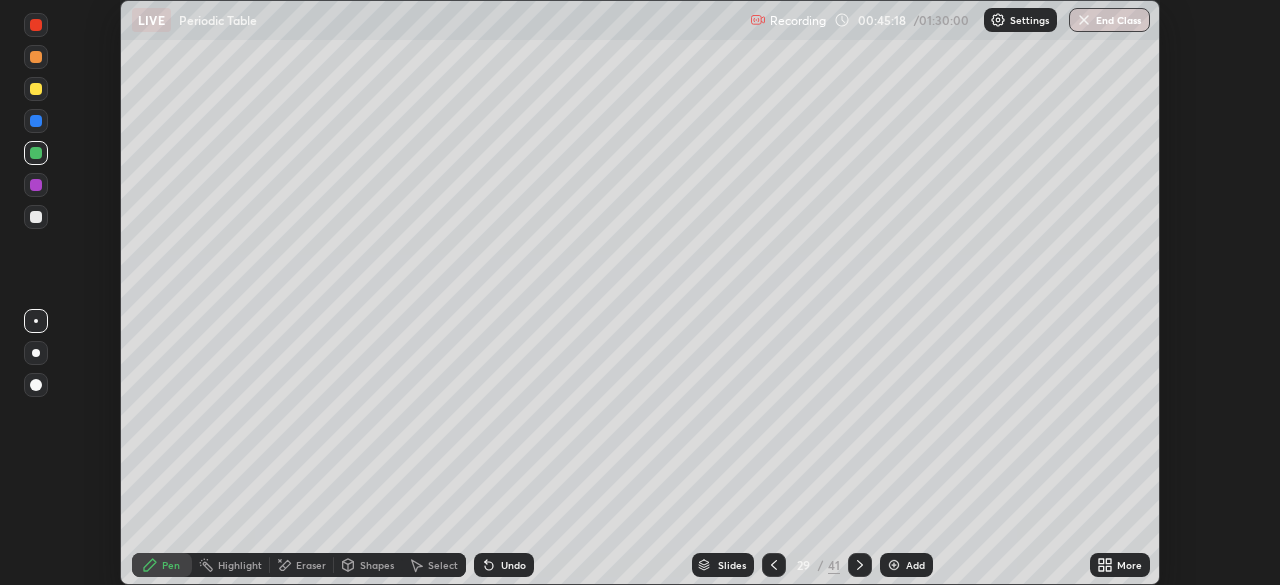 click 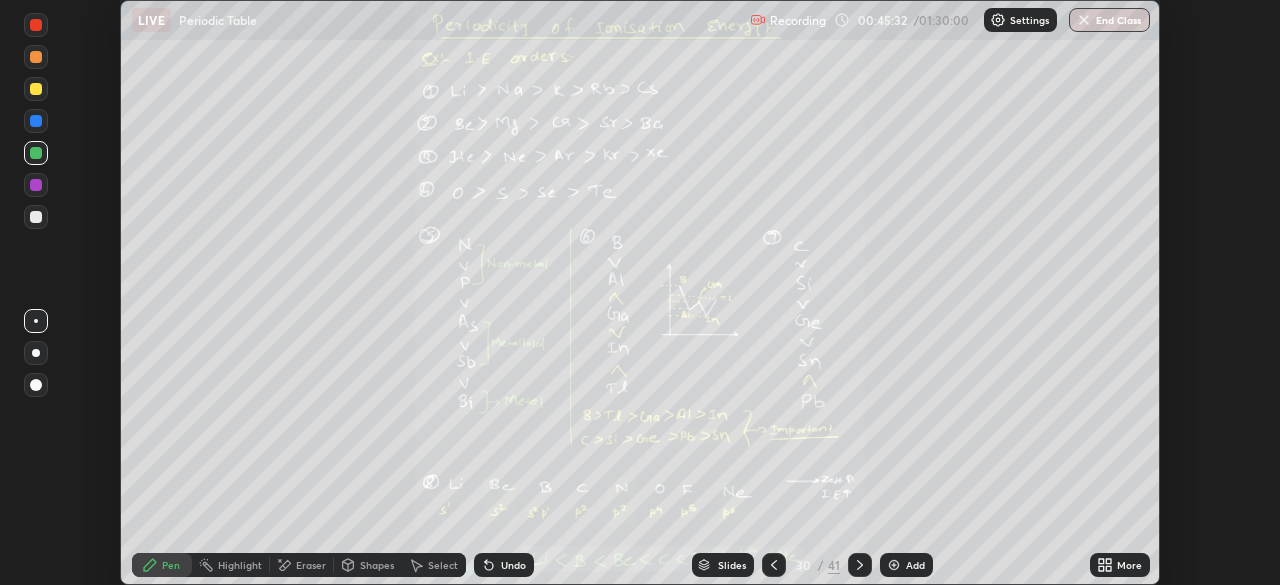 click 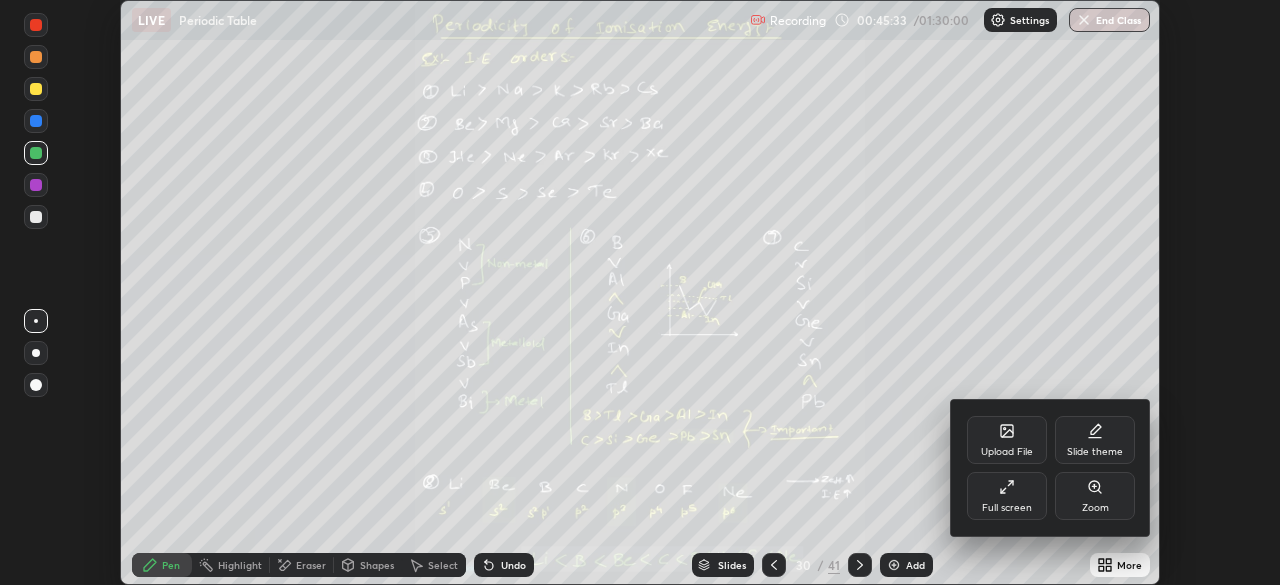 click on "Full screen" at bounding box center [1007, 508] 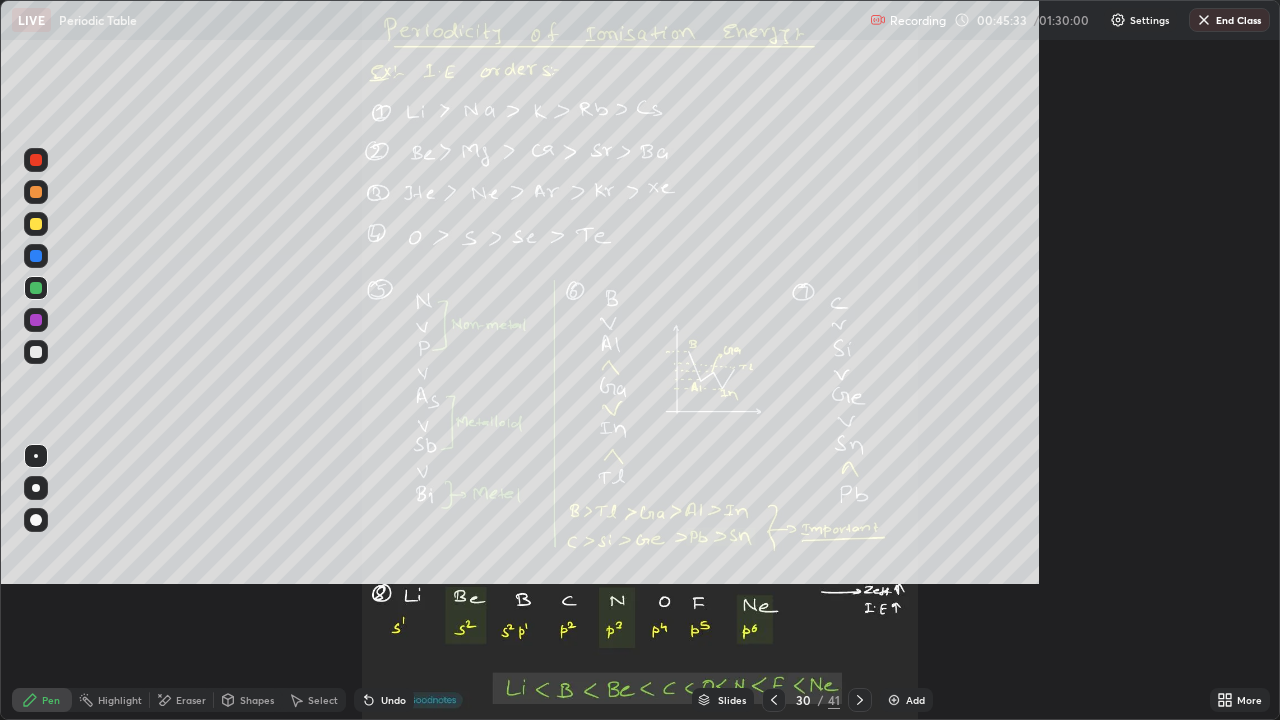 scroll, scrollTop: 99280, scrollLeft: 98720, axis: both 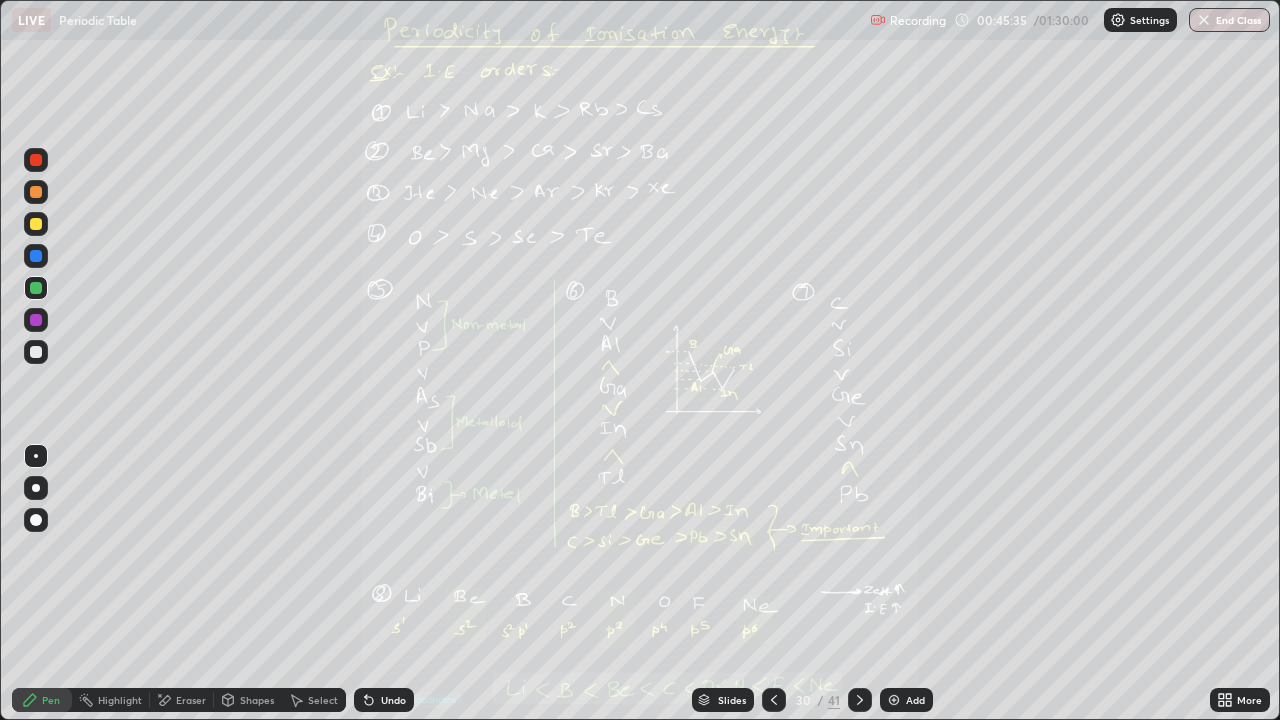 click at bounding box center (36, 352) 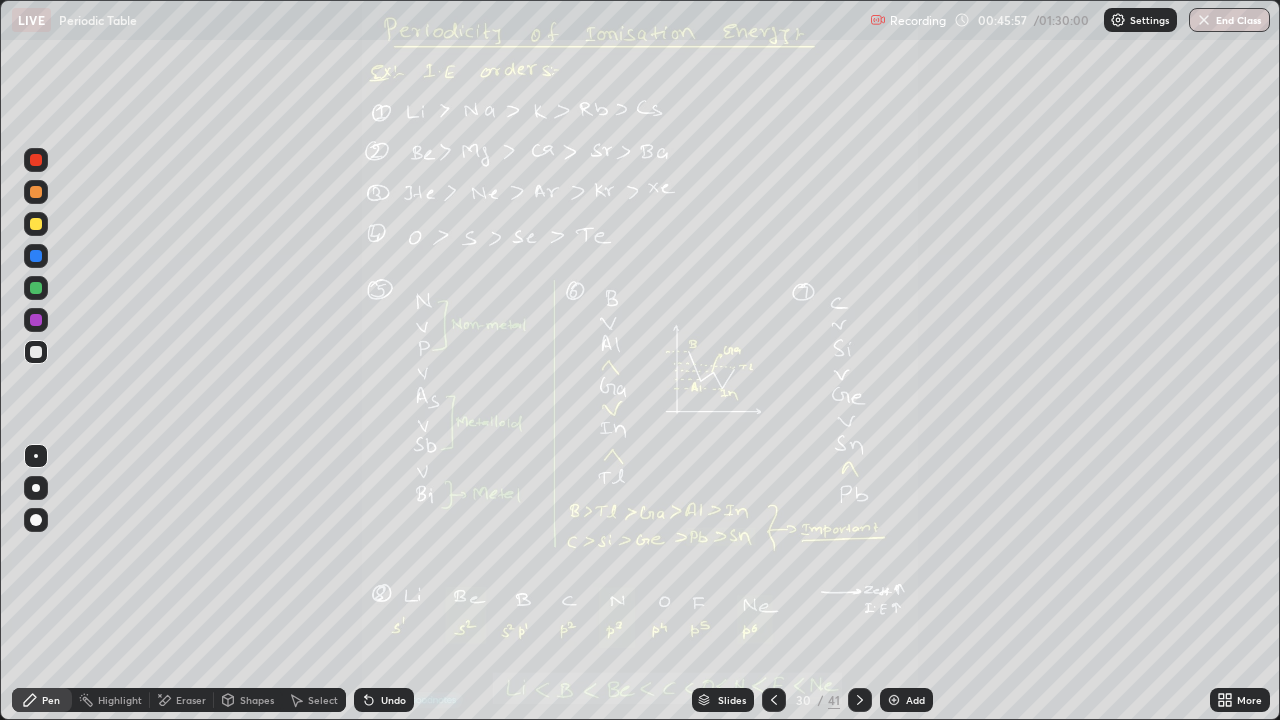 click at bounding box center (894, 700) 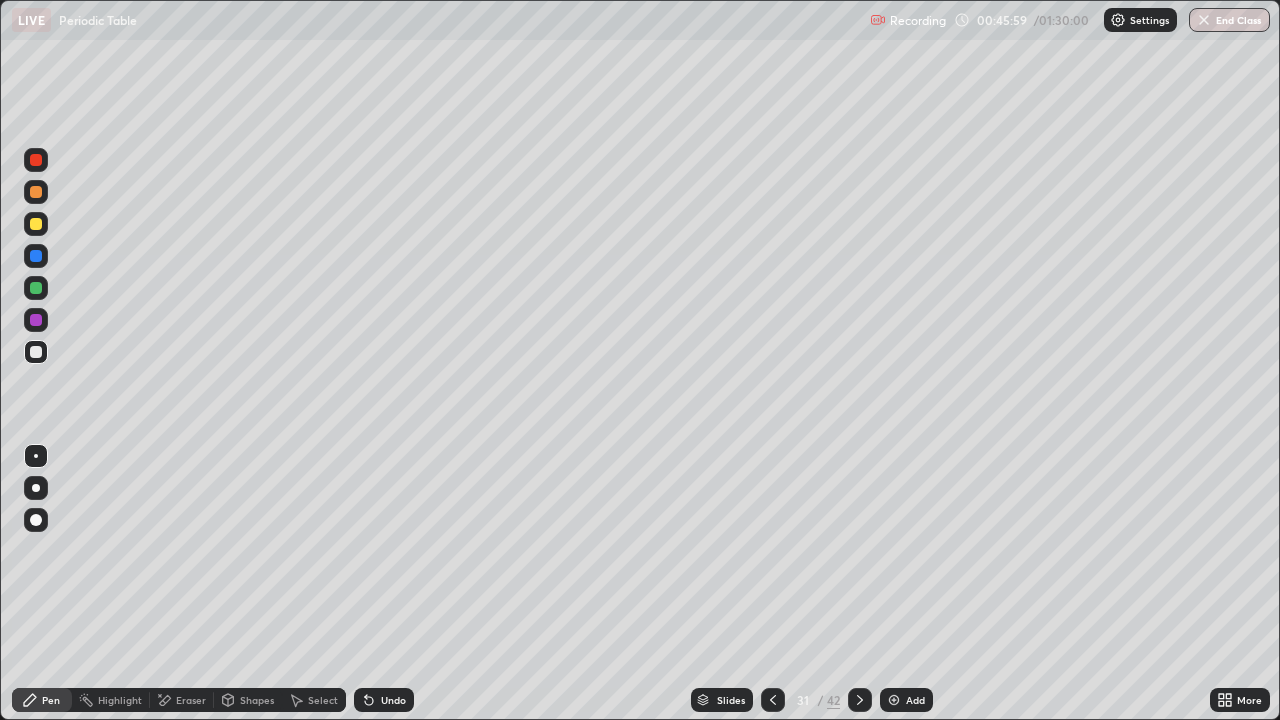 click at bounding box center (36, 288) 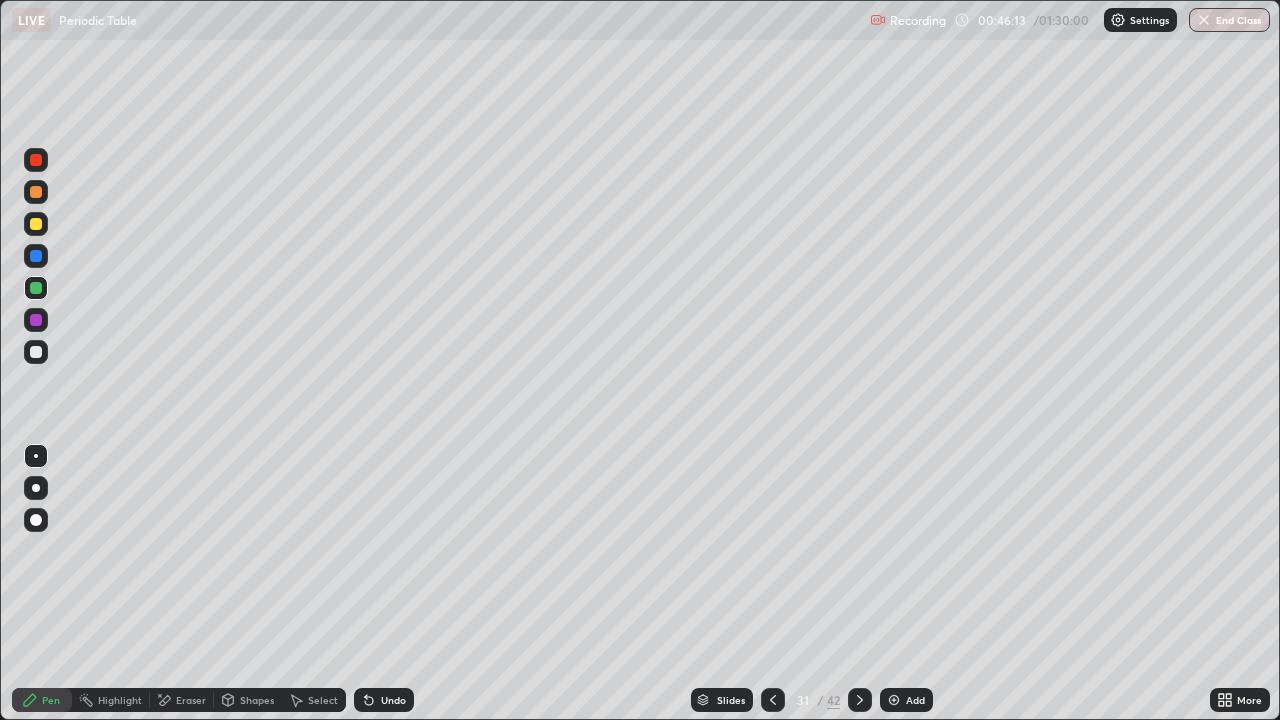 click at bounding box center [36, 352] 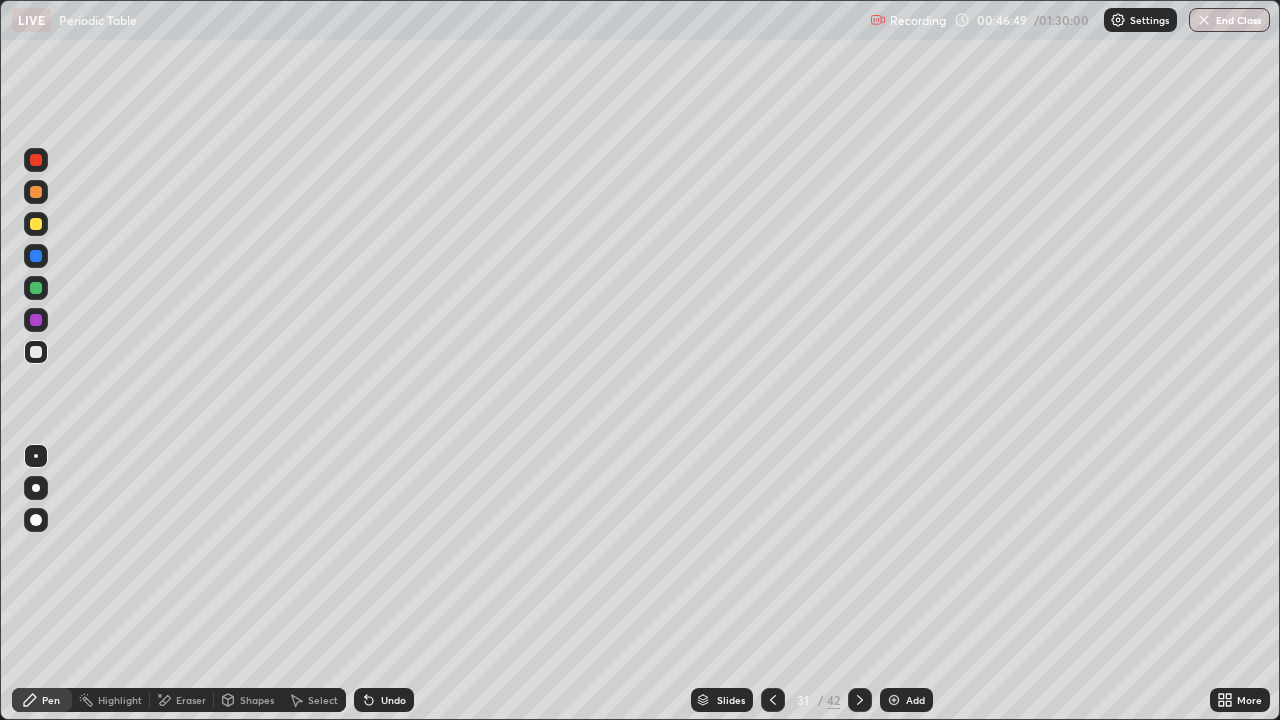 click on "Shapes" at bounding box center [257, 700] 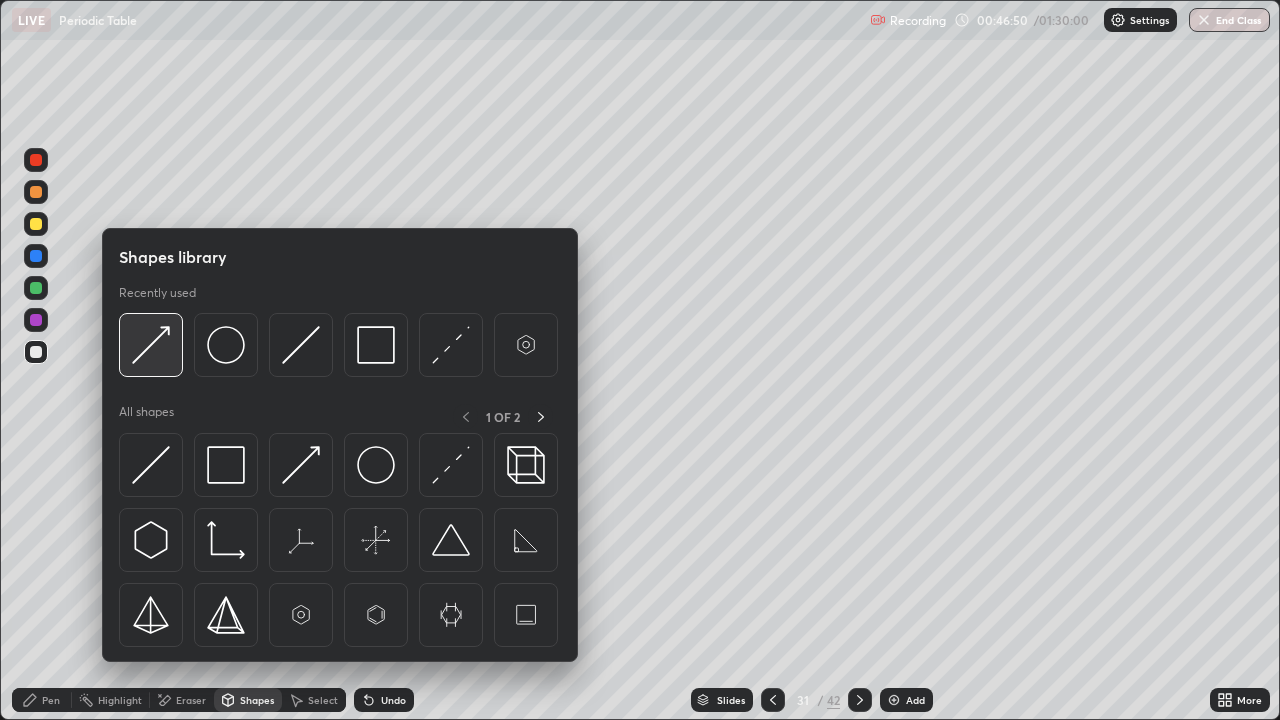 click at bounding box center [151, 345] 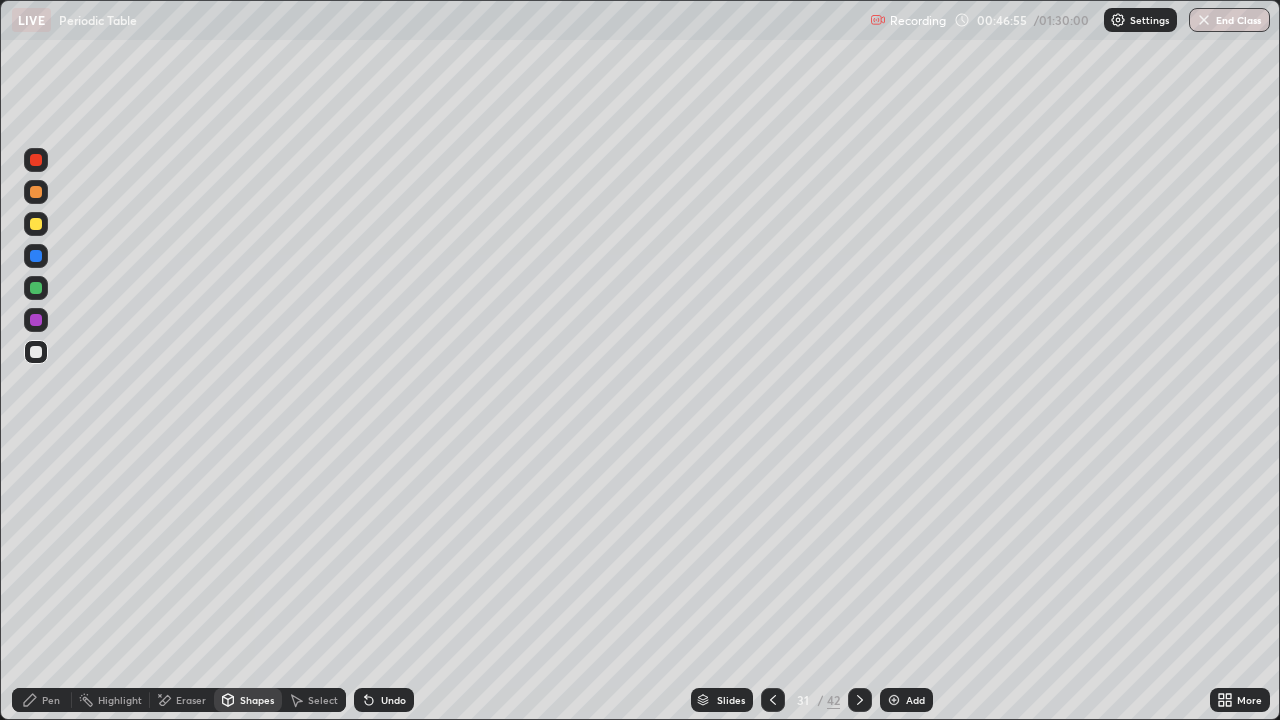 click on "Shapes" at bounding box center [257, 700] 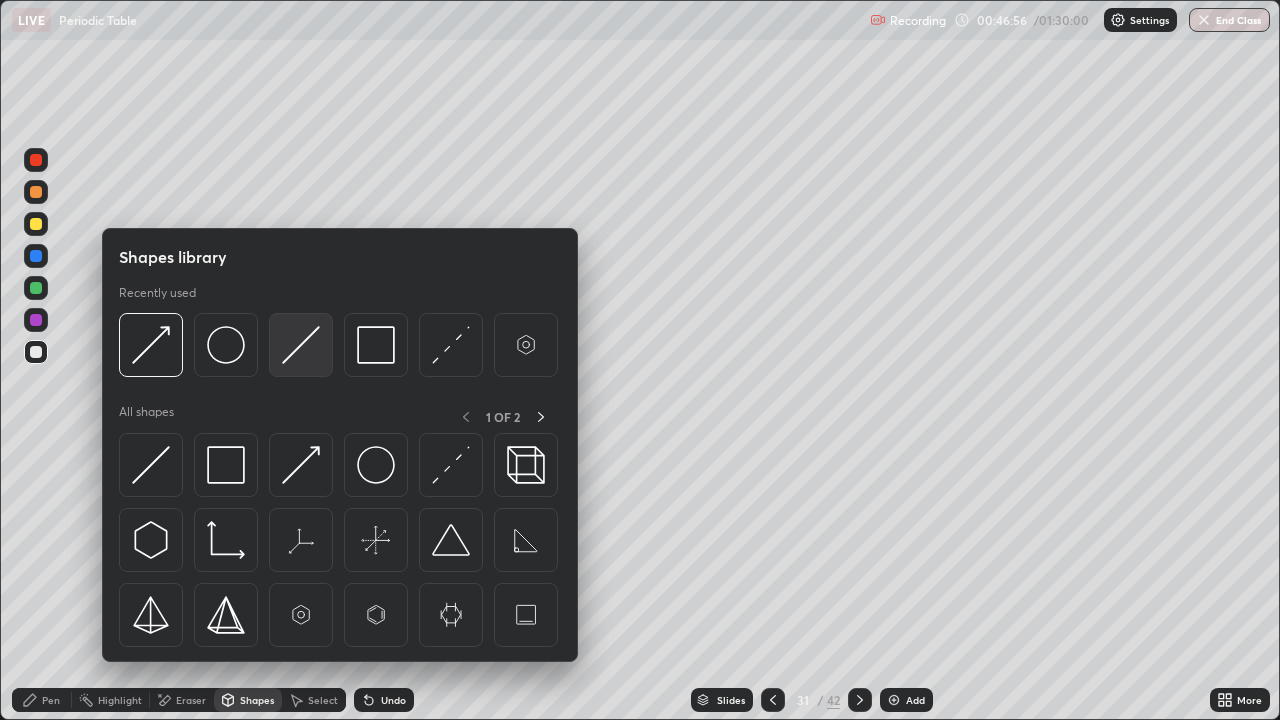 click at bounding box center (301, 345) 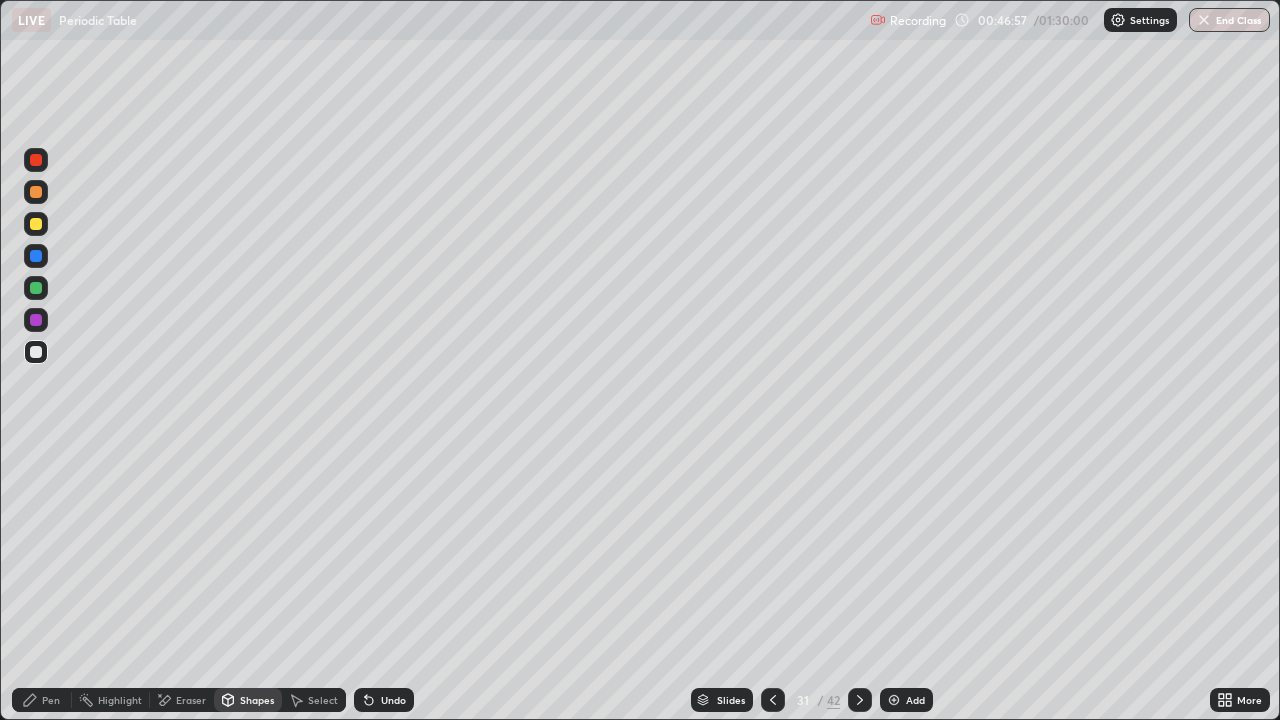 click at bounding box center (36, 288) 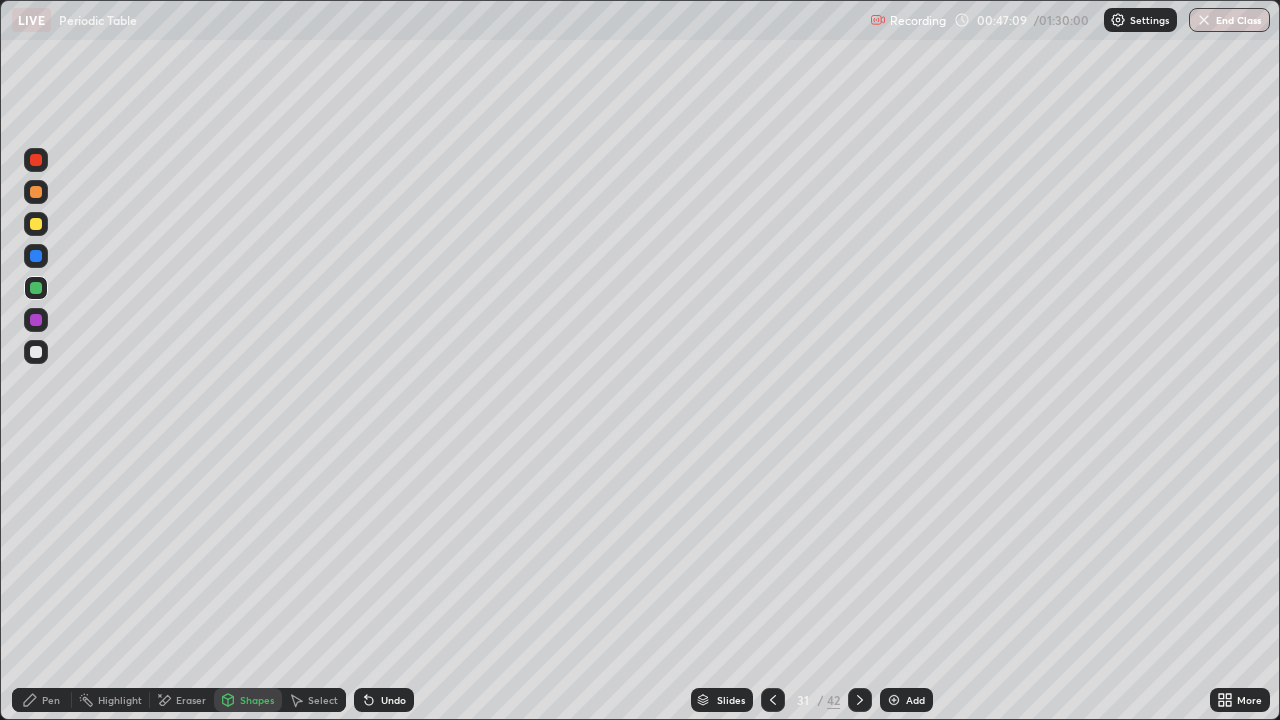 click at bounding box center [36, 352] 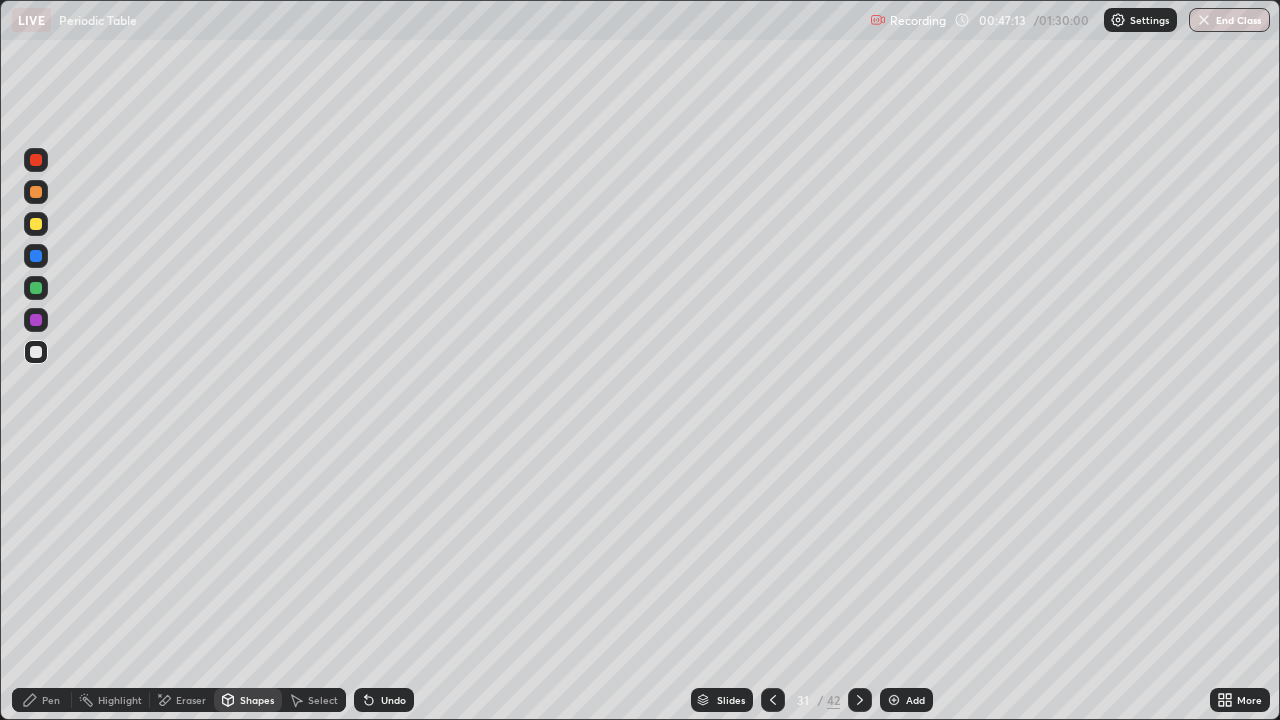 click on "Pen" at bounding box center [42, 700] 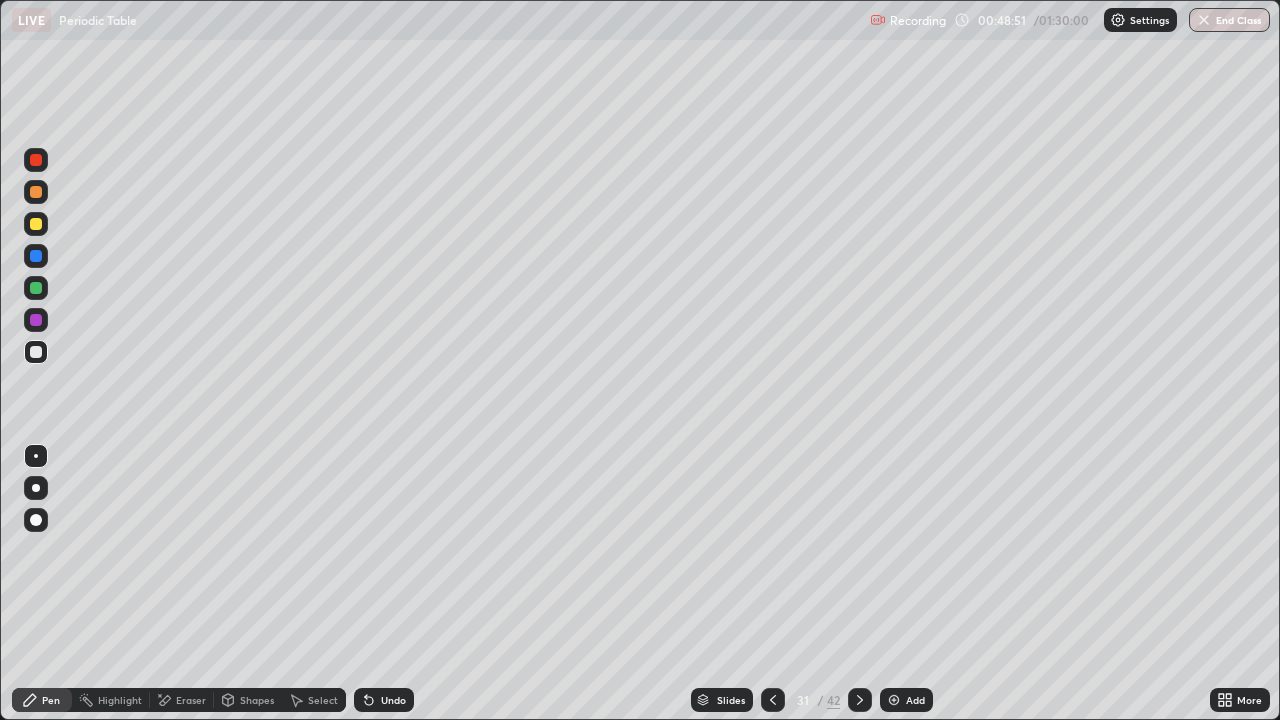 click on "Add" at bounding box center (915, 700) 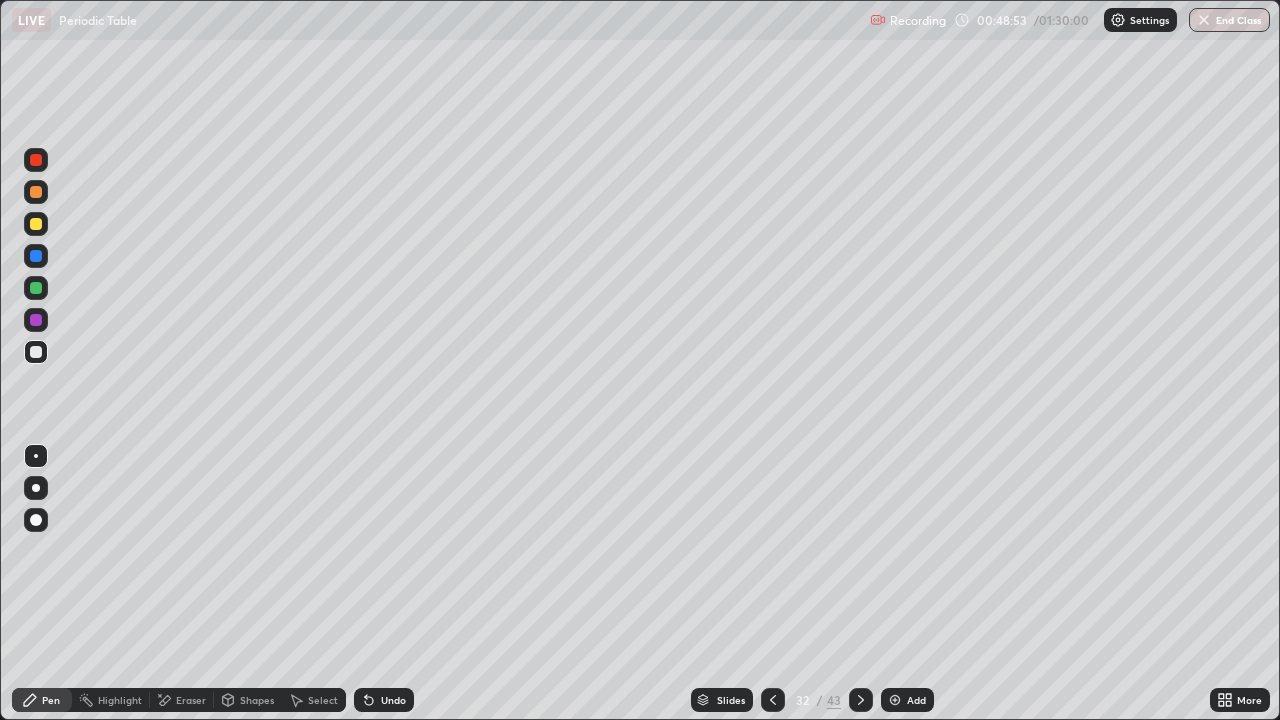 click at bounding box center [36, 192] 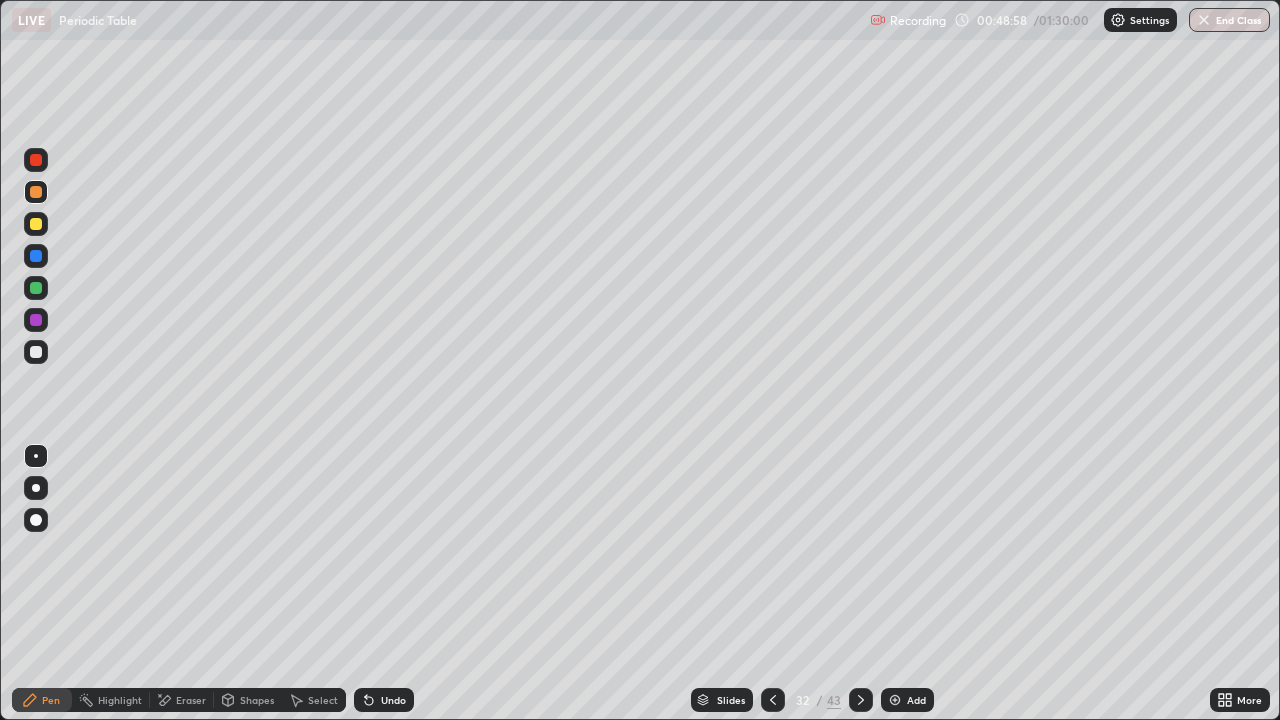 click at bounding box center (36, 352) 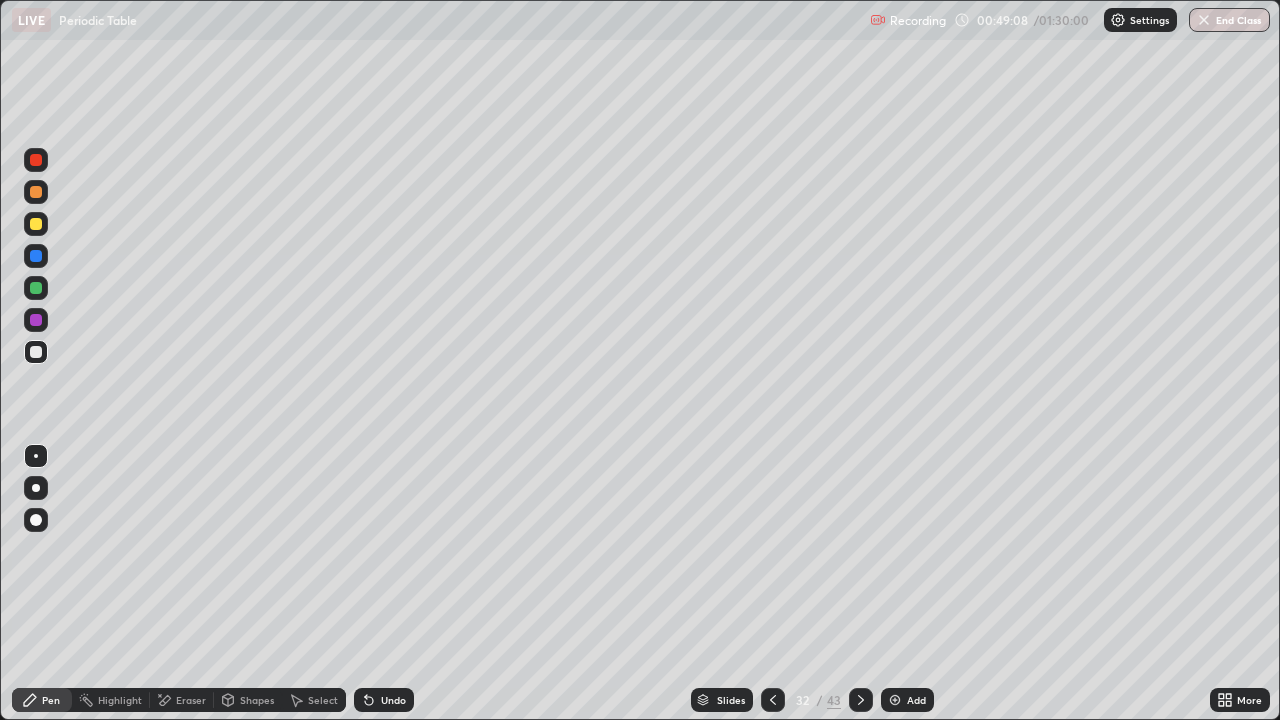 click at bounding box center (36, 288) 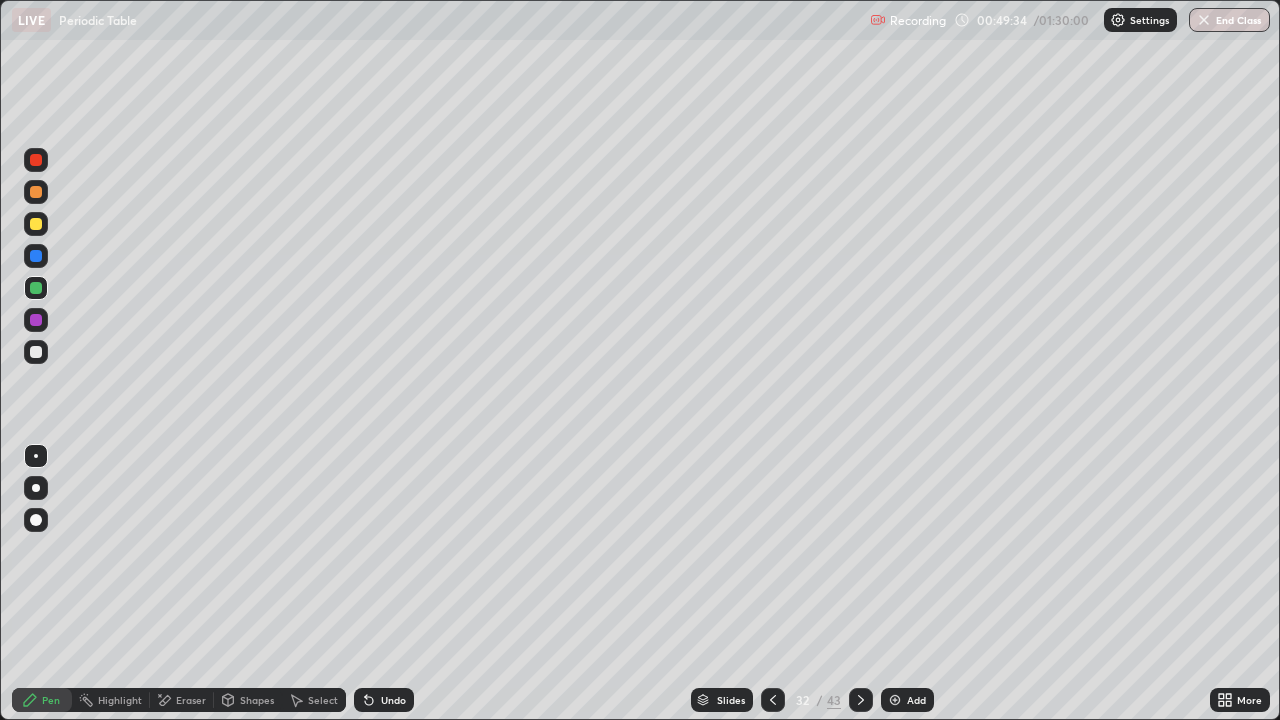 click on "Undo" at bounding box center [393, 700] 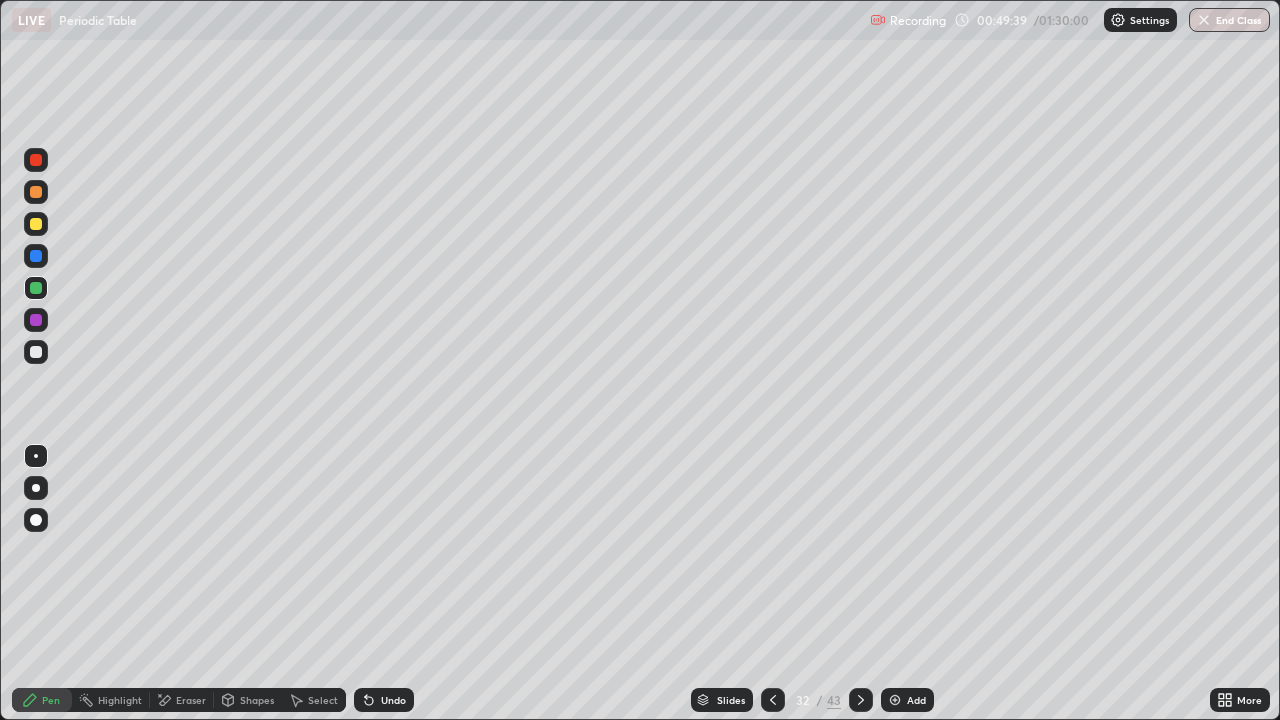 click on "Undo" at bounding box center (393, 700) 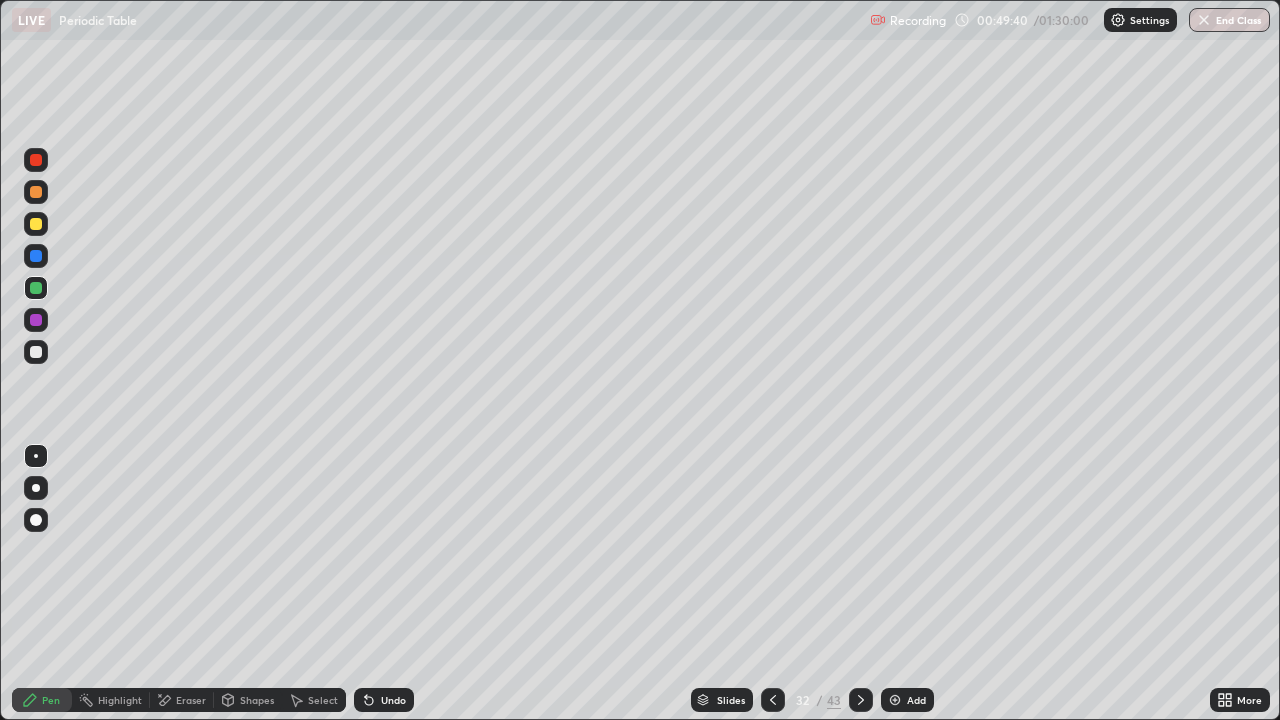 click on "Undo" at bounding box center (384, 700) 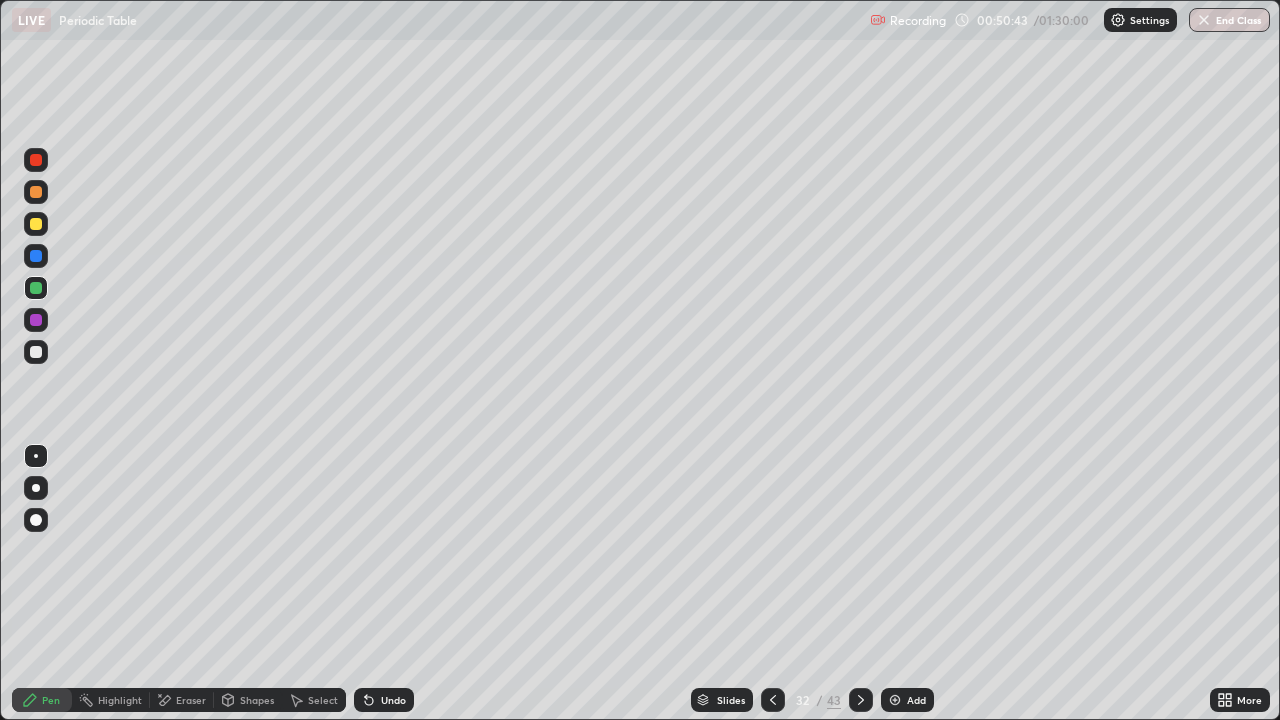 click 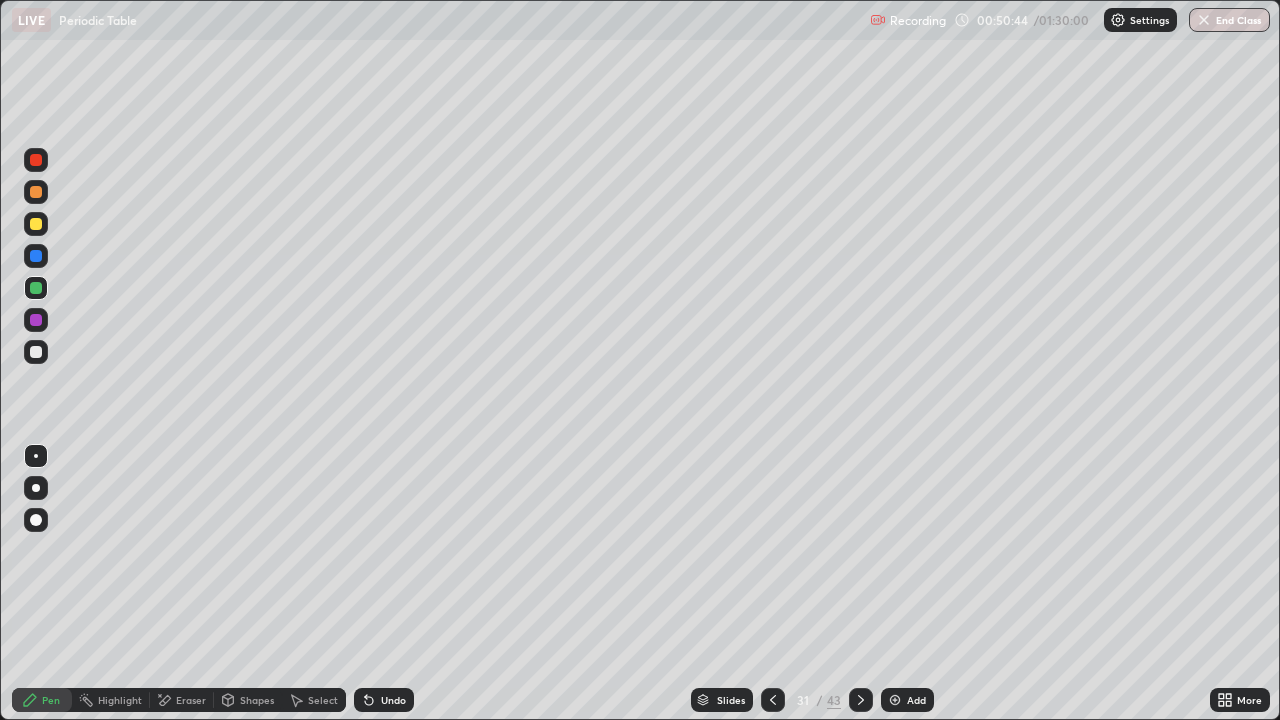 click at bounding box center (773, 700) 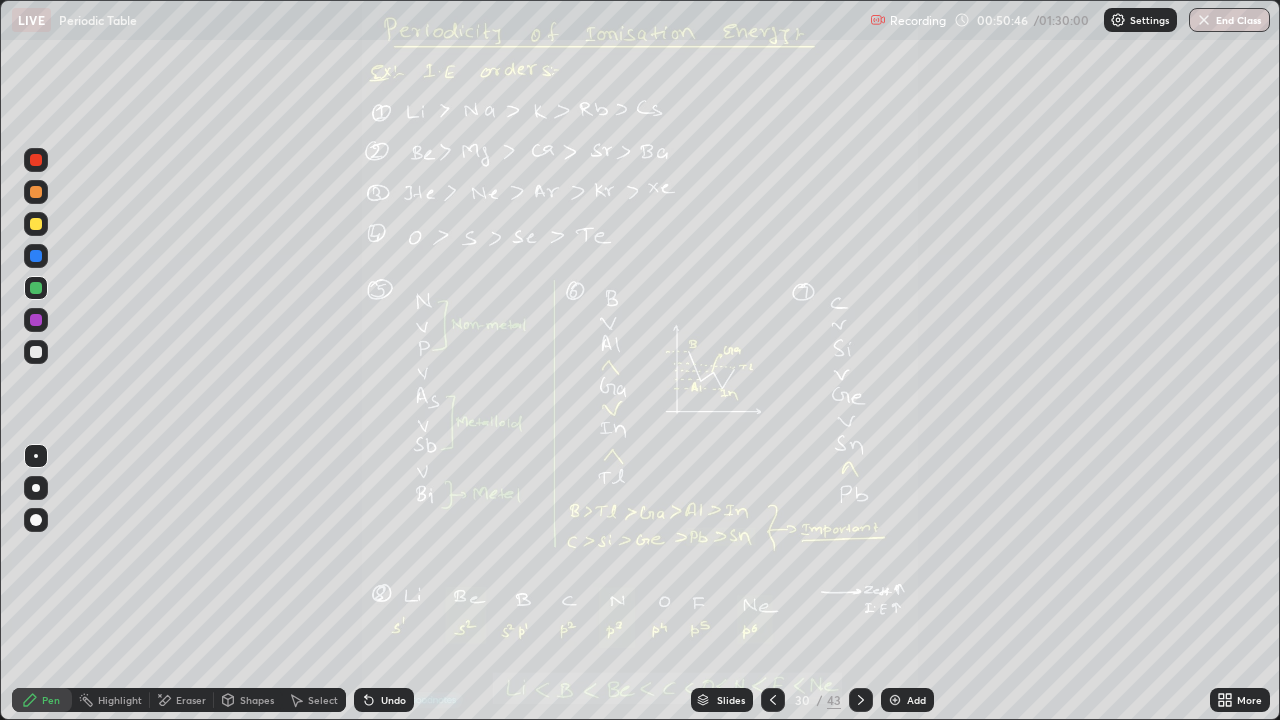 click 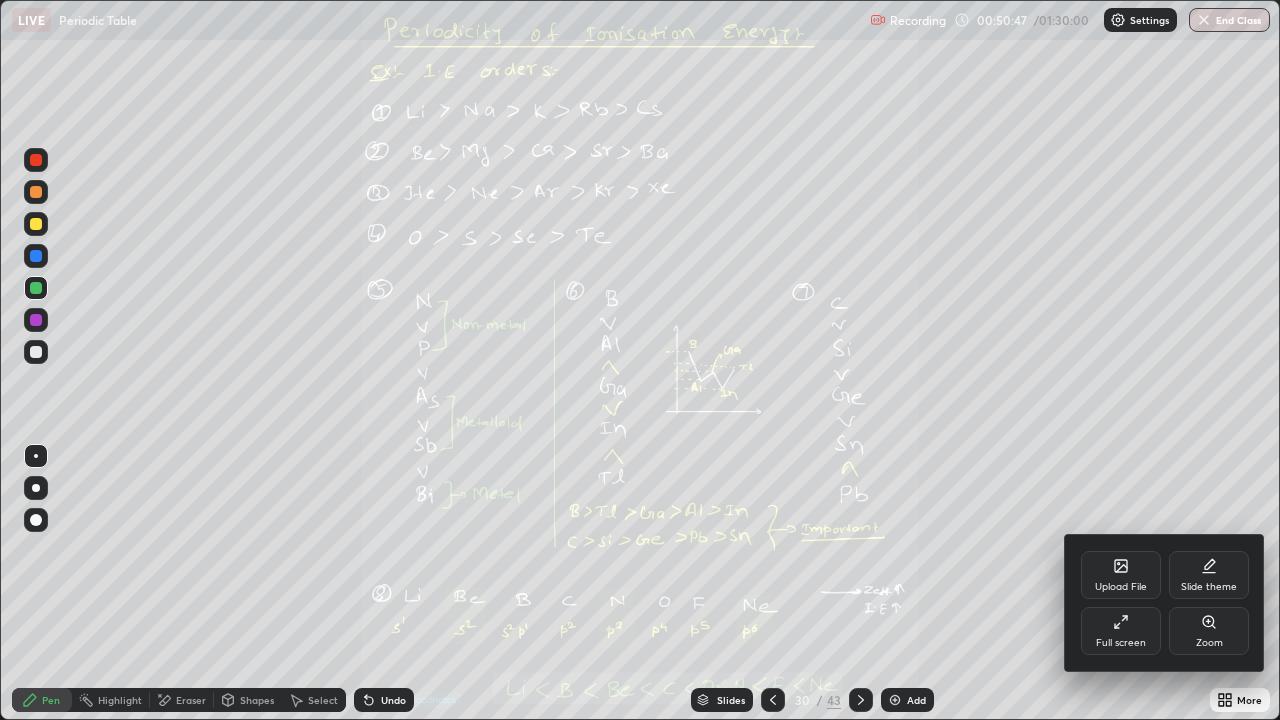 click on "Zoom" at bounding box center [1209, 631] 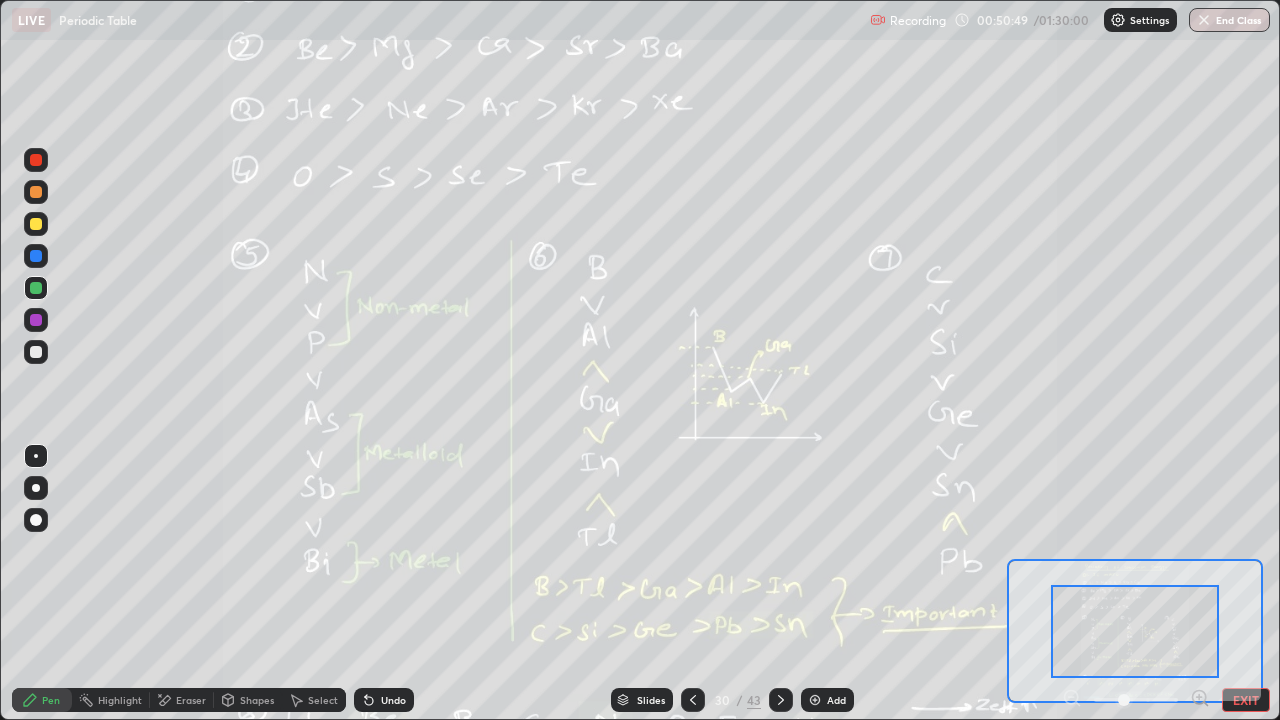click 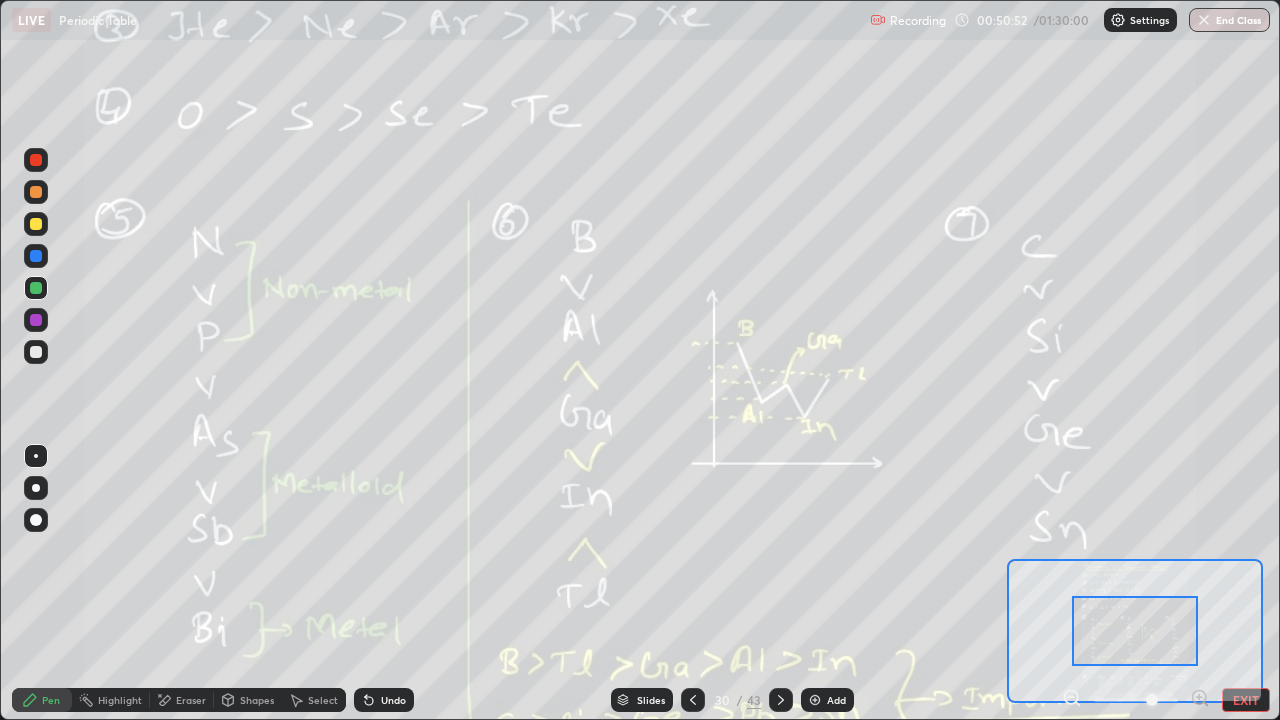 click on "Eraser" at bounding box center (191, 700) 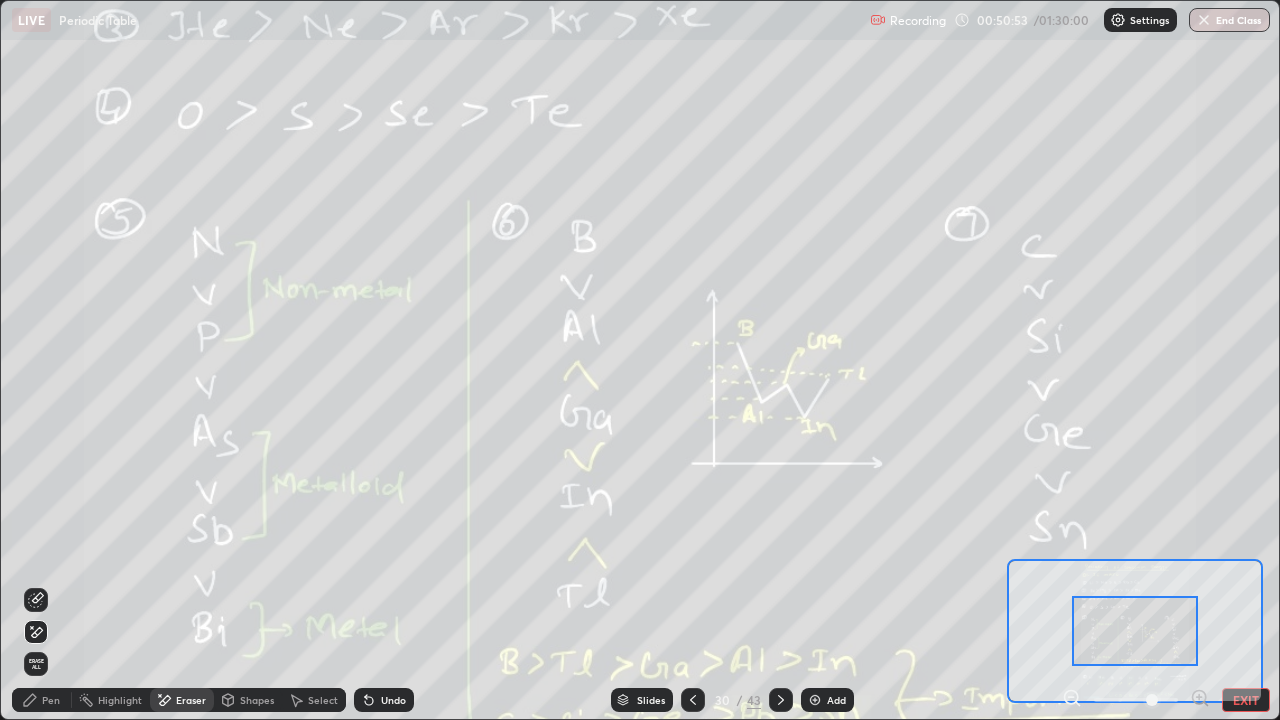 click on "Erase all" at bounding box center (36, 664) 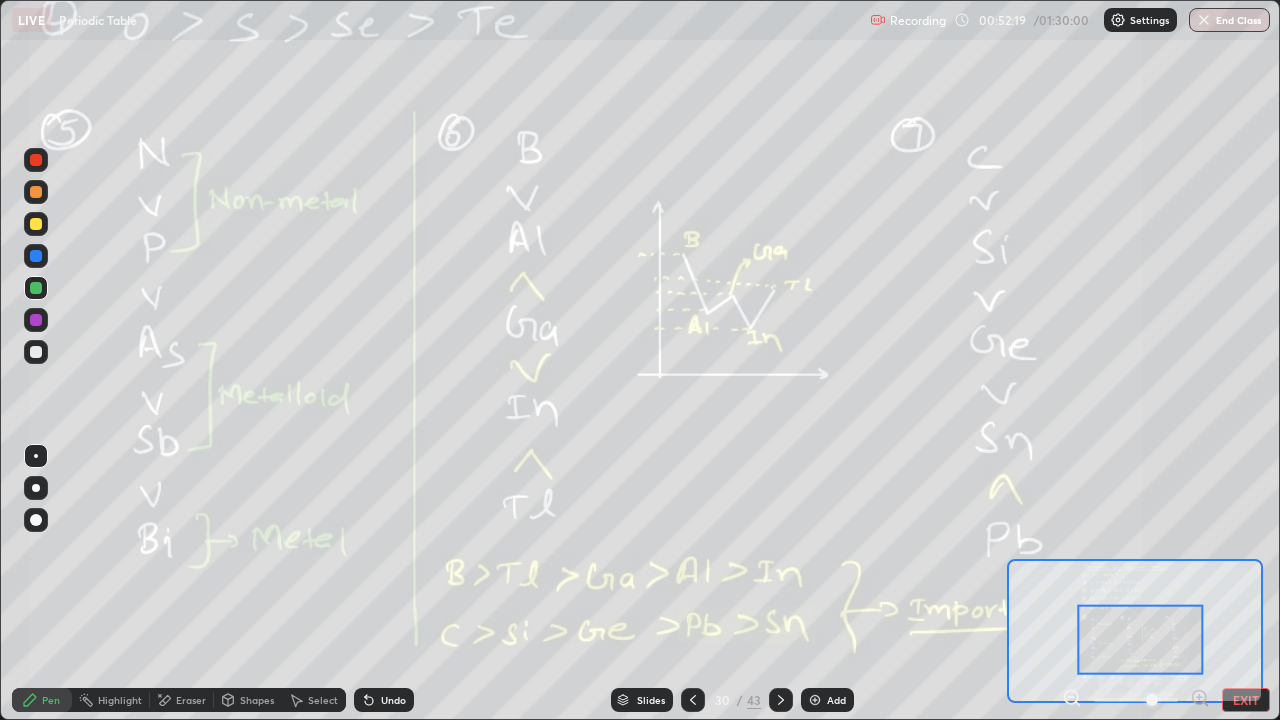 click on "Add" at bounding box center (836, 700) 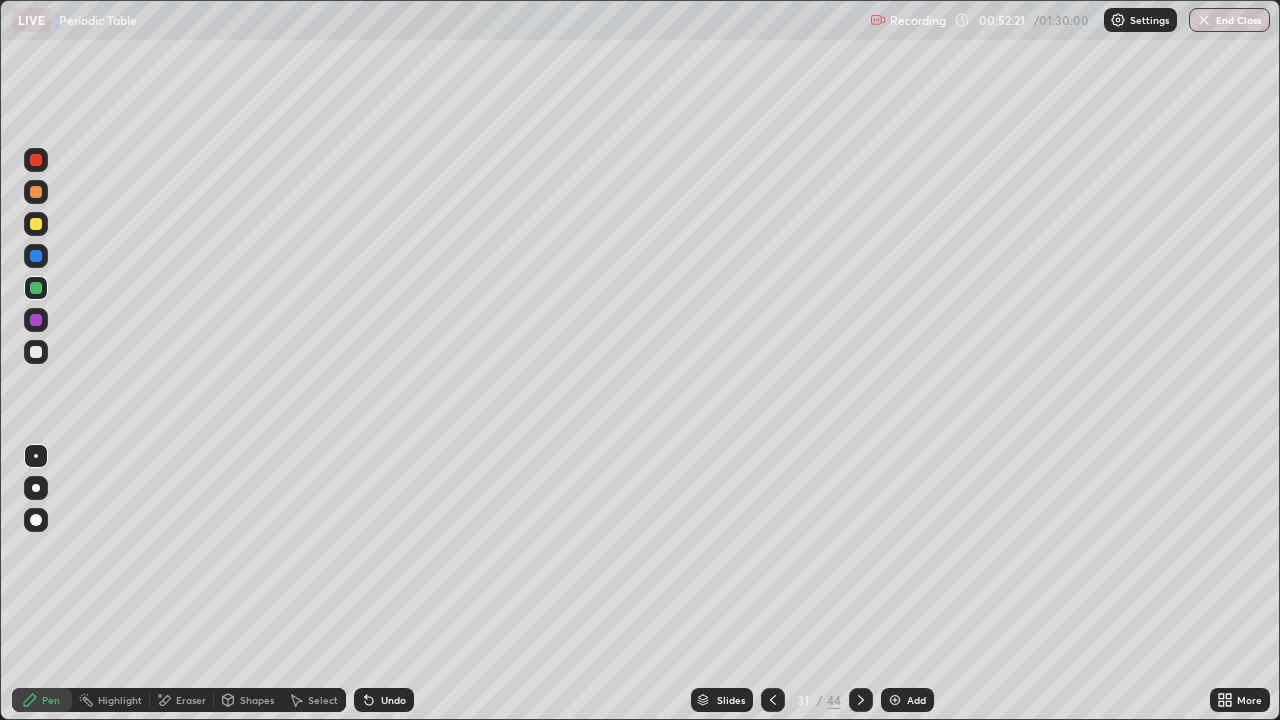click at bounding box center [36, 192] 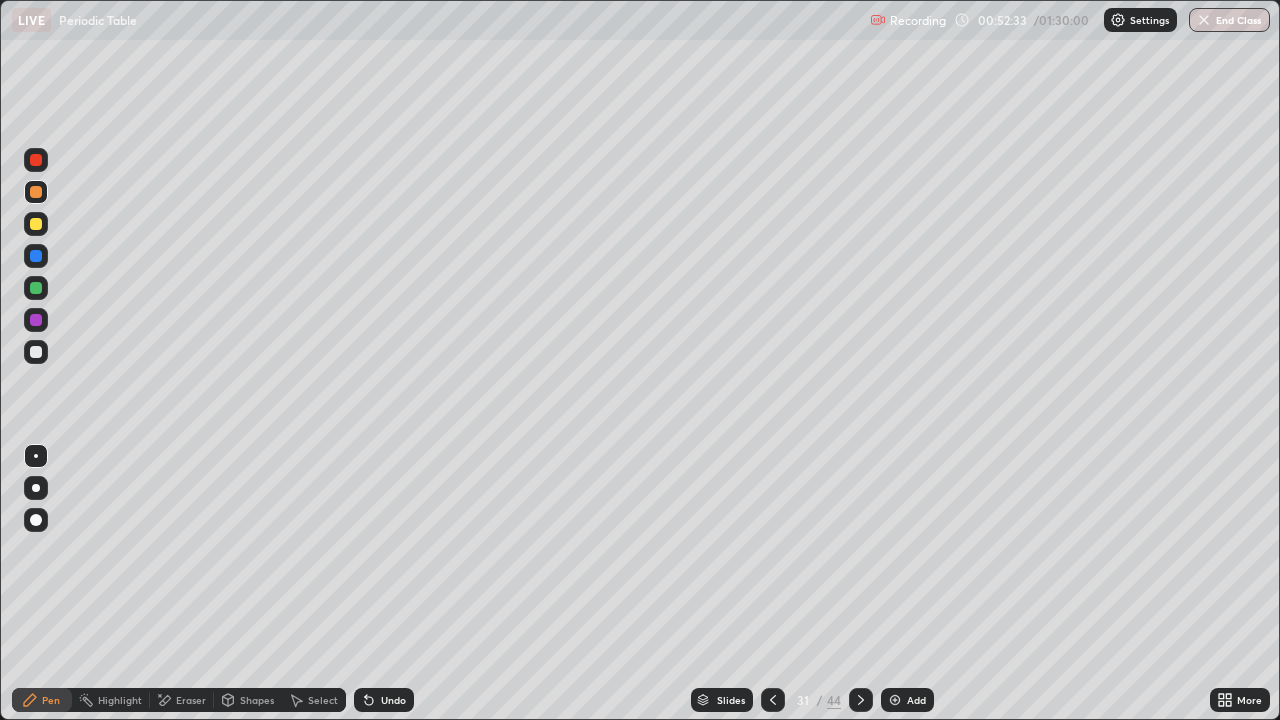 click at bounding box center [36, 352] 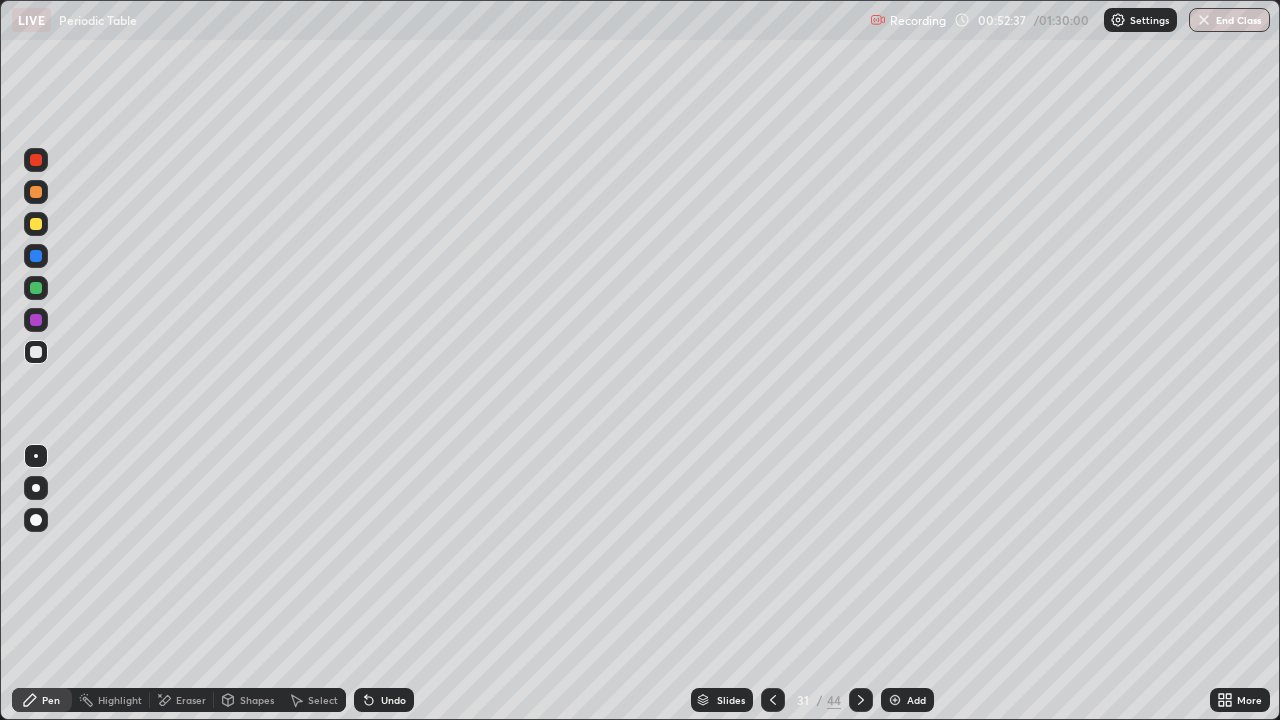 click 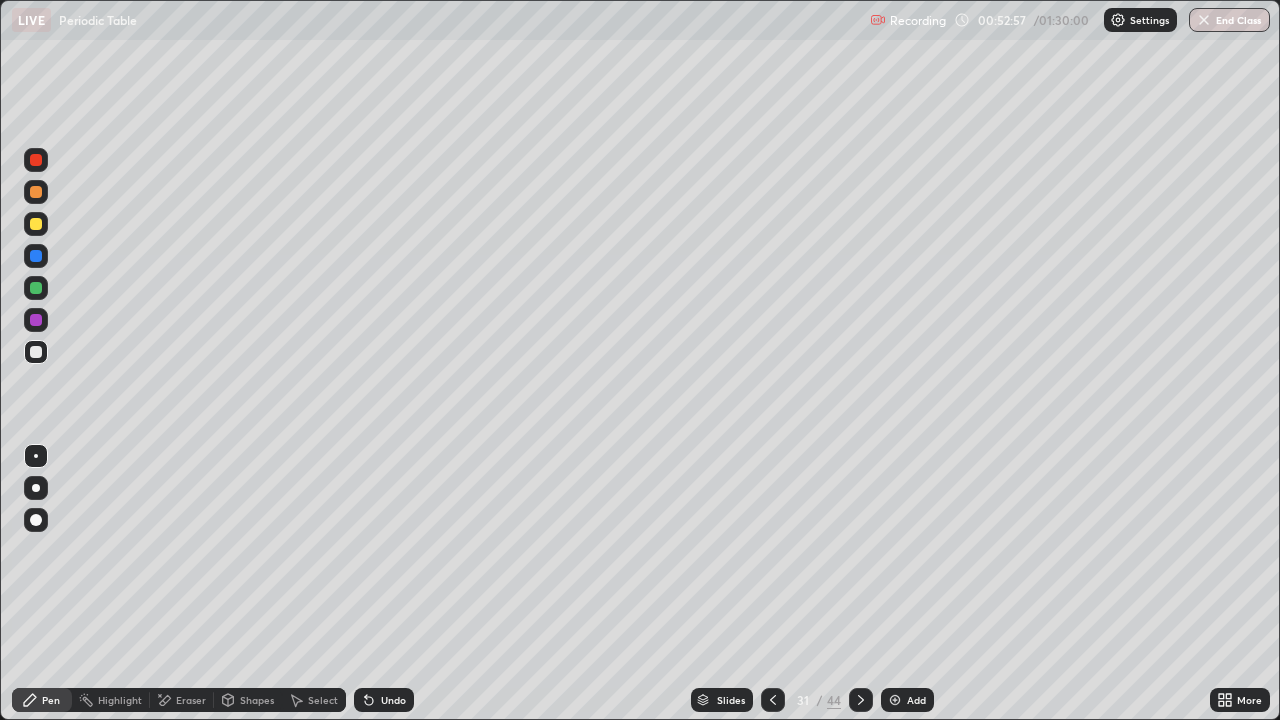 click at bounding box center [36, 224] 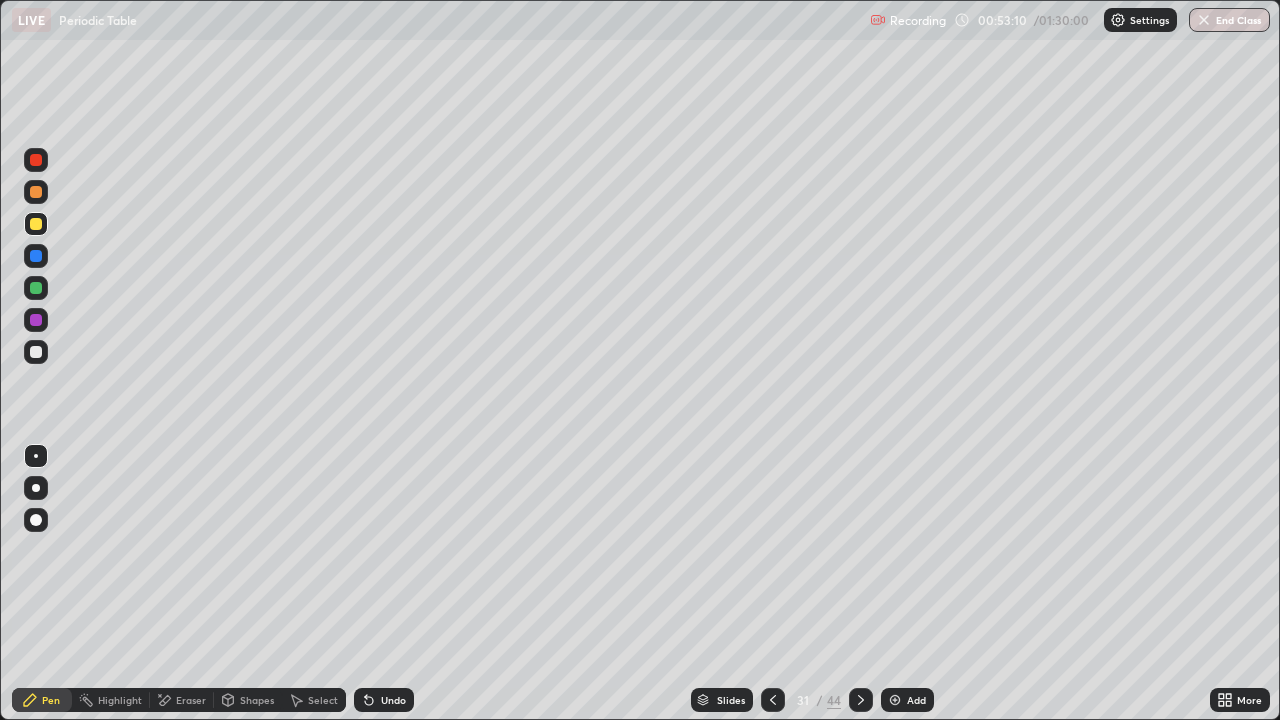 click at bounding box center [36, 288] 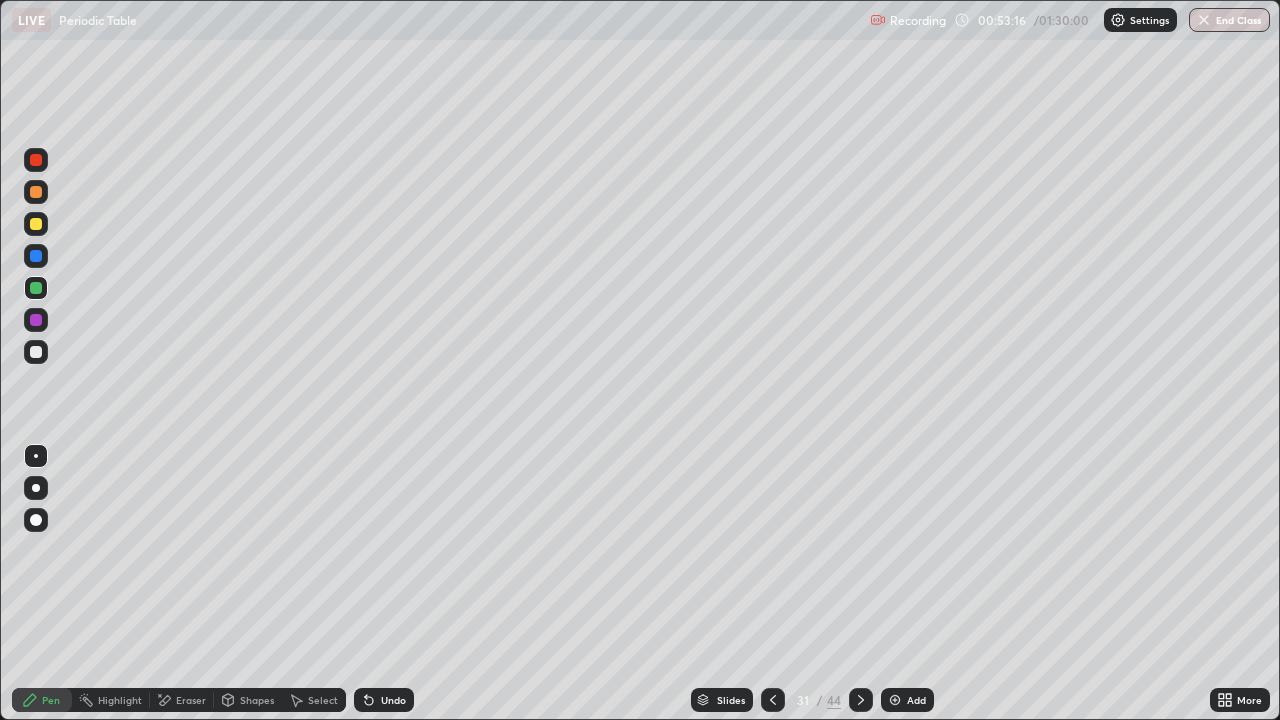 click on "Shapes" at bounding box center [257, 700] 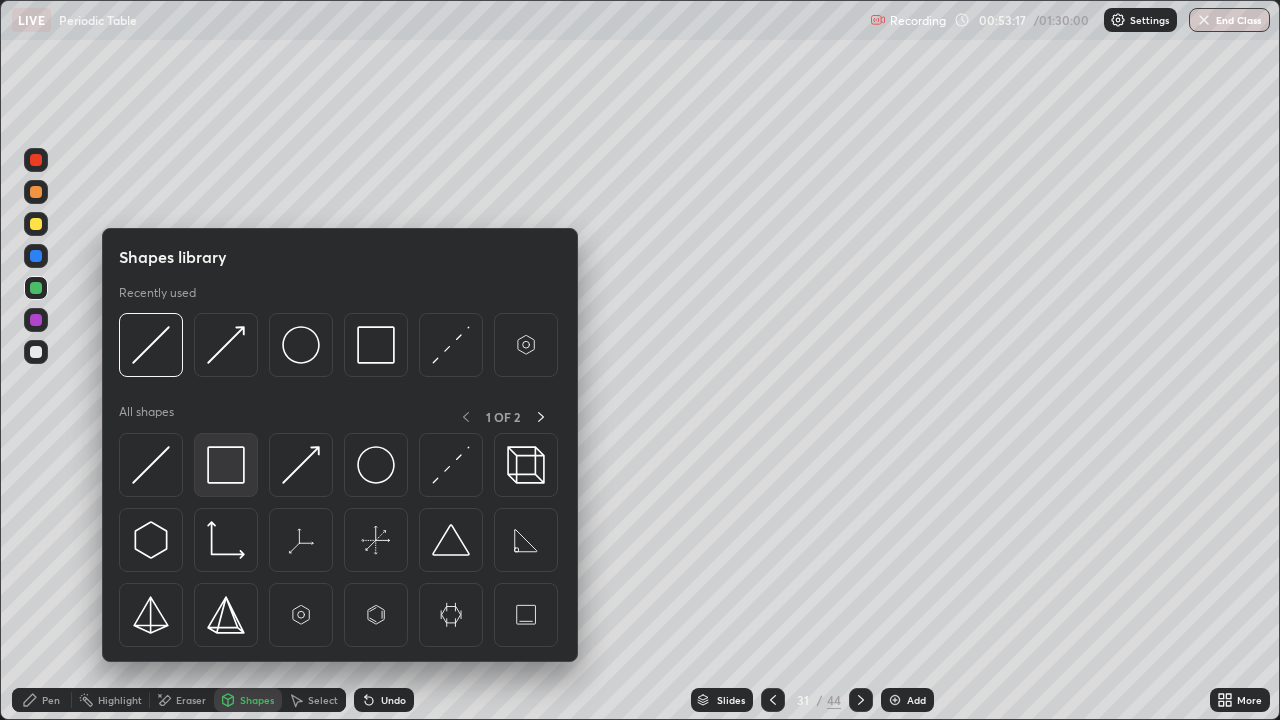 click at bounding box center (226, 465) 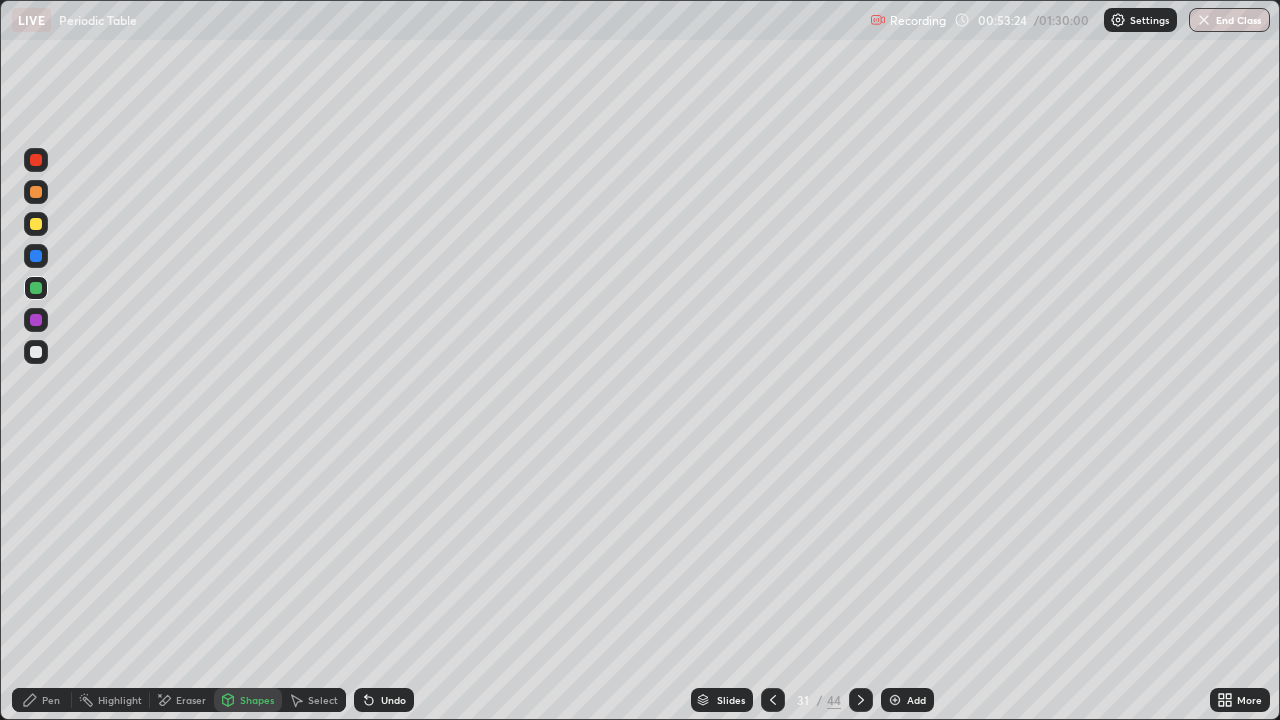 click at bounding box center [36, 352] 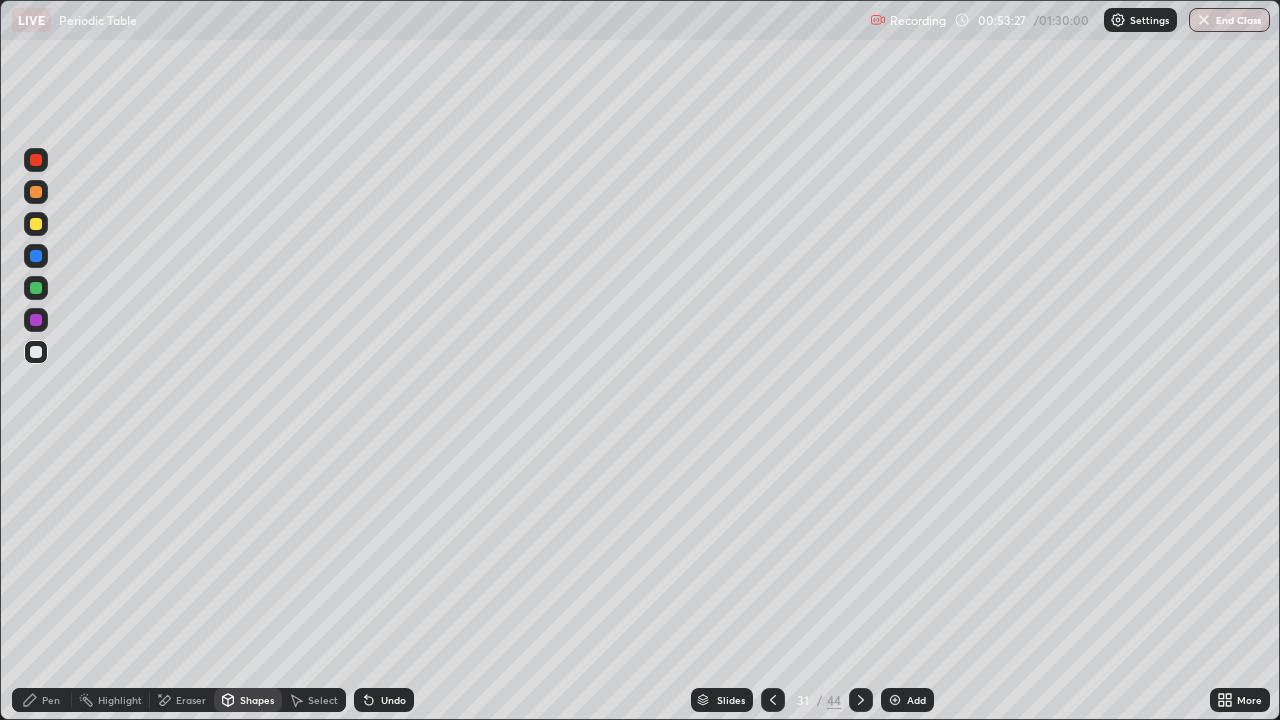 click on "Undo" at bounding box center (384, 700) 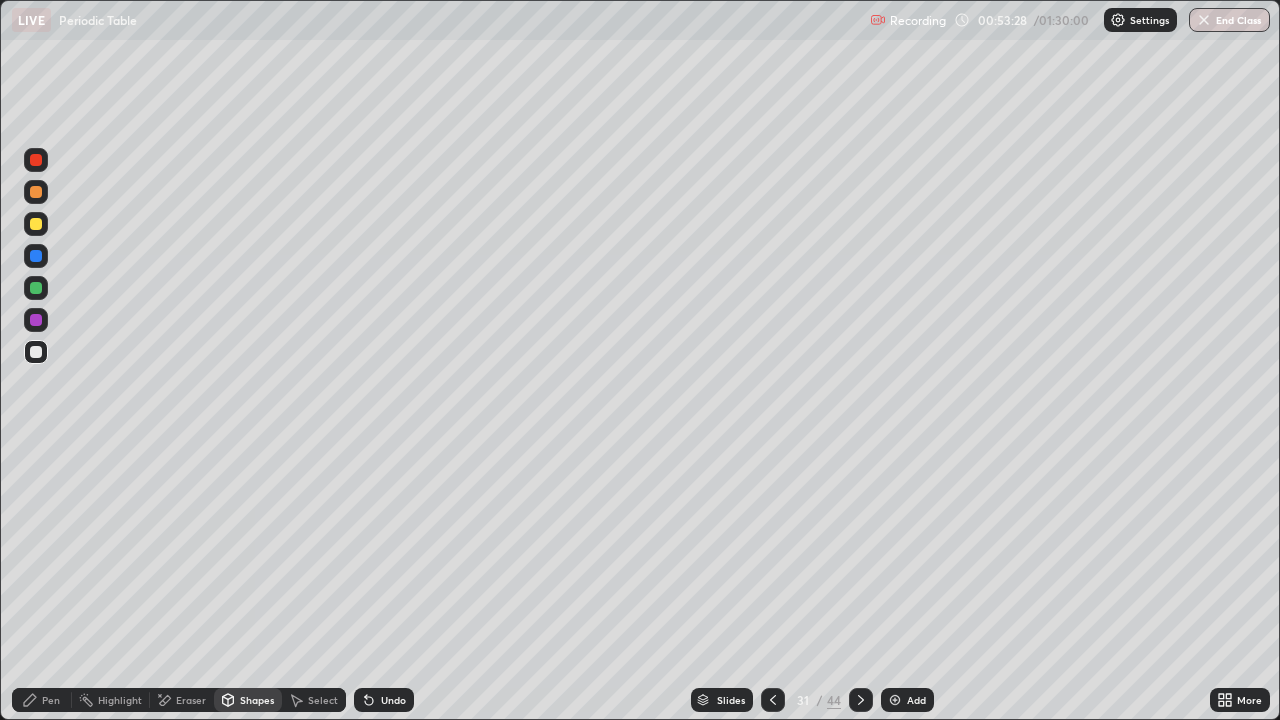click on "Pen" at bounding box center [42, 700] 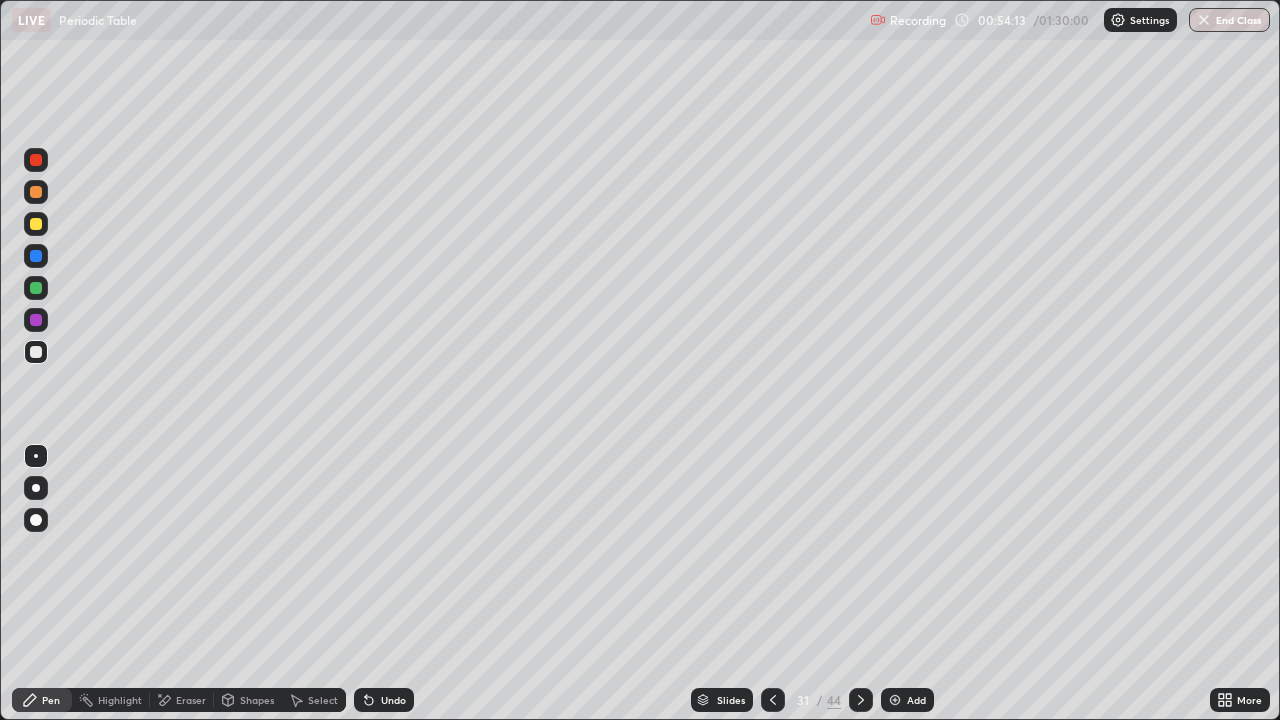 click at bounding box center [895, 700] 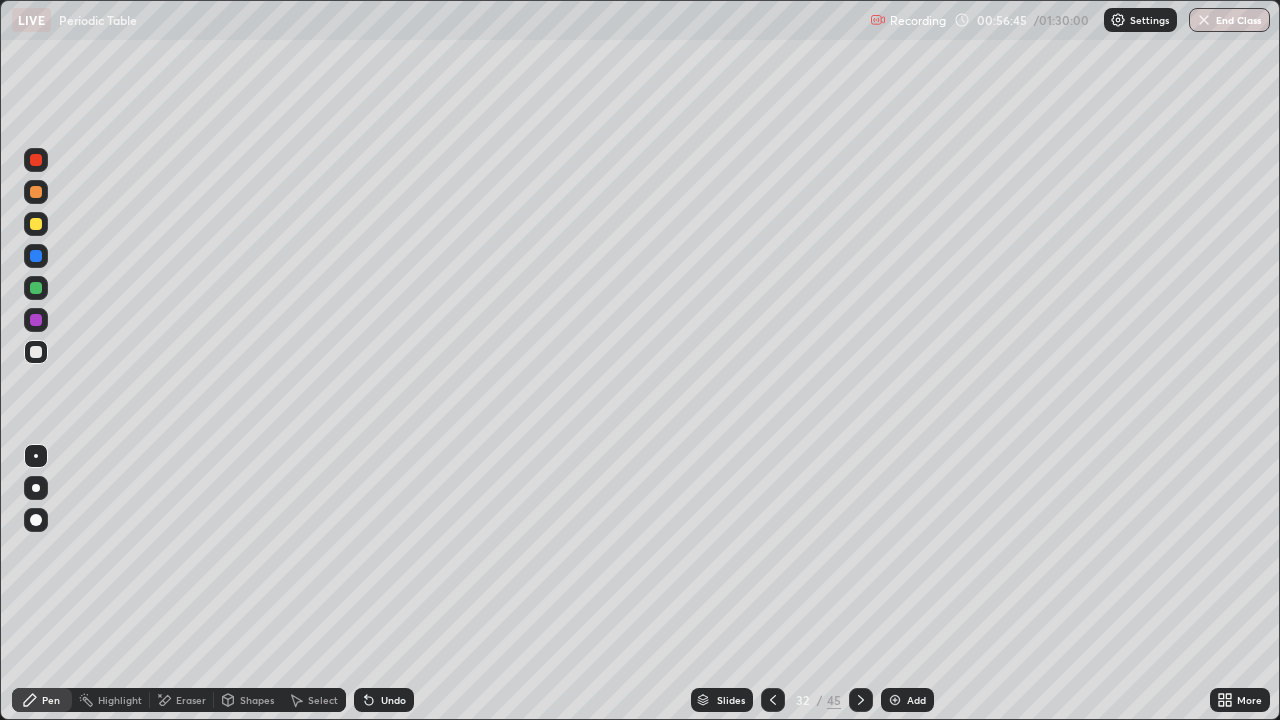 click at bounding box center (36, 288) 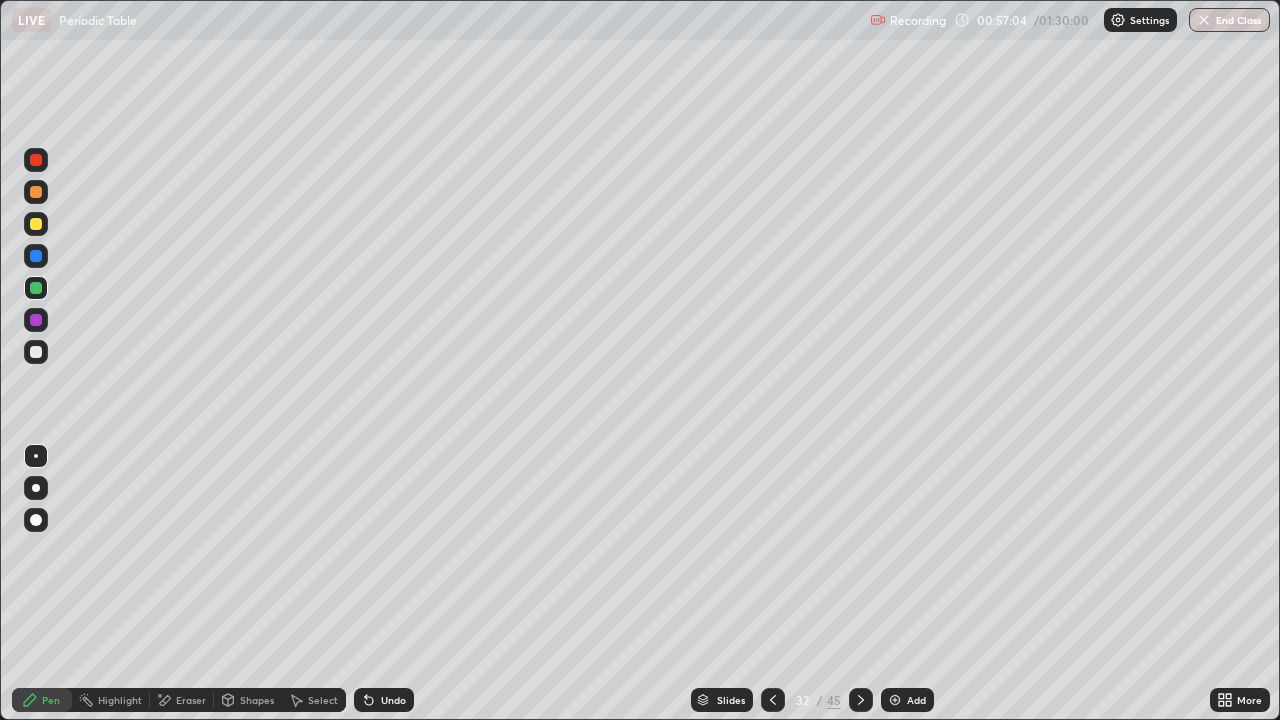 click on "Eraser" at bounding box center [191, 700] 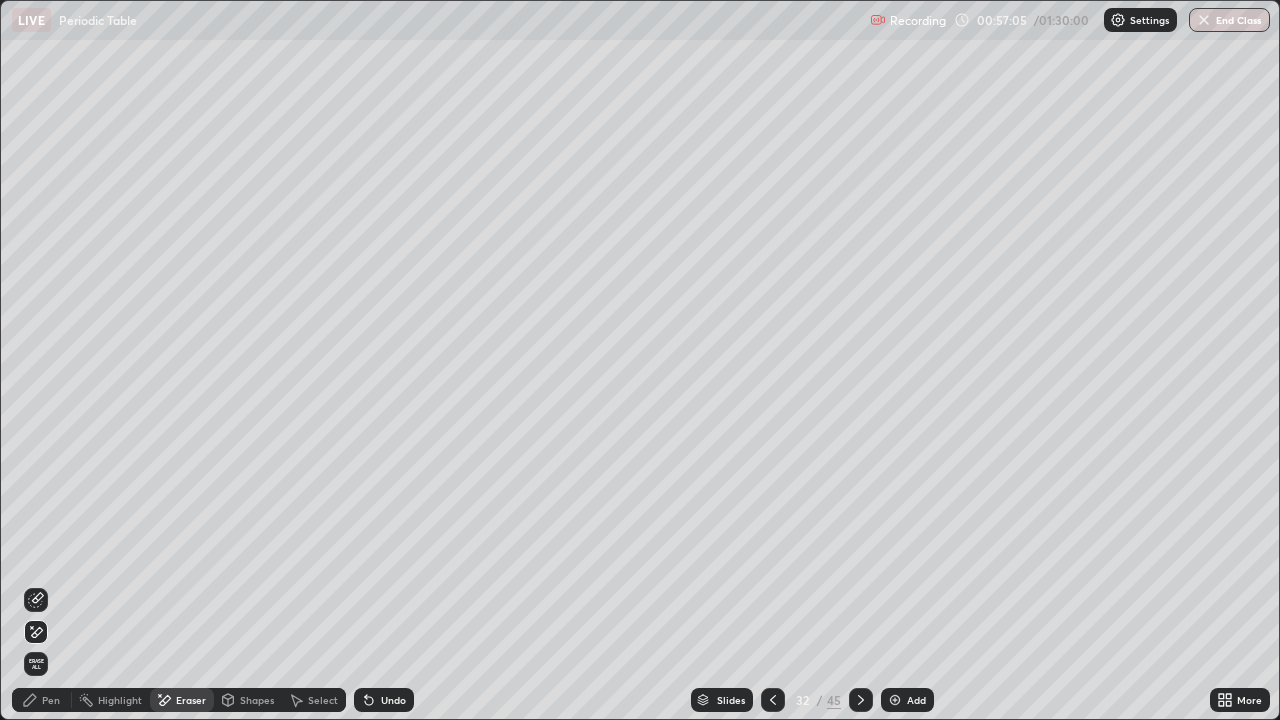 click on "Pen" at bounding box center [42, 700] 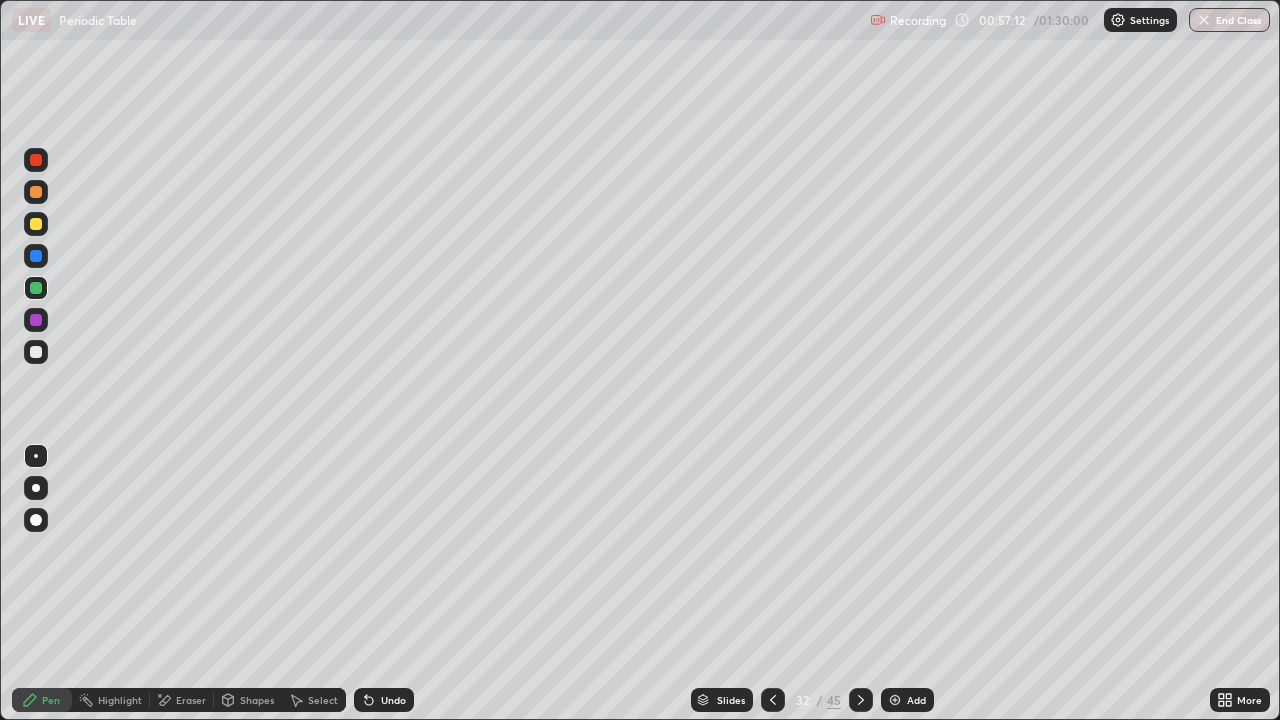 click at bounding box center [861, 700] 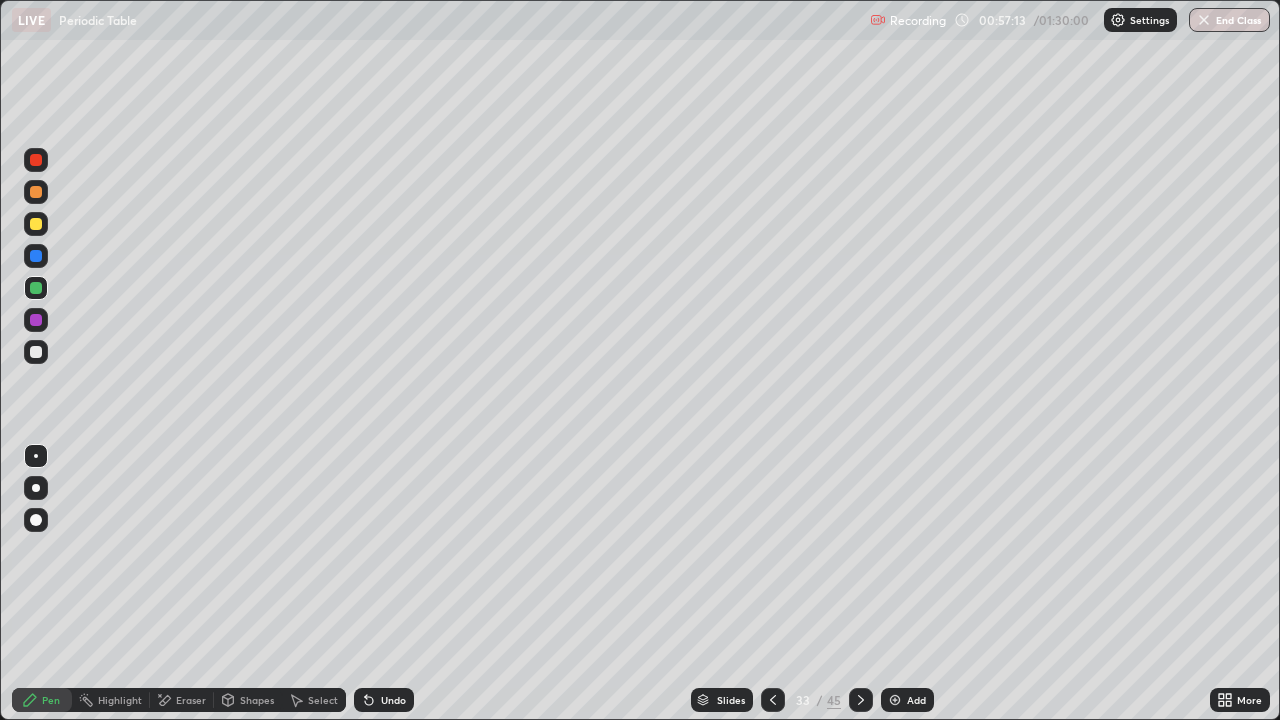 click at bounding box center (861, 700) 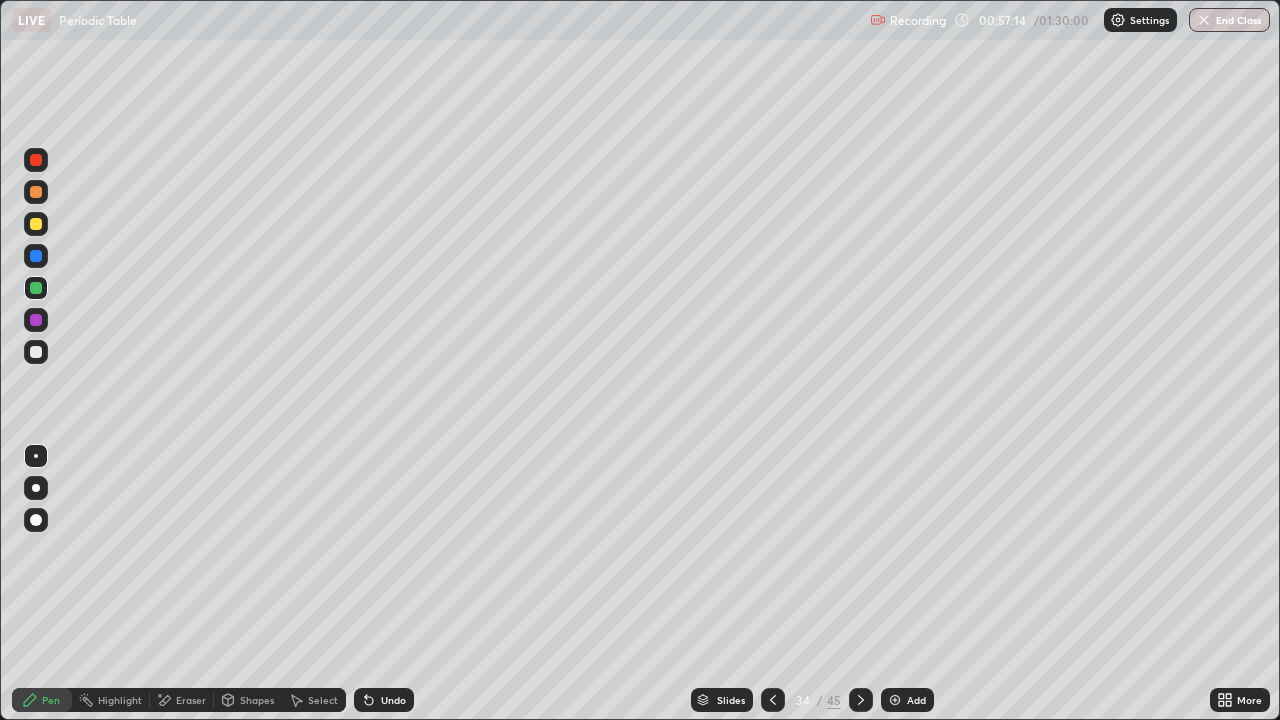 click 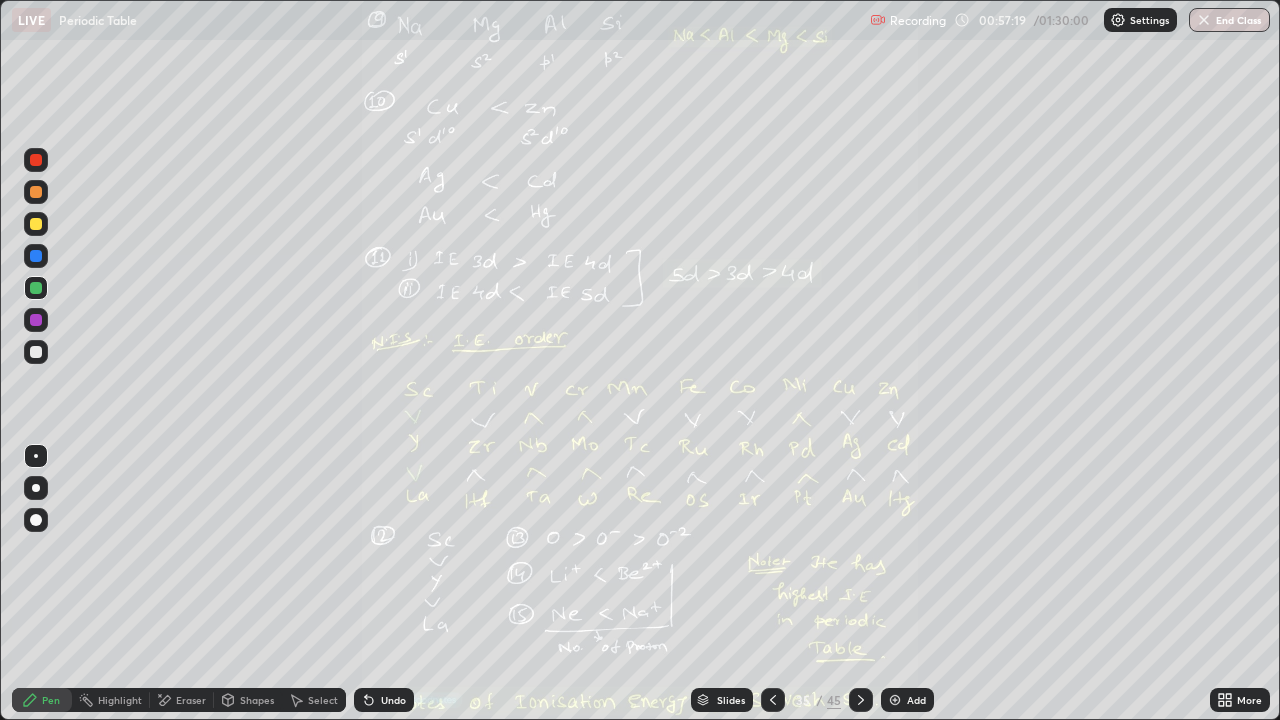 click 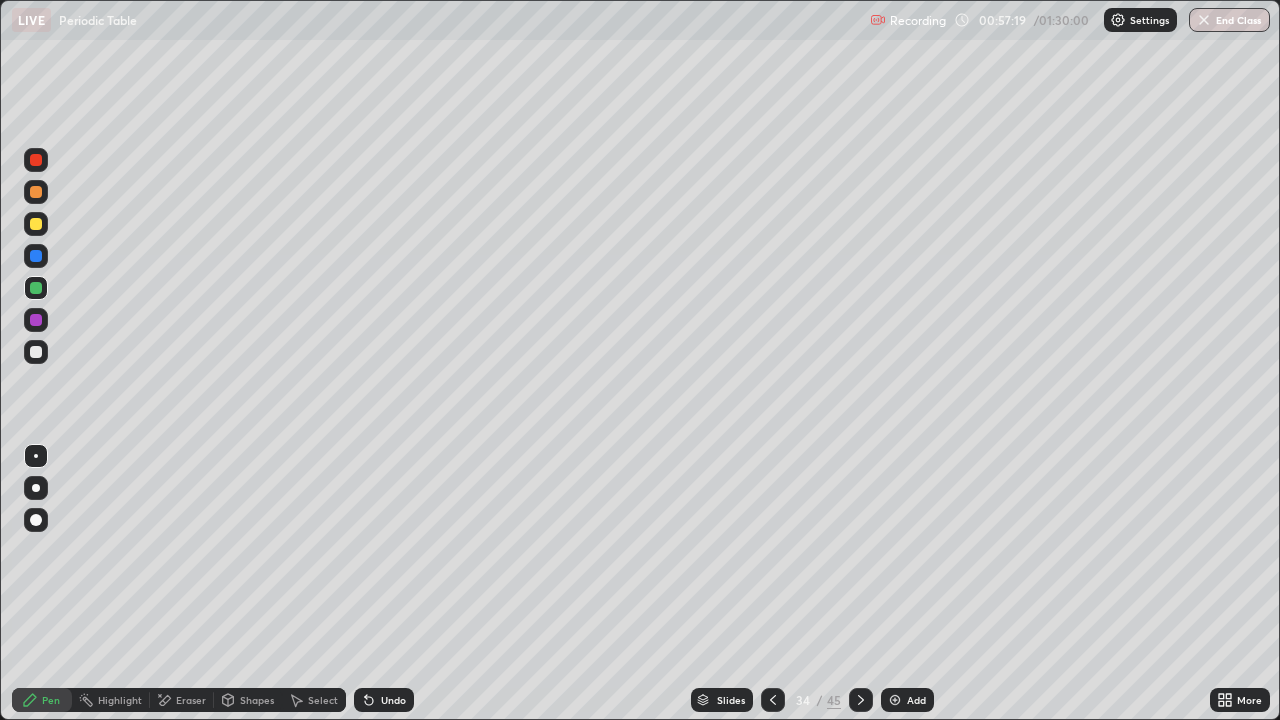 click 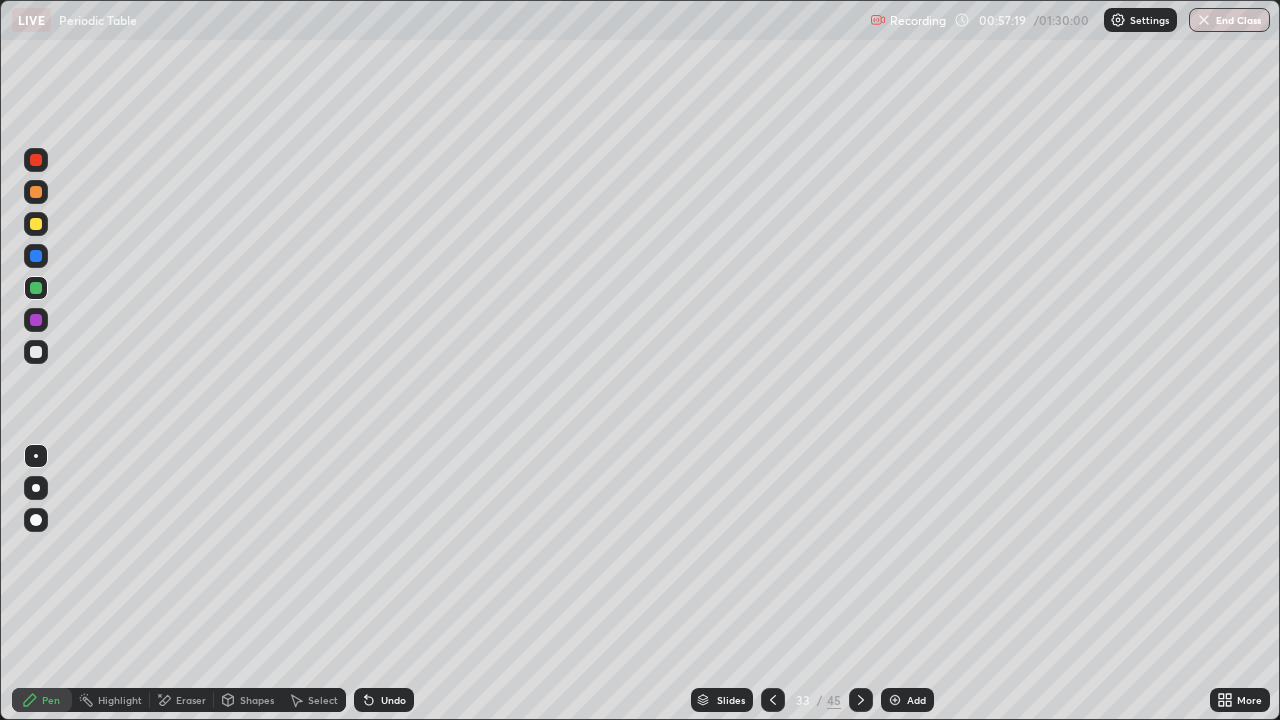 click at bounding box center [773, 700] 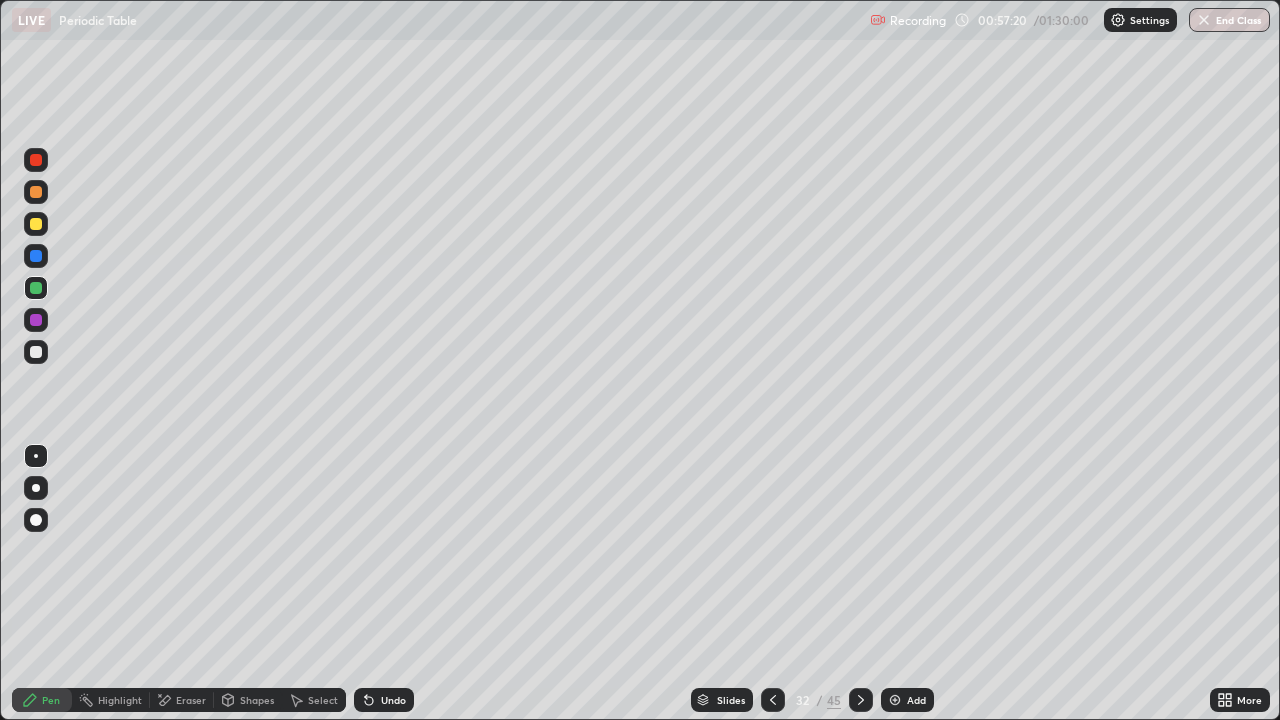click at bounding box center [773, 700] 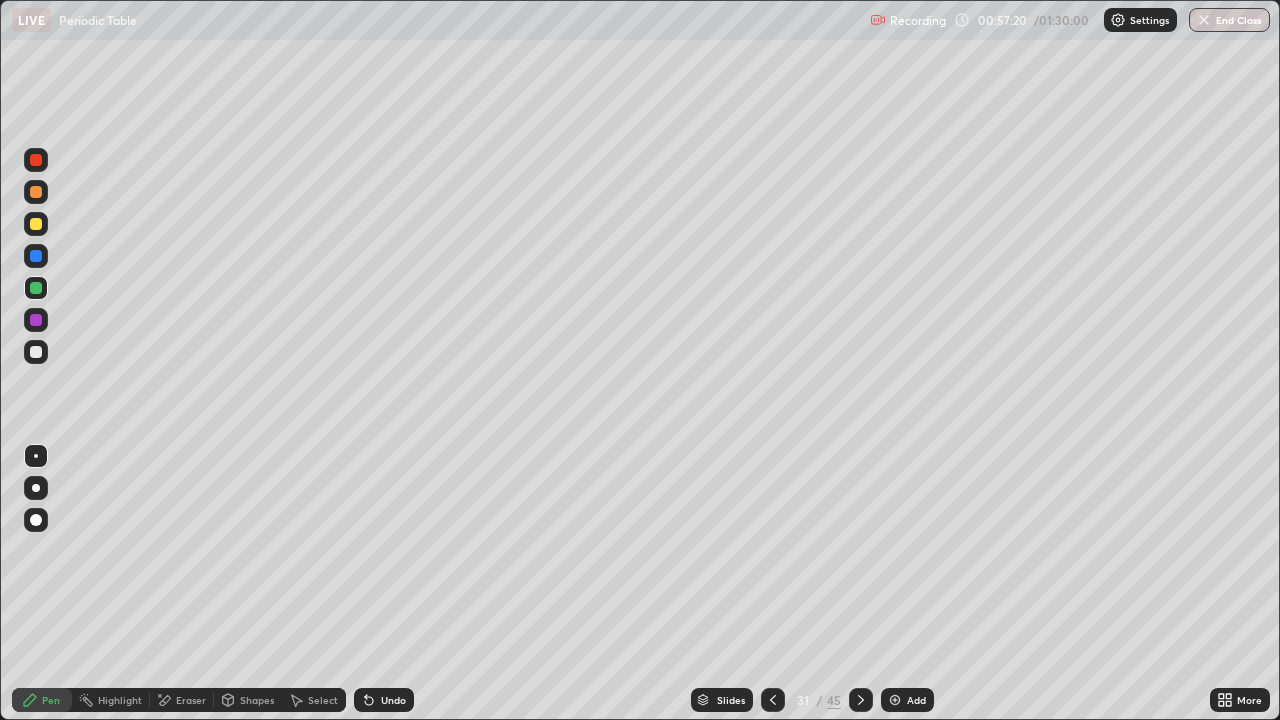 click at bounding box center [773, 700] 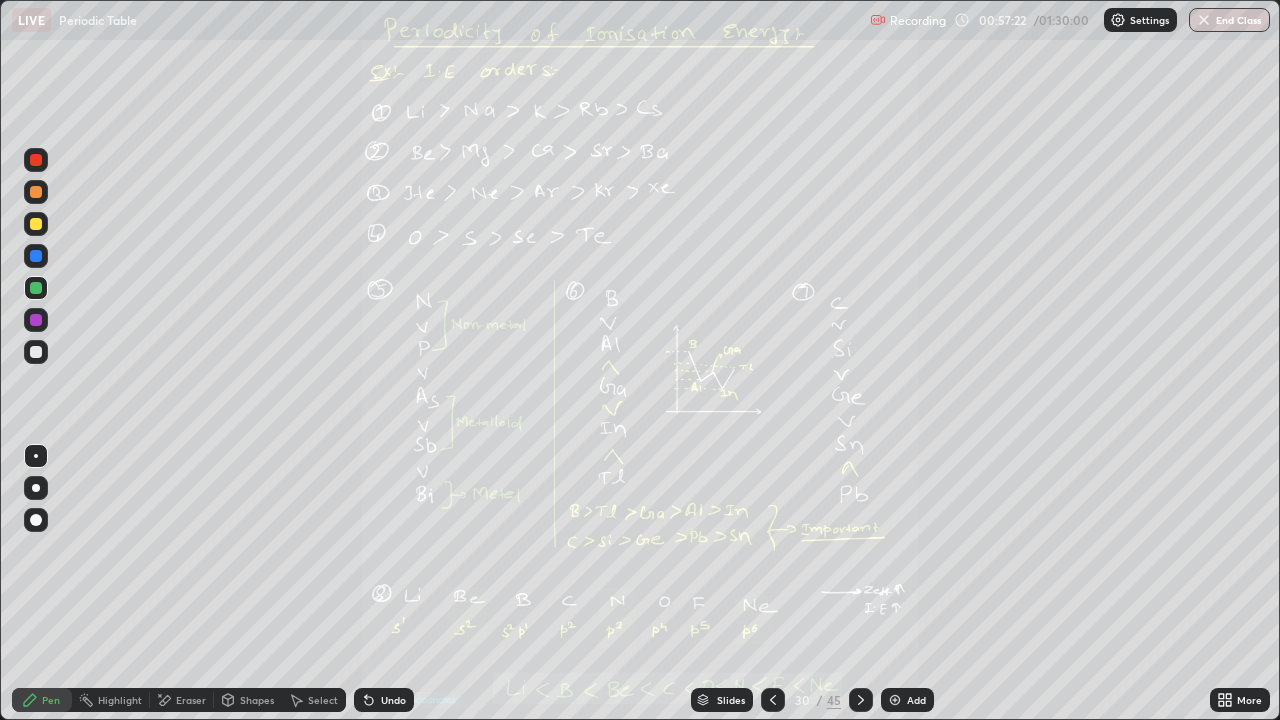 click 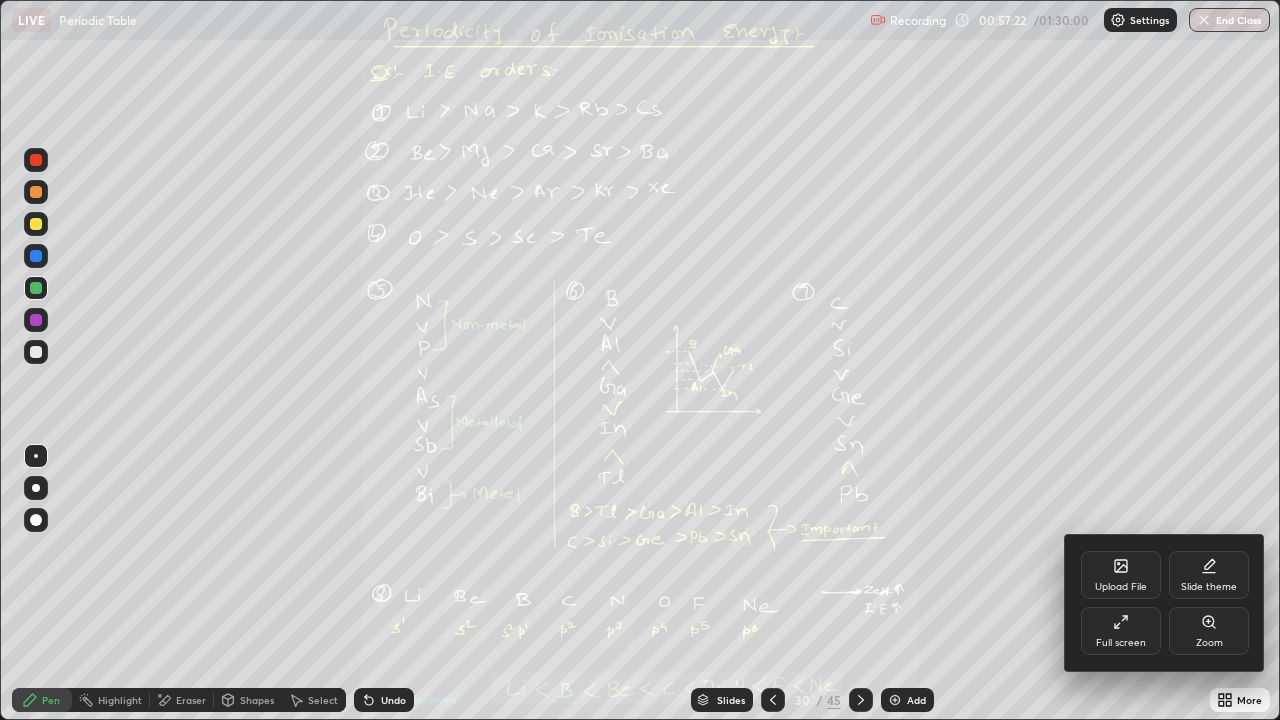 click on "Zoom" at bounding box center (1209, 631) 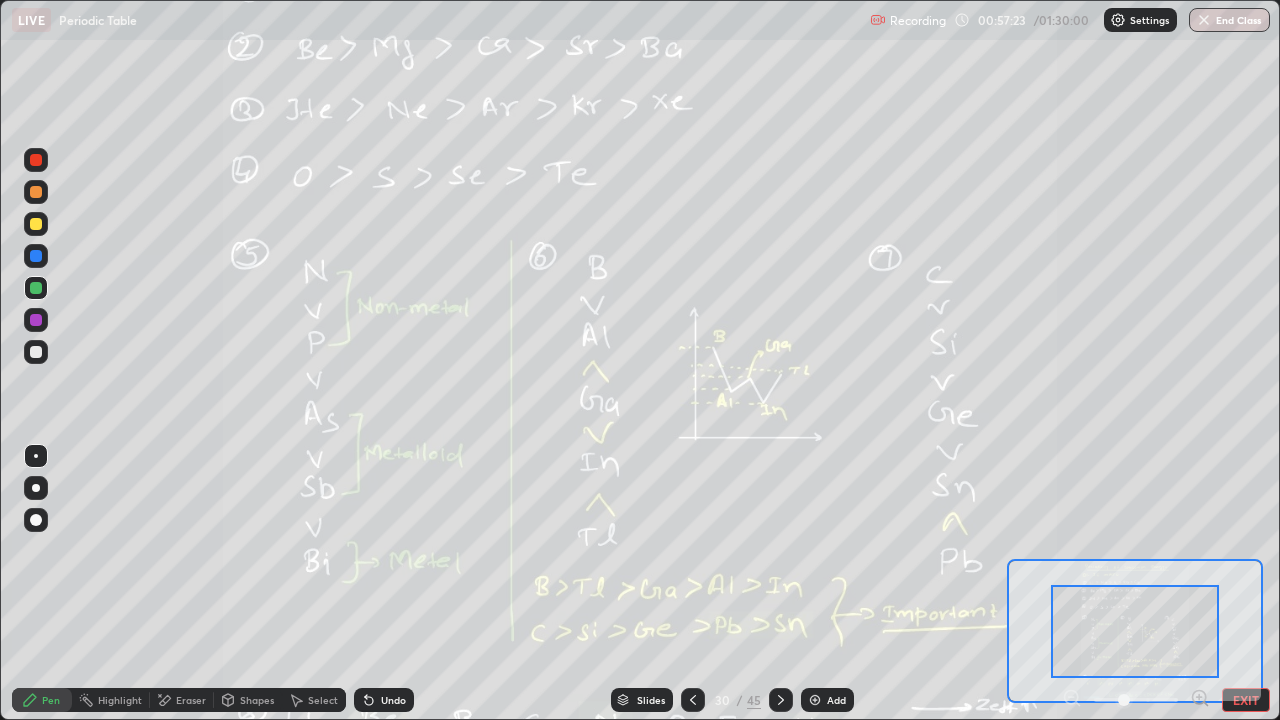 click 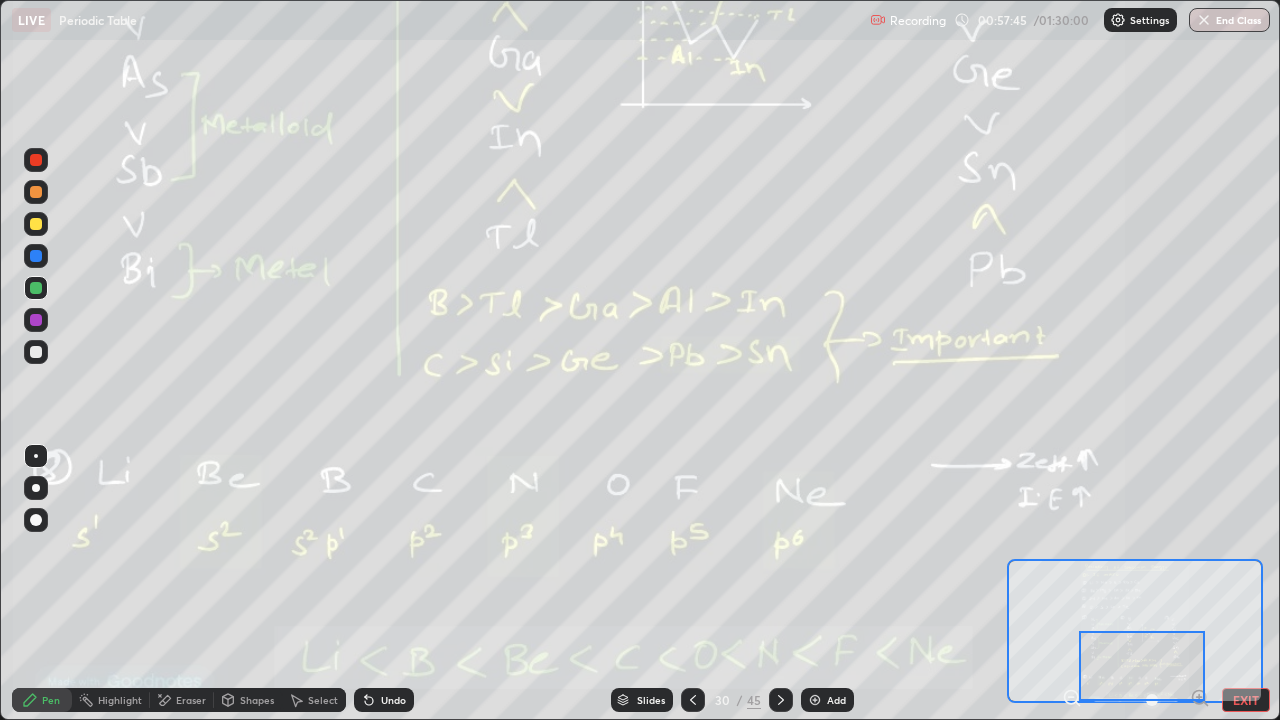 click 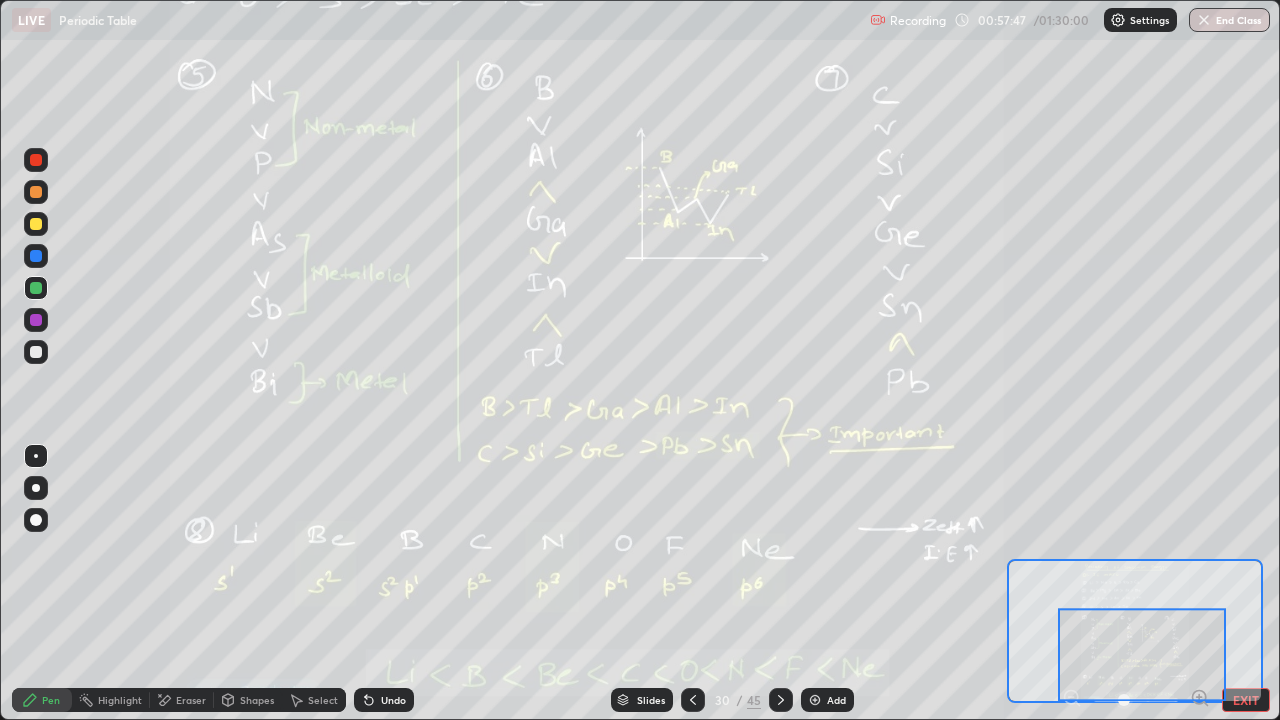 click 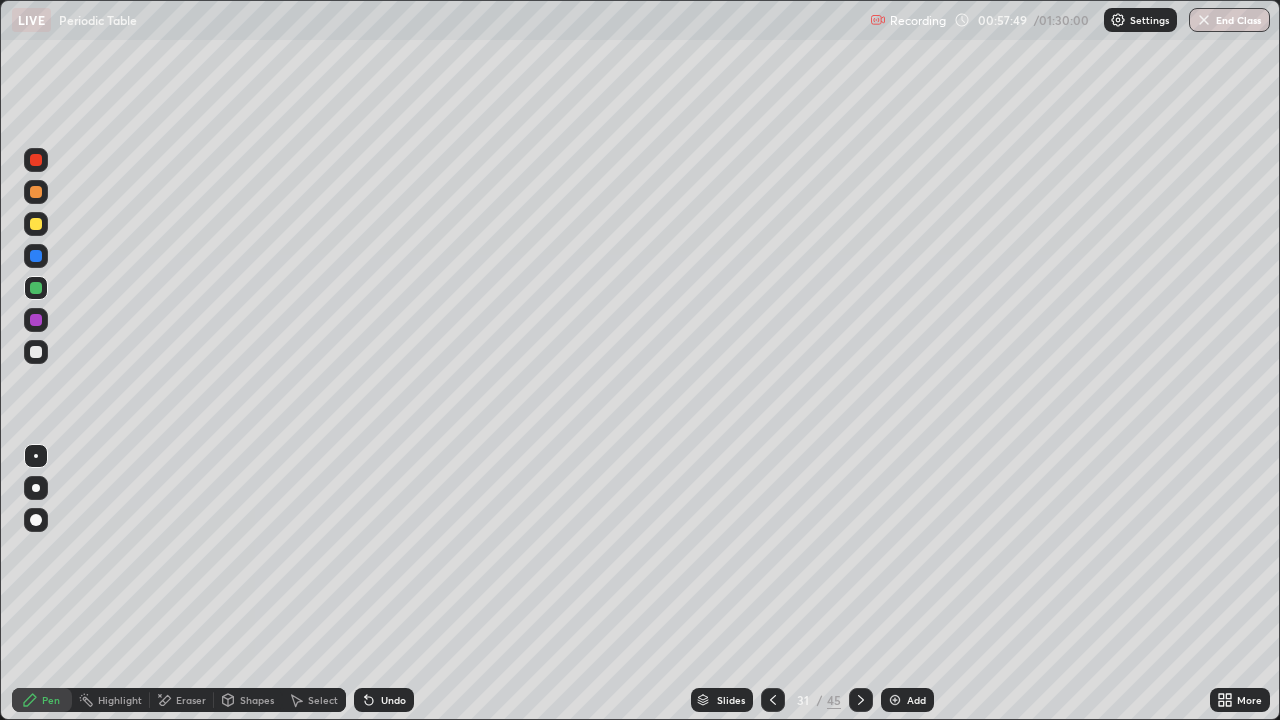 click 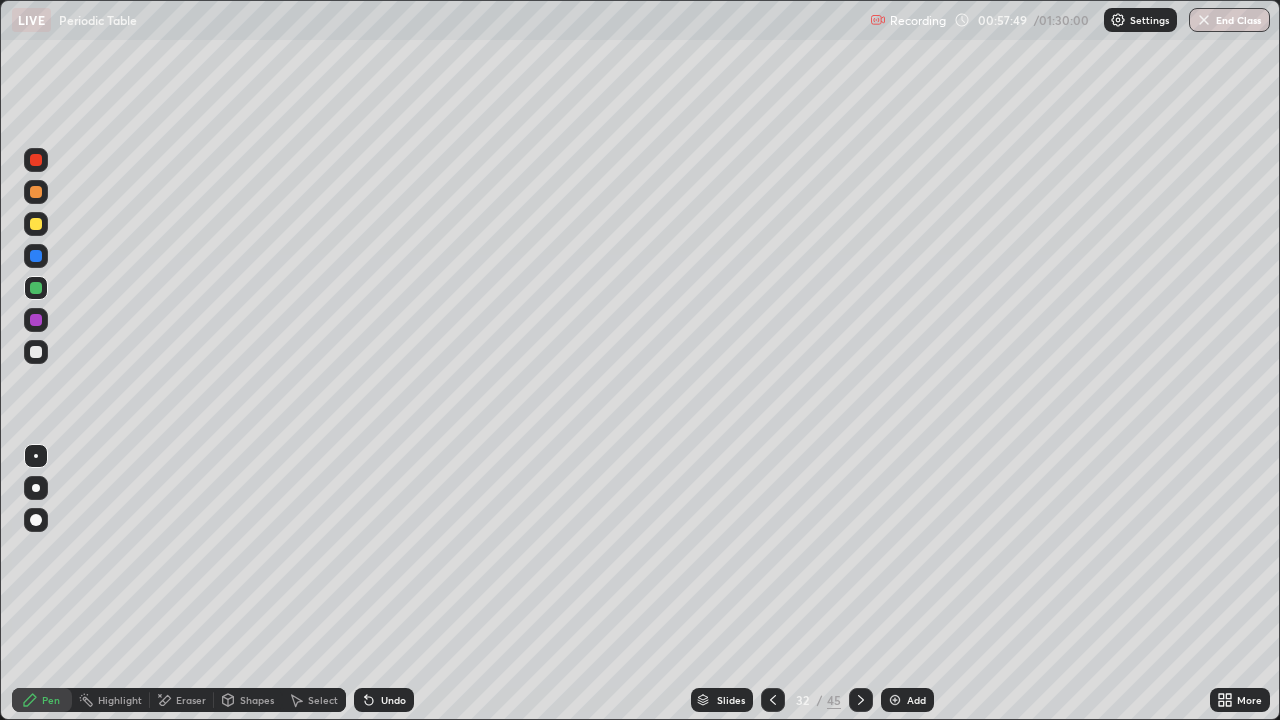 click 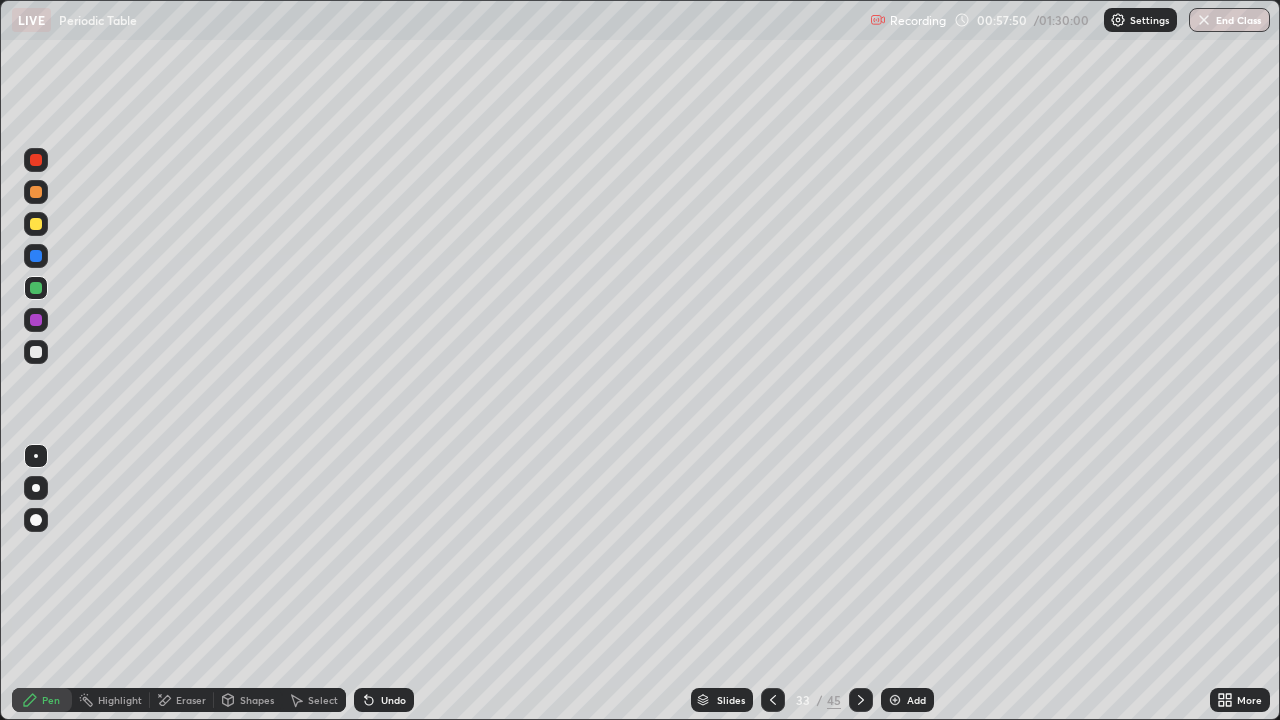 click 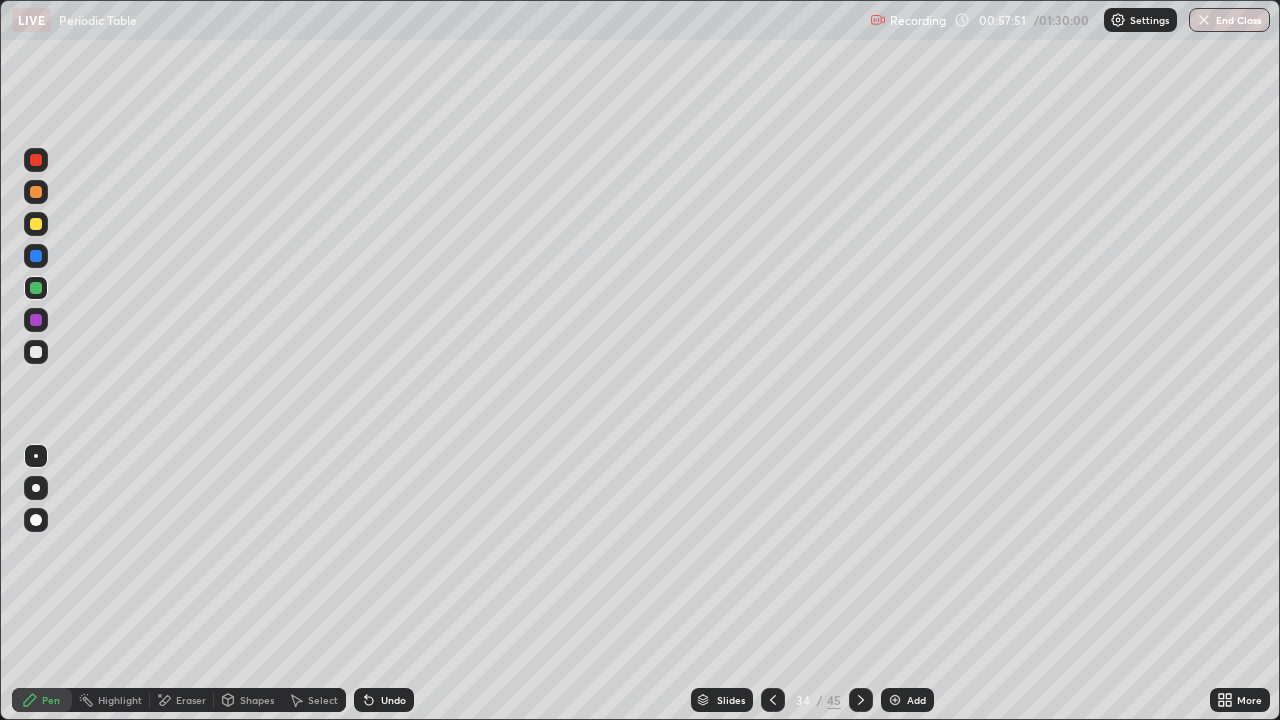 click 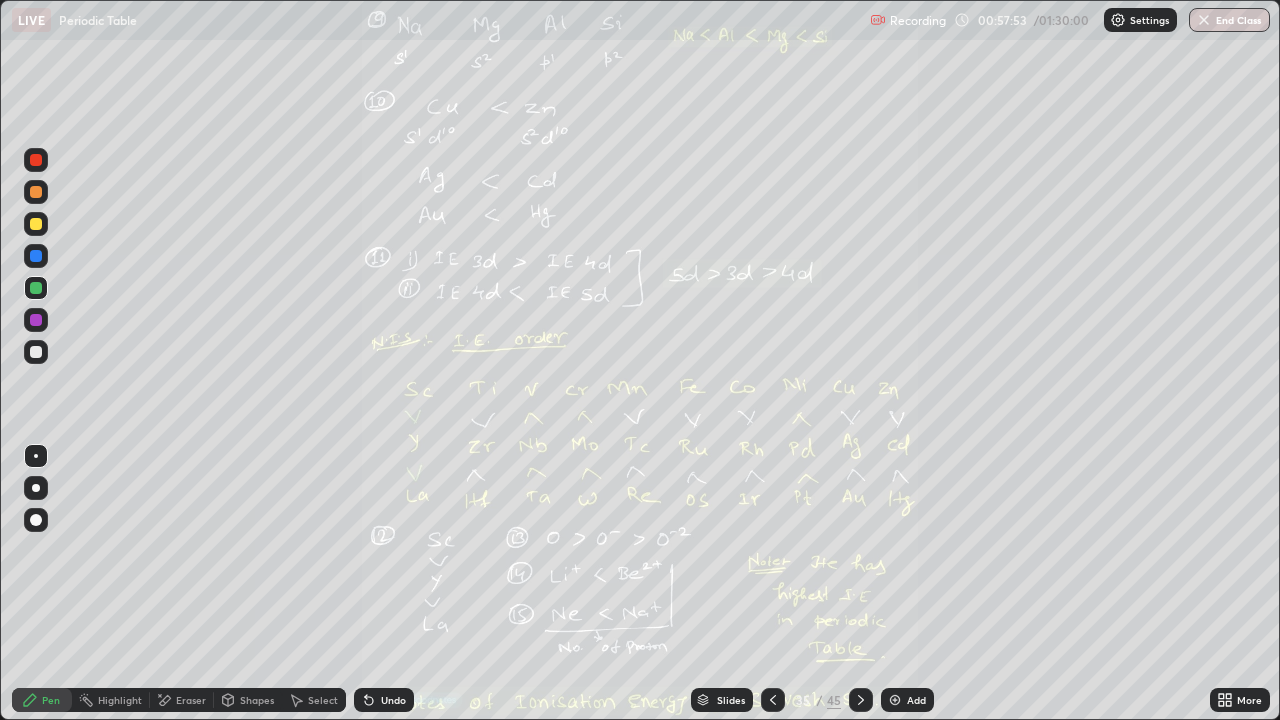 click 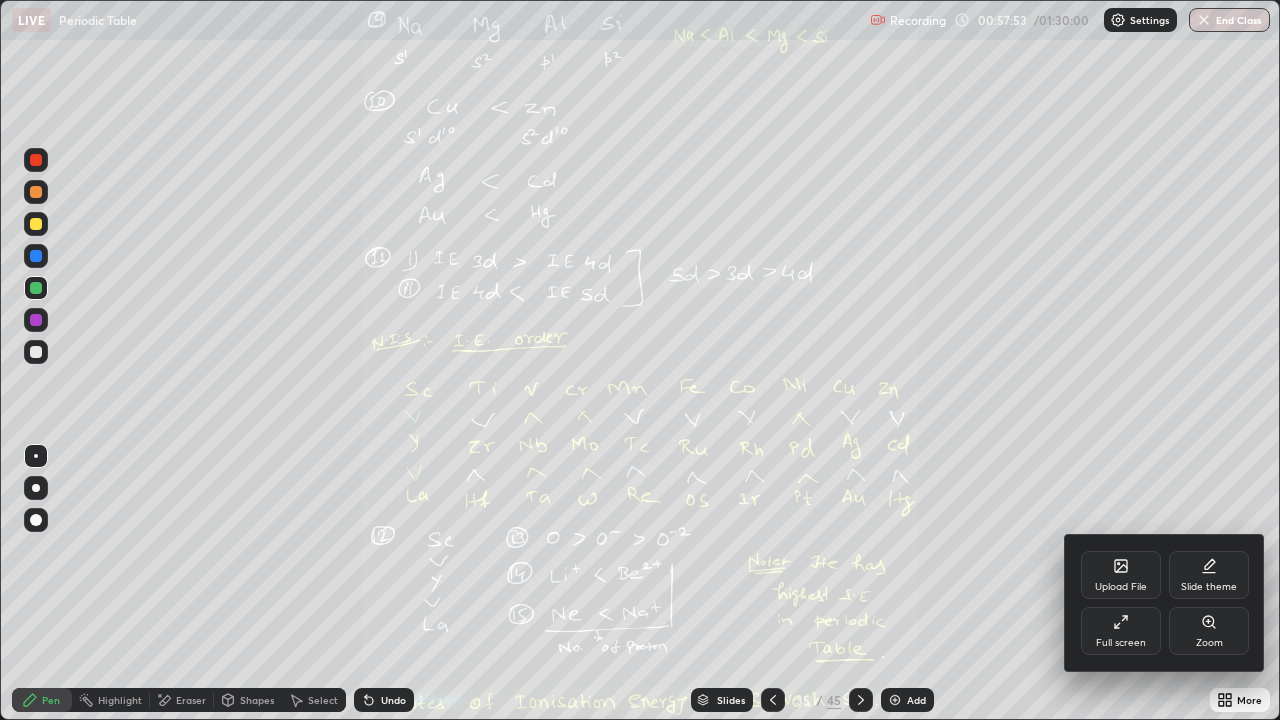 click on "Zoom" at bounding box center [1209, 631] 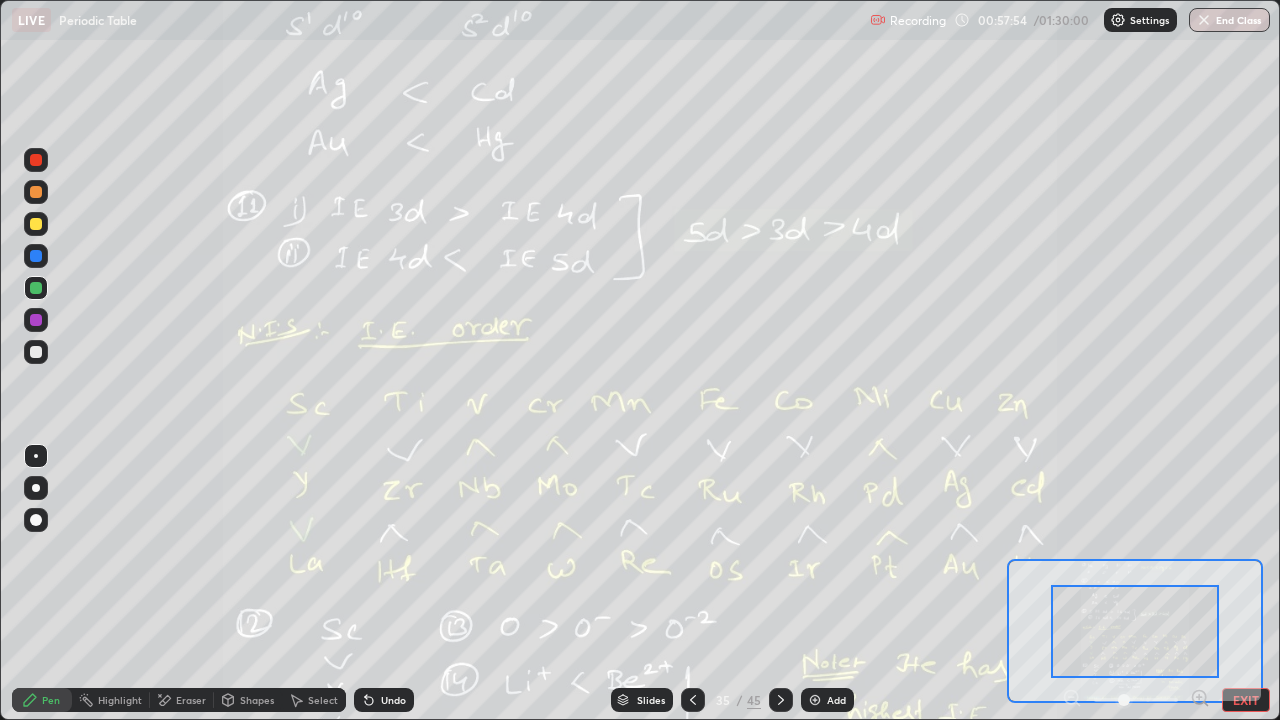 click 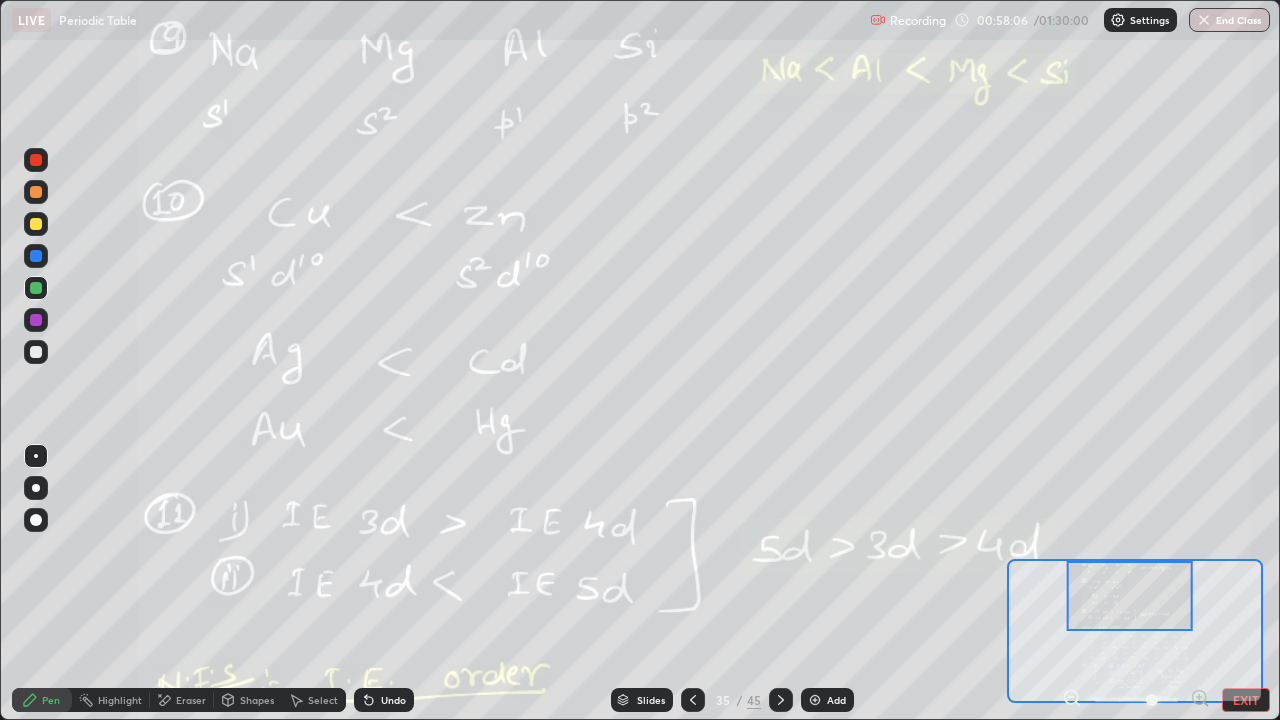 click on "Add" at bounding box center (827, 700) 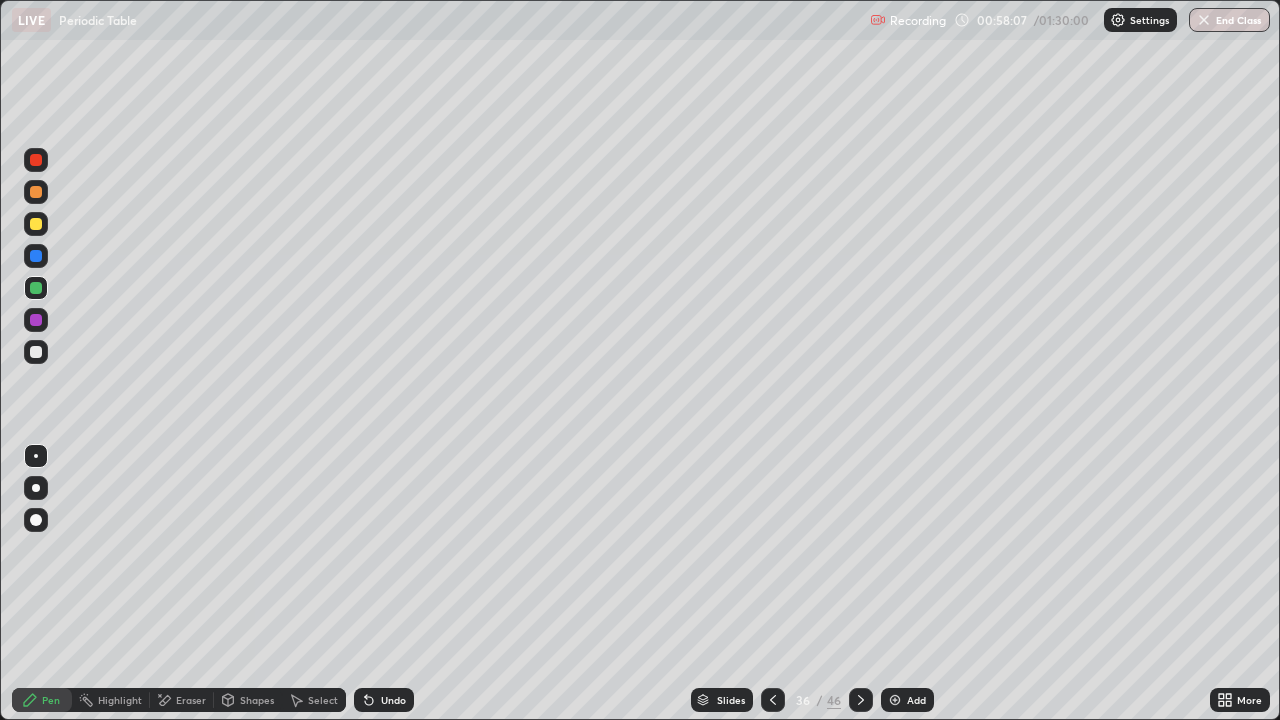 click at bounding box center [36, 352] 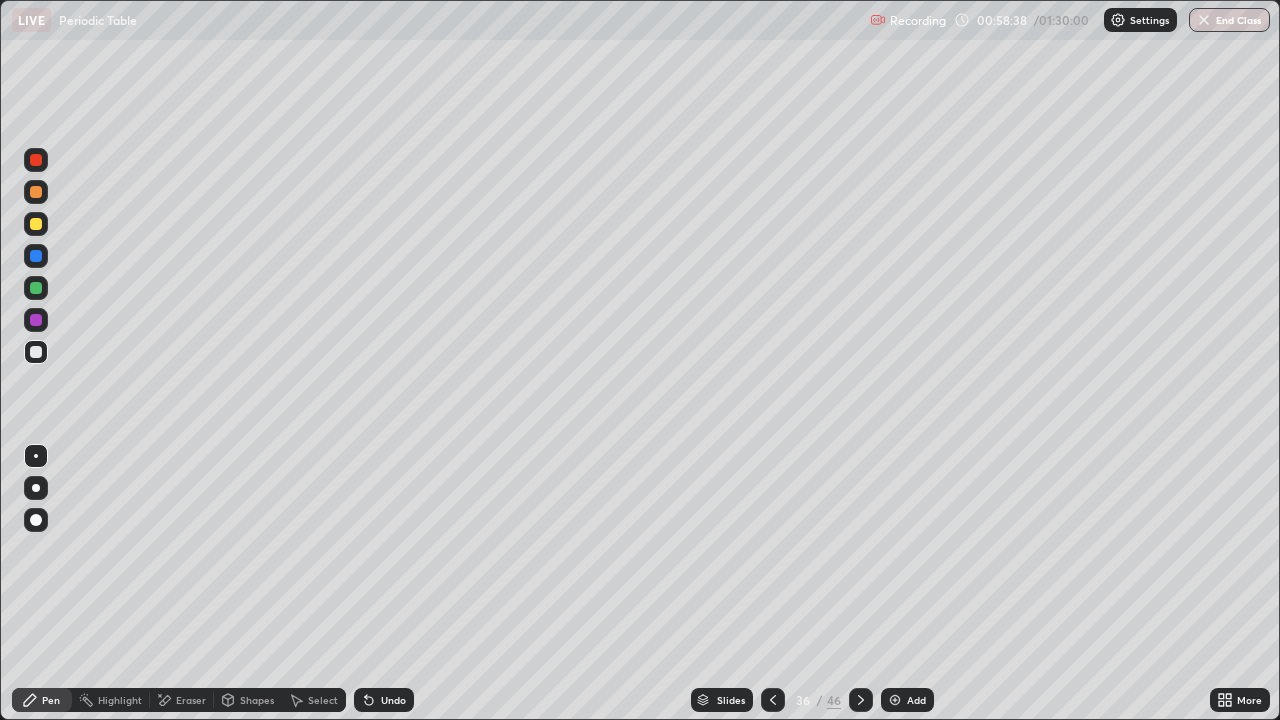click at bounding box center (36, 352) 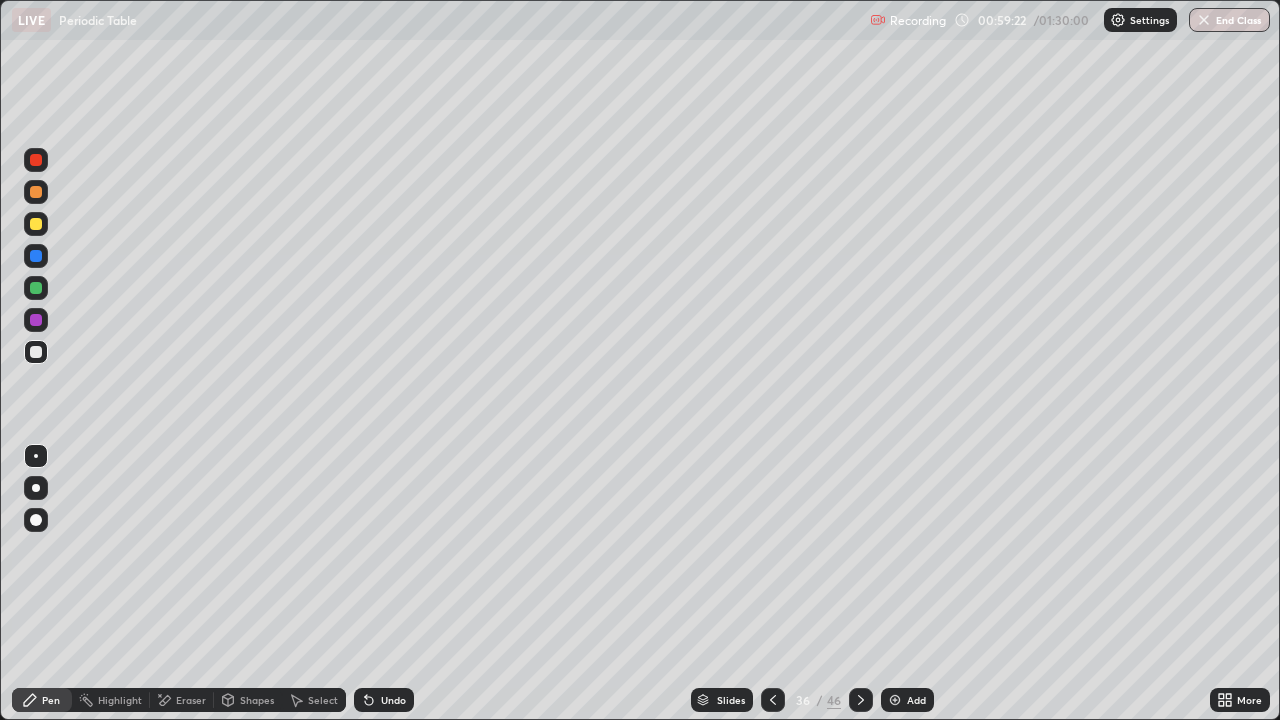click 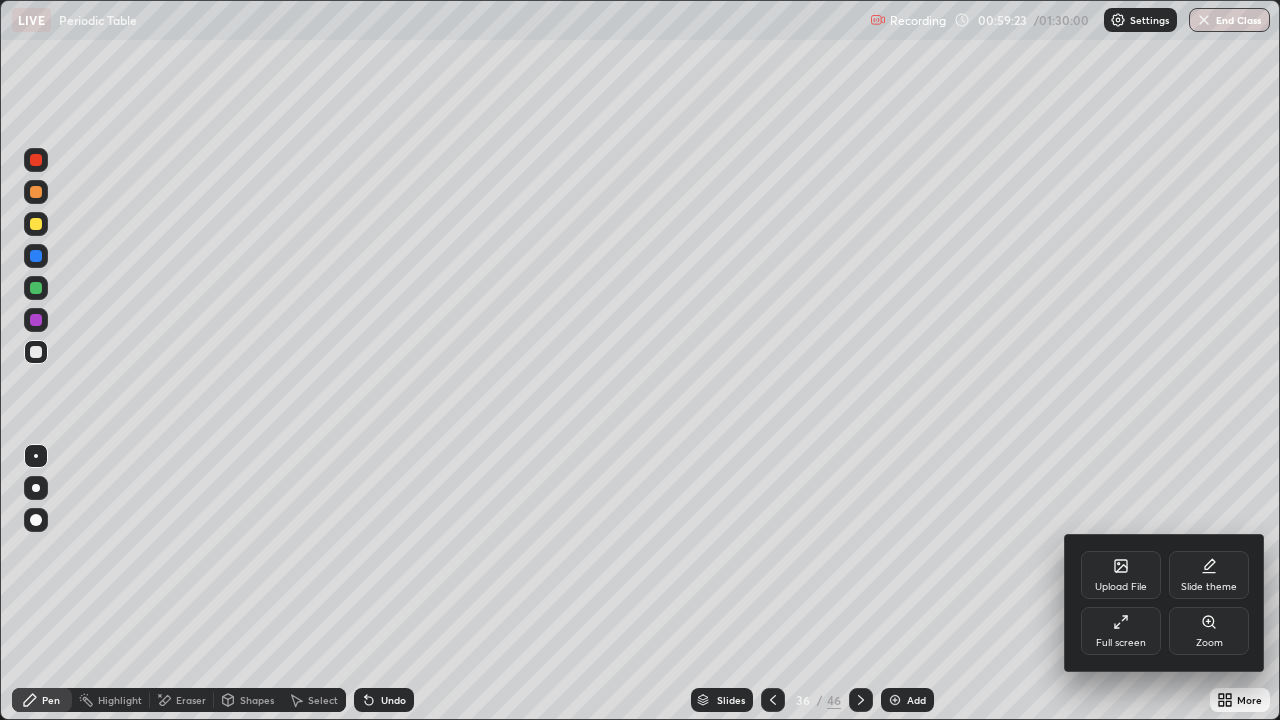 click on "Full screen" at bounding box center (1121, 631) 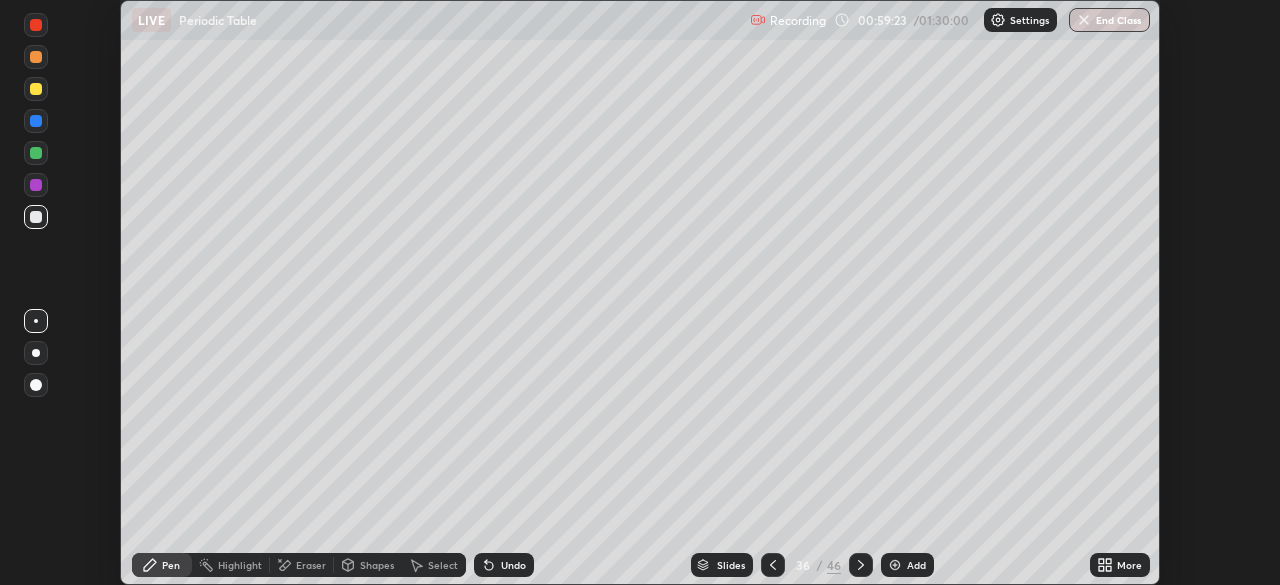 scroll, scrollTop: 585, scrollLeft: 1280, axis: both 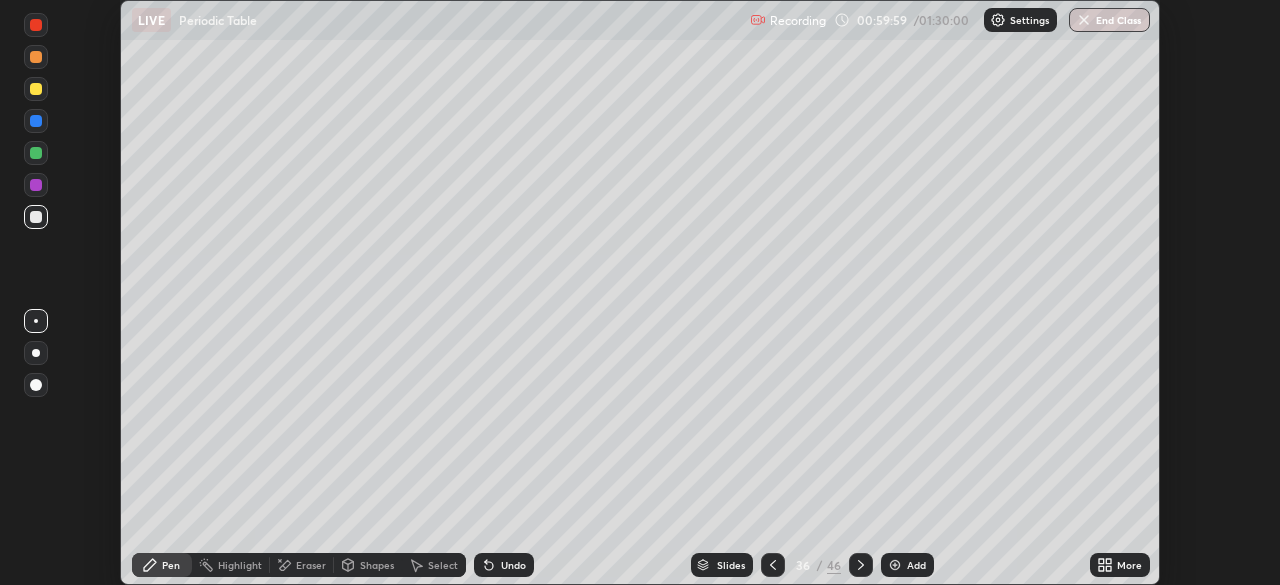 click 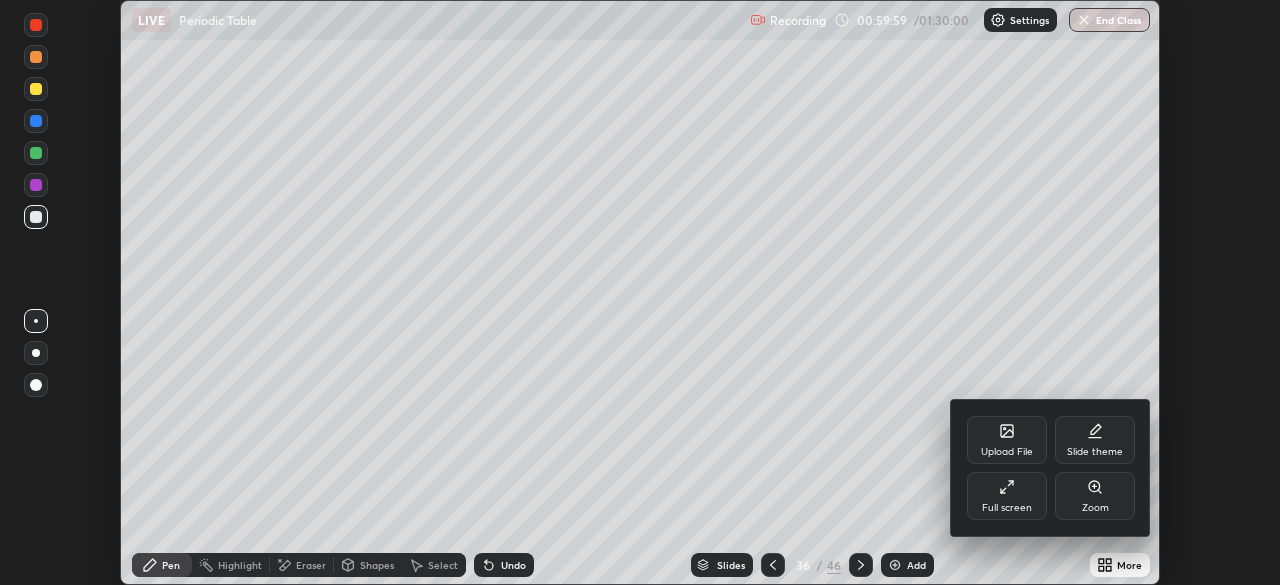 click on "Full screen" at bounding box center [1007, 496] 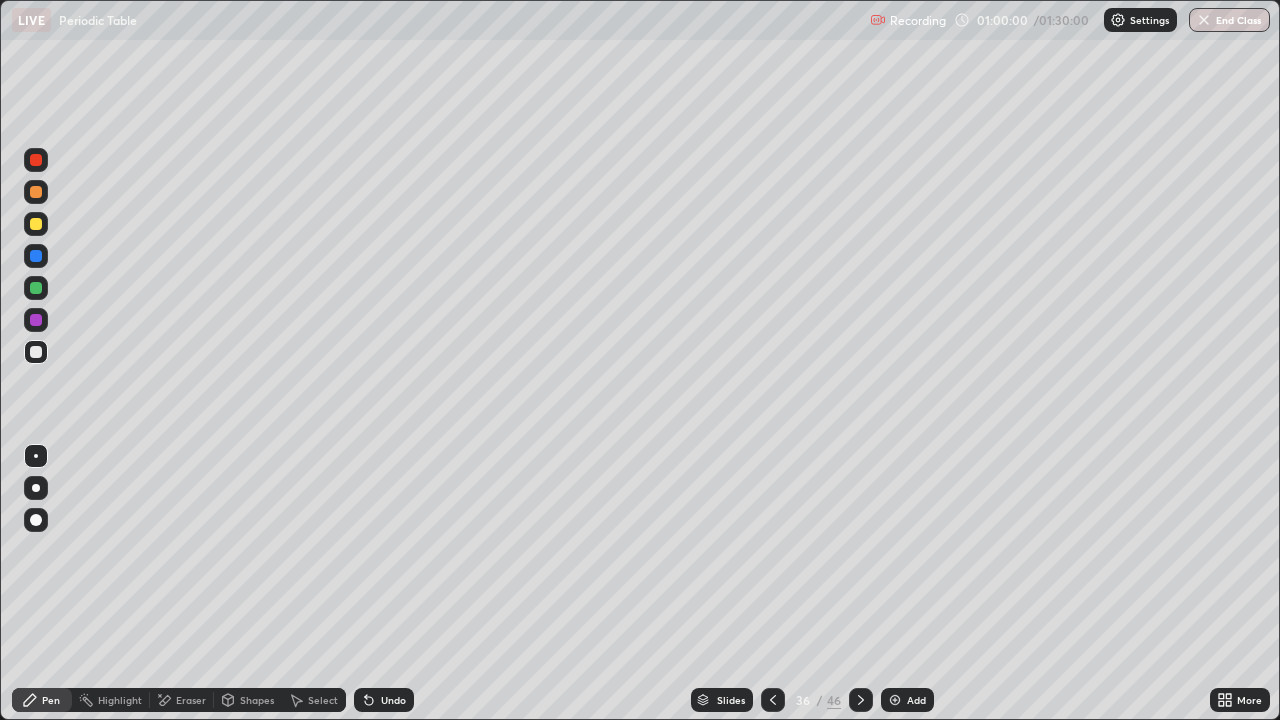 scroll, scrollTop: 99280, scrollLeft: 98720, axis: both 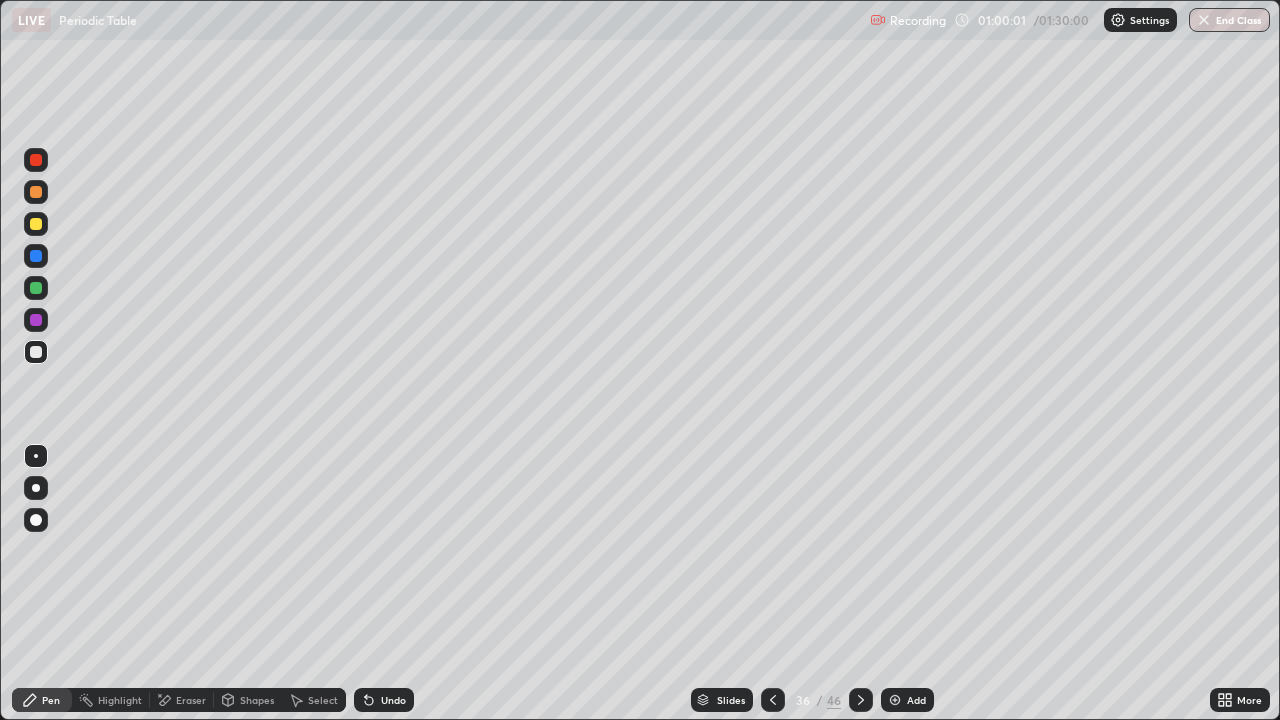 click at bounding box center (36, 352) 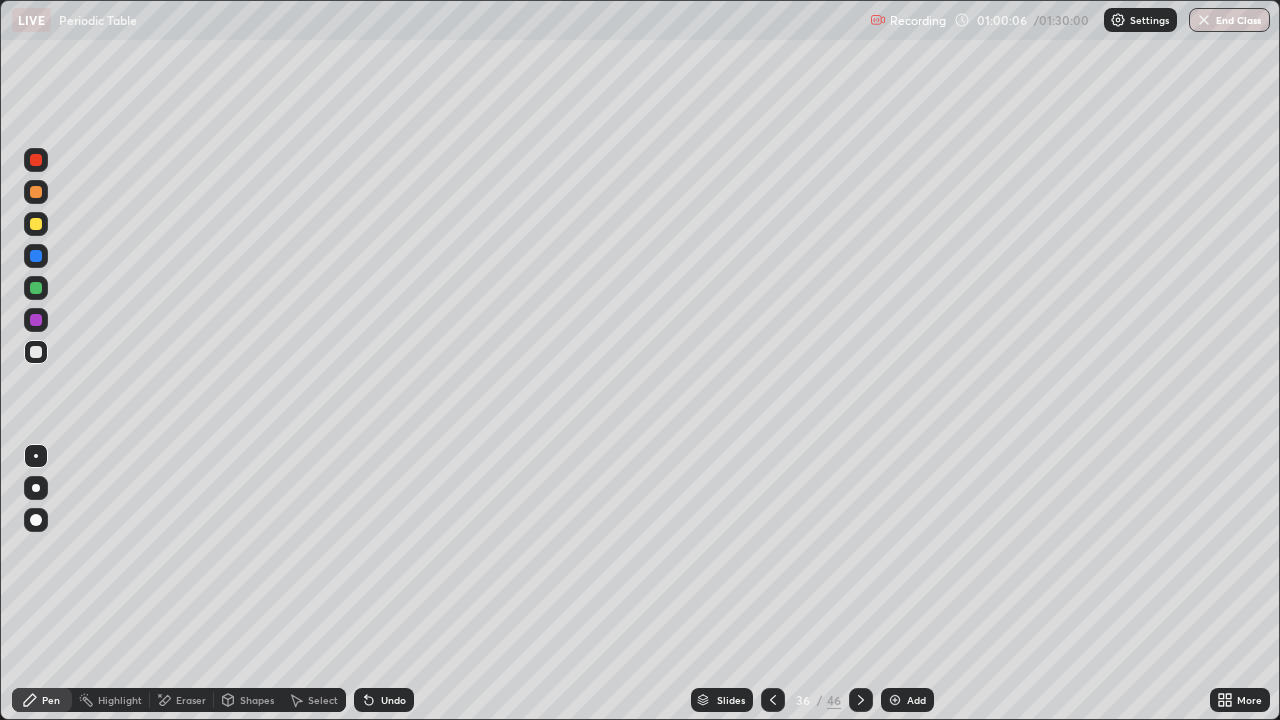 click on "Undo" at bounding box center [384, 700] 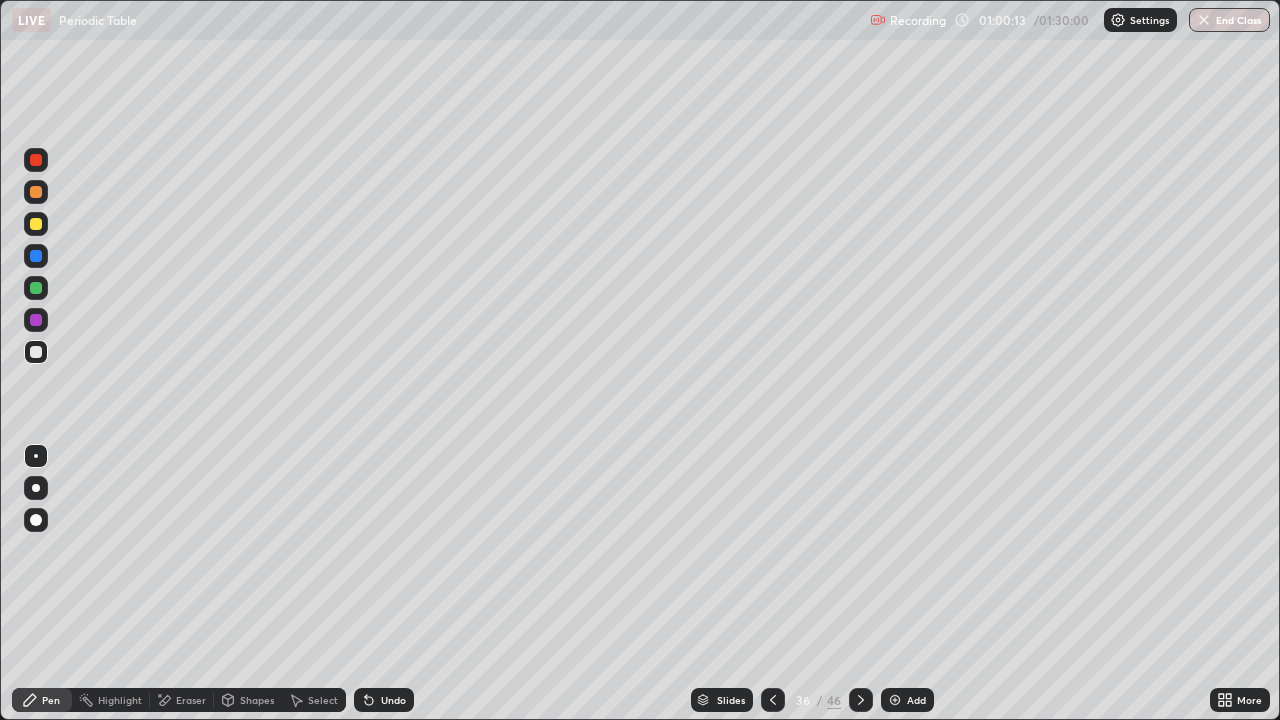 click at bounding box center [36, 224] 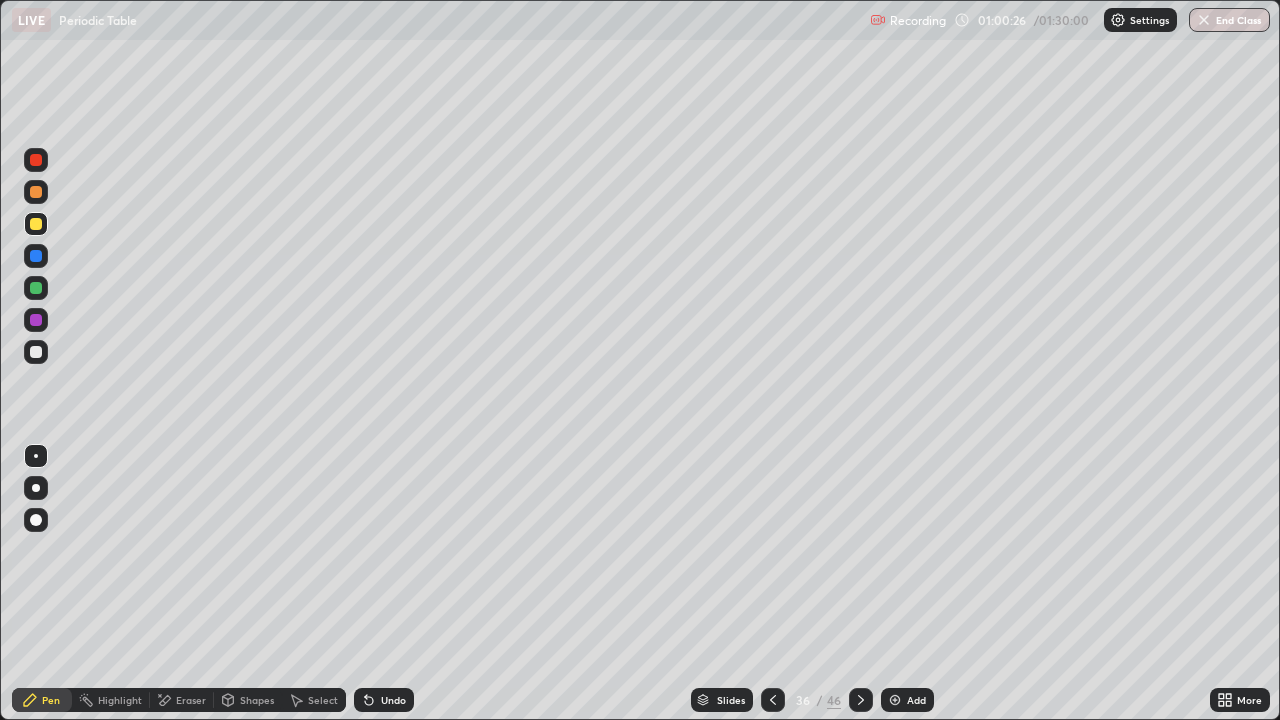 click 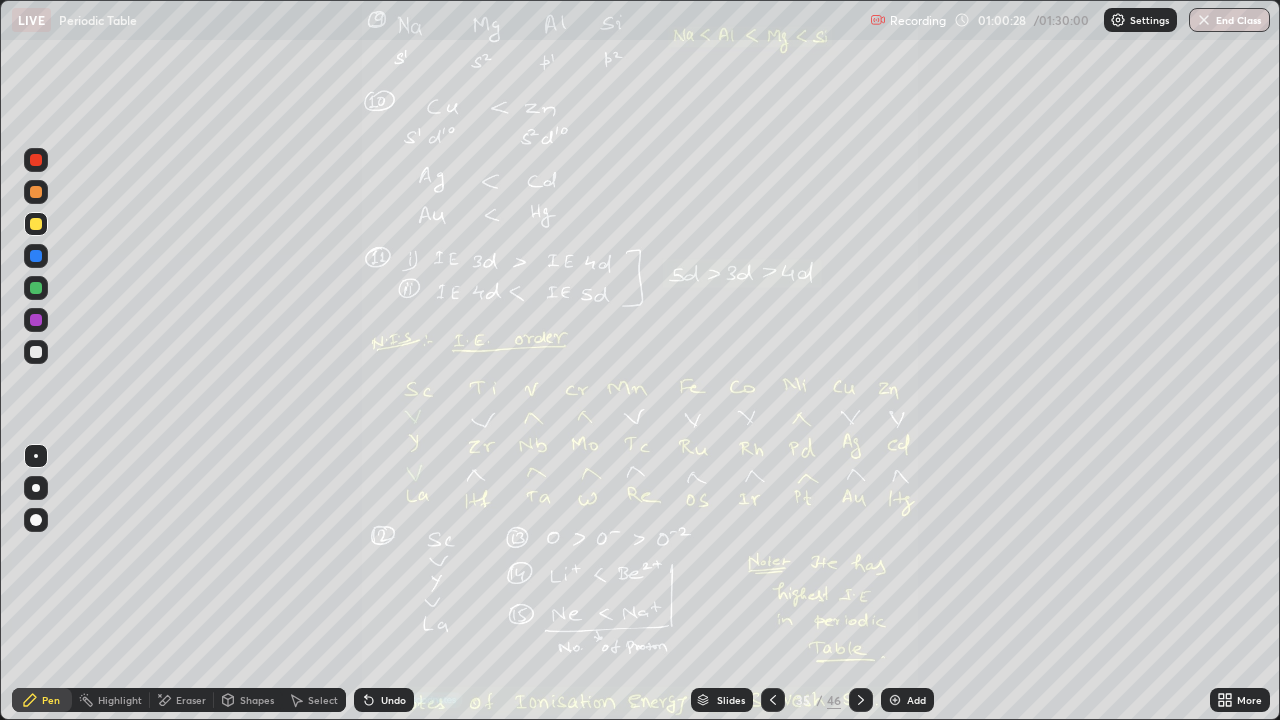 click on "More" at bounding box center [1240, 700] 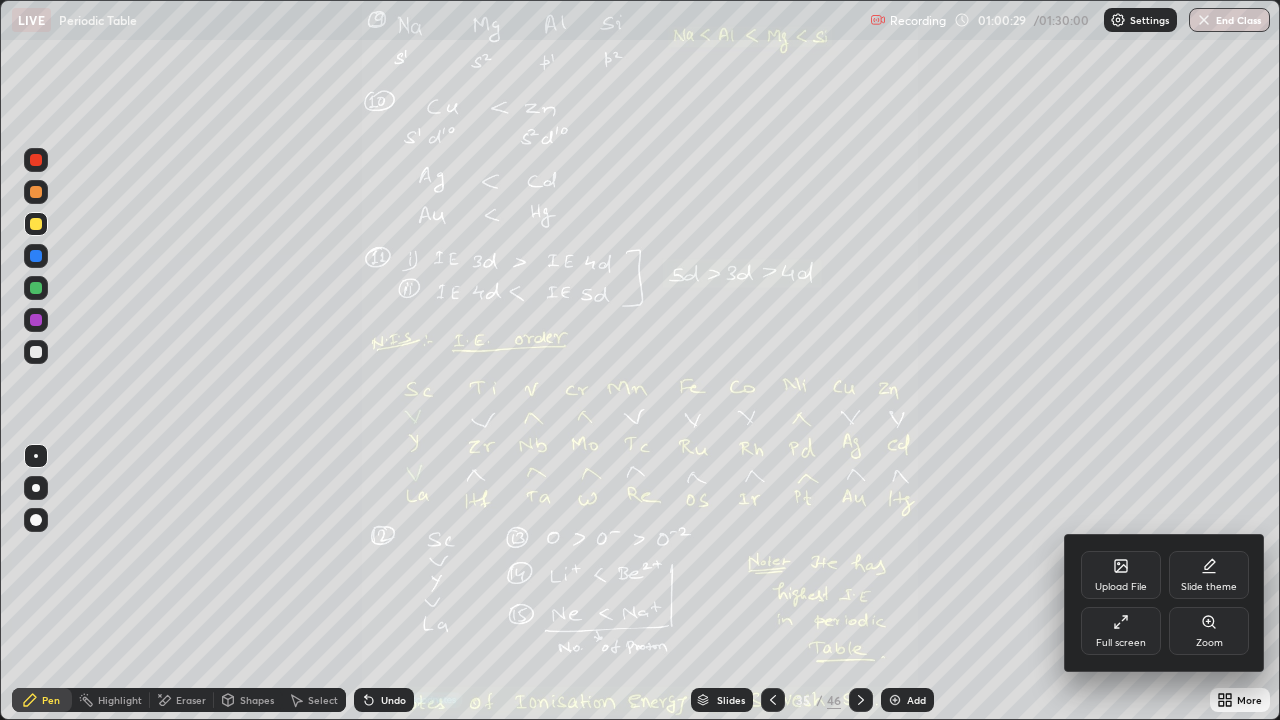 click on "Zoom" at bounding box center (1209, 631) 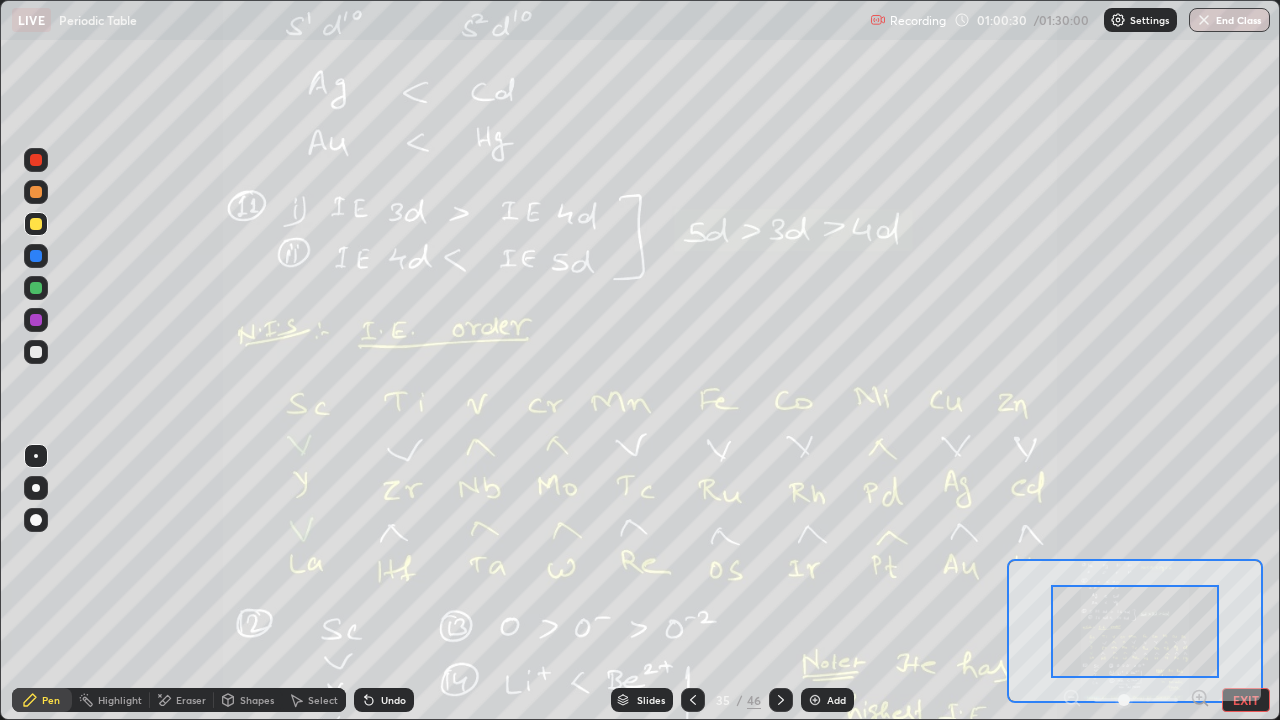 click 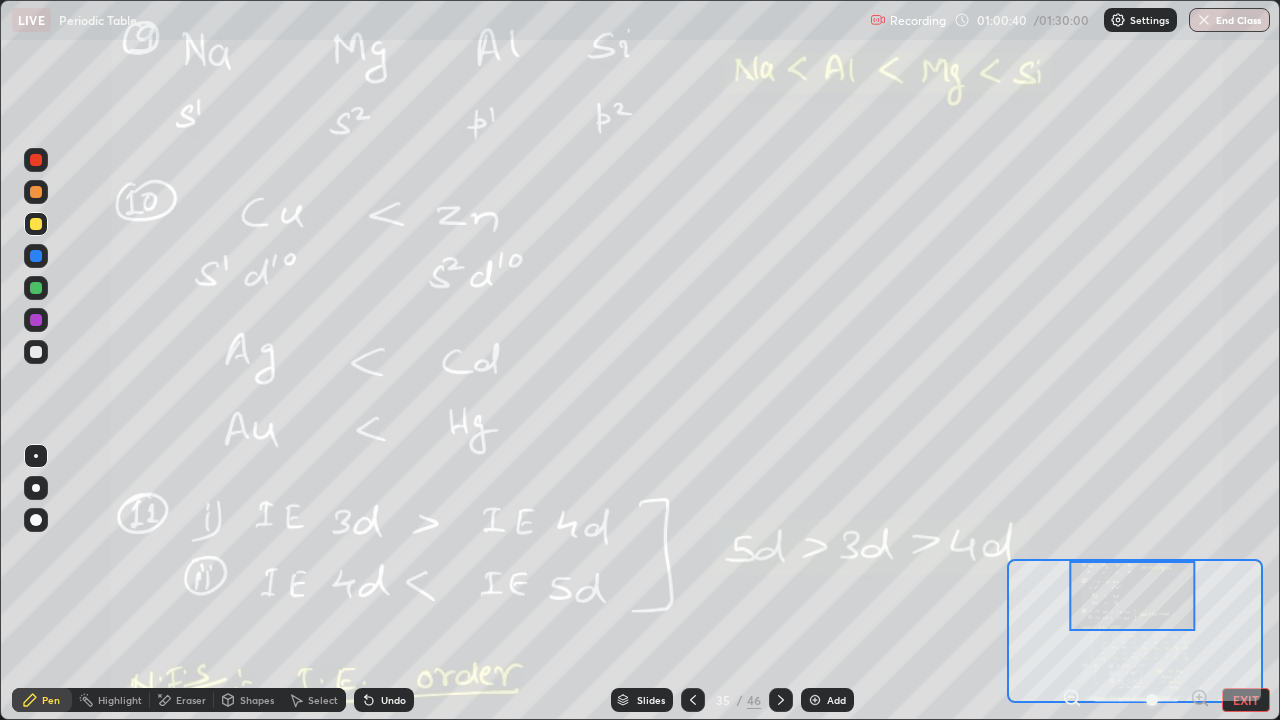 click 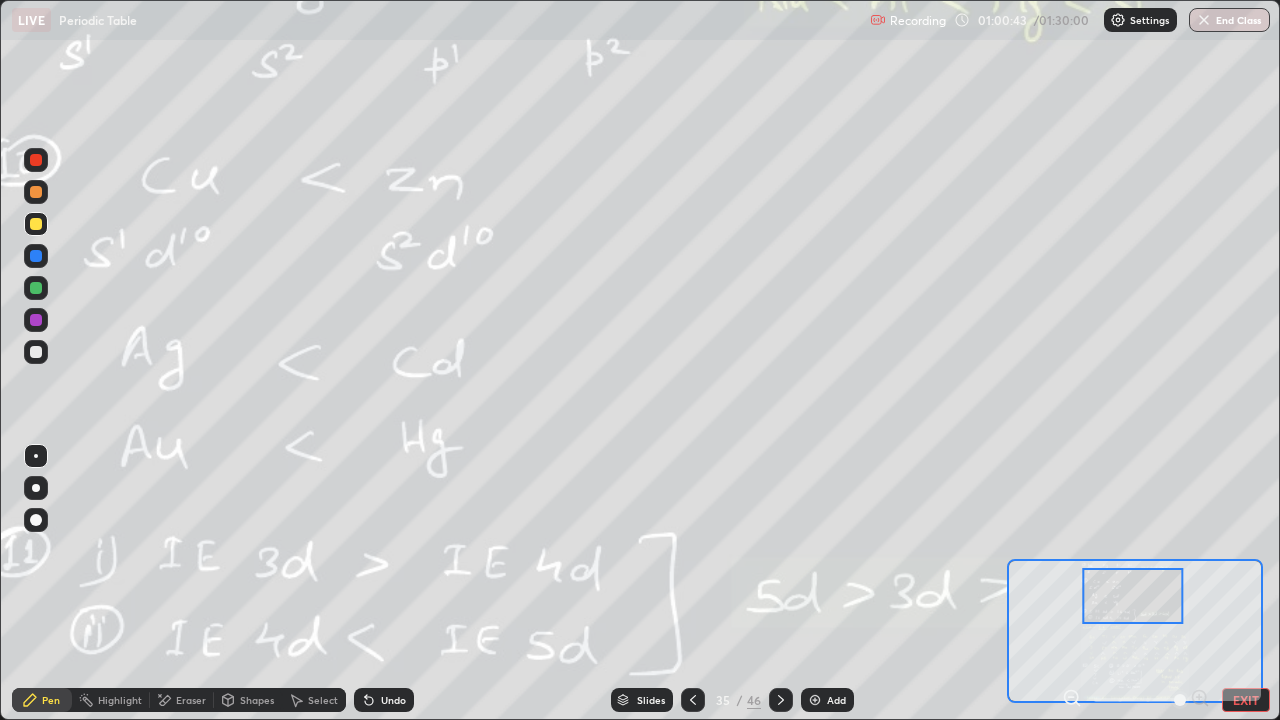 click at bounding box center [815, 700] 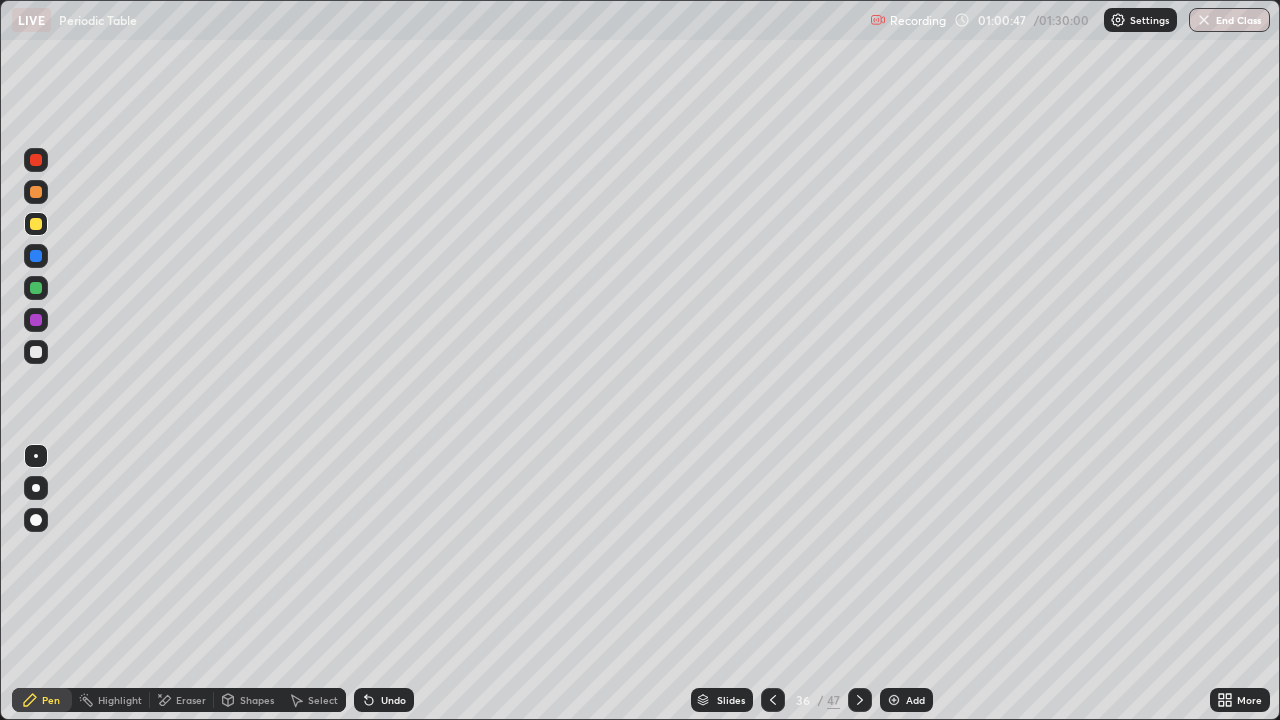 click at bounding box center (36, 352) 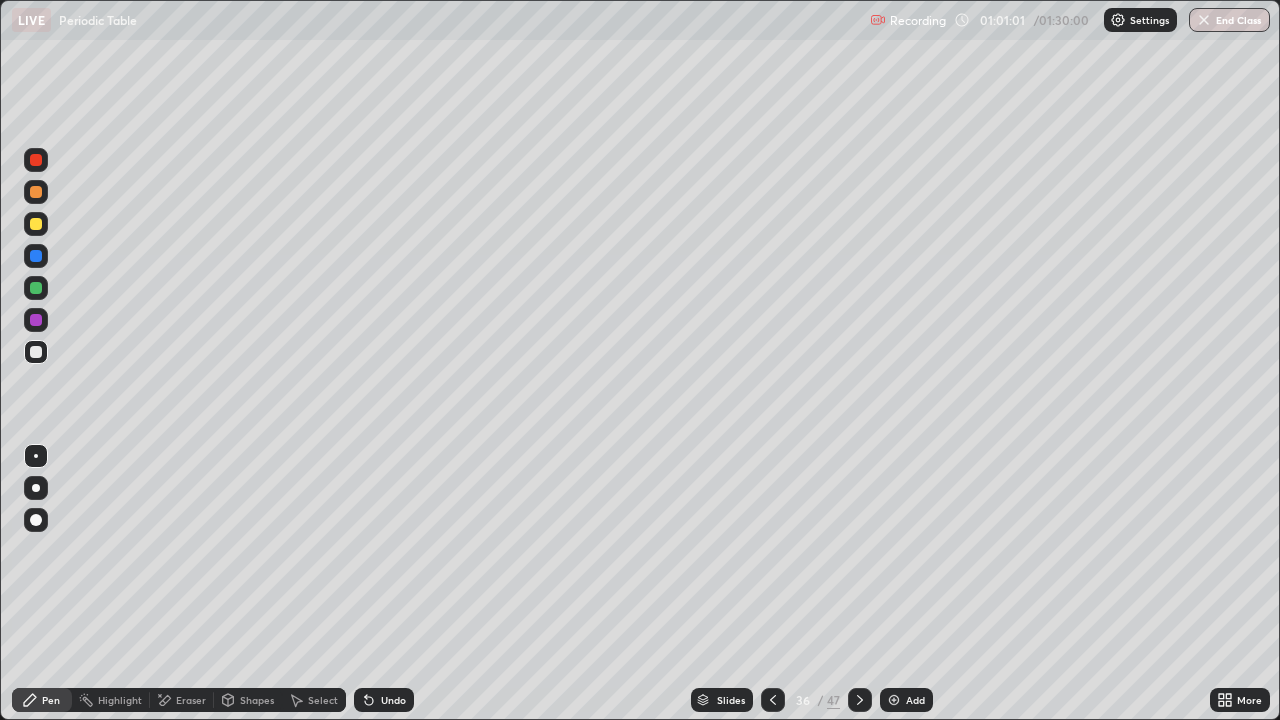 click at bounding box center (36, 288) 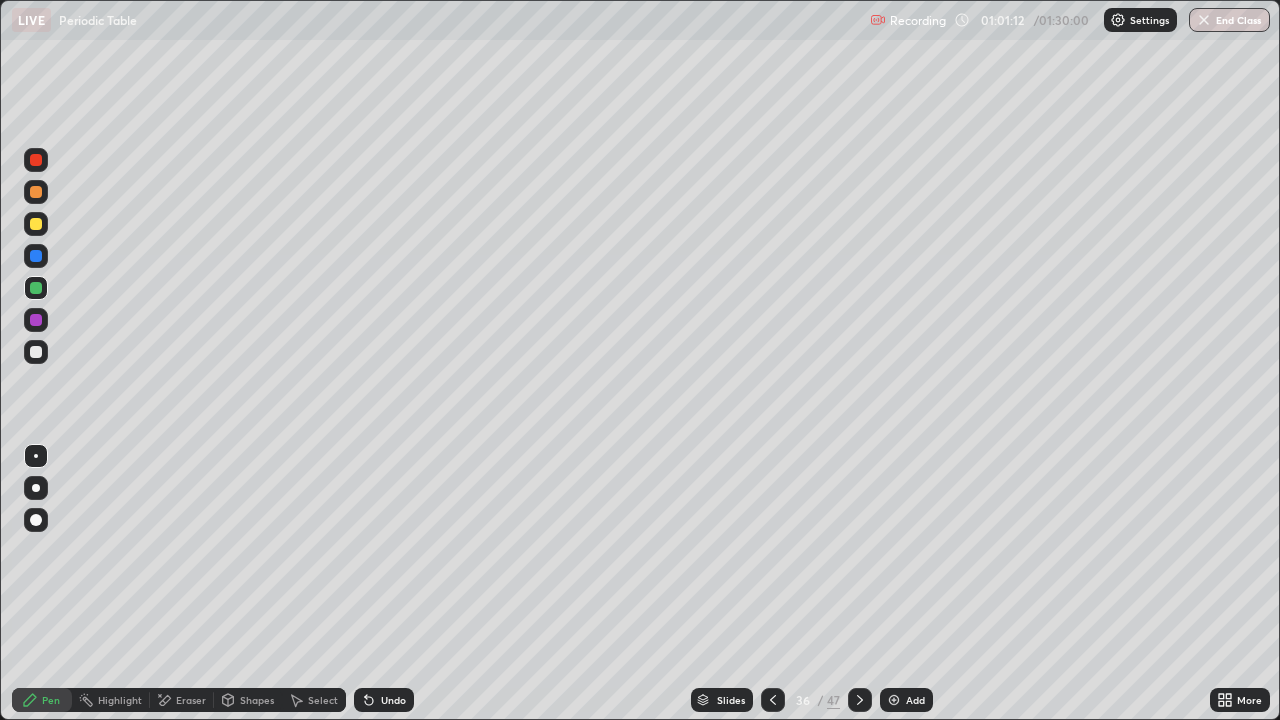 click at bounding box center (36, 352) 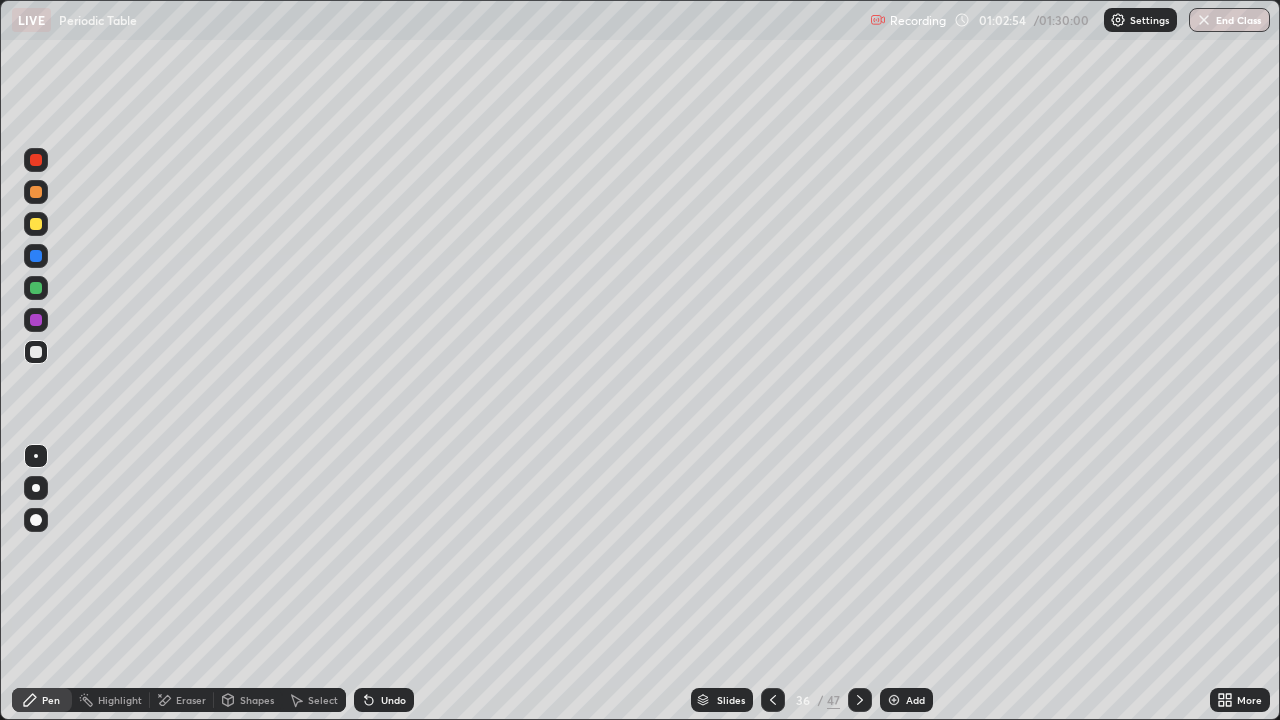 click at bounding box center (36, 352) 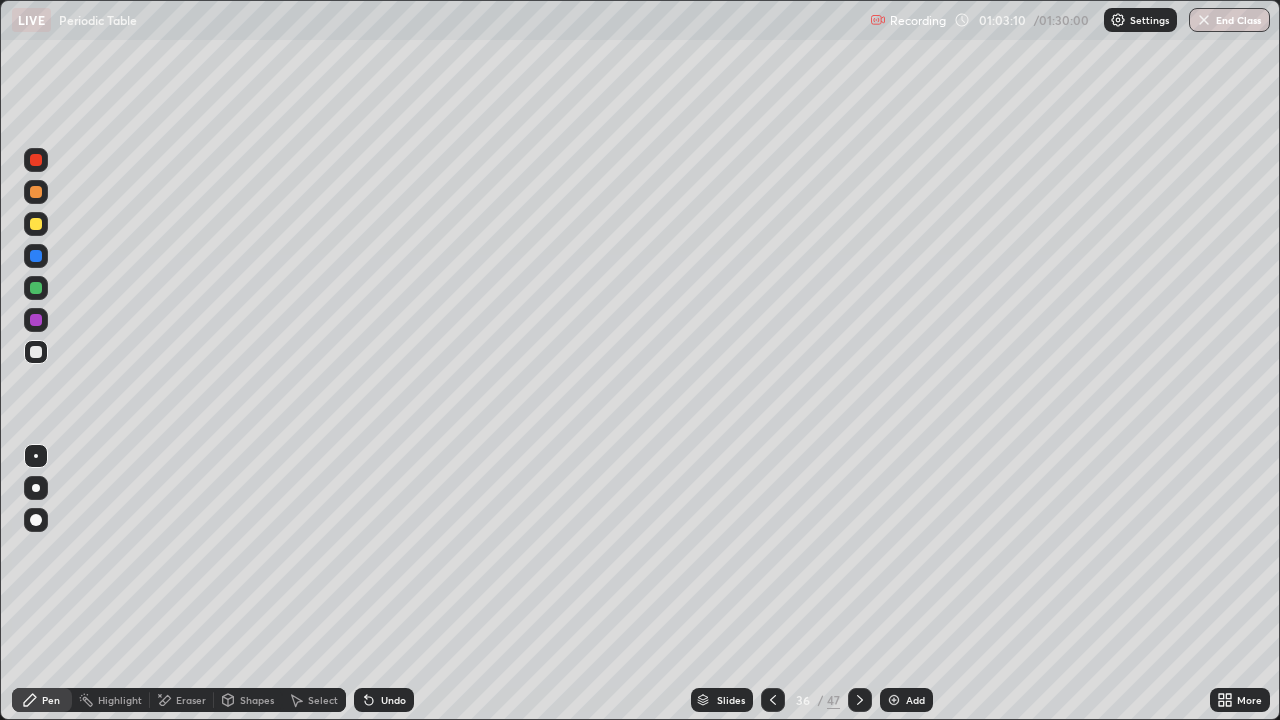 click at bounding box center [36, 352] 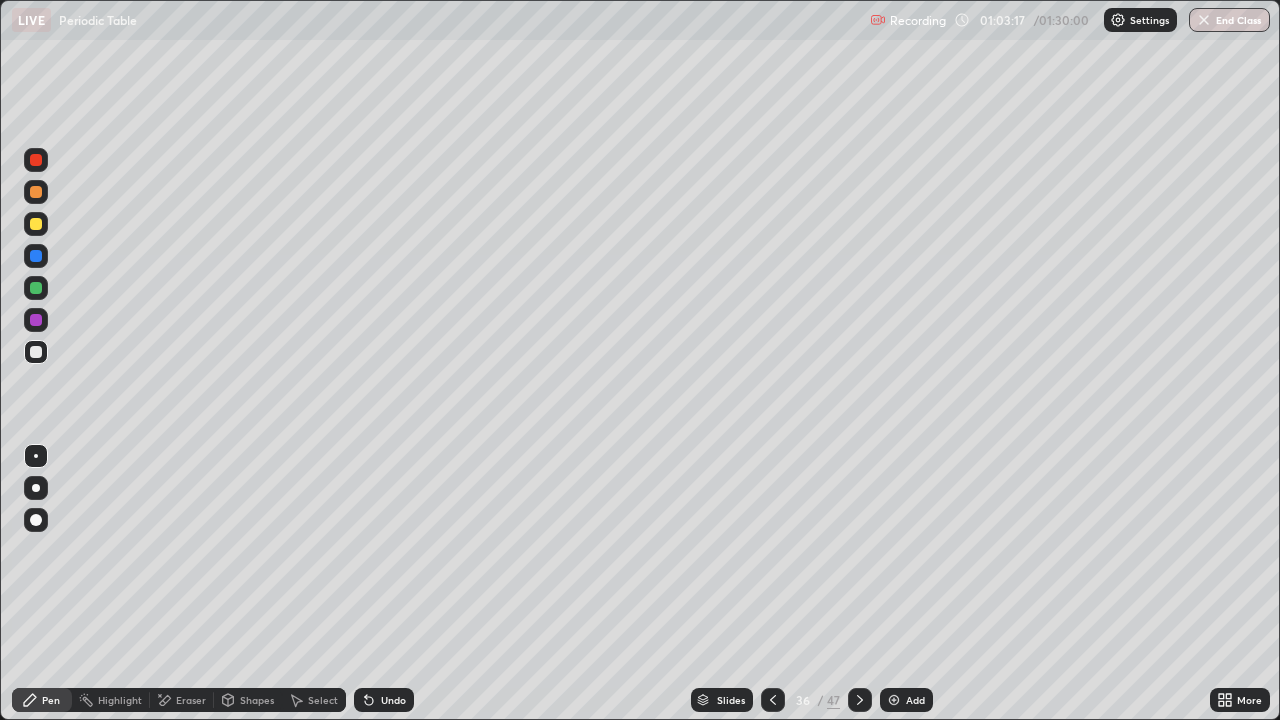 click 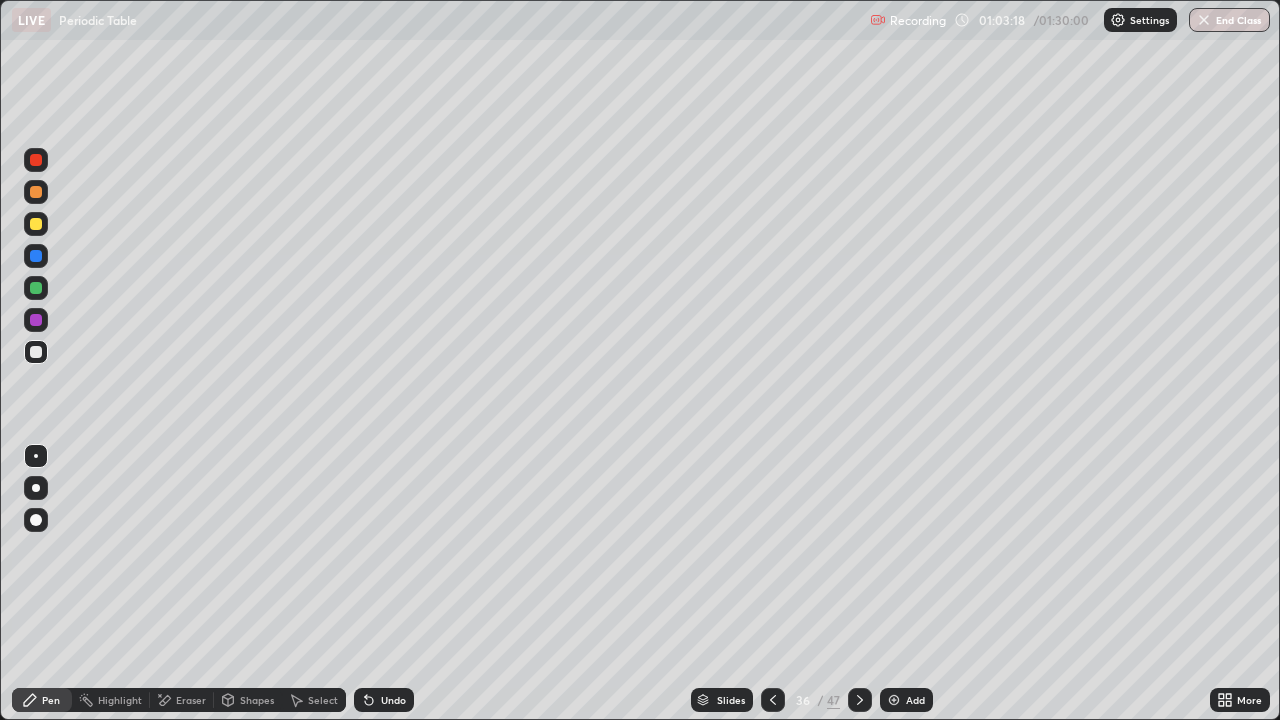 click at bounding box center [36, 192] 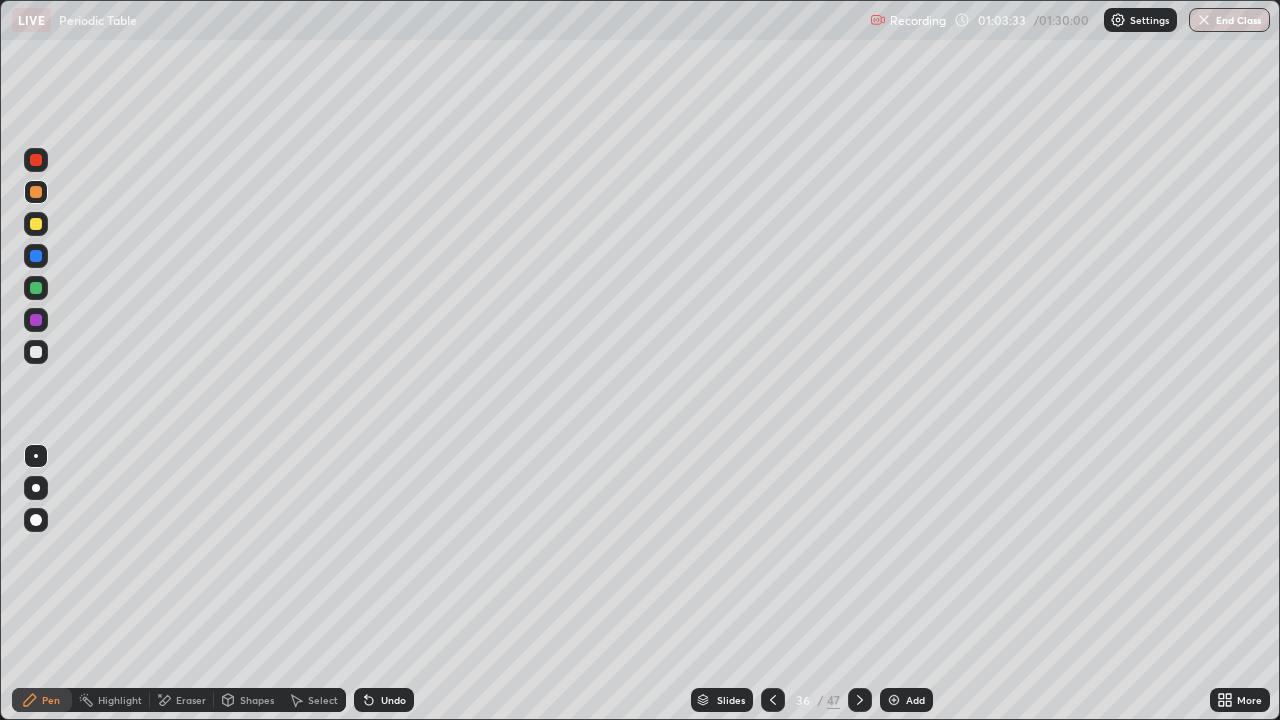 click at bounding box center (36, 352) 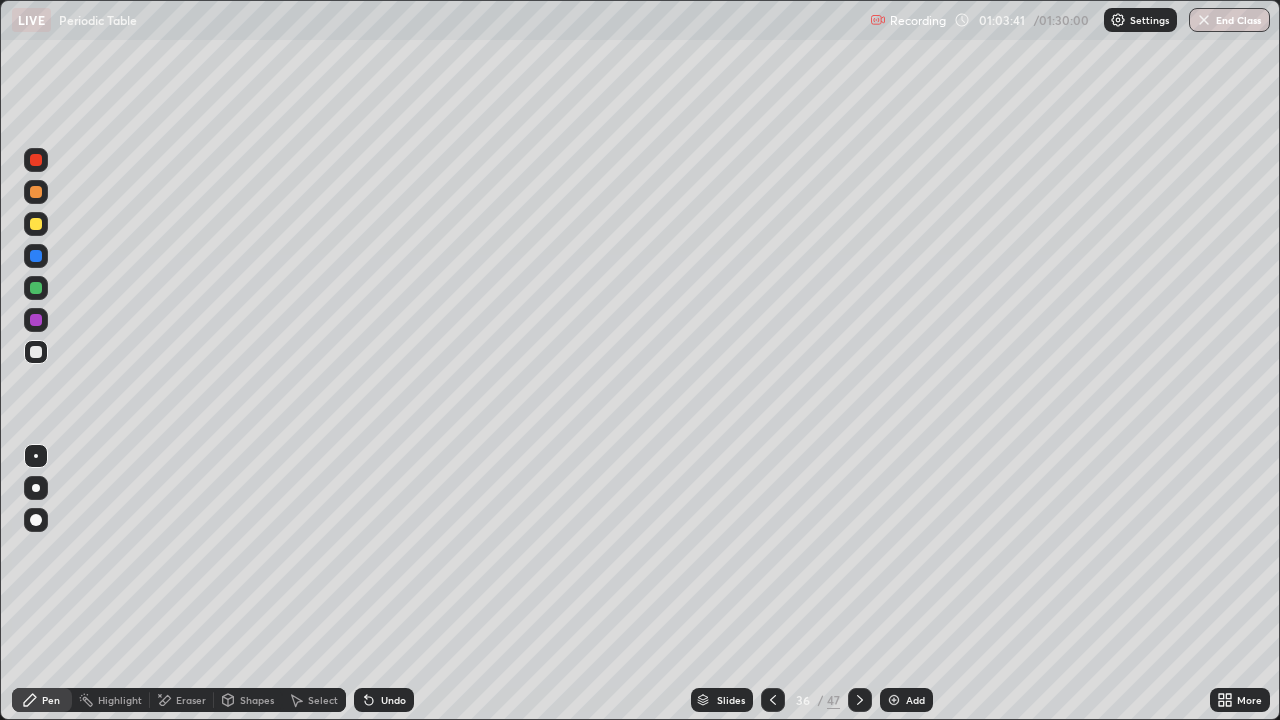 click 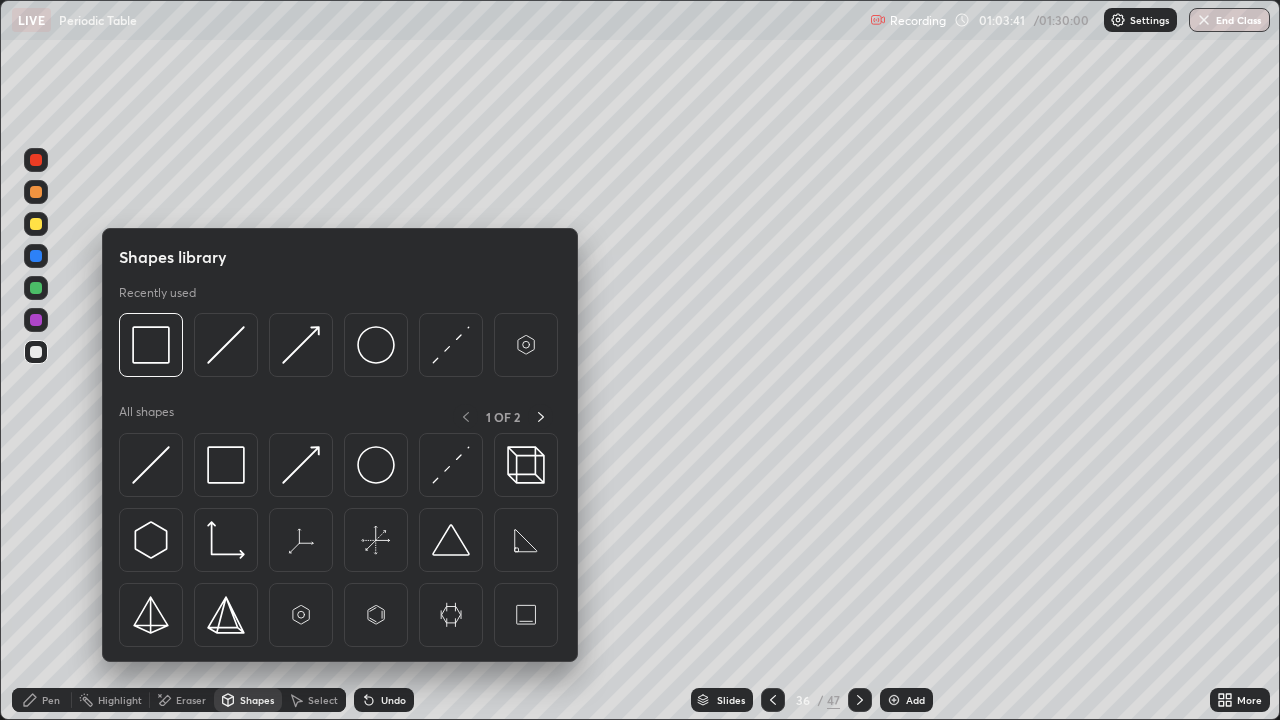 click on "Eraser" at bounding box center (191, 700) 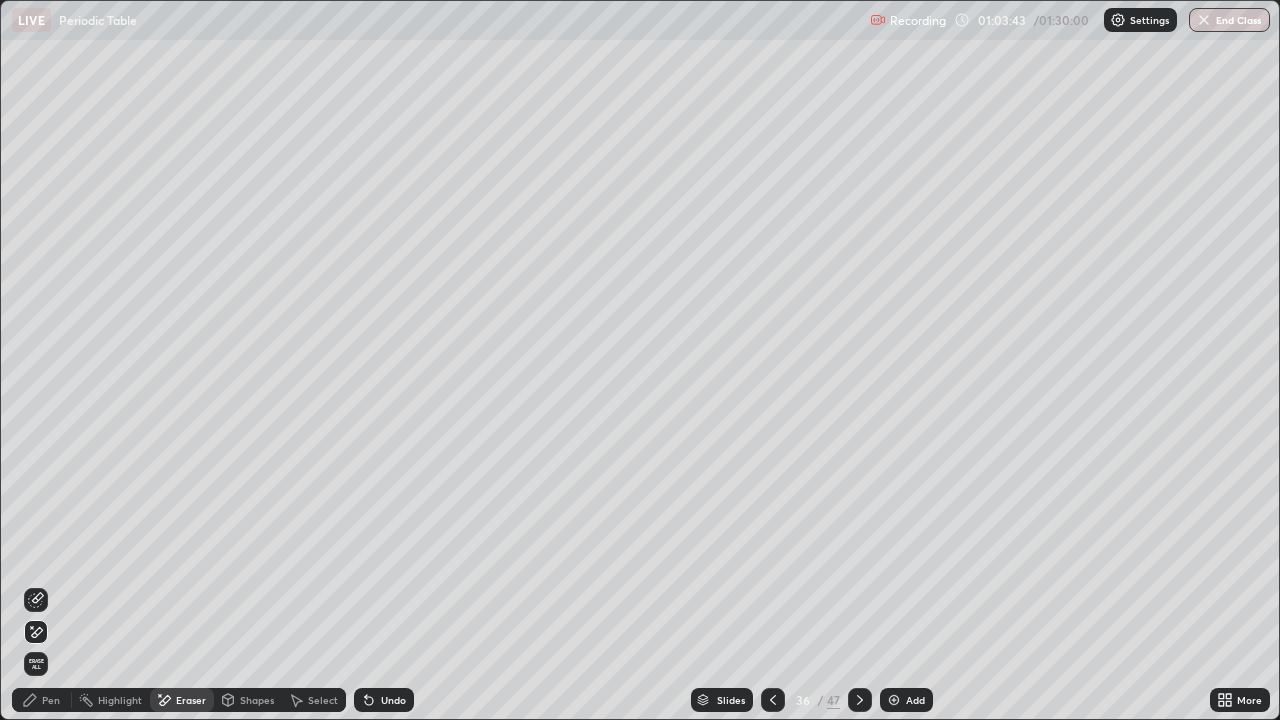 click on "Pen" at bounding box center (51, 700) 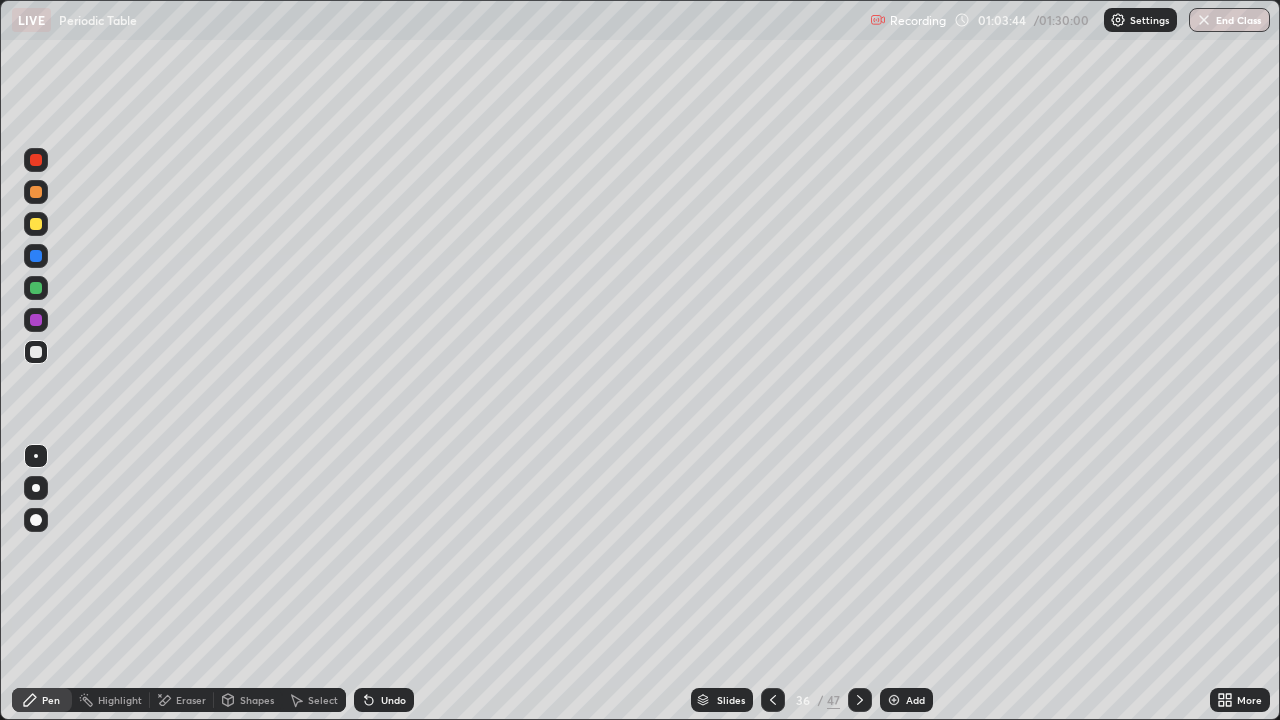 click at bounding box center [36, 192] 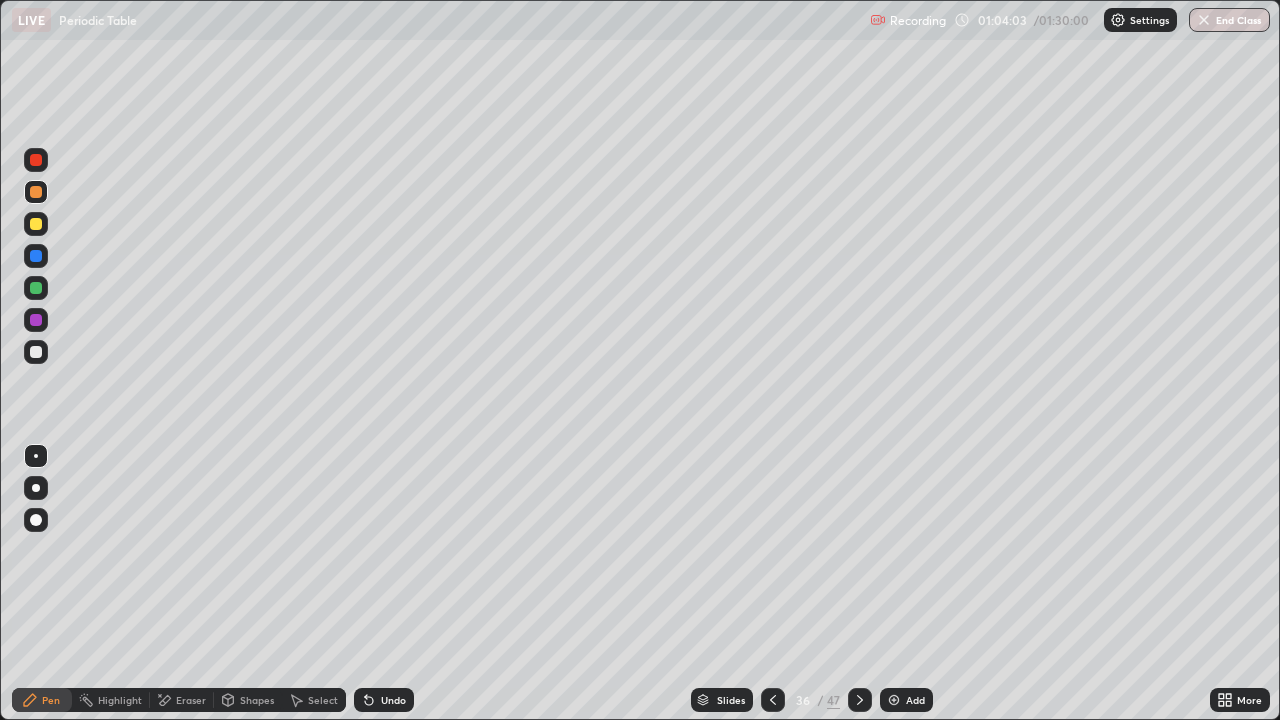 click on "Undo" at bounding box center [384, 700] 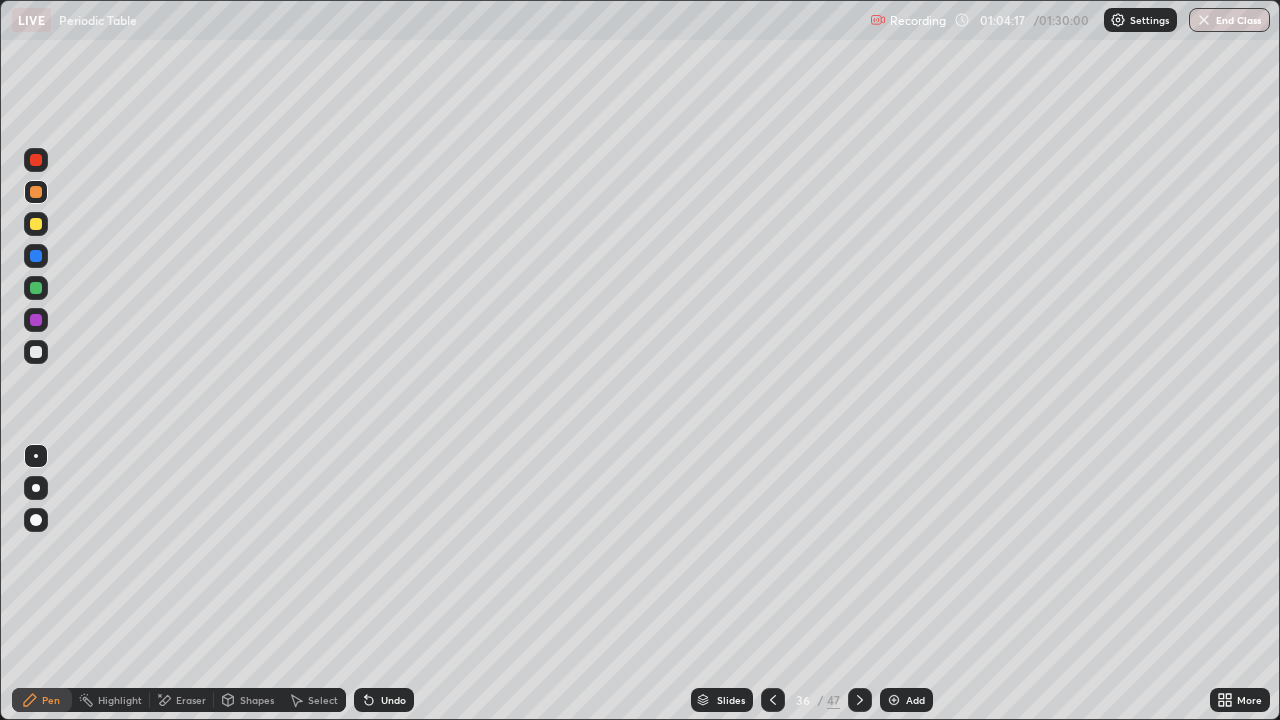 click at bounding box center [36, 352] 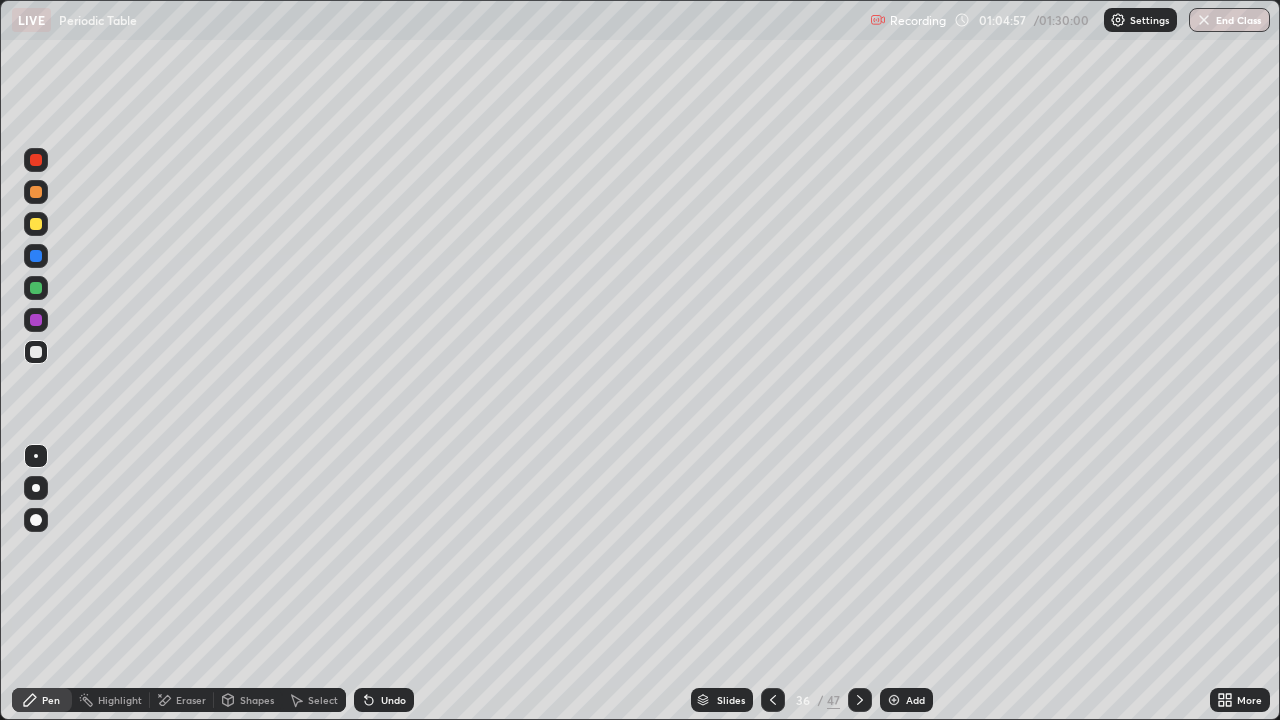 click at bounding box center (36, 288) 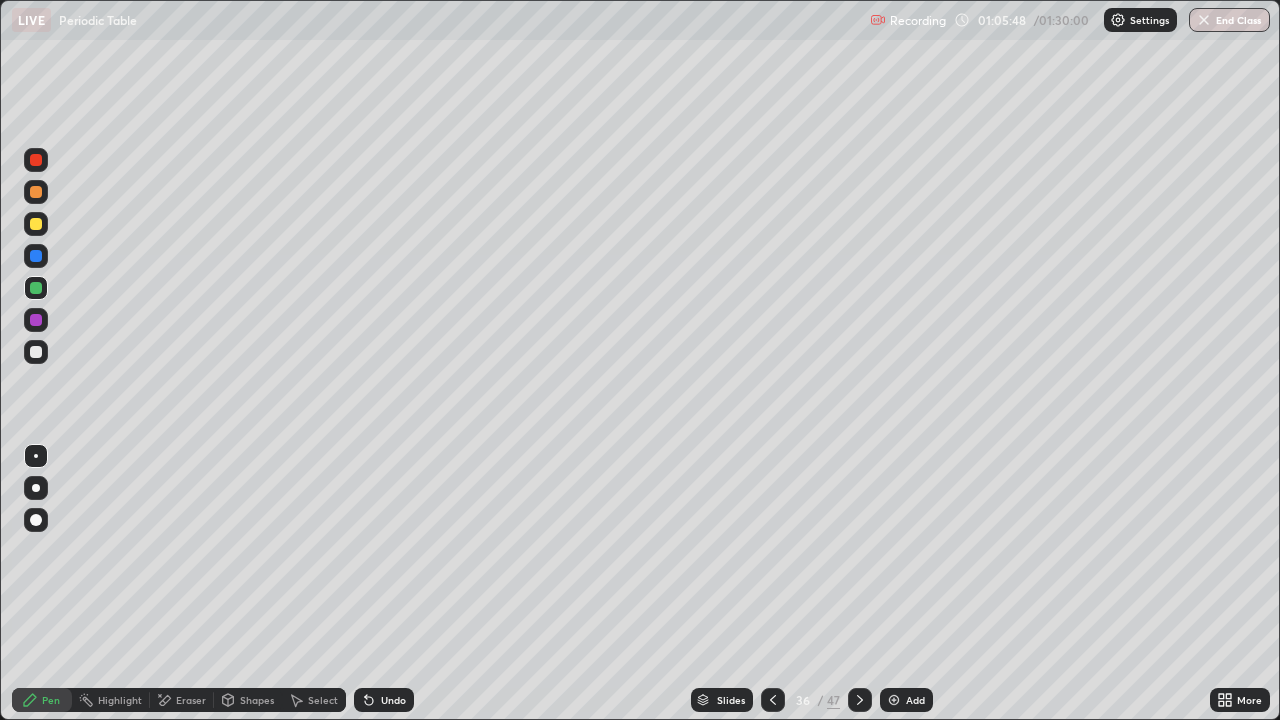 click 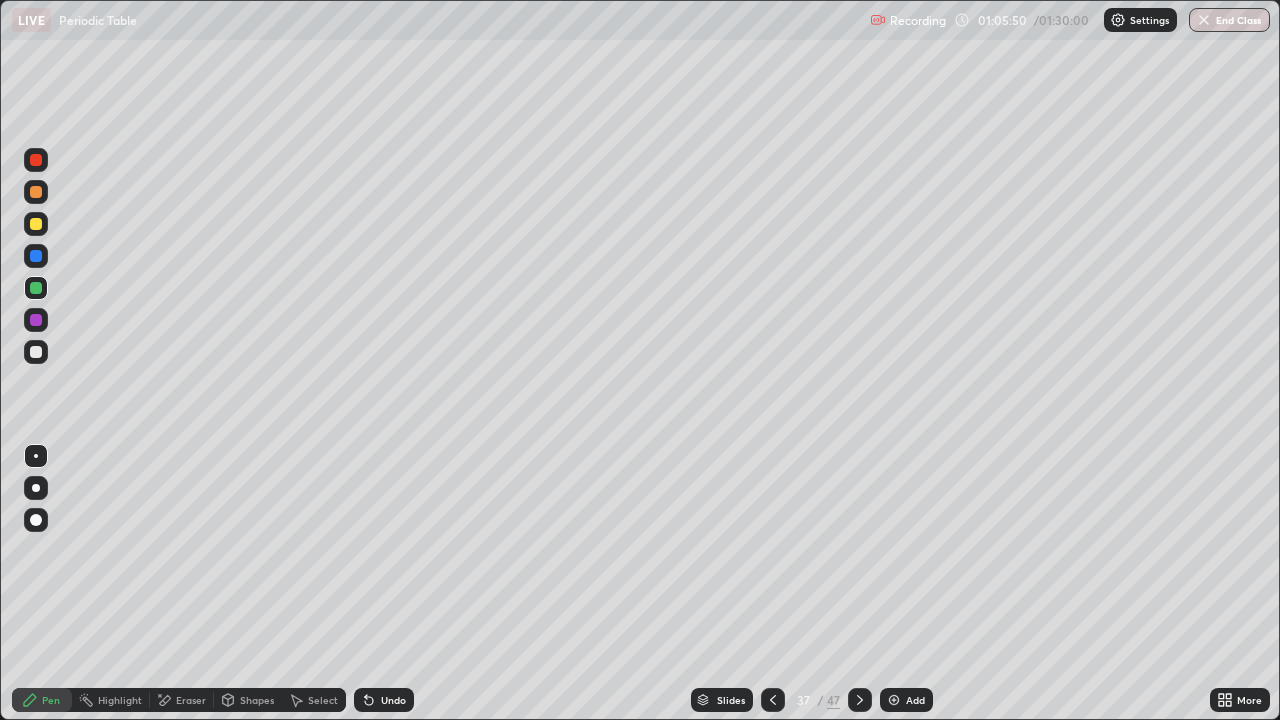 click 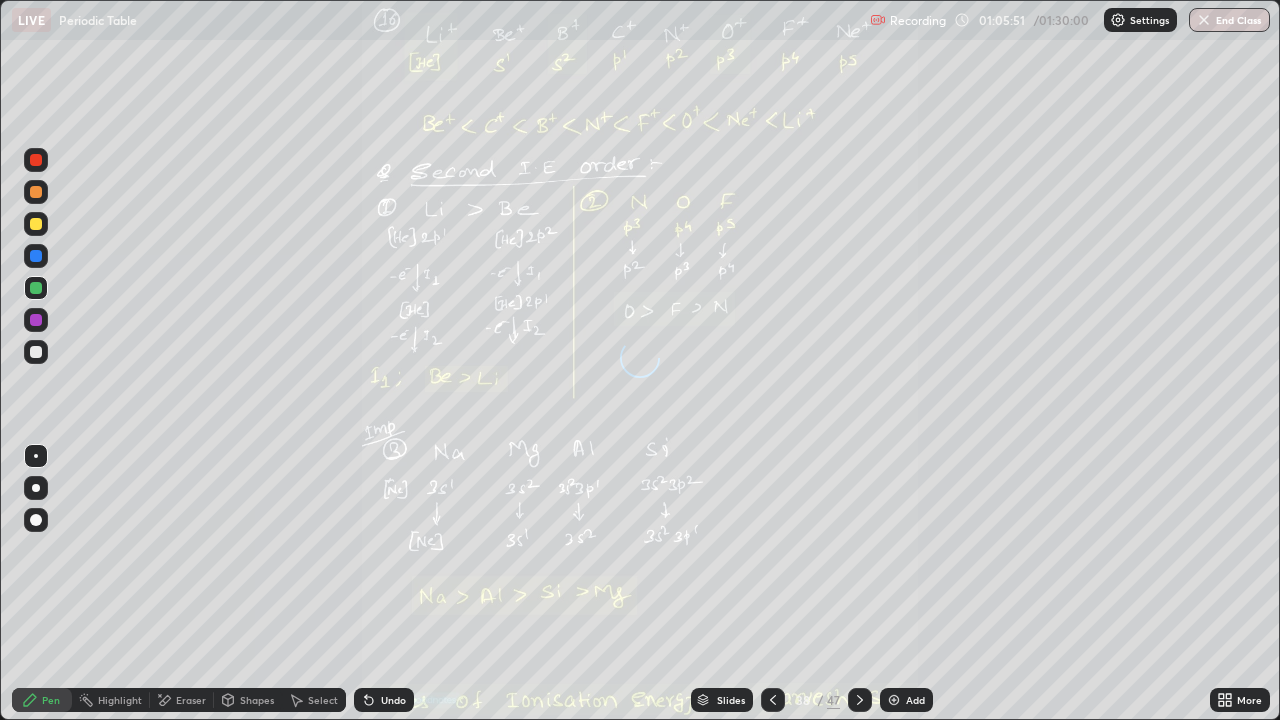 click 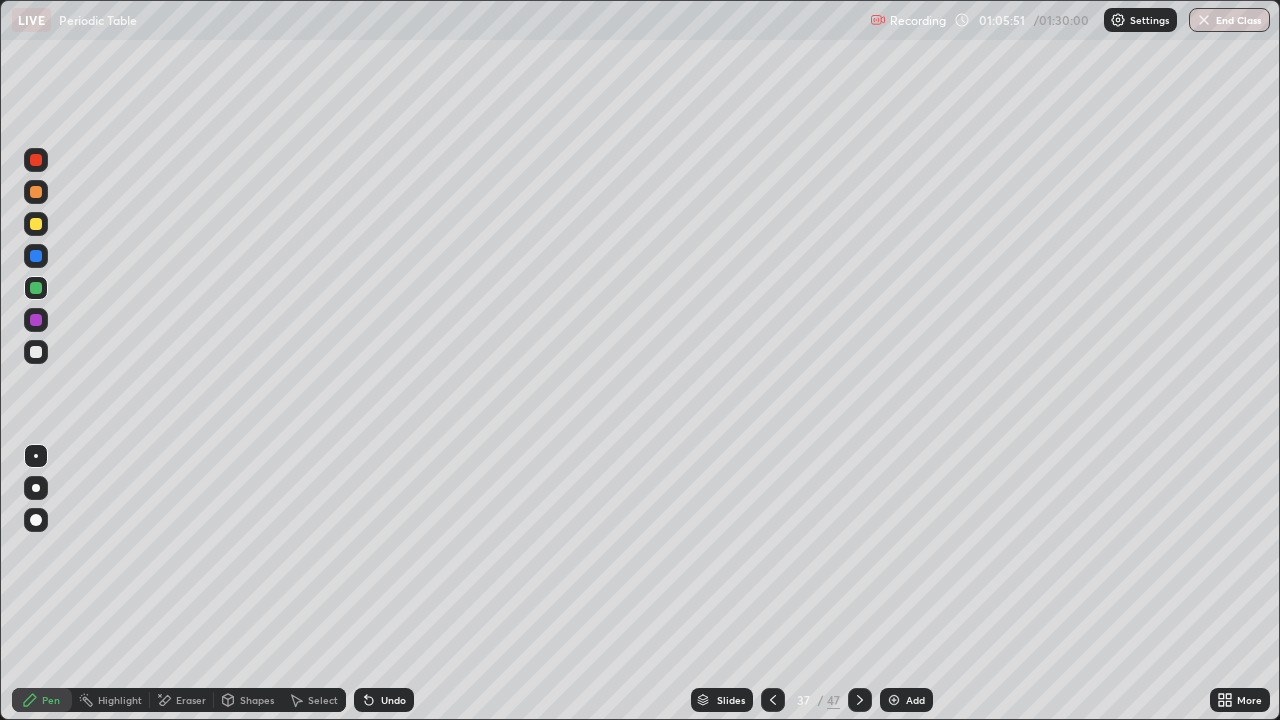 click 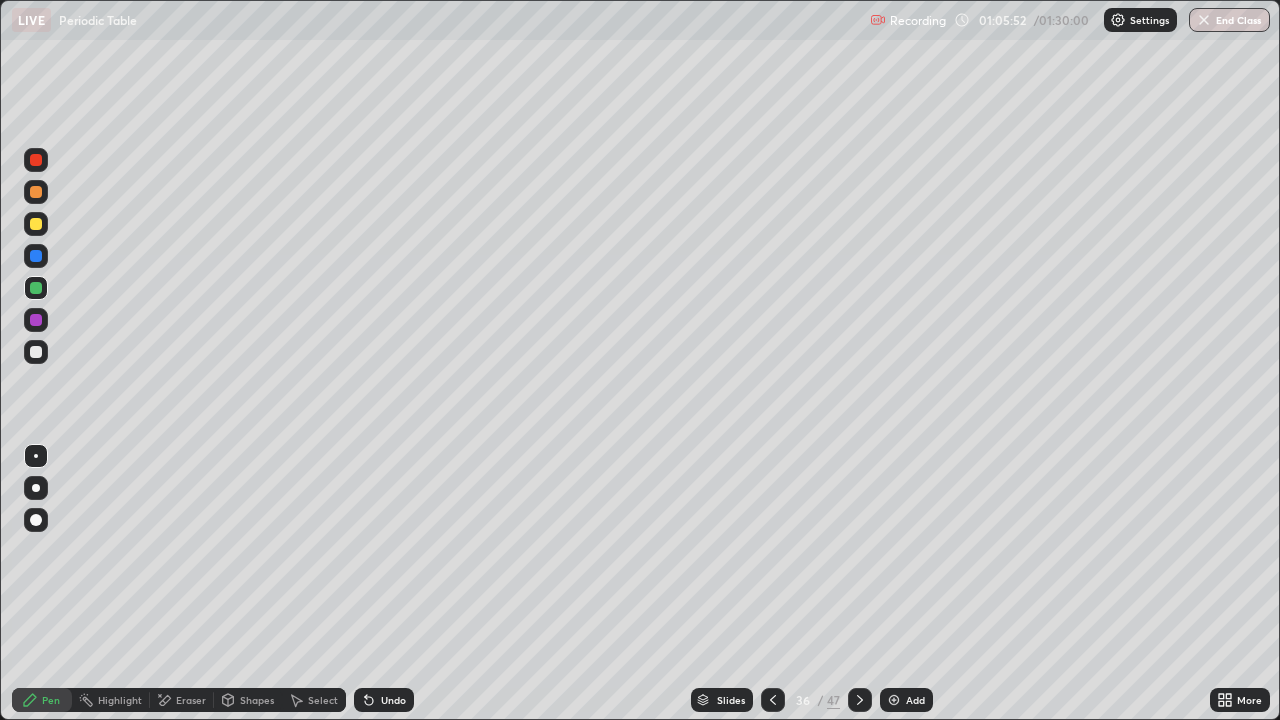 click 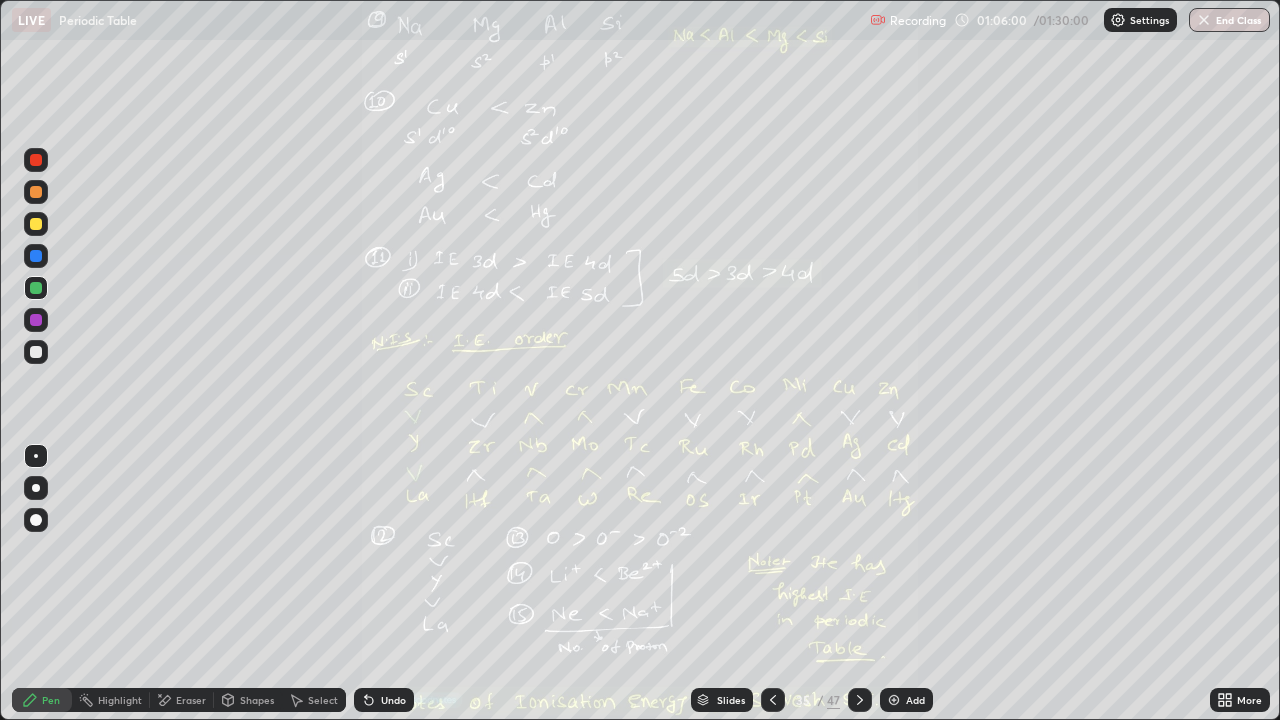 click 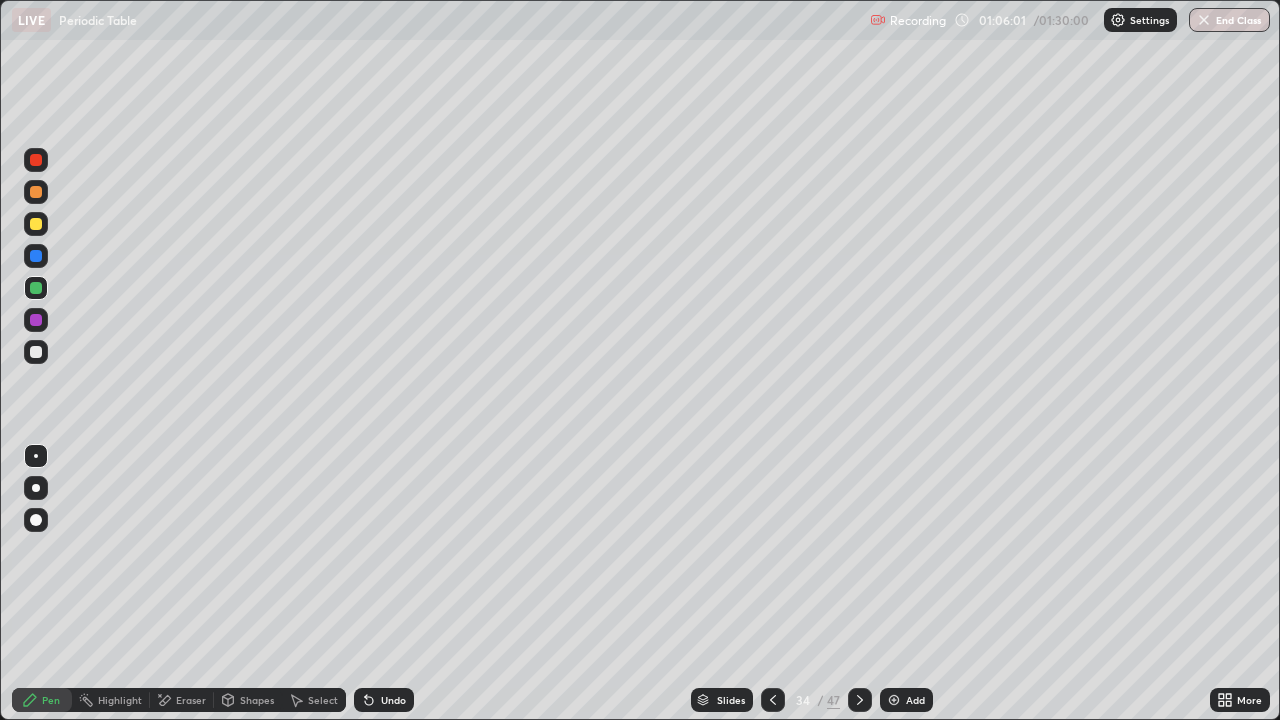 click 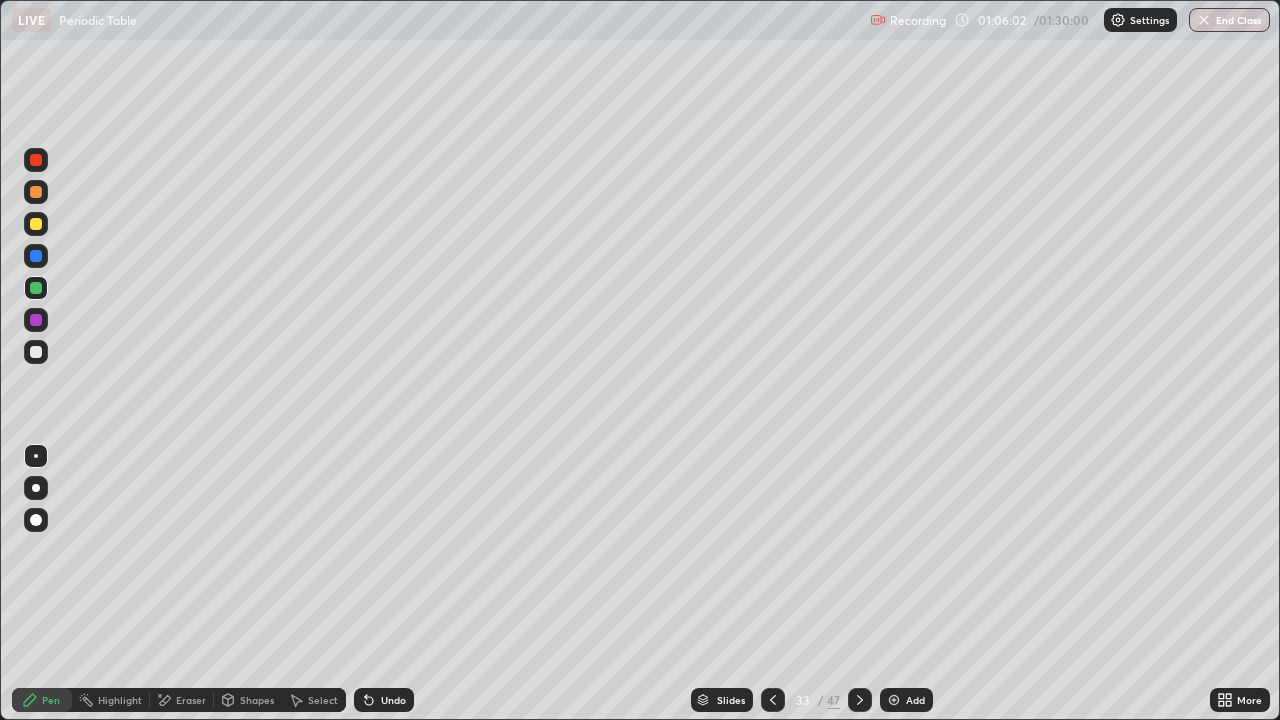 click 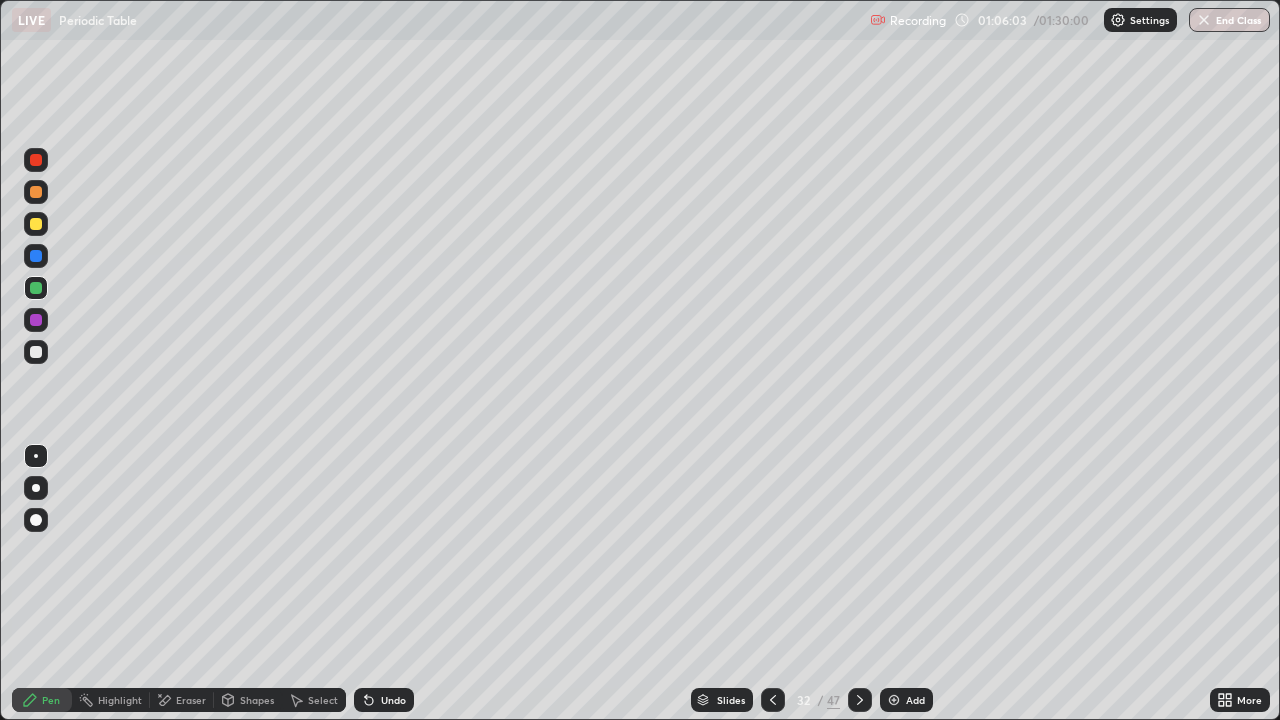 click 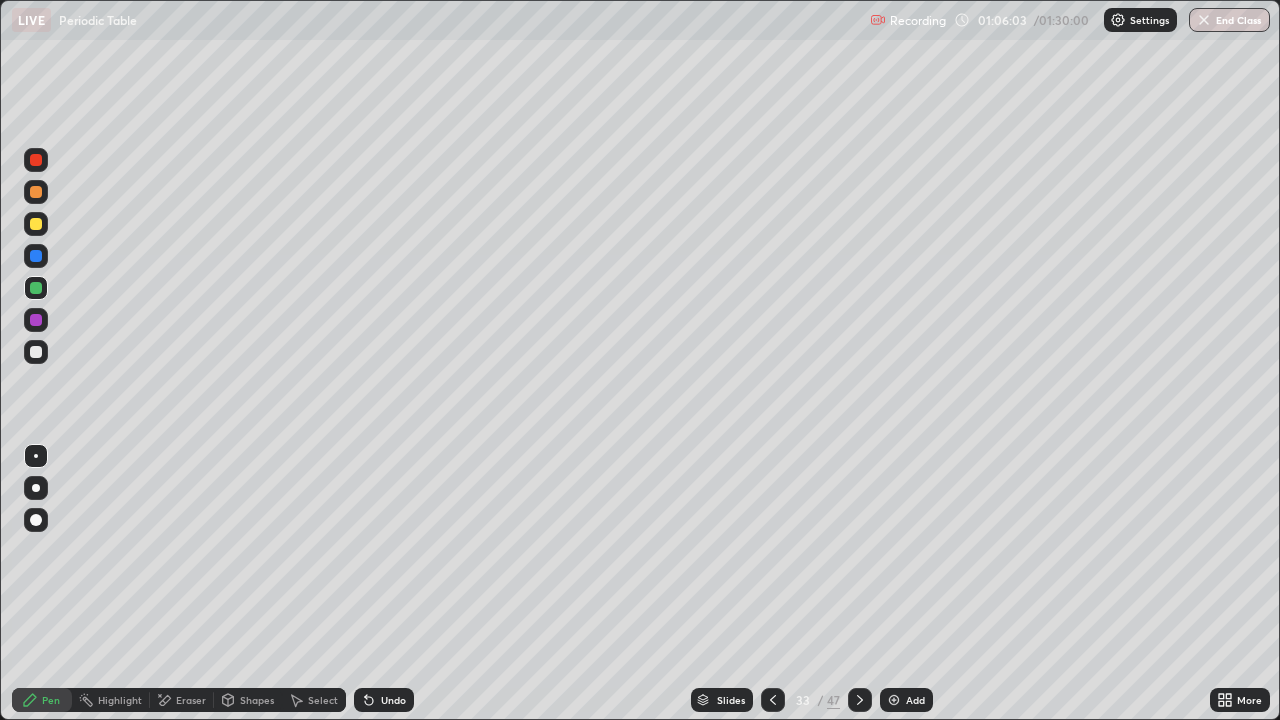 click 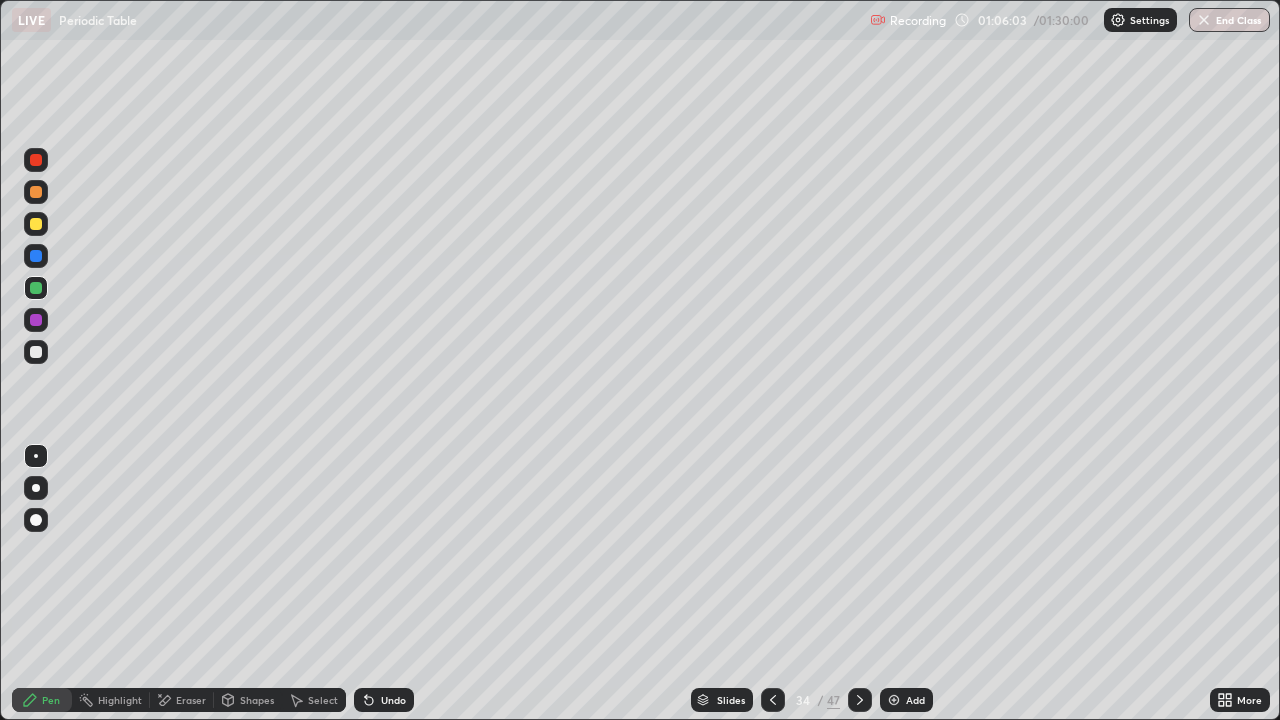 click 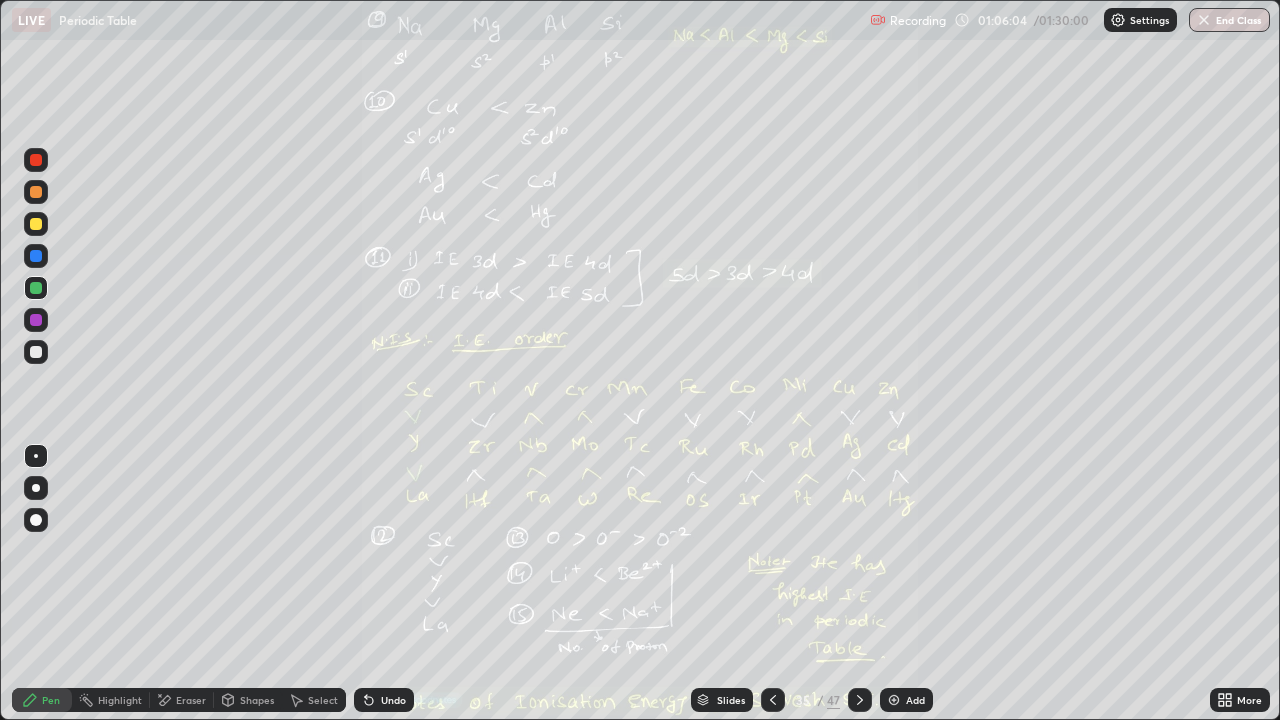 click at bounding box center [860, 700] 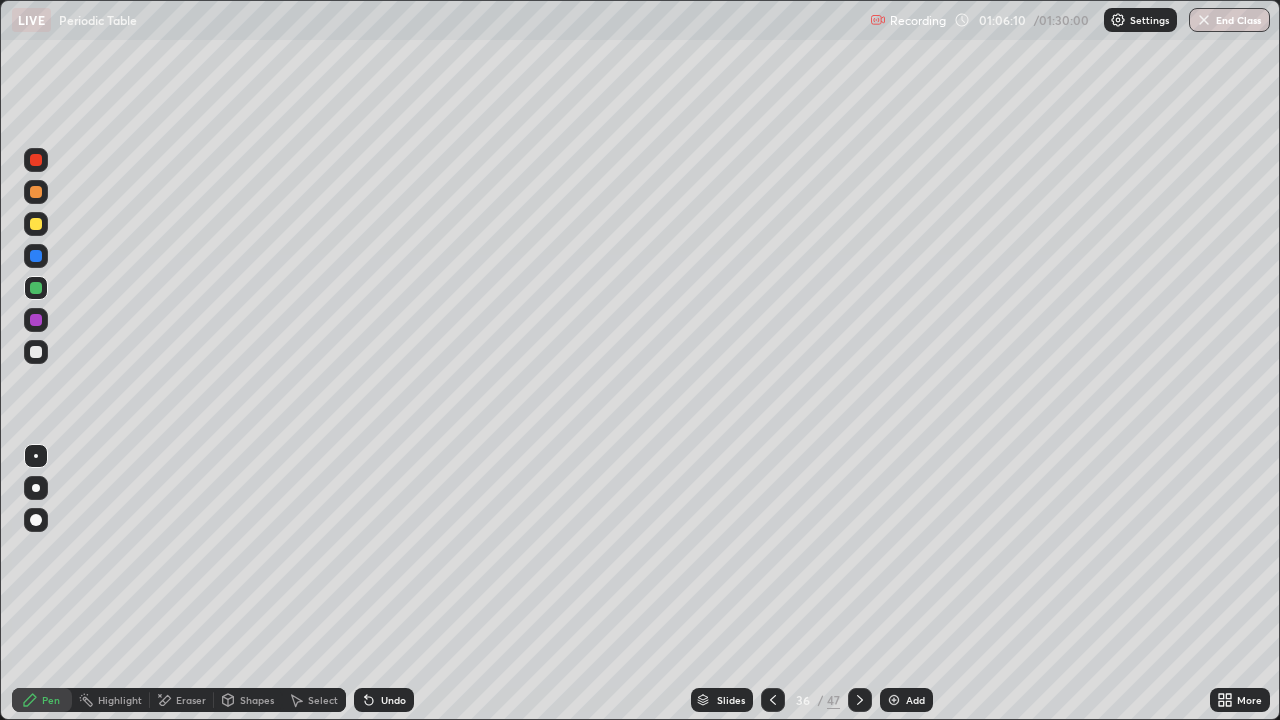 click 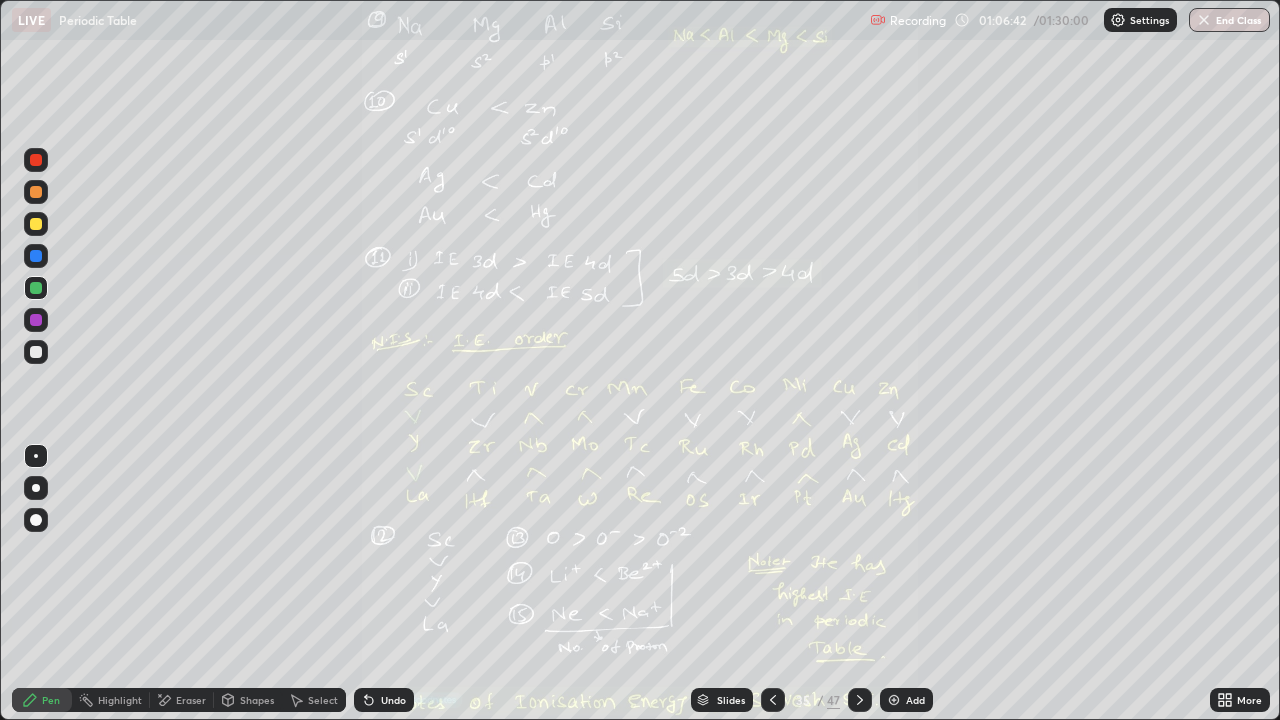click on "Add" at bounding box center (915, 700) 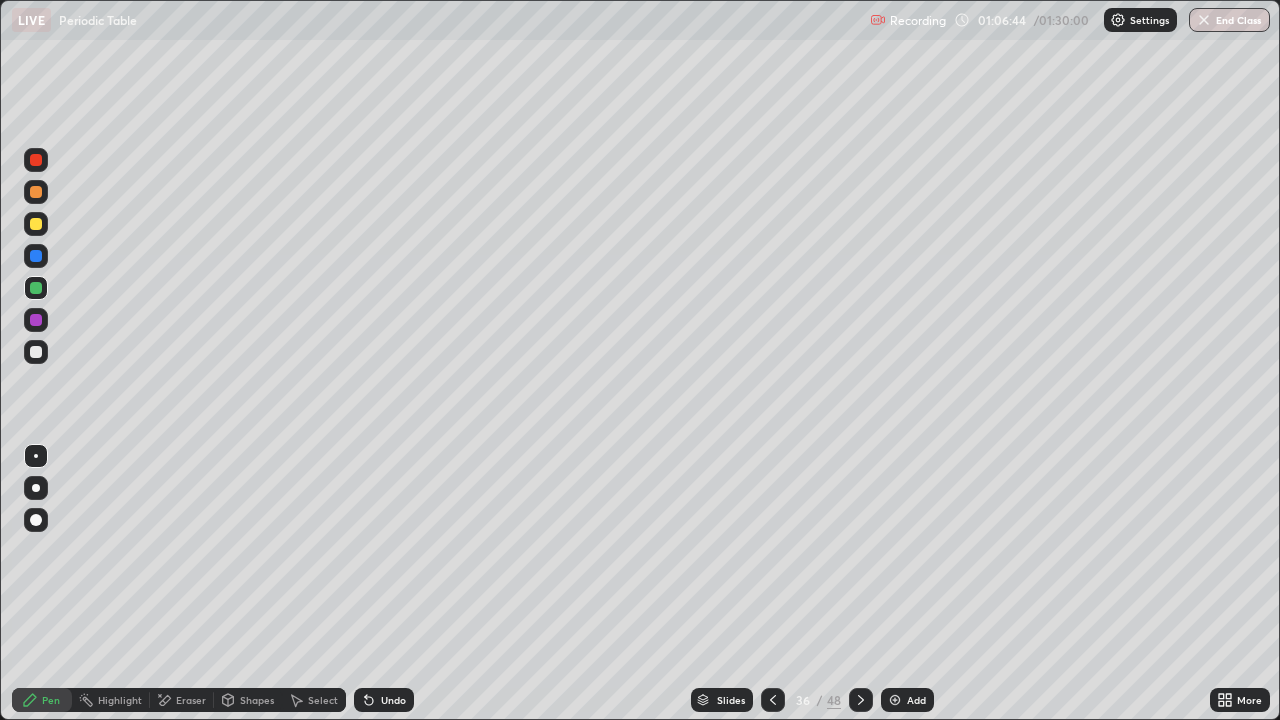 click at bounding box center [36, 192] 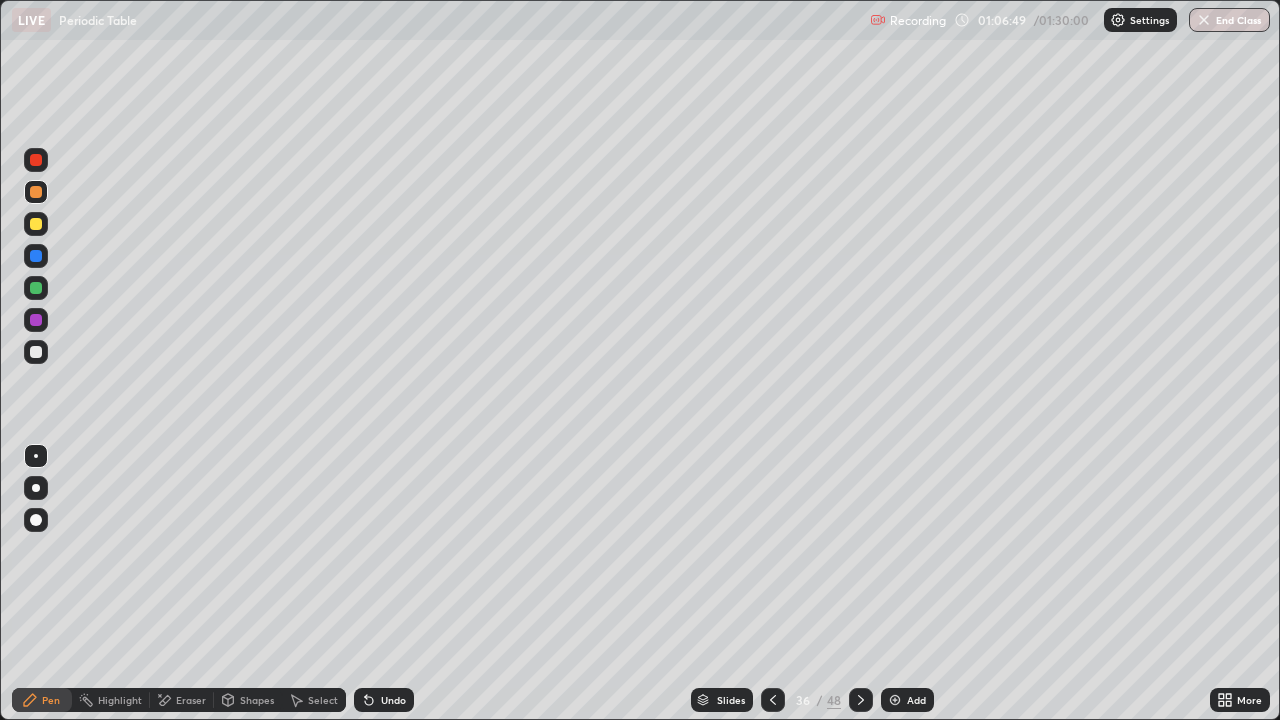 click at bounding box center (36, 352) 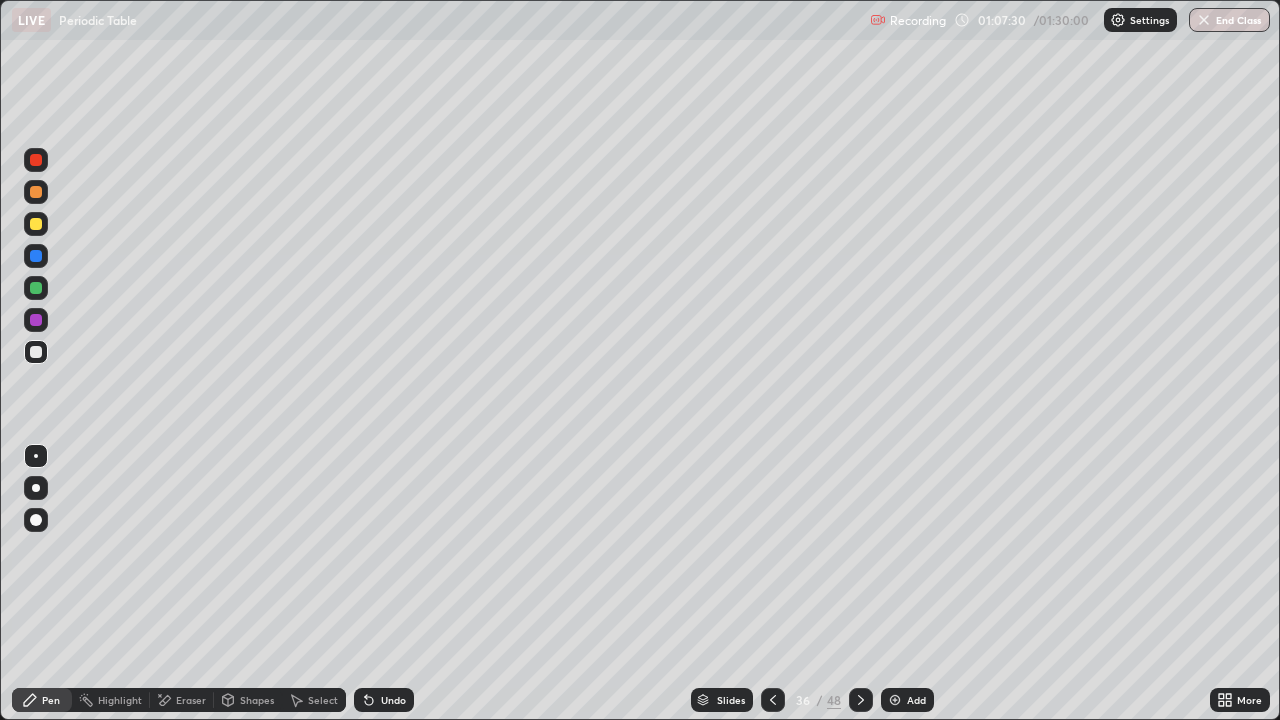 click at bounding box center (36, 288) 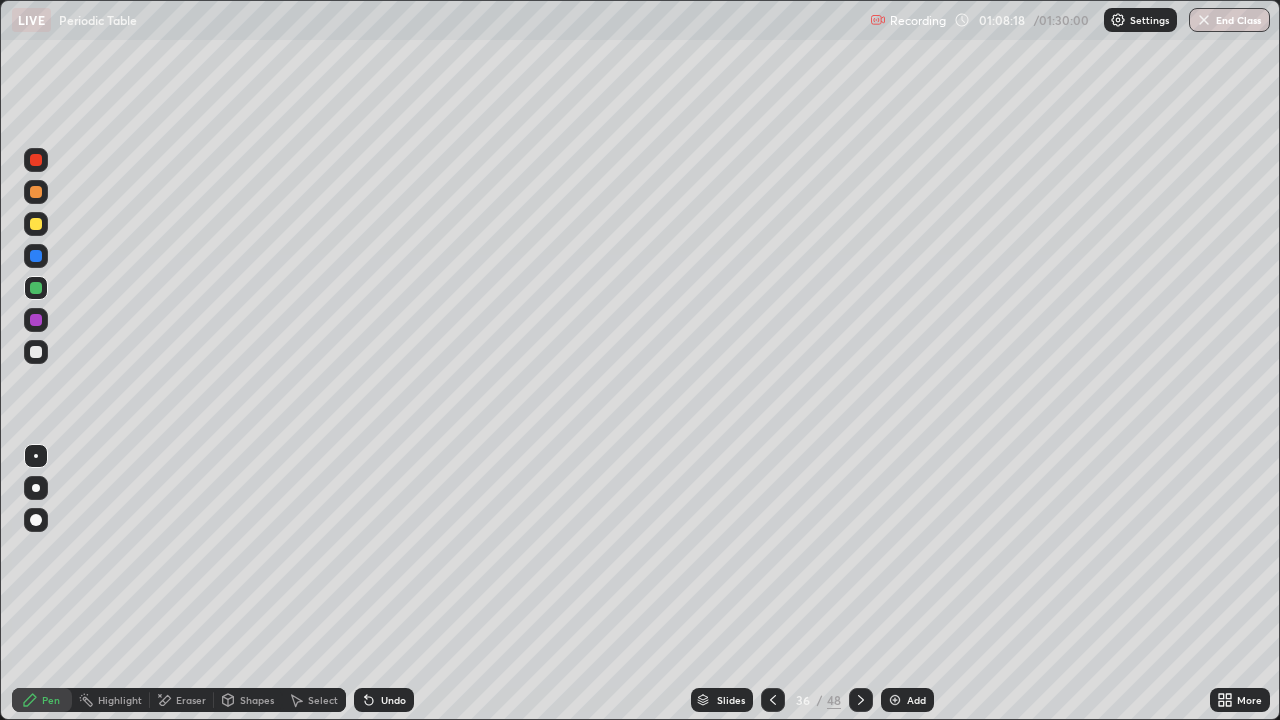 click 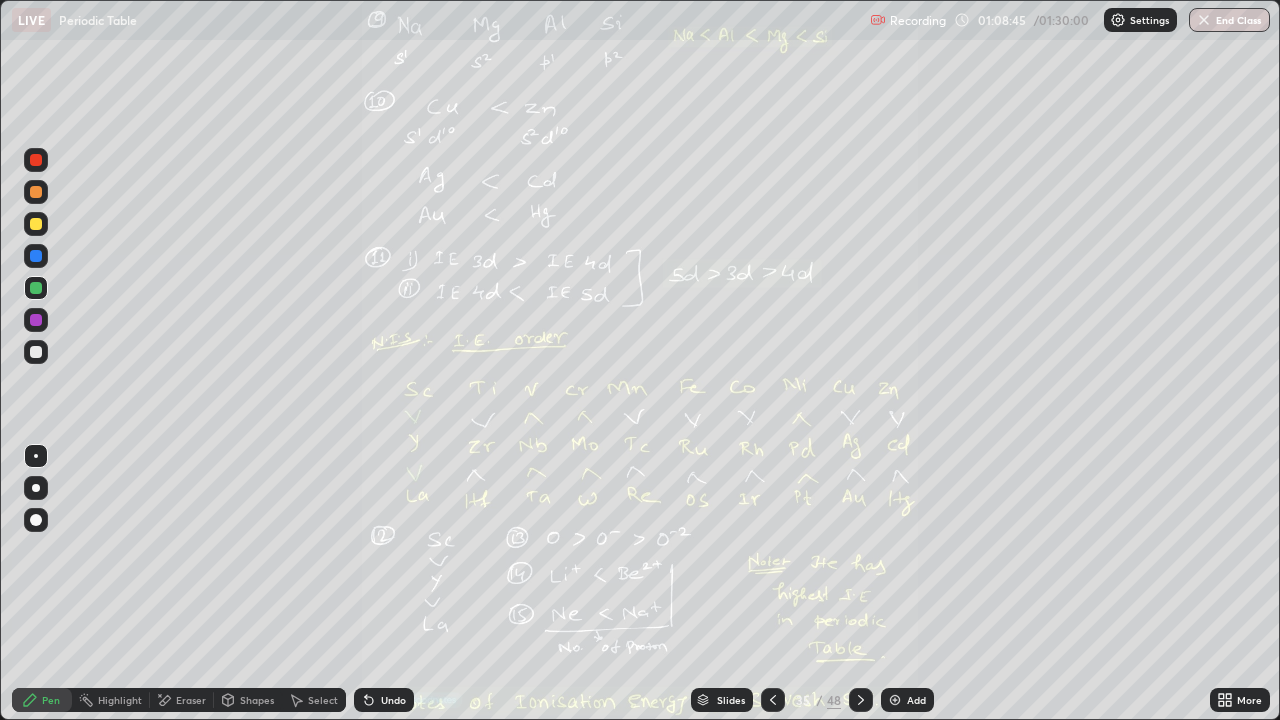 click 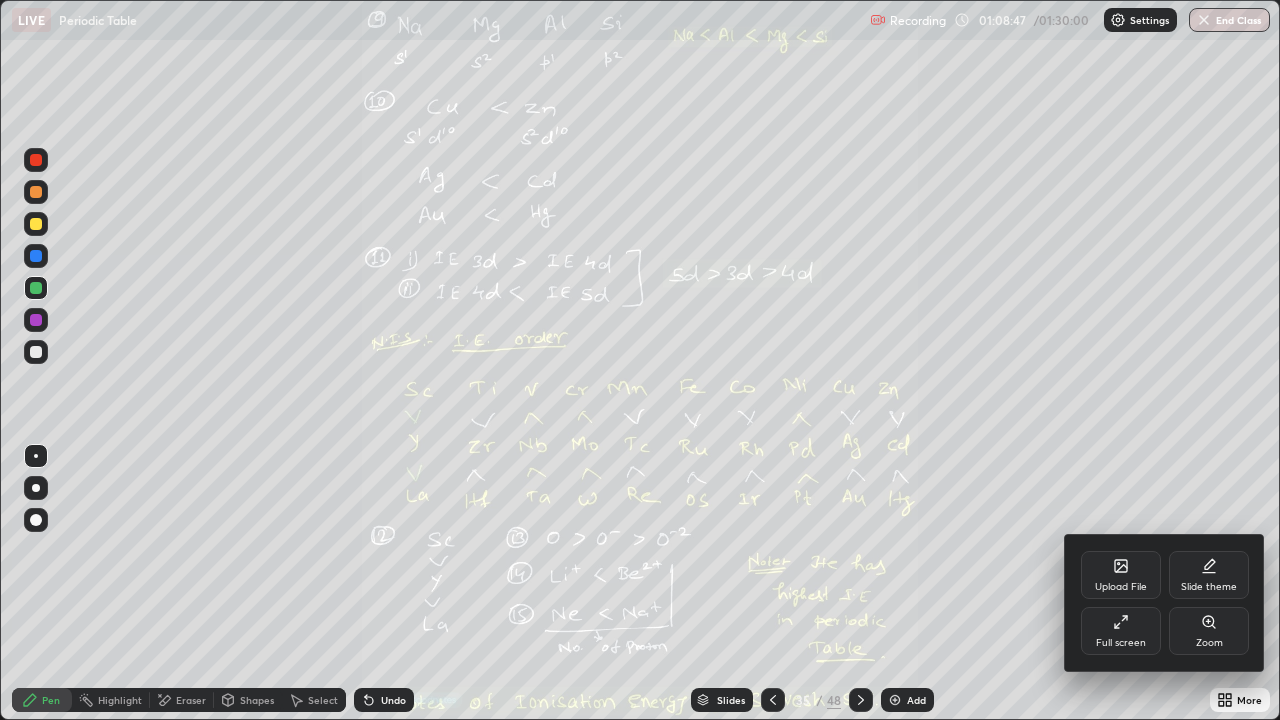 click at bounding box center [640, 360] 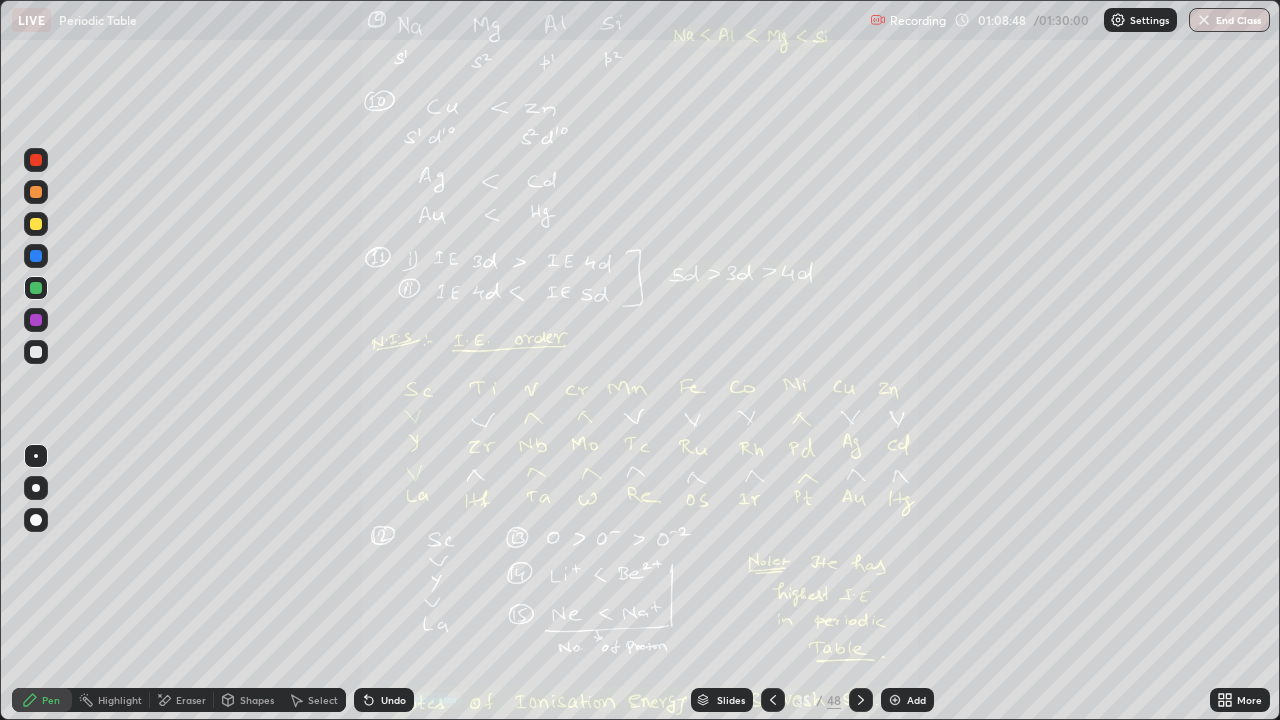 click 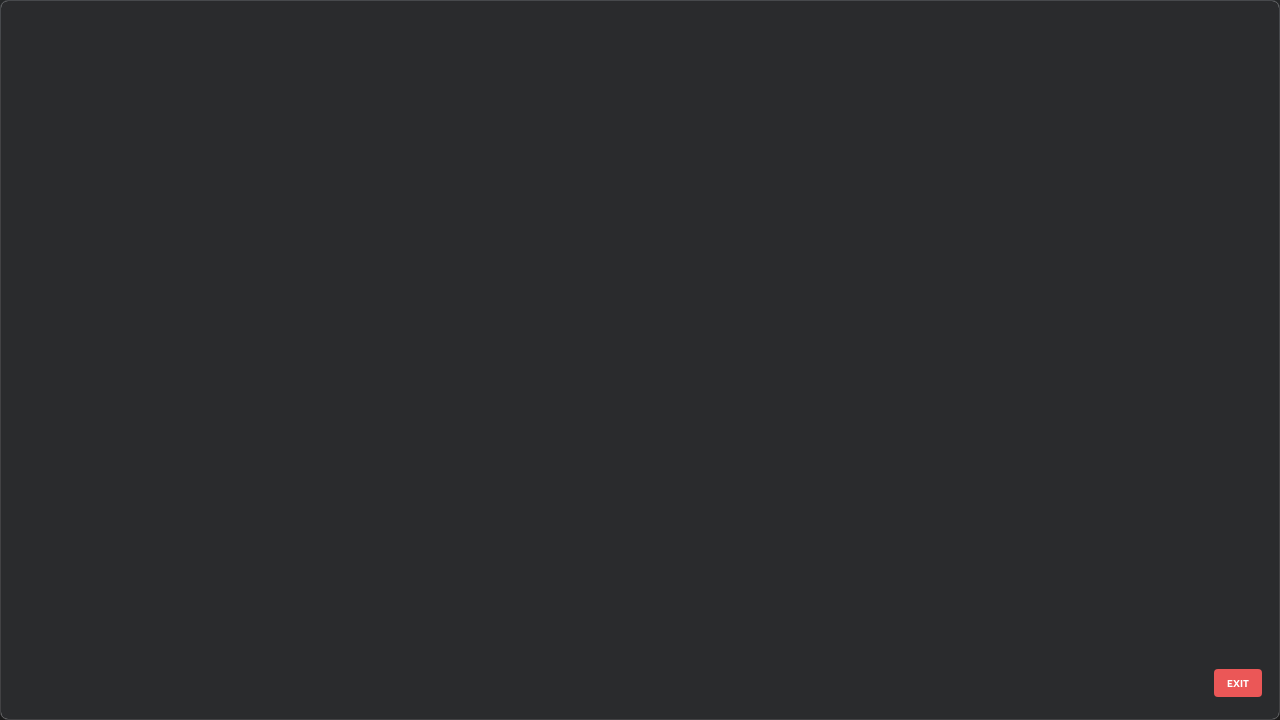 scroll, scrollTop: 1977, scrollLeft: 0, axis: vertical 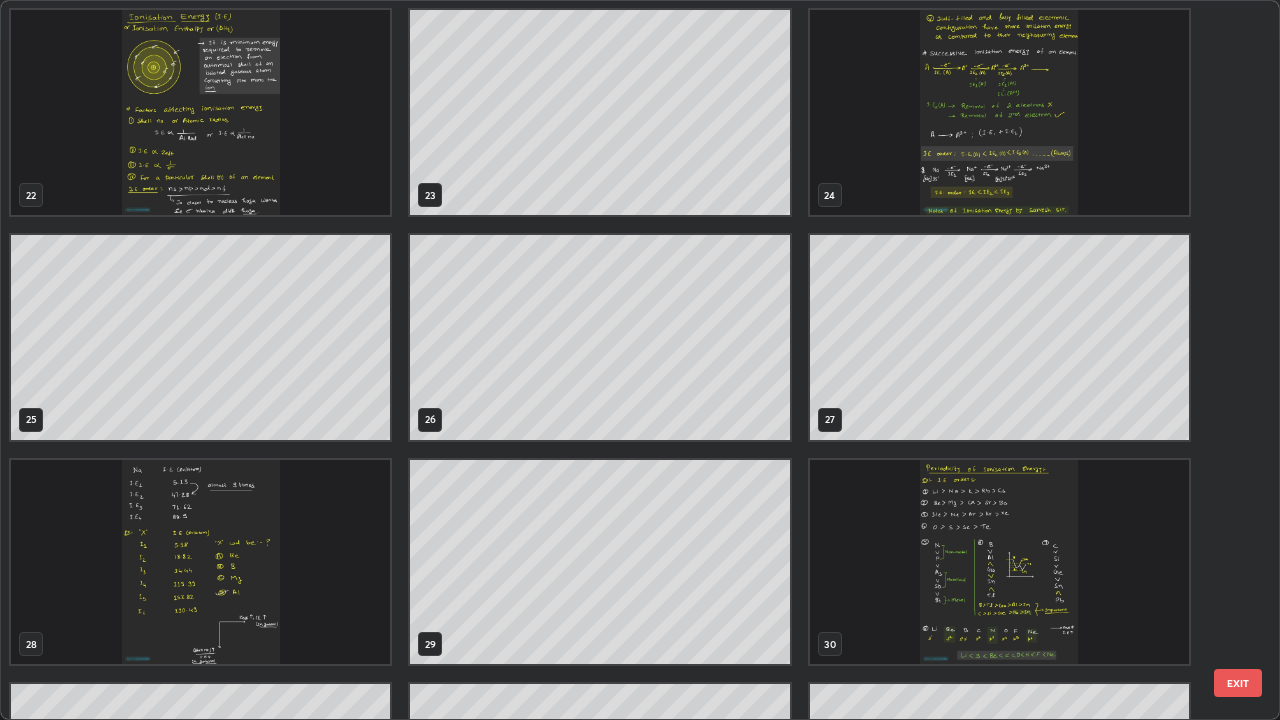 click at bounding box center (999, 112) 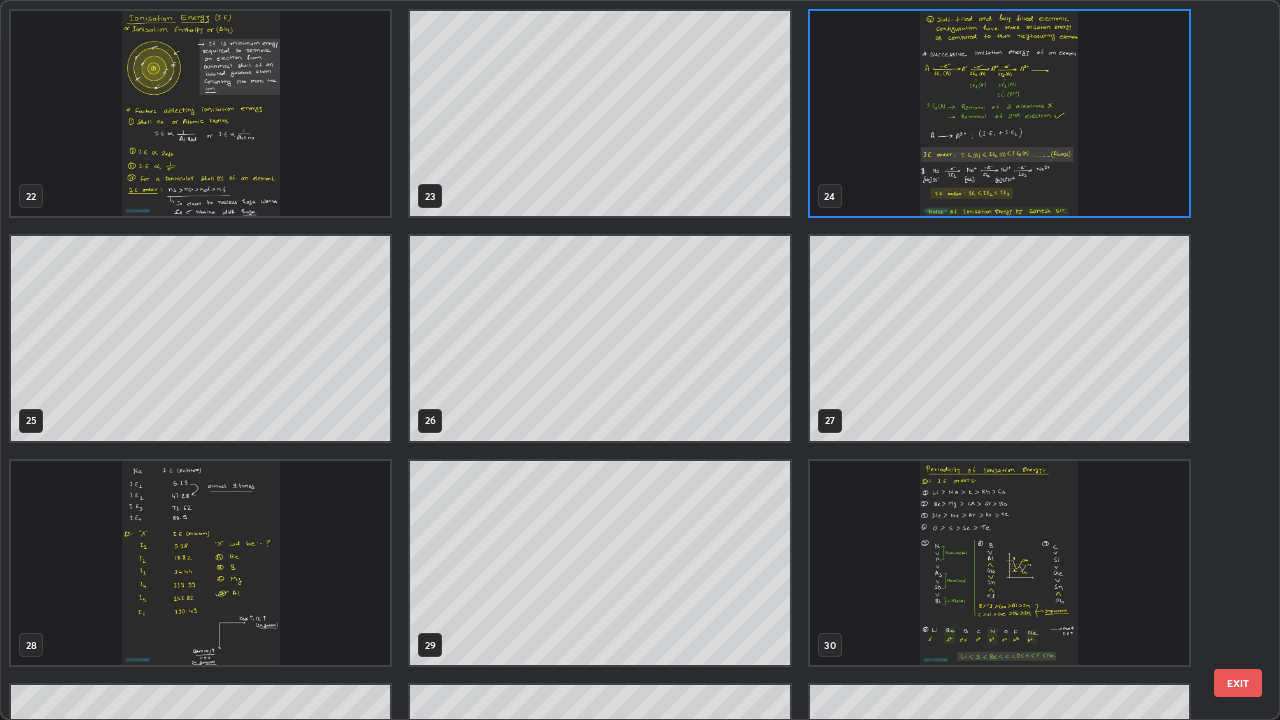 click at bounding box center [999, 113] 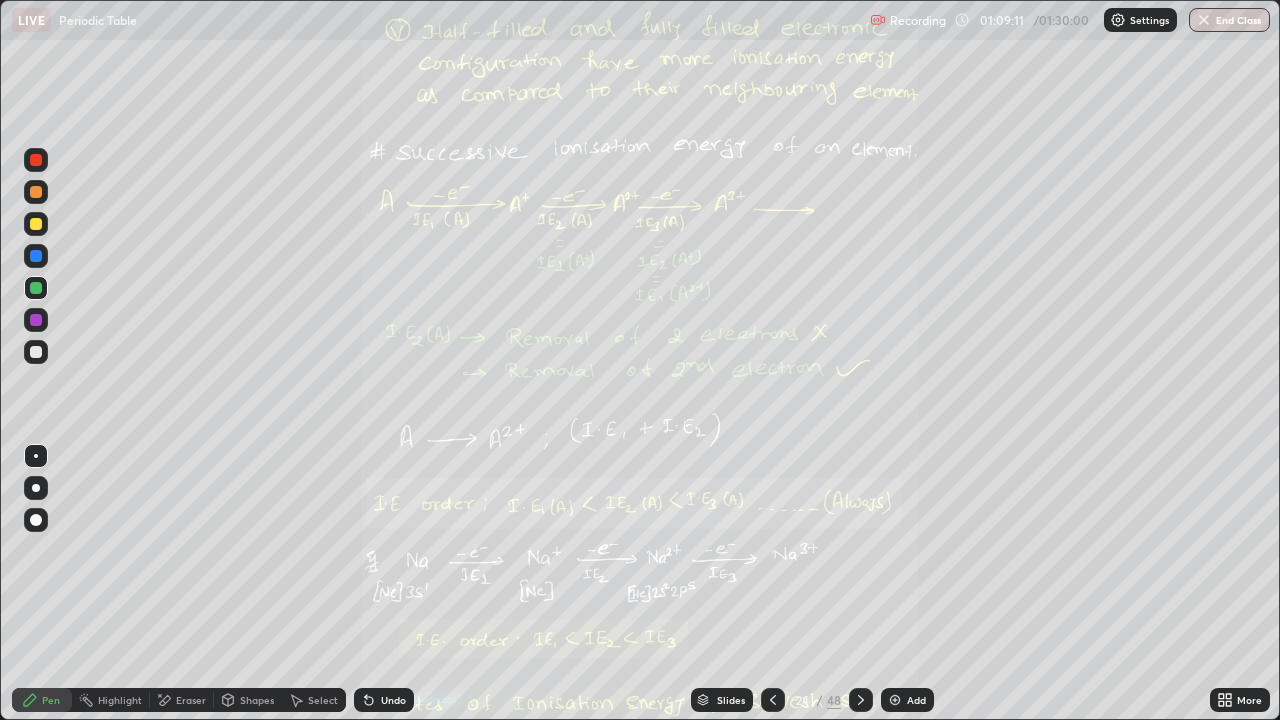click on "Slides" at bounding box center (722, 700) 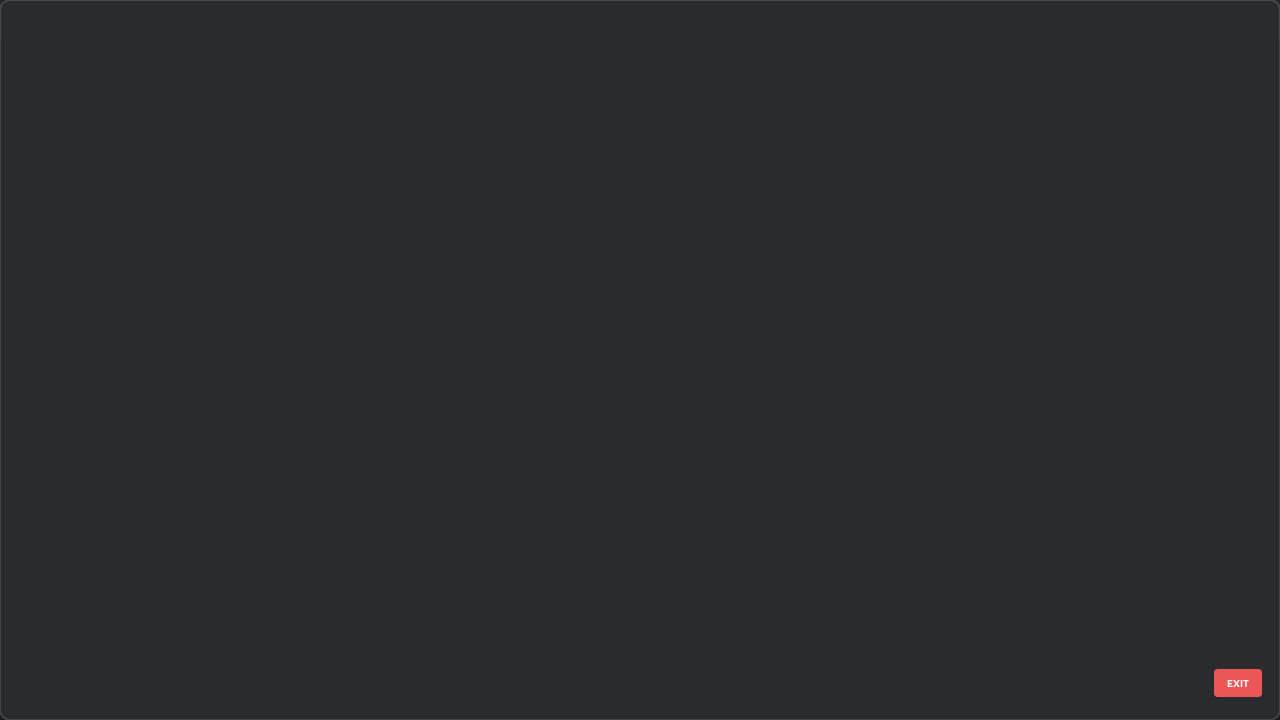 scroll, scrollTop: 1079, scrollLeft: 0, axis: vertical 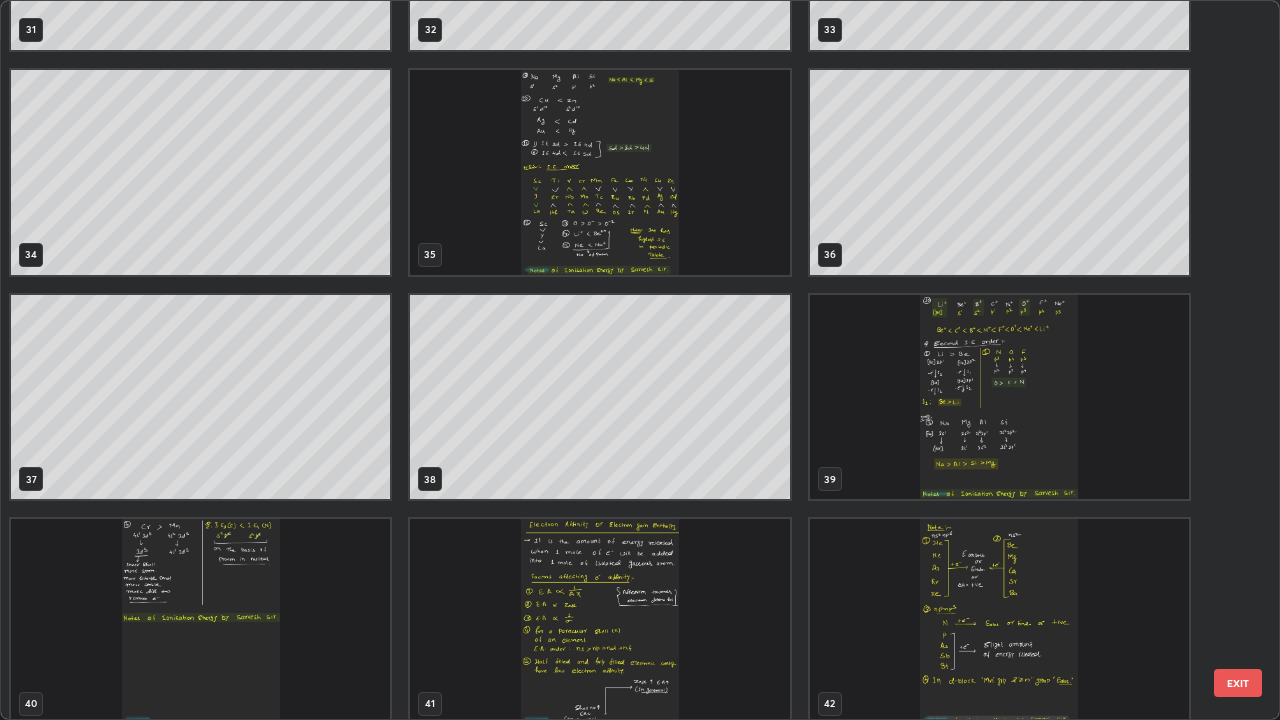 click at bounding box center (599, 172) 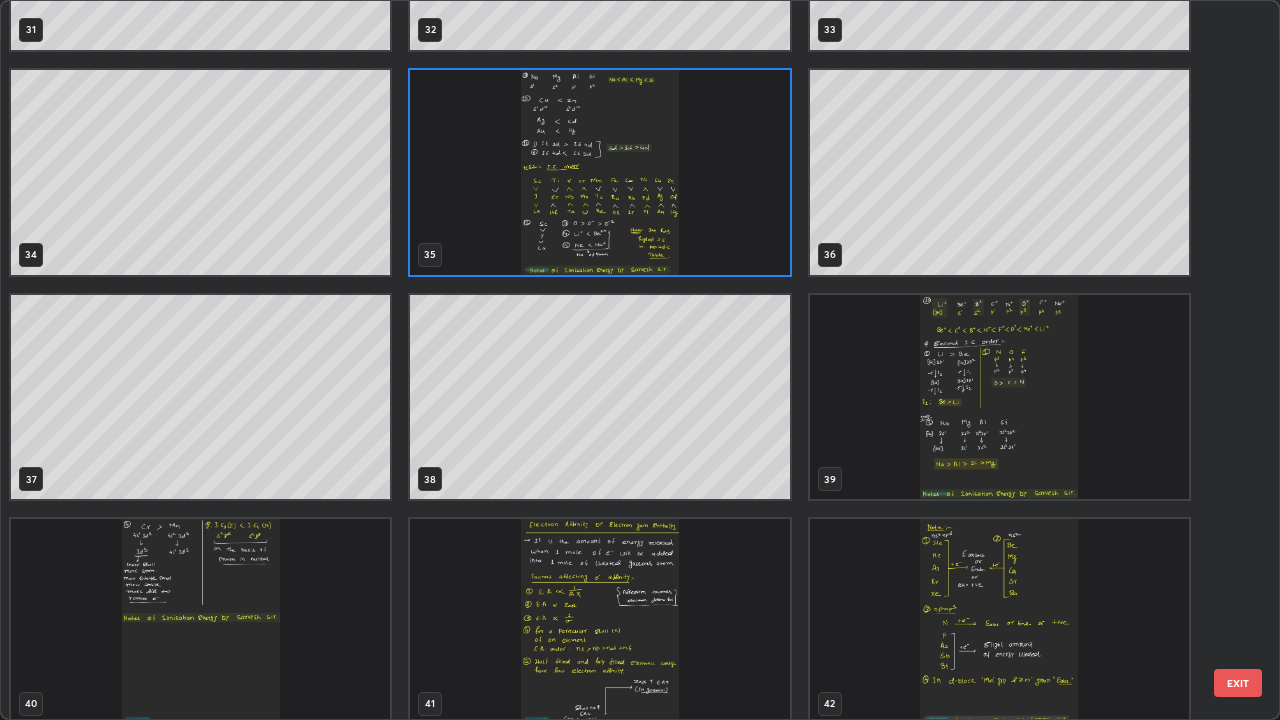 click at bounding box center (599, 172) 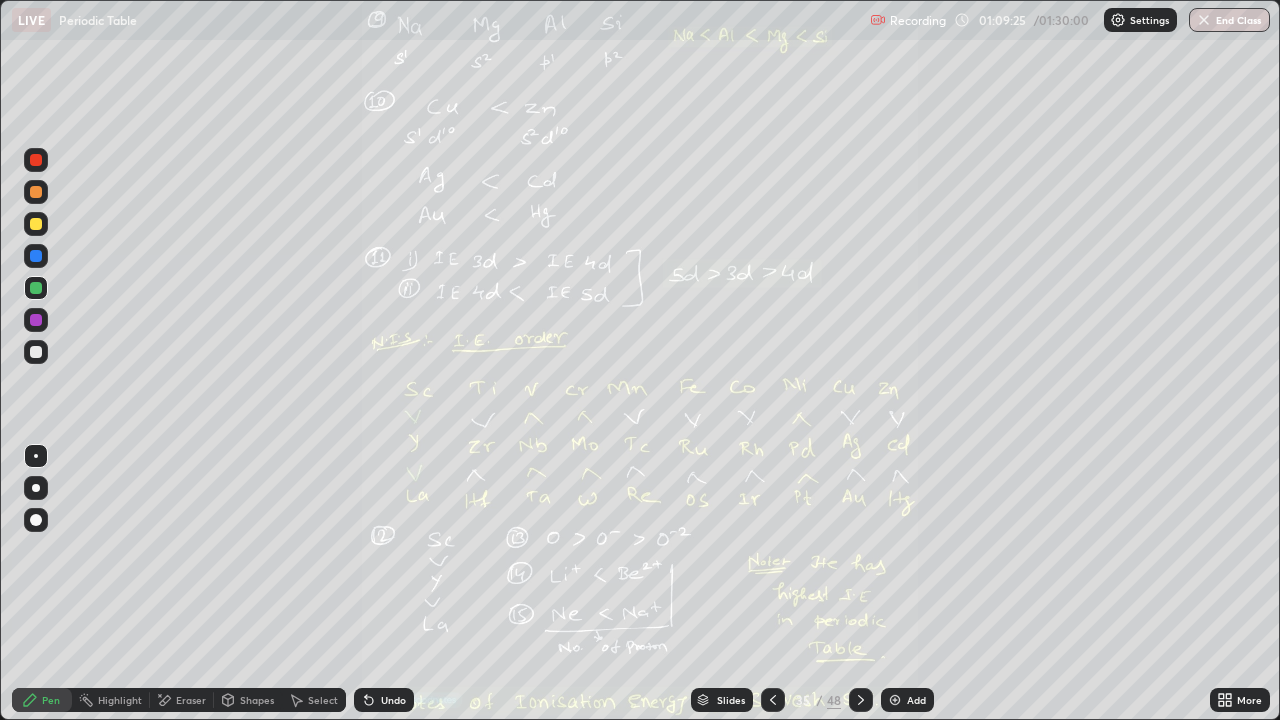 click at bounding box center (895, 700) 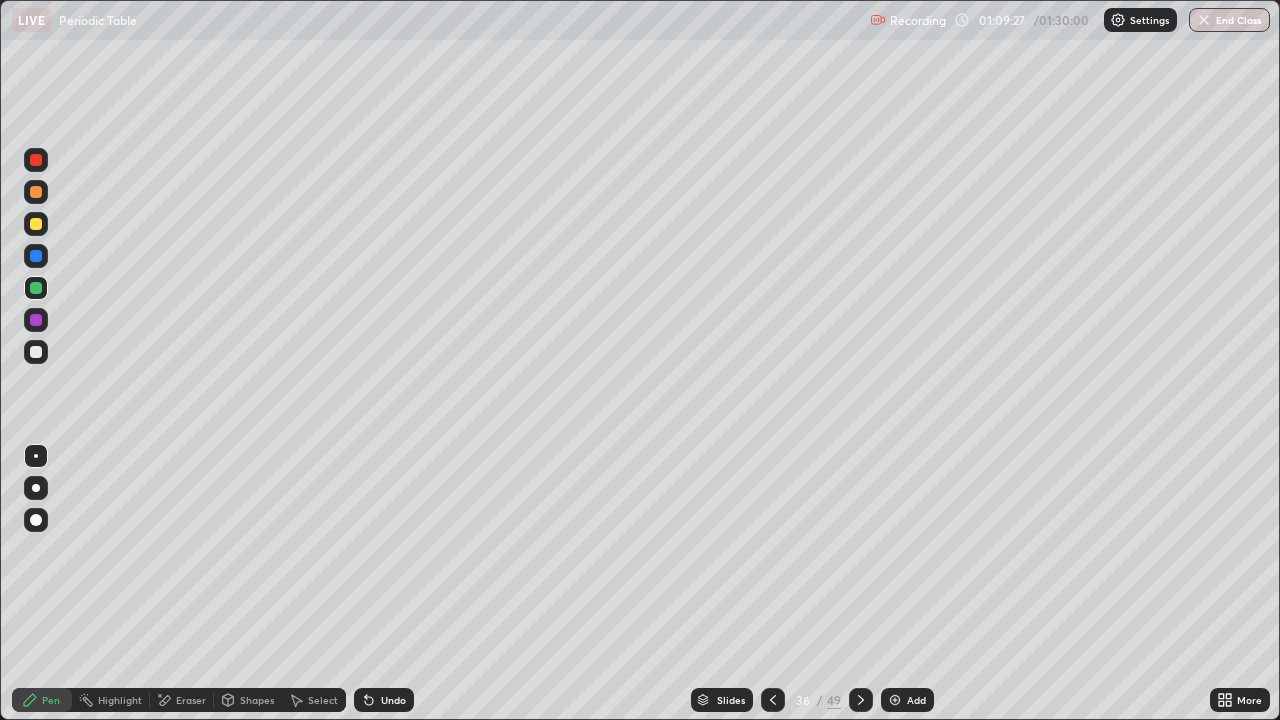 click at bounding box center (36, 224) 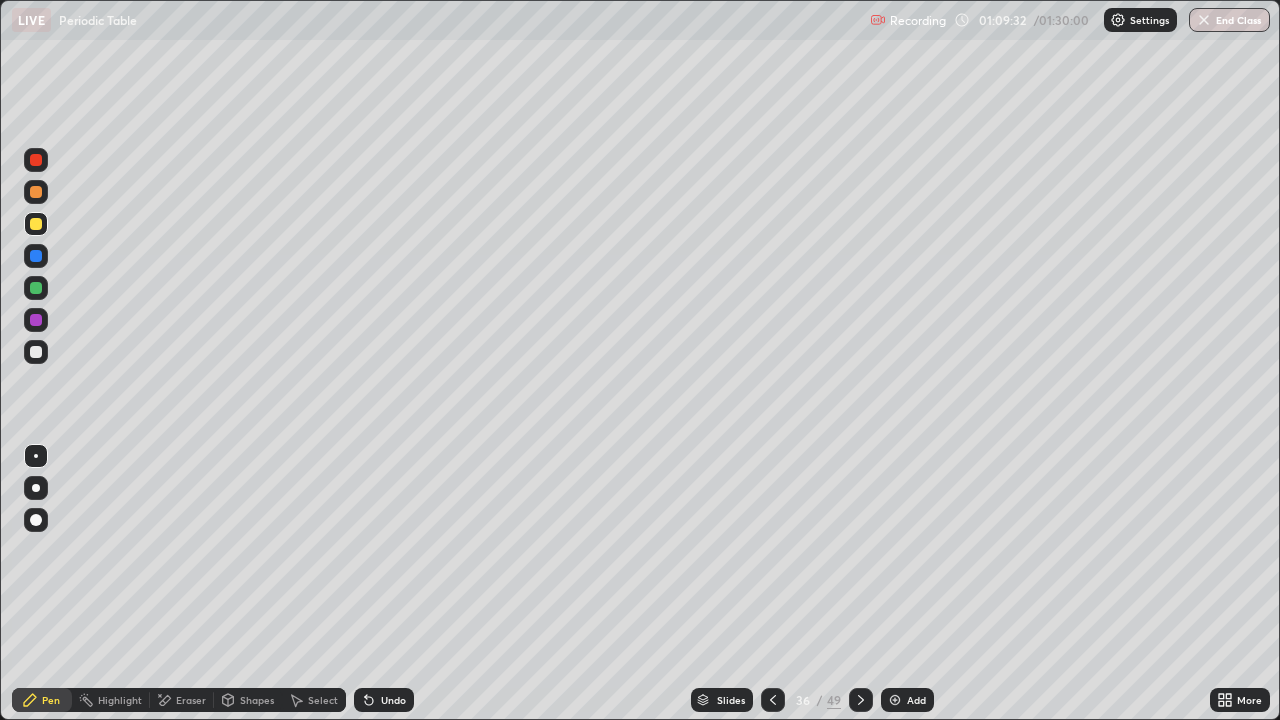 click at bounding box center [36, 352] 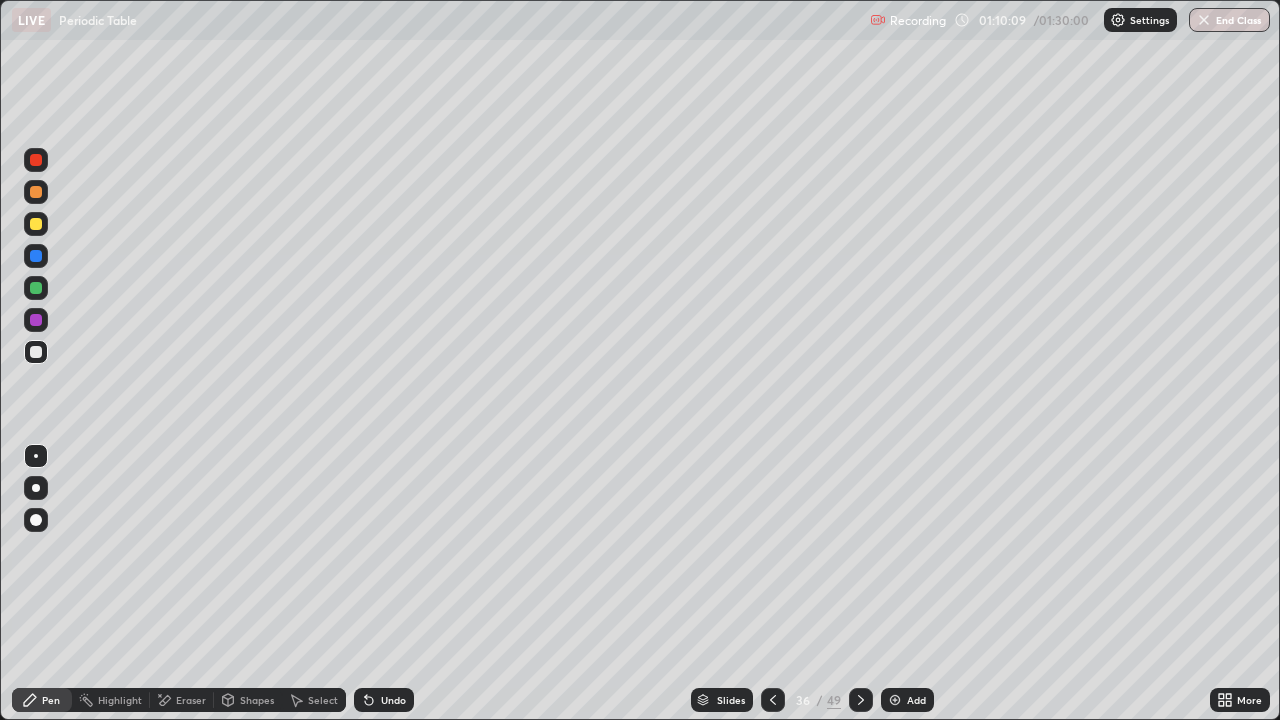 click 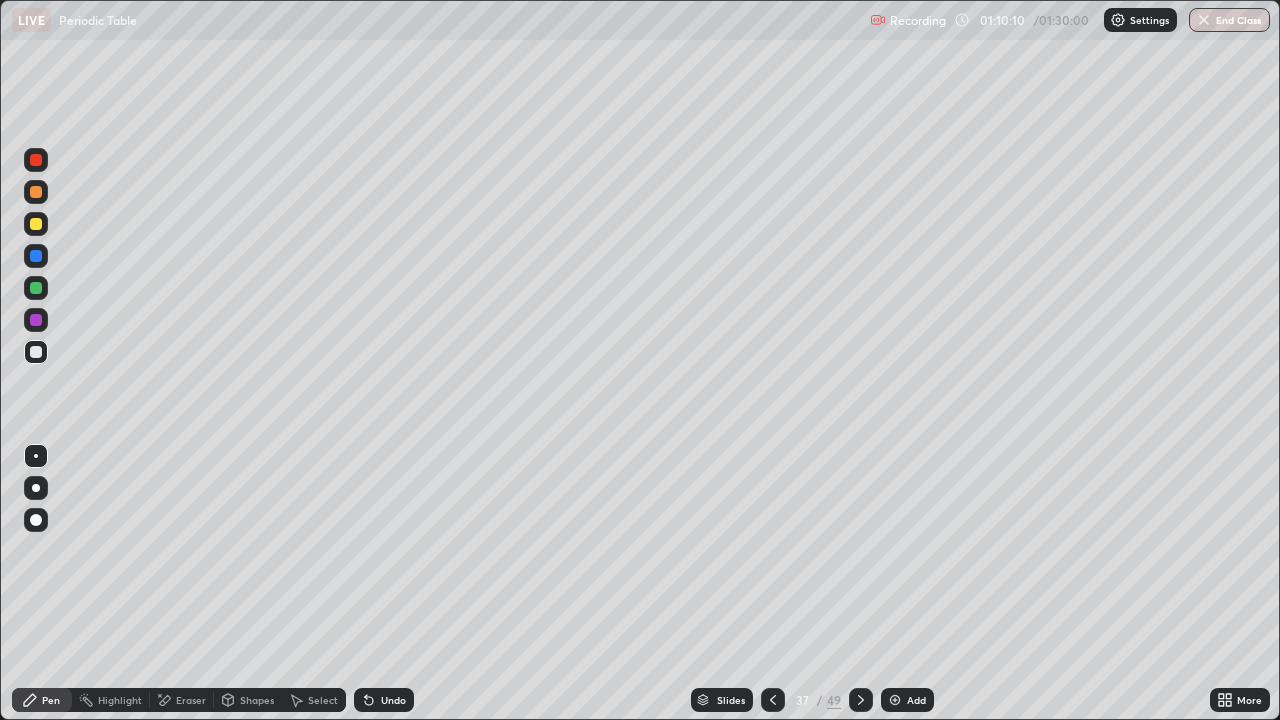 click 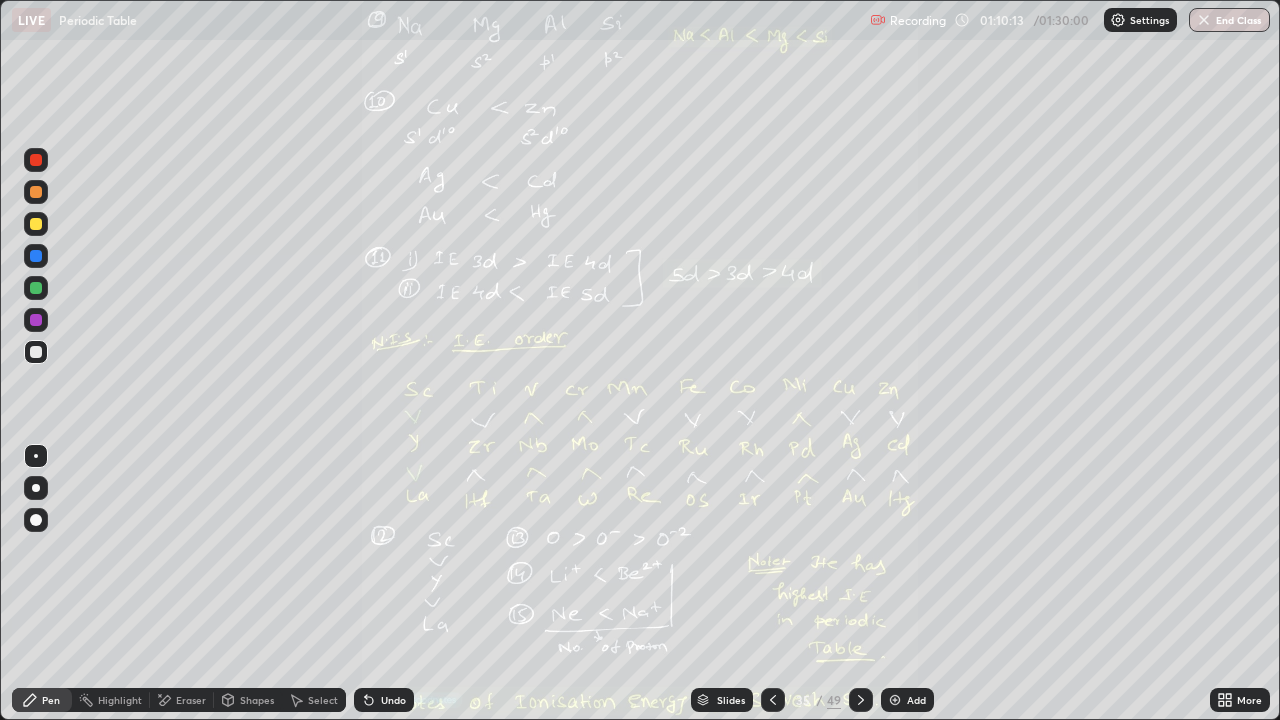 click 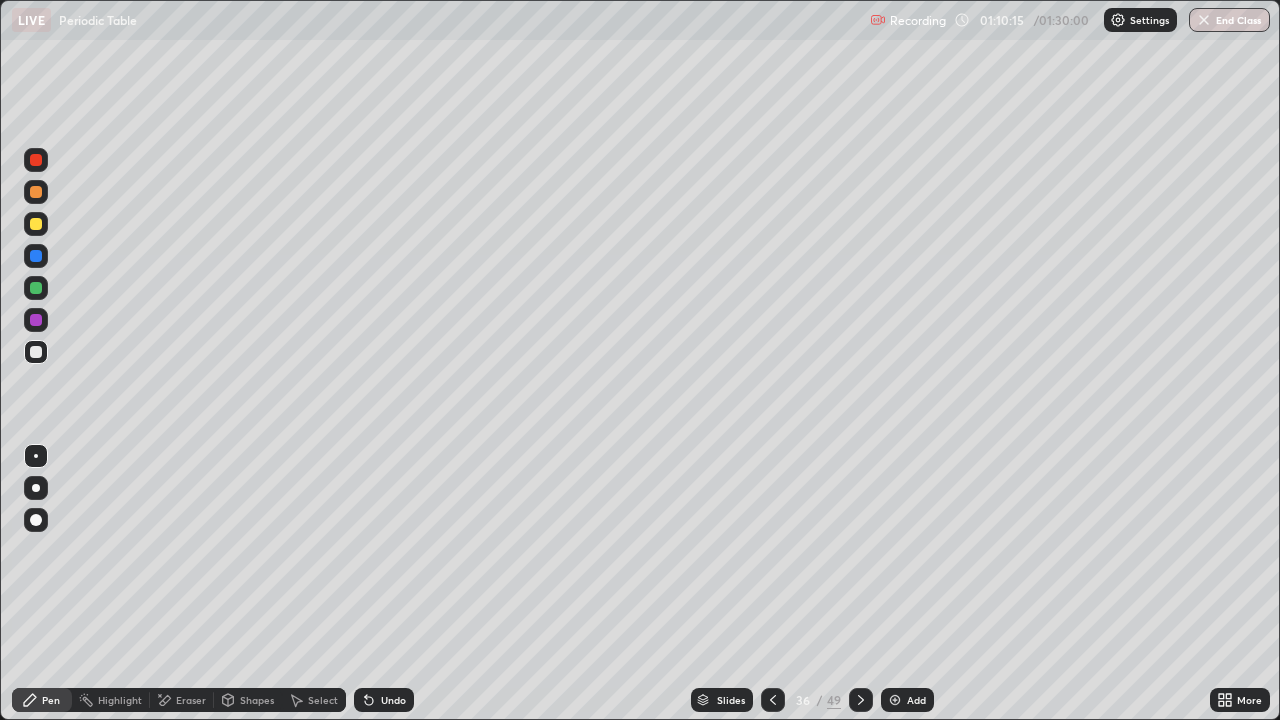 click at bounding box center [36, 224] 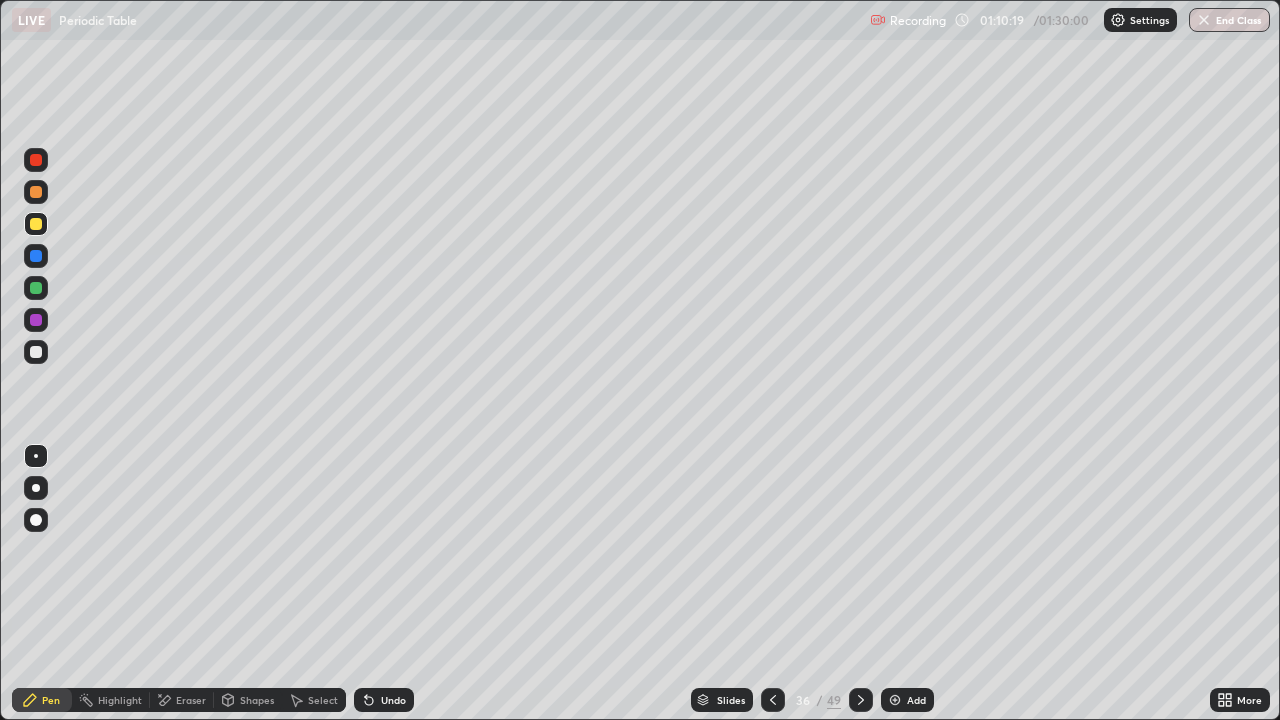 click at bounding box center [36, 352] 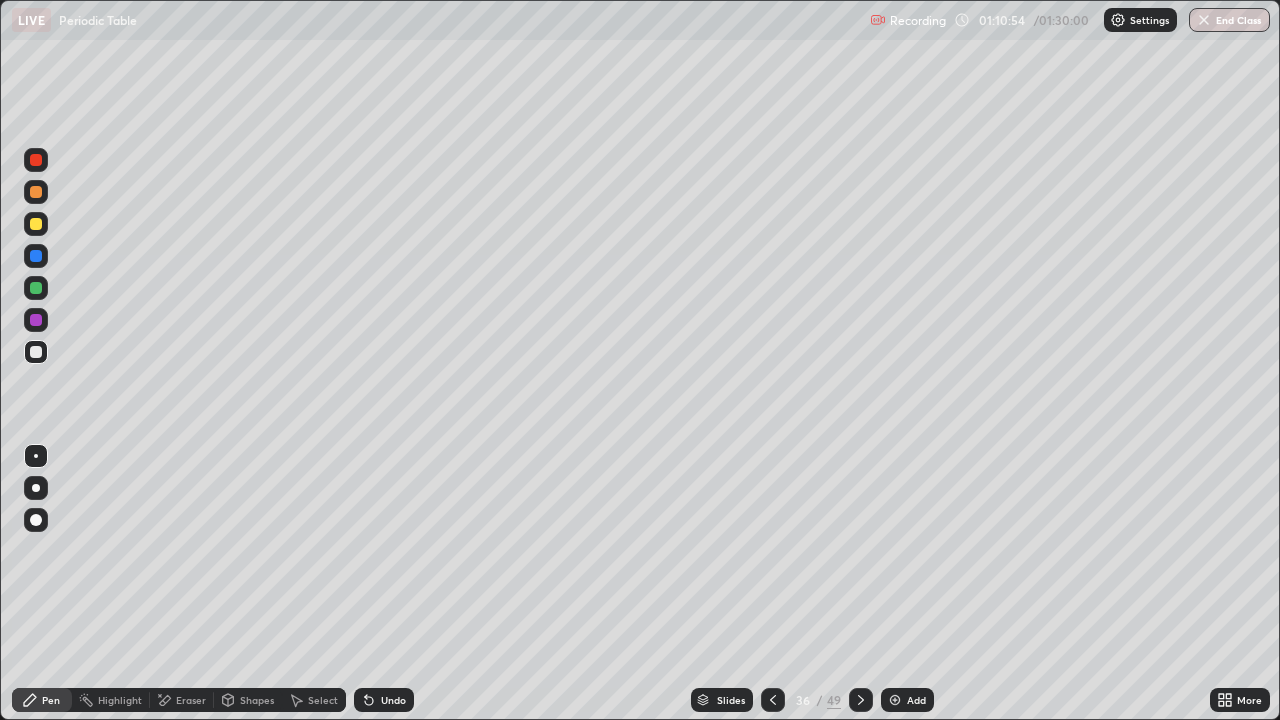 click at bounding box center (861, 700) 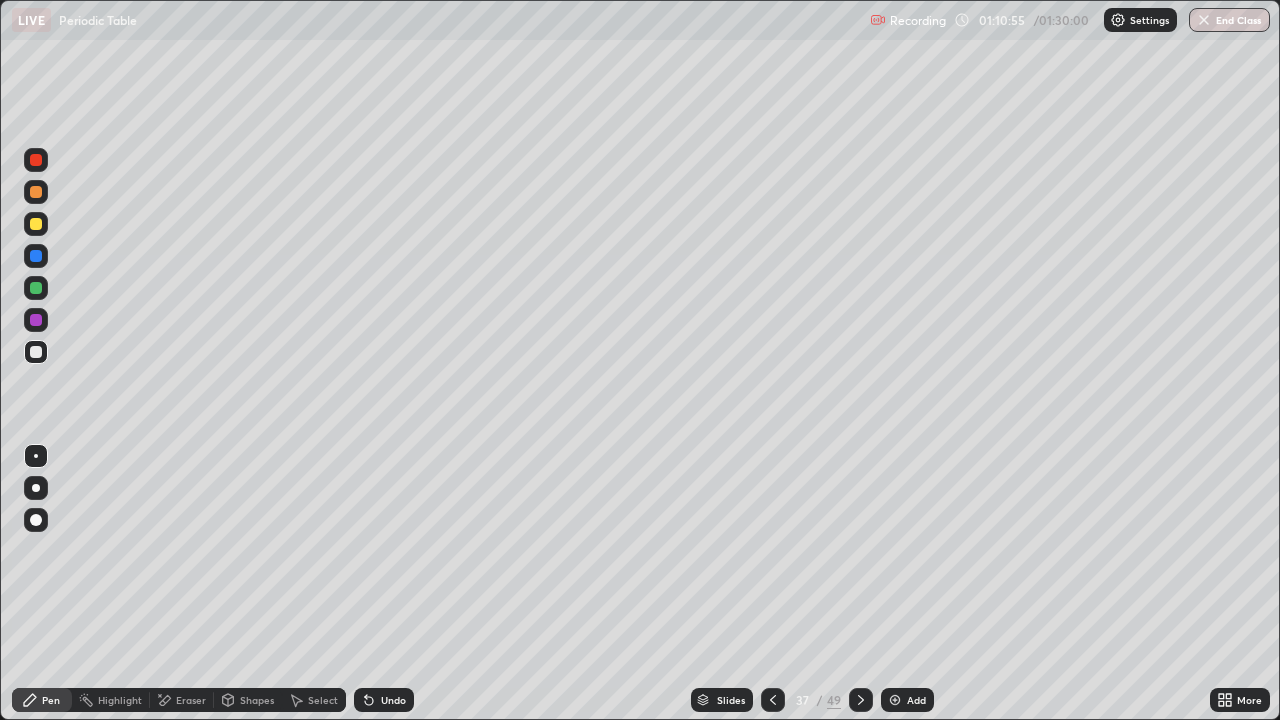 click 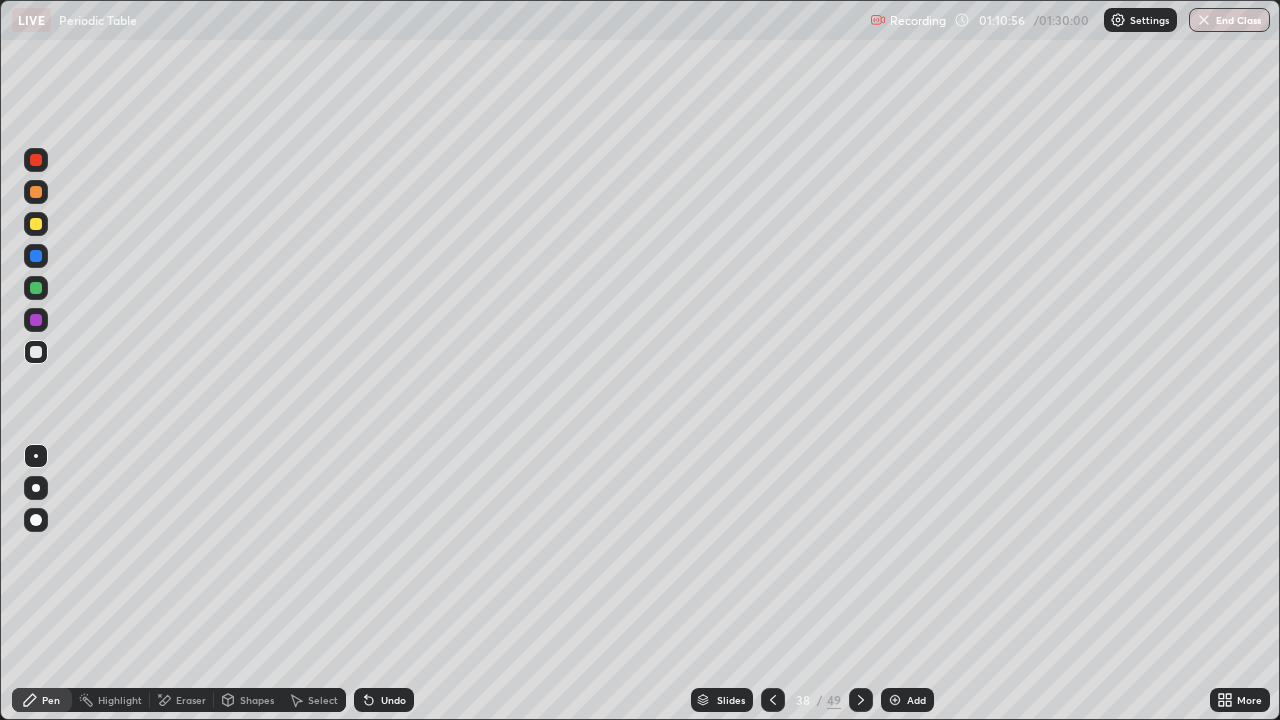 click at bounding box center (861, 700) 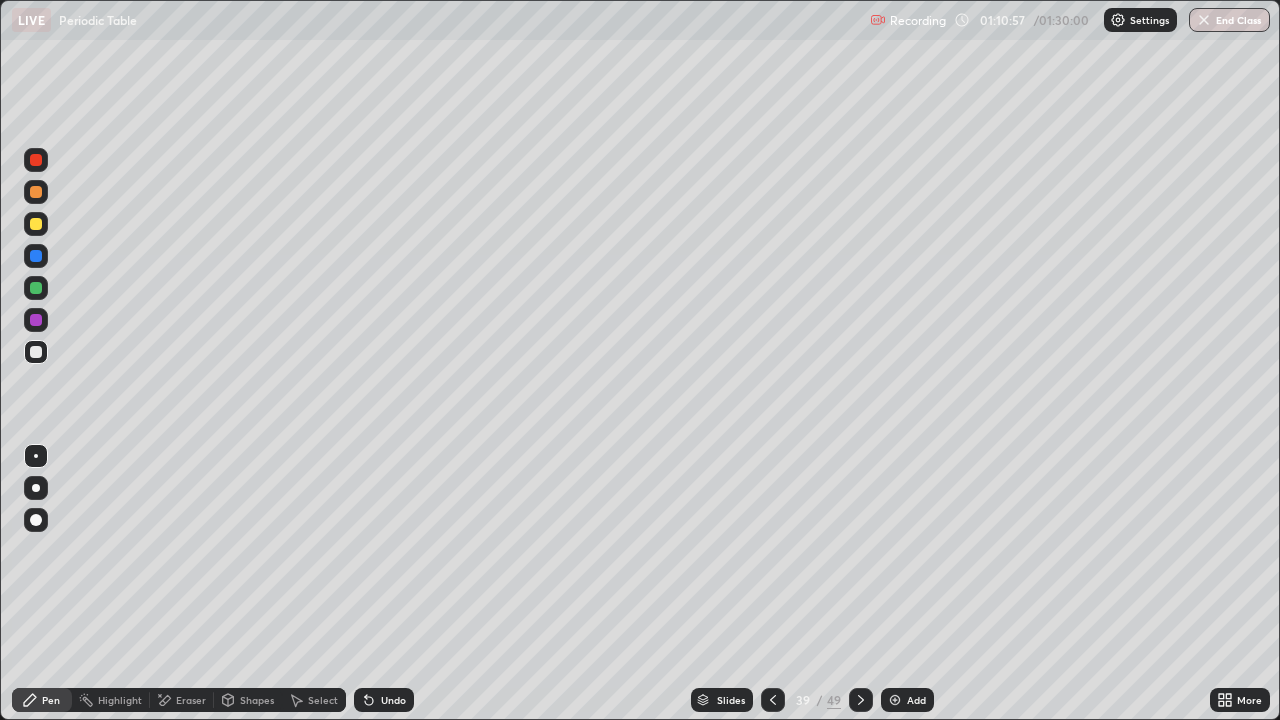 click at bounding box center (861, 700) 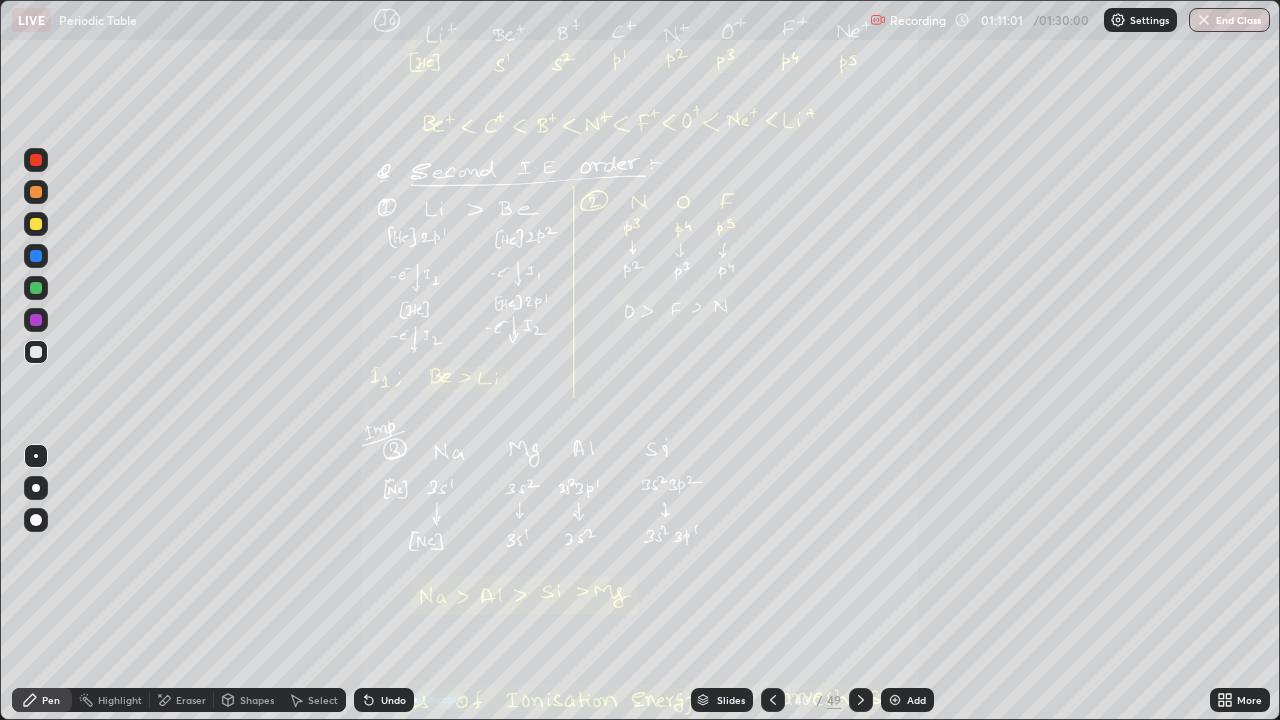 click 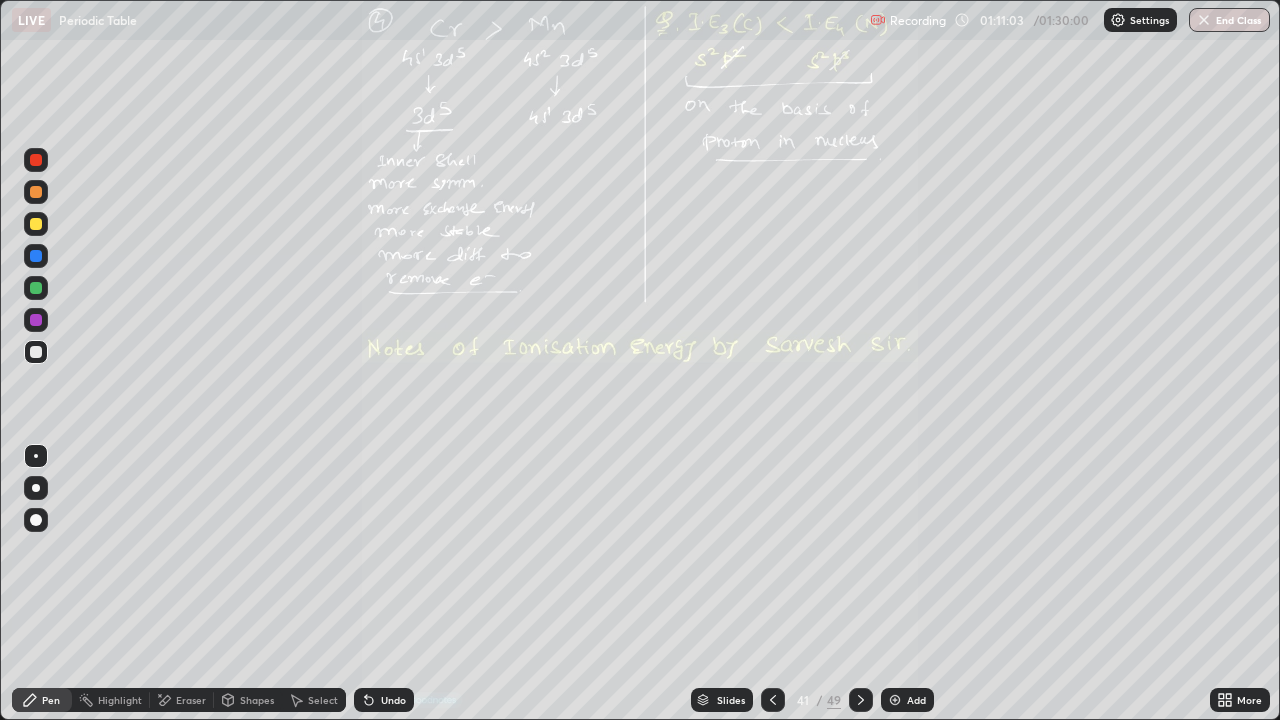 click 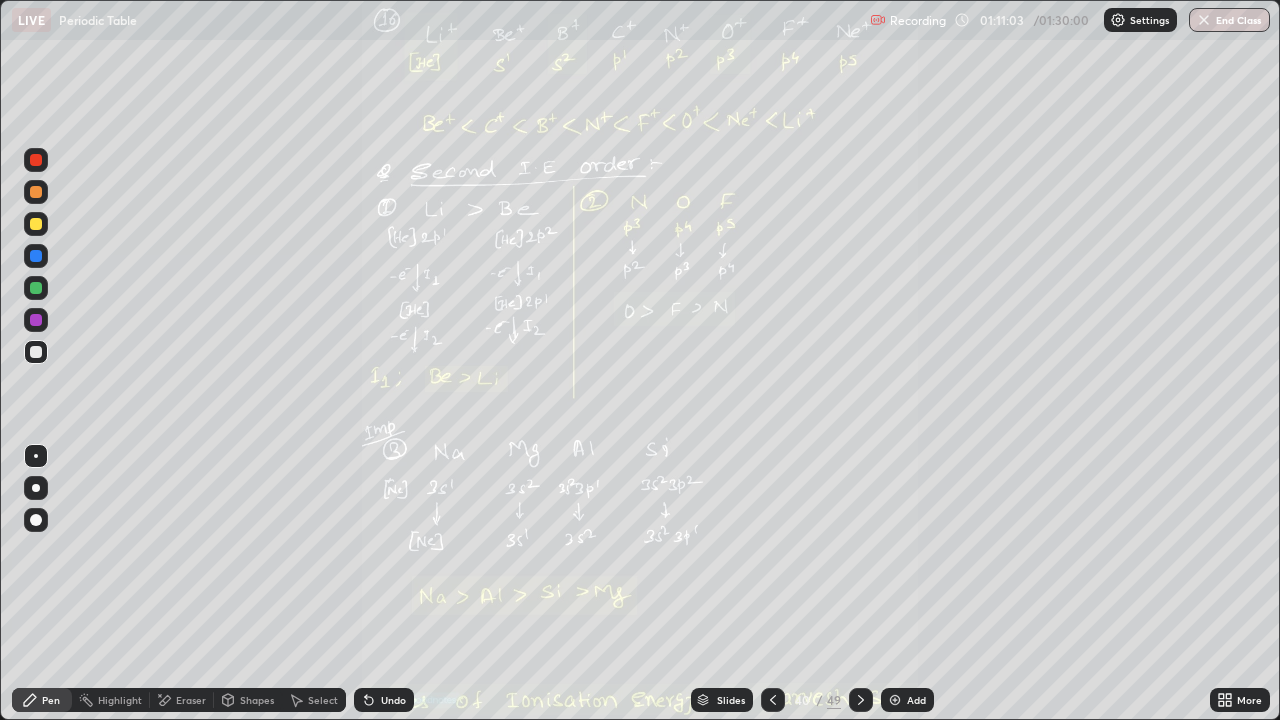 click 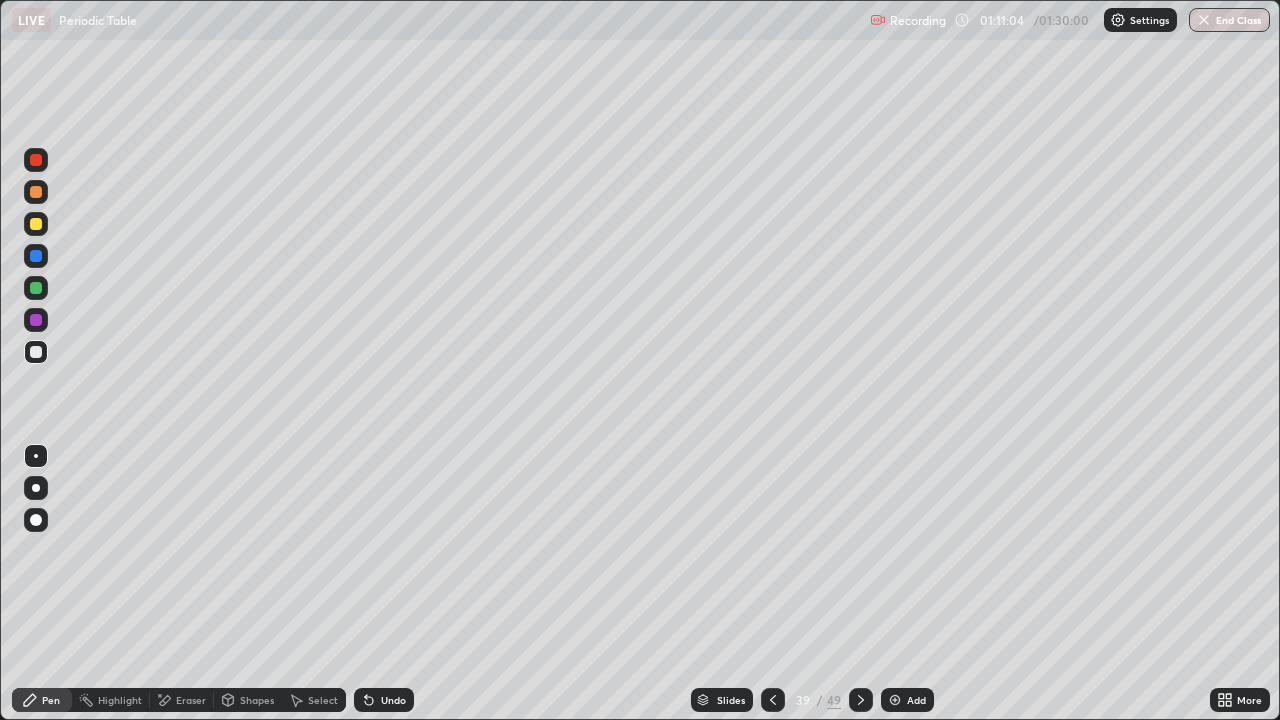 click 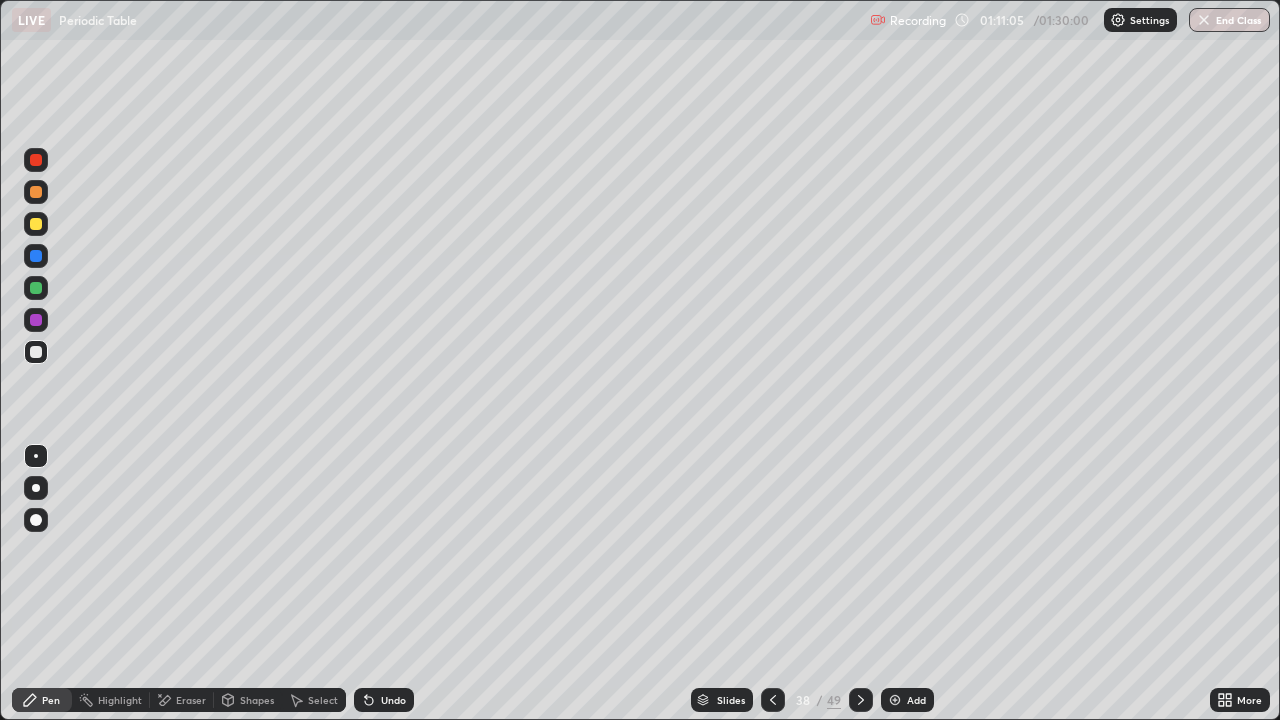 click 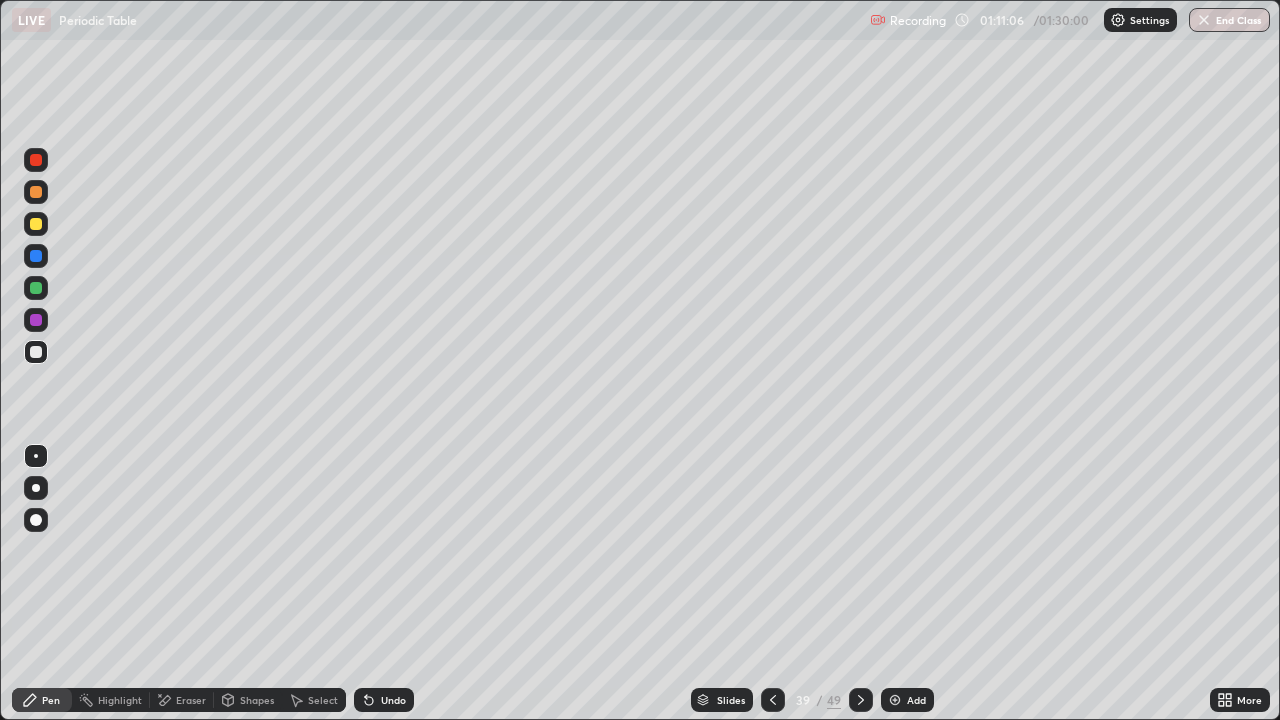 click 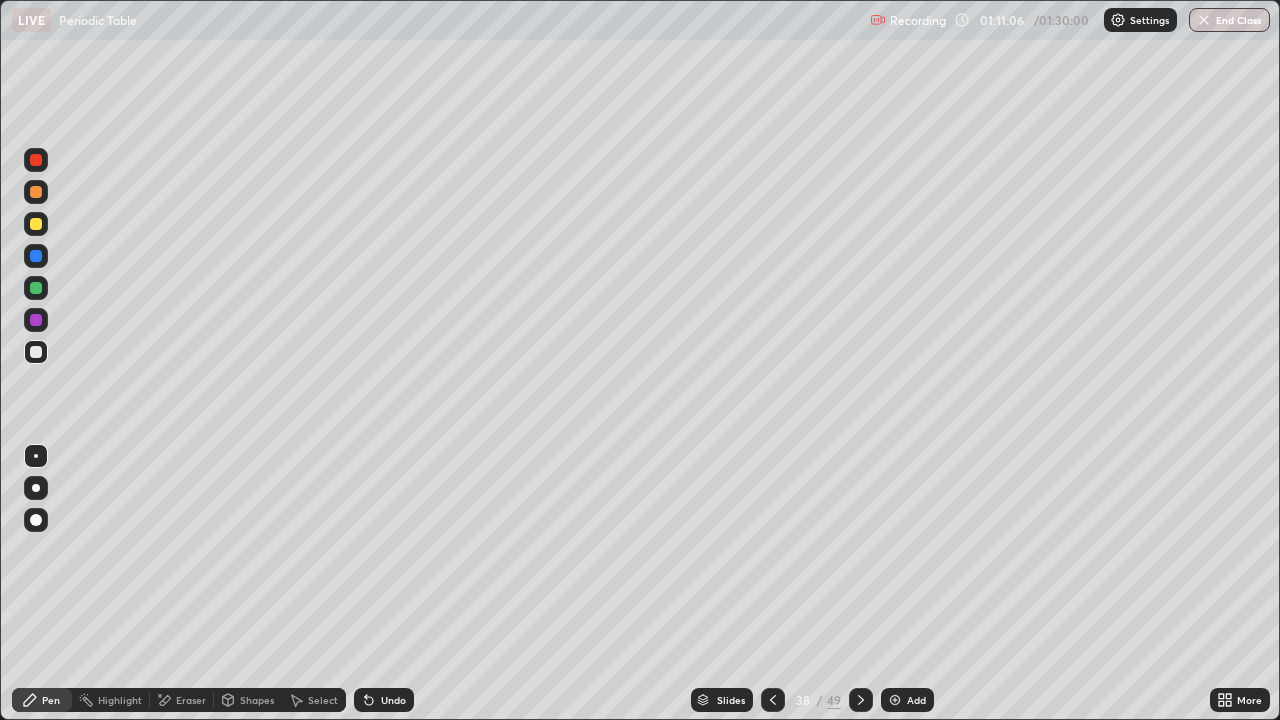 click 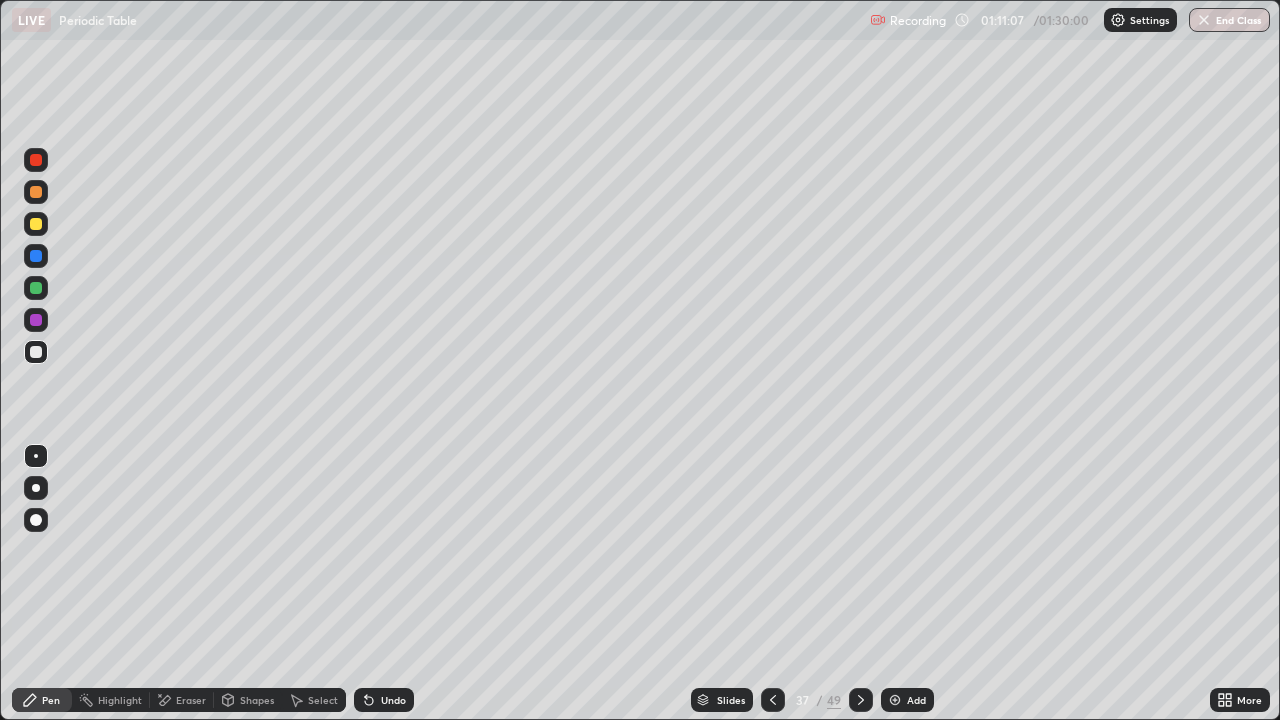 click 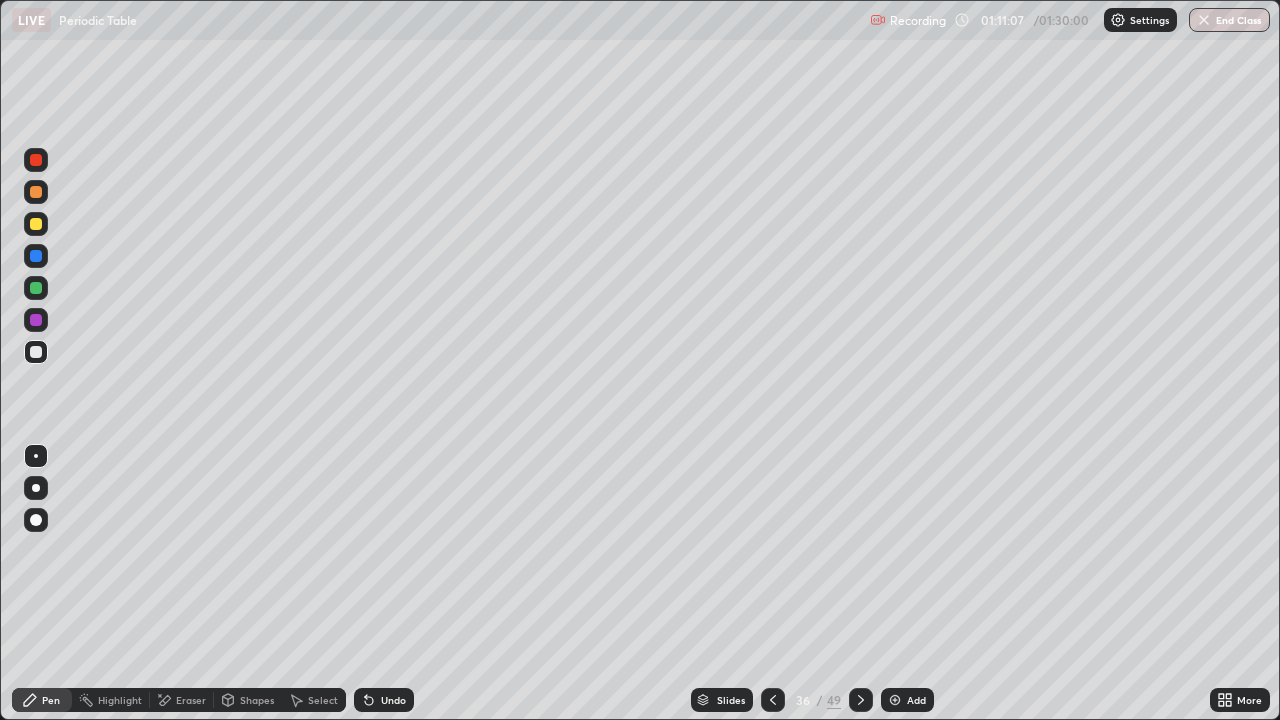 click 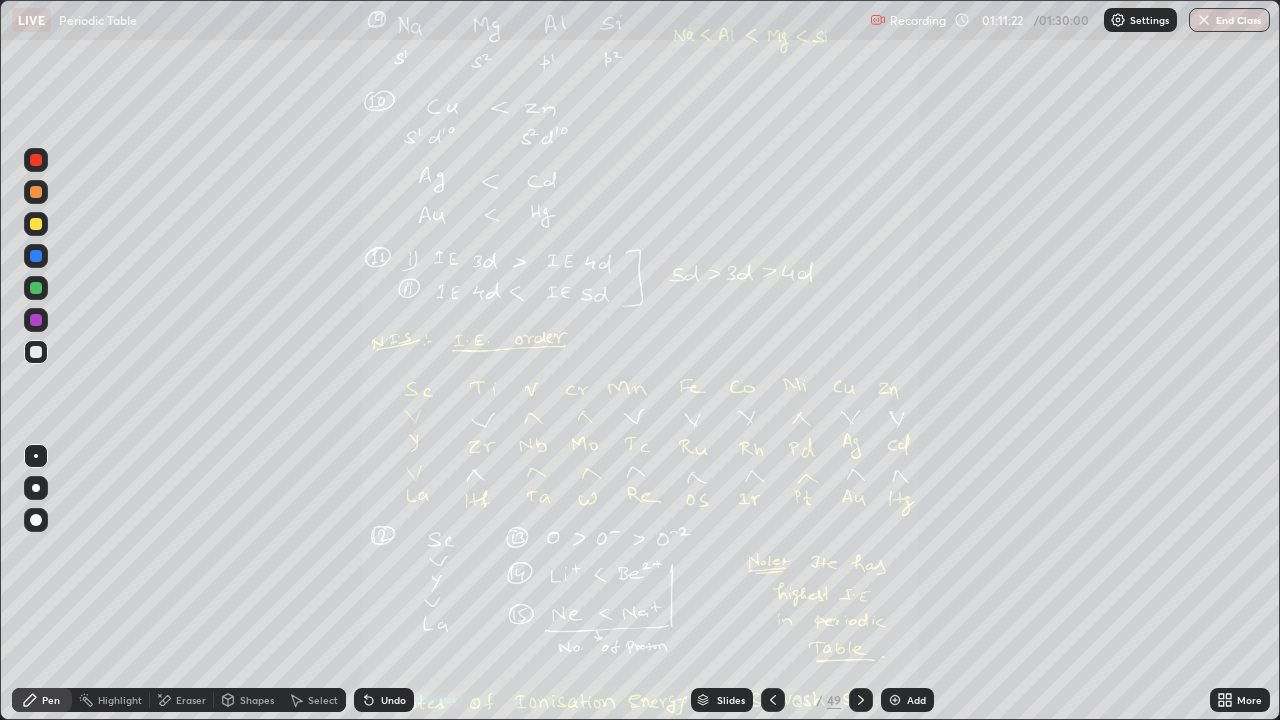 click 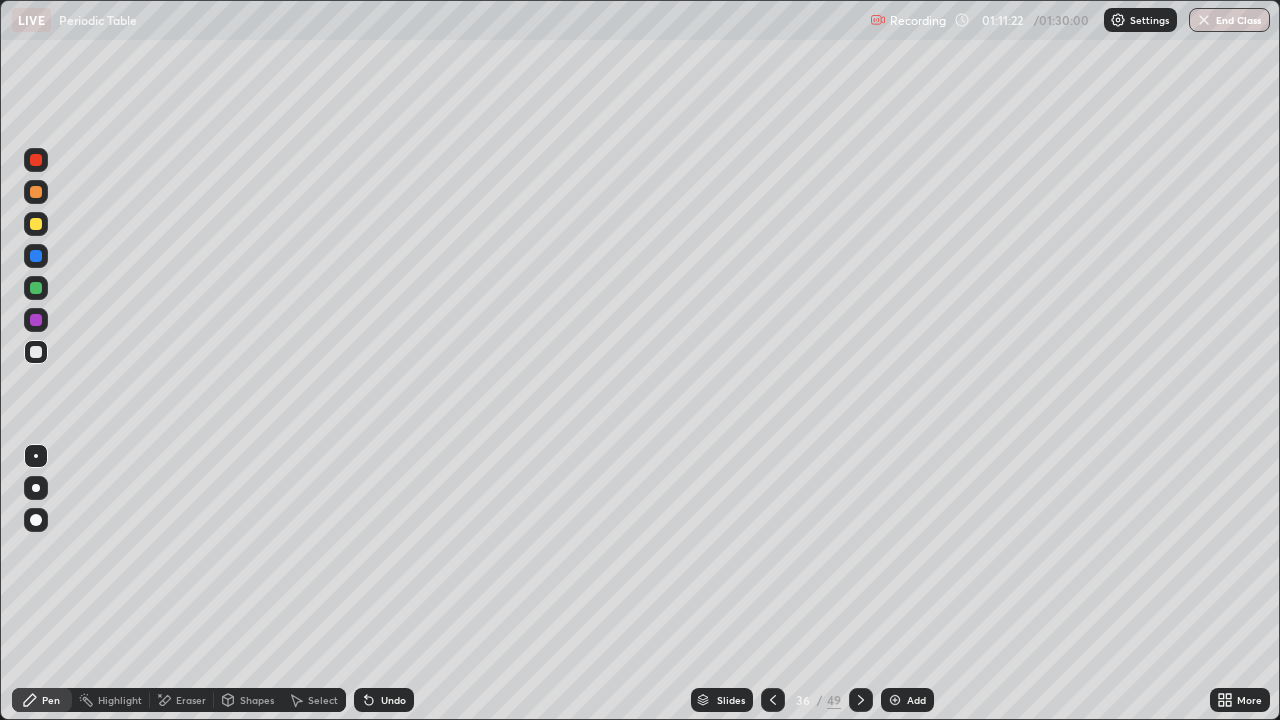 click at bounding box center (861, 700) 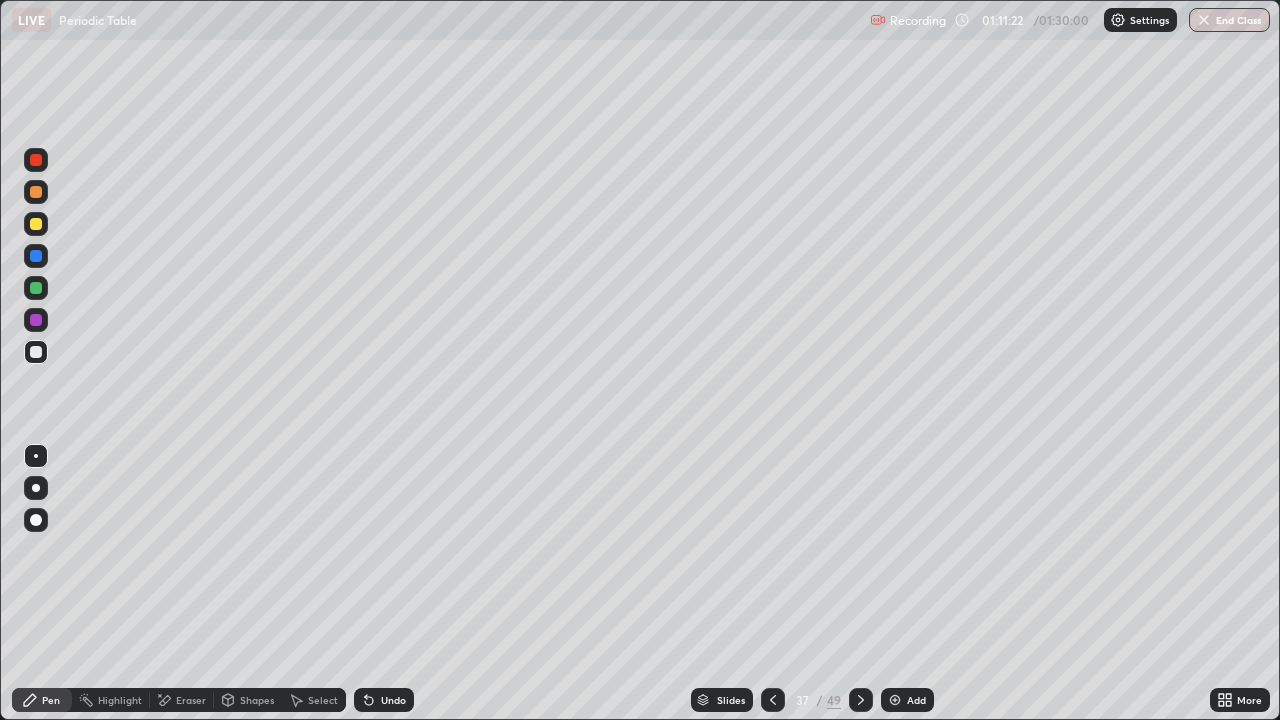 click 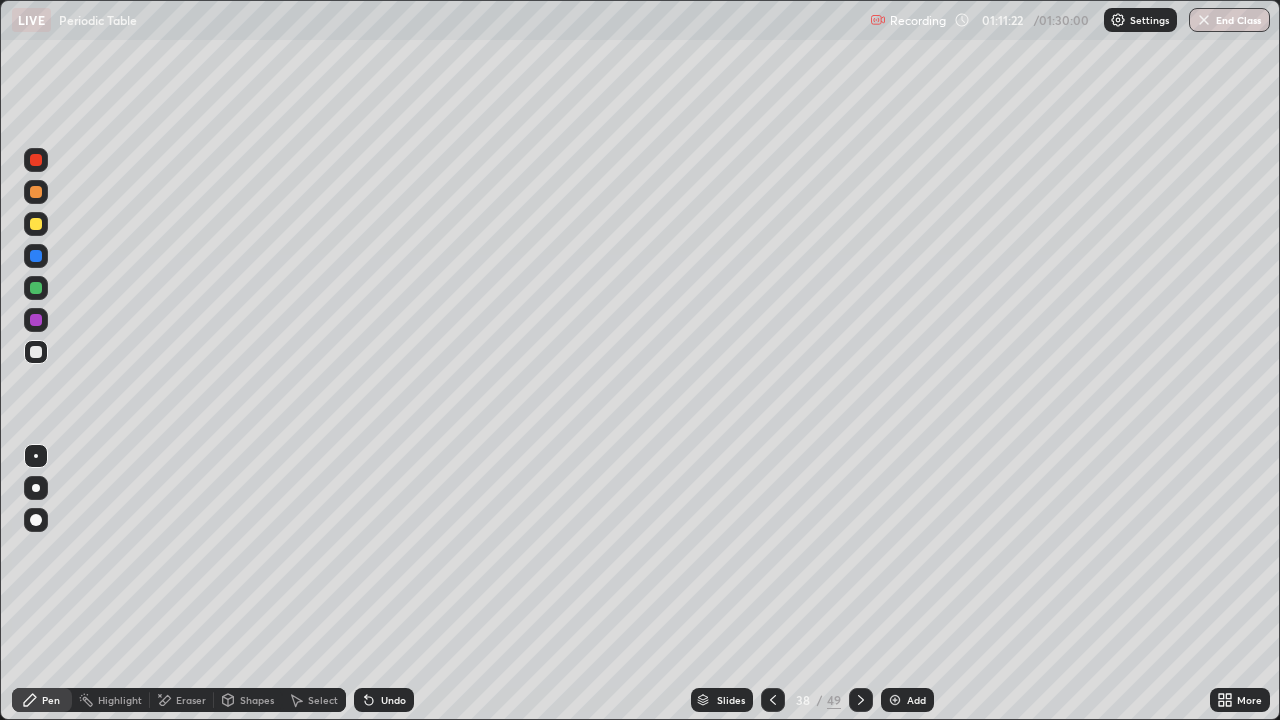click 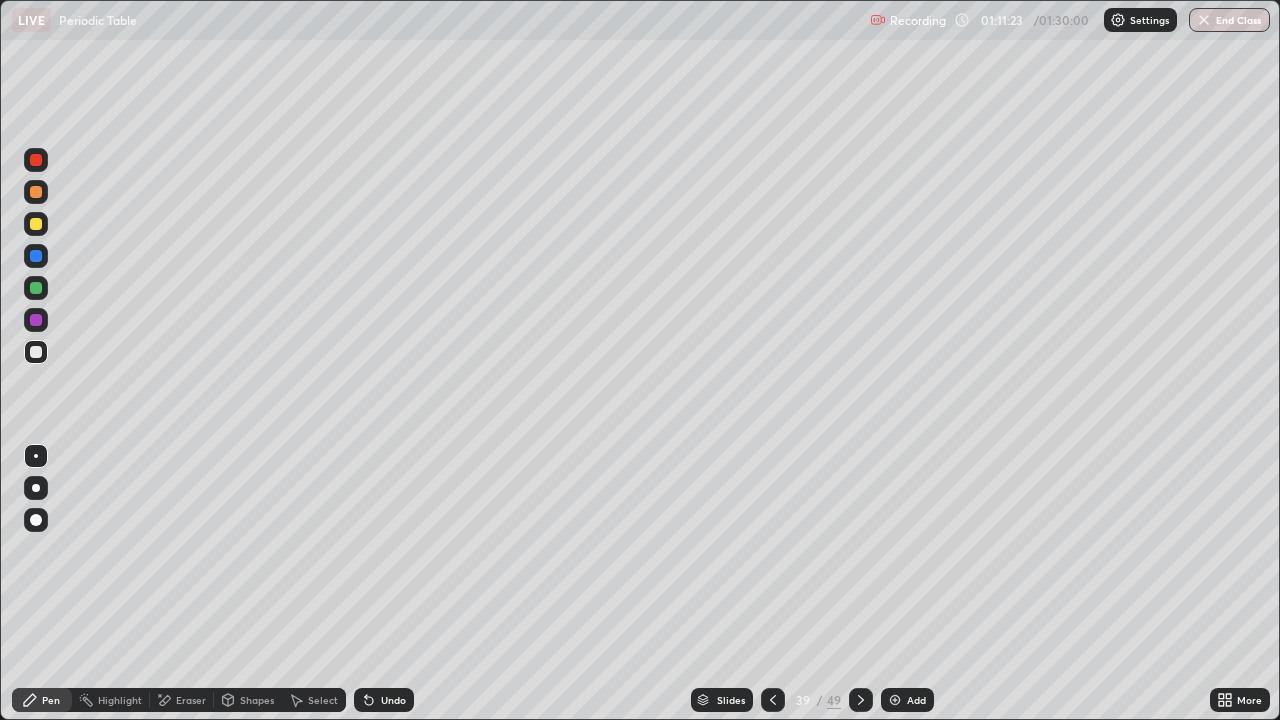 click 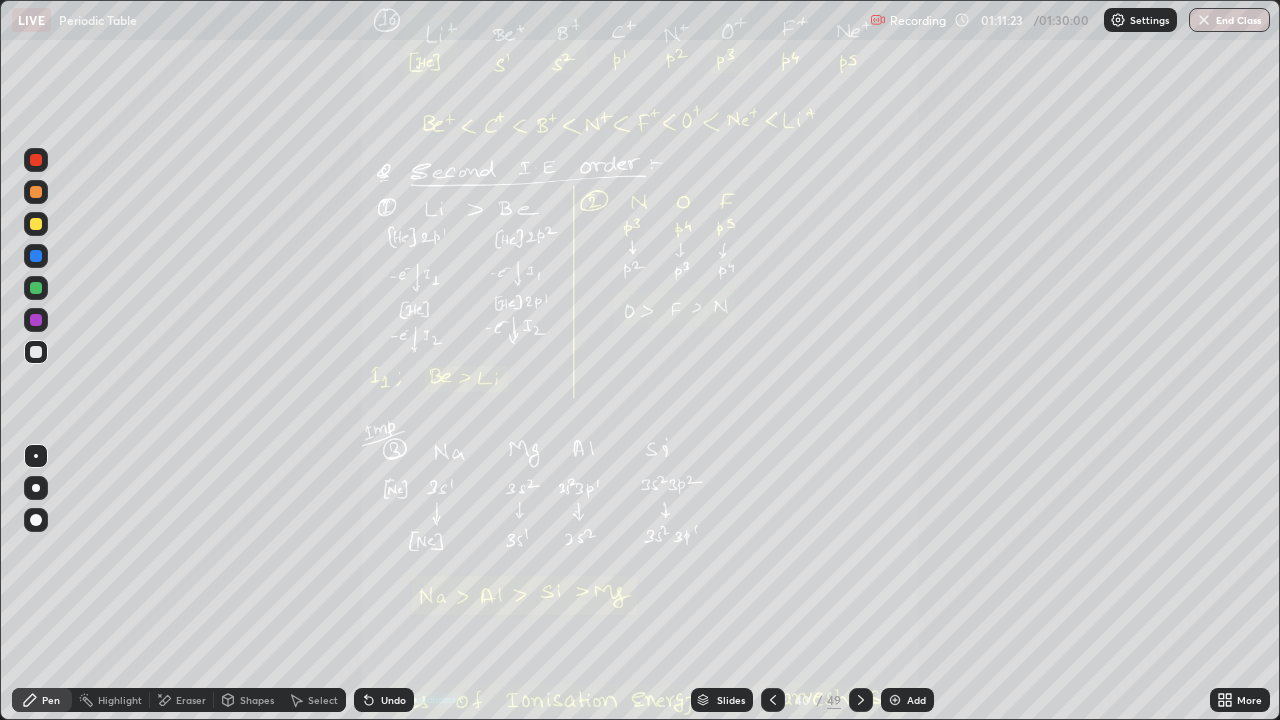 click 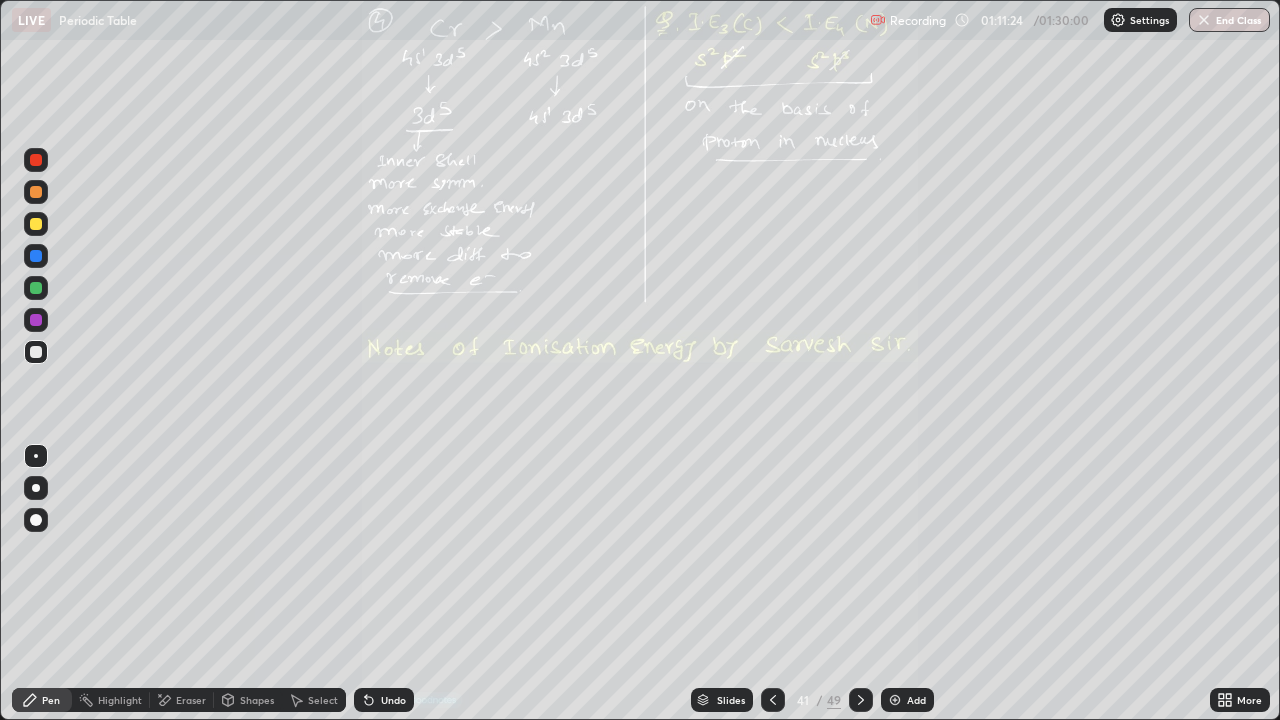 click at bounding box center (773, 700) 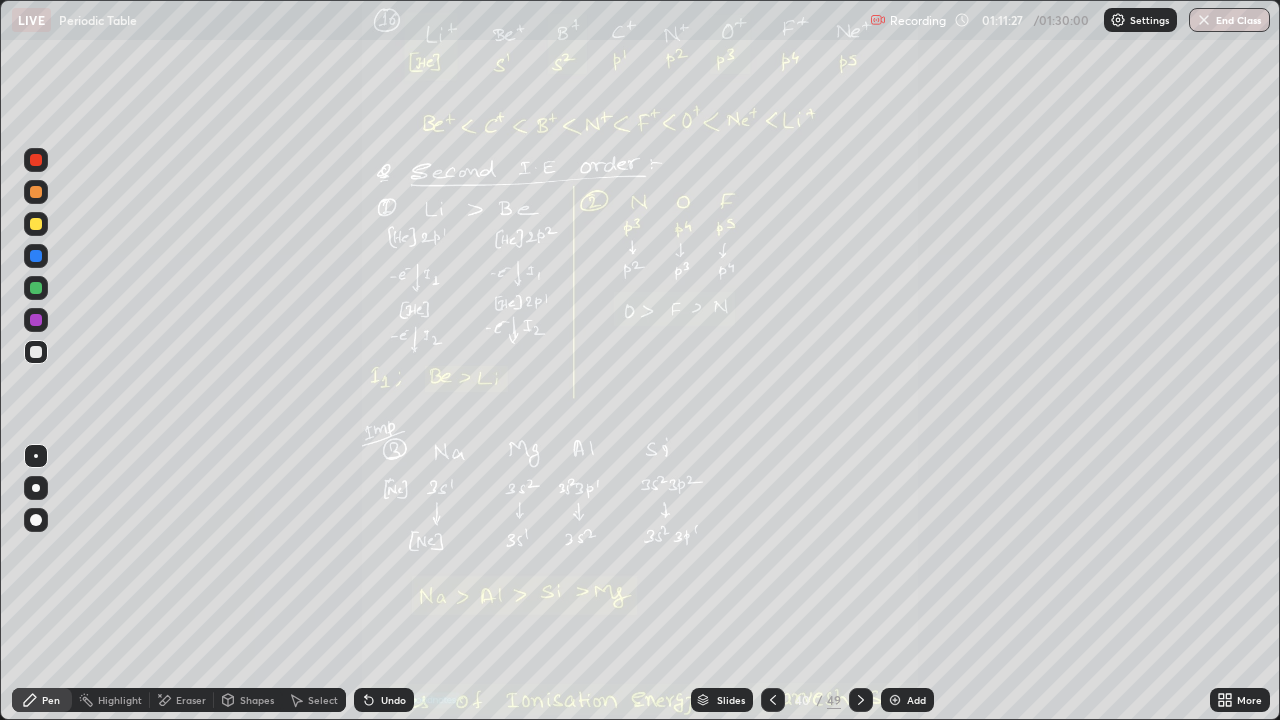 click on "Add" at bounding box center [916, 700] 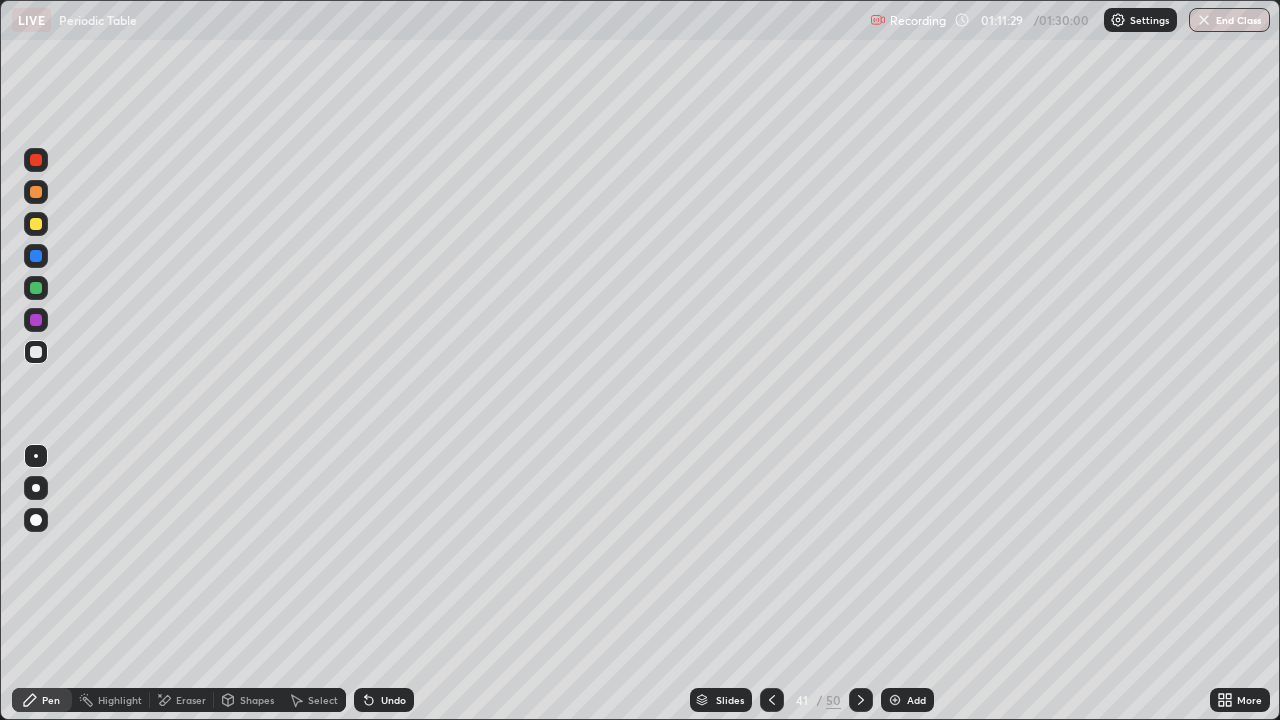click at bounding box center (36, 192) 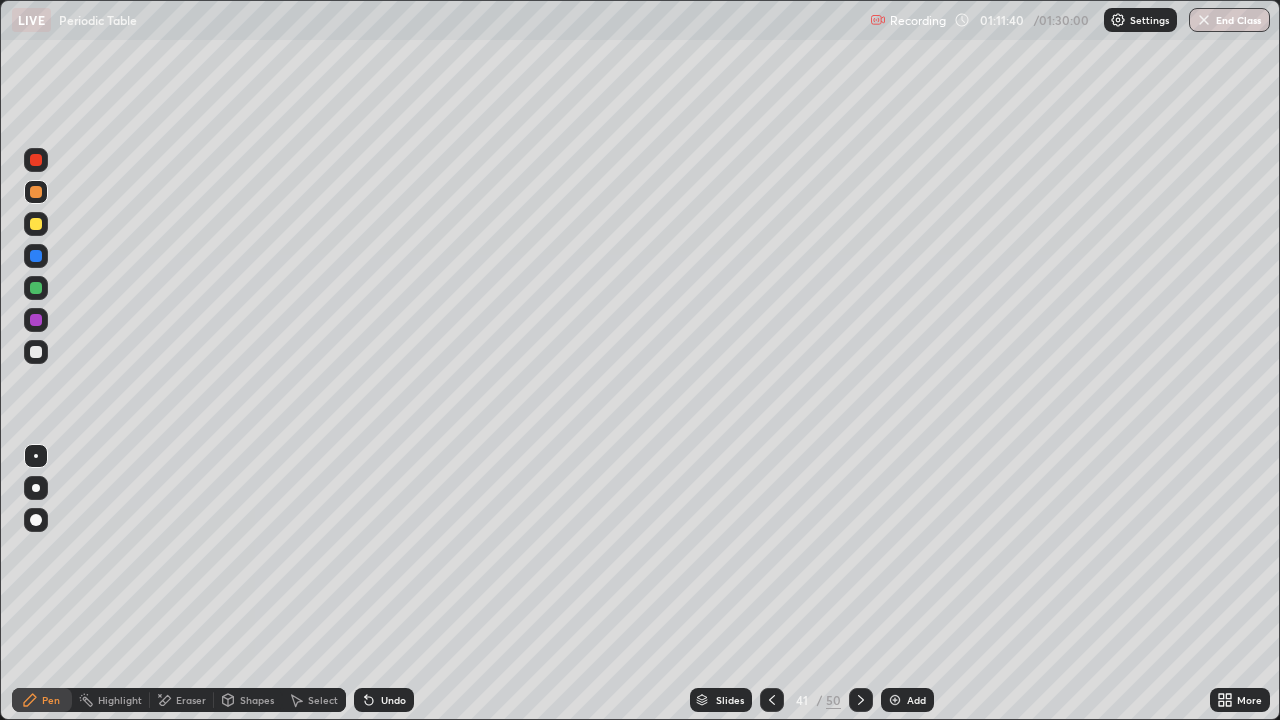 click on "Select" at bounding box center [323, 700] 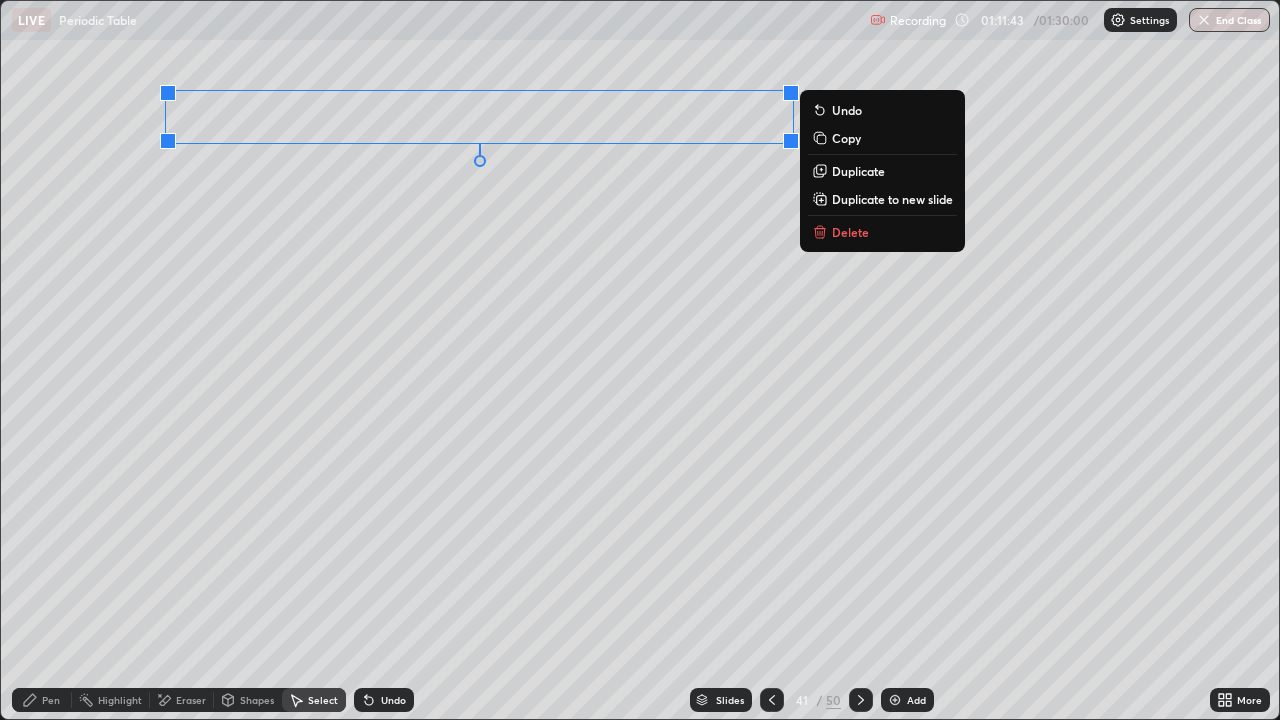 click on "Duplicate" at bounding box center [858, 171] 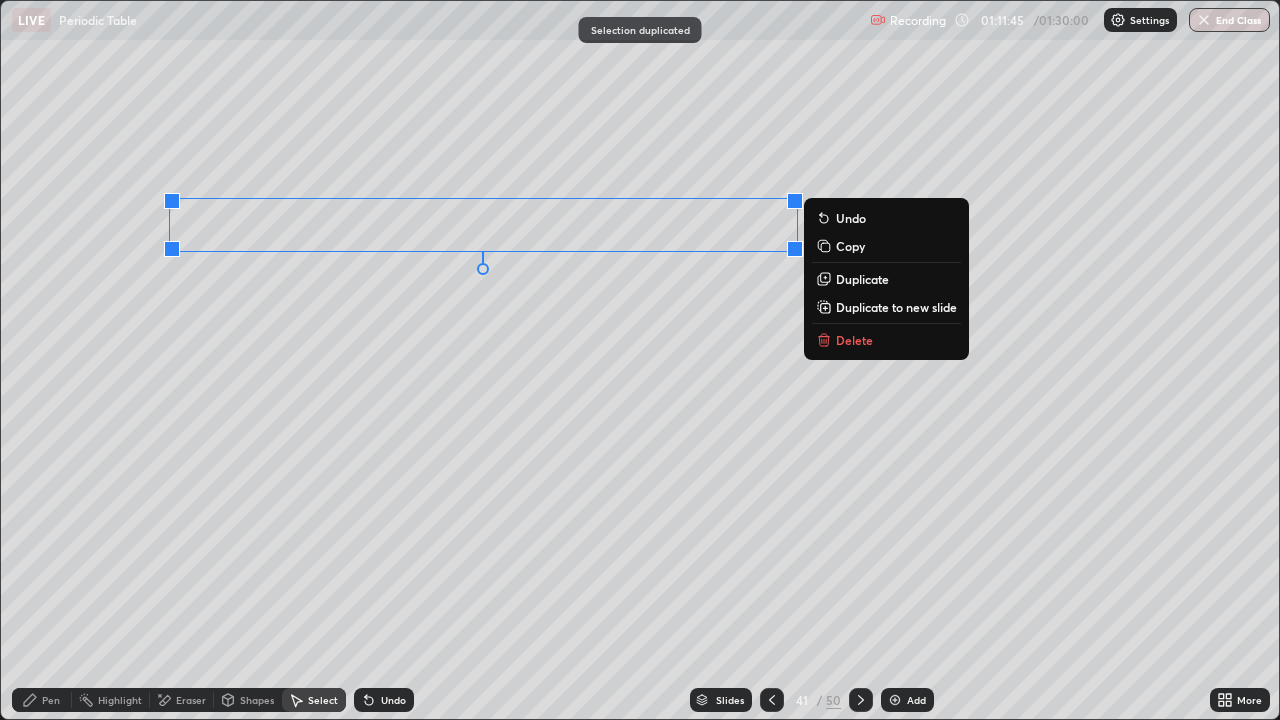 click on "Pen" at bounding box center [42, 700] 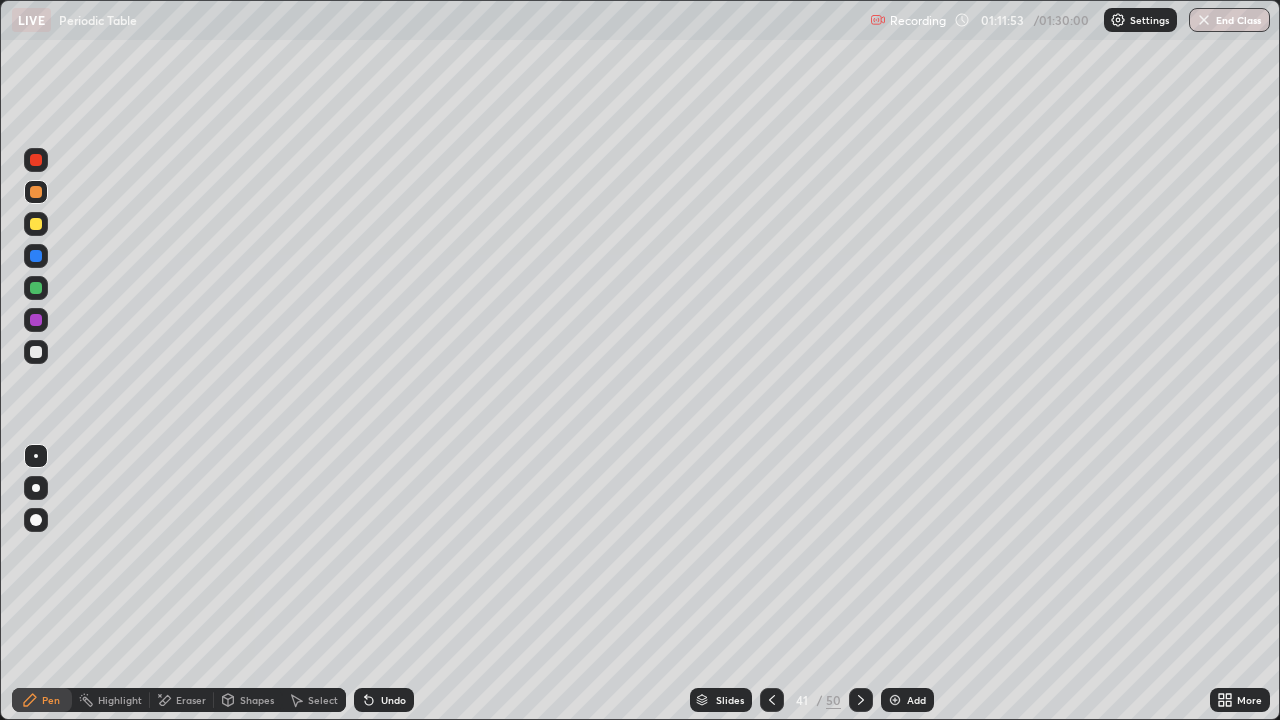 click at bounding box center [36, 352] 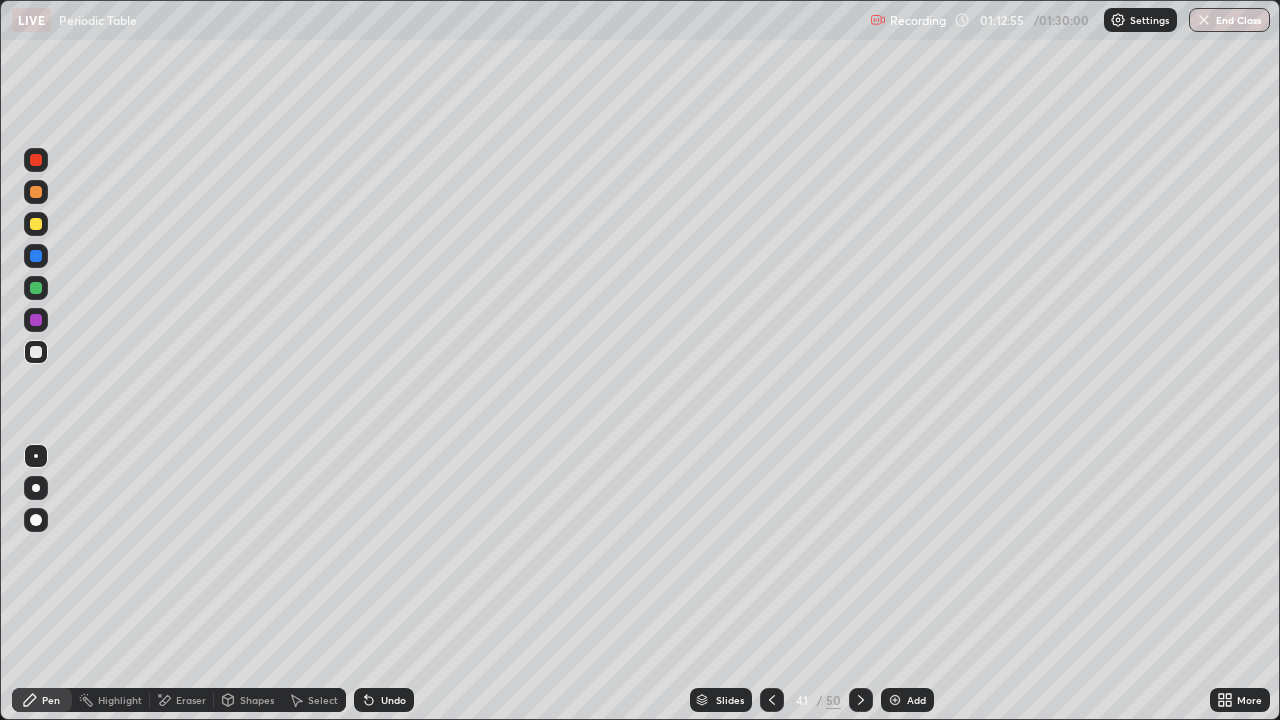click at bounding box center (36, 560) 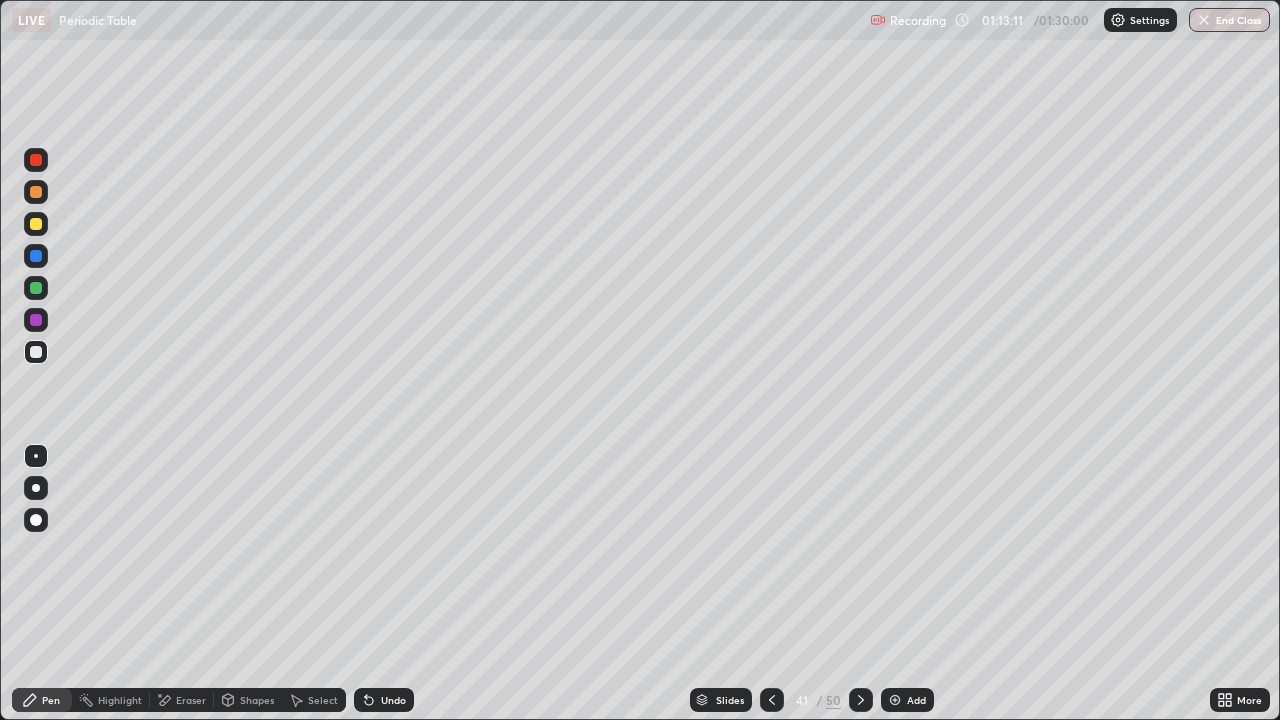 click at bounding box center (36, 352) 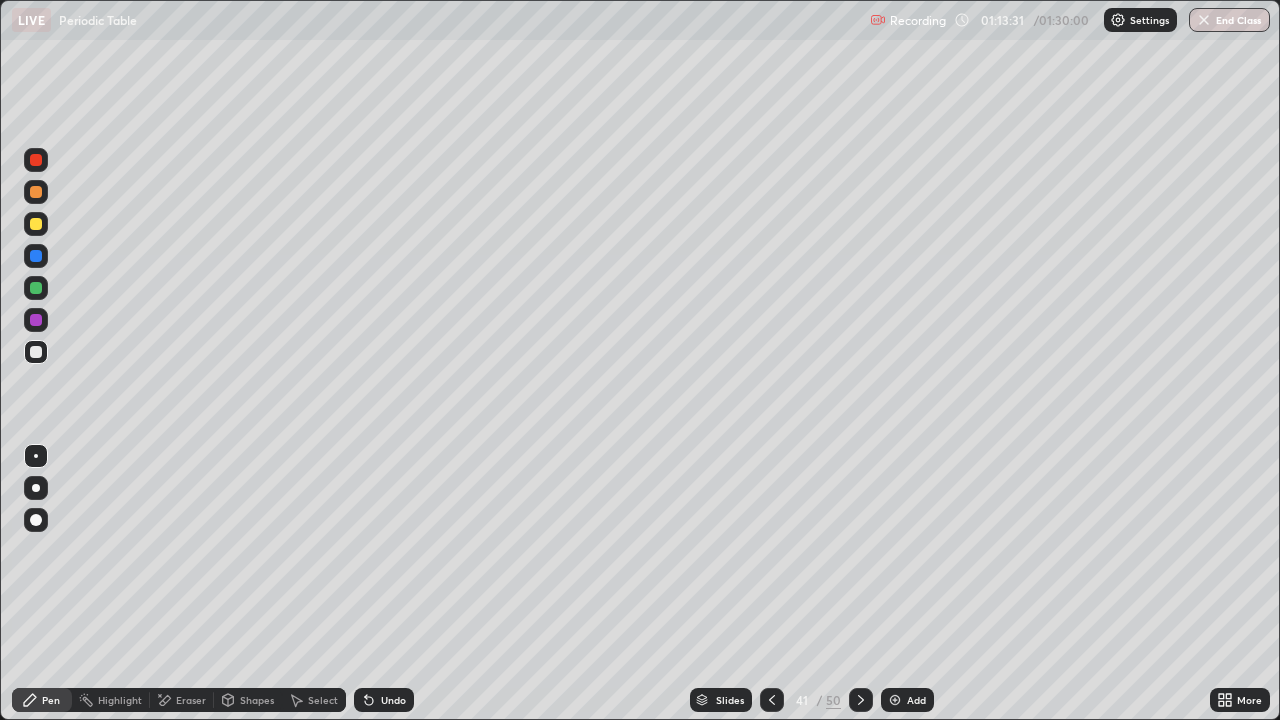 click 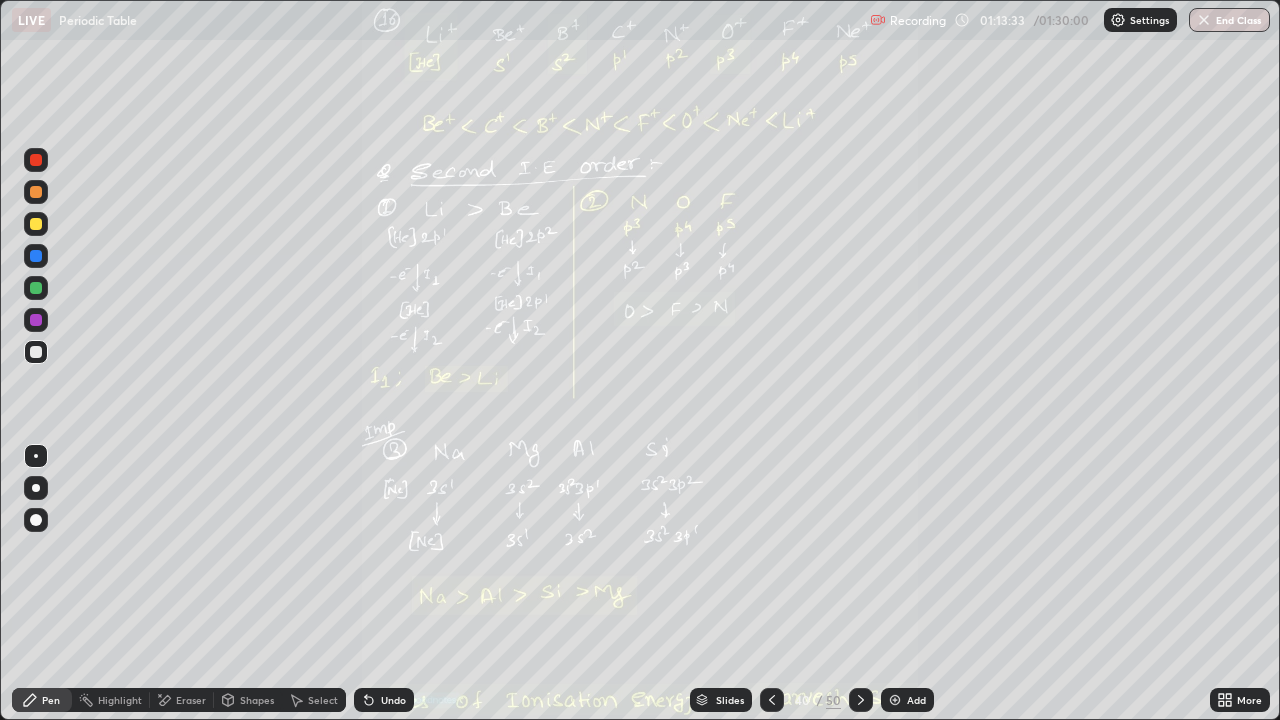 click on "More" at bounding box center [1240, 700] 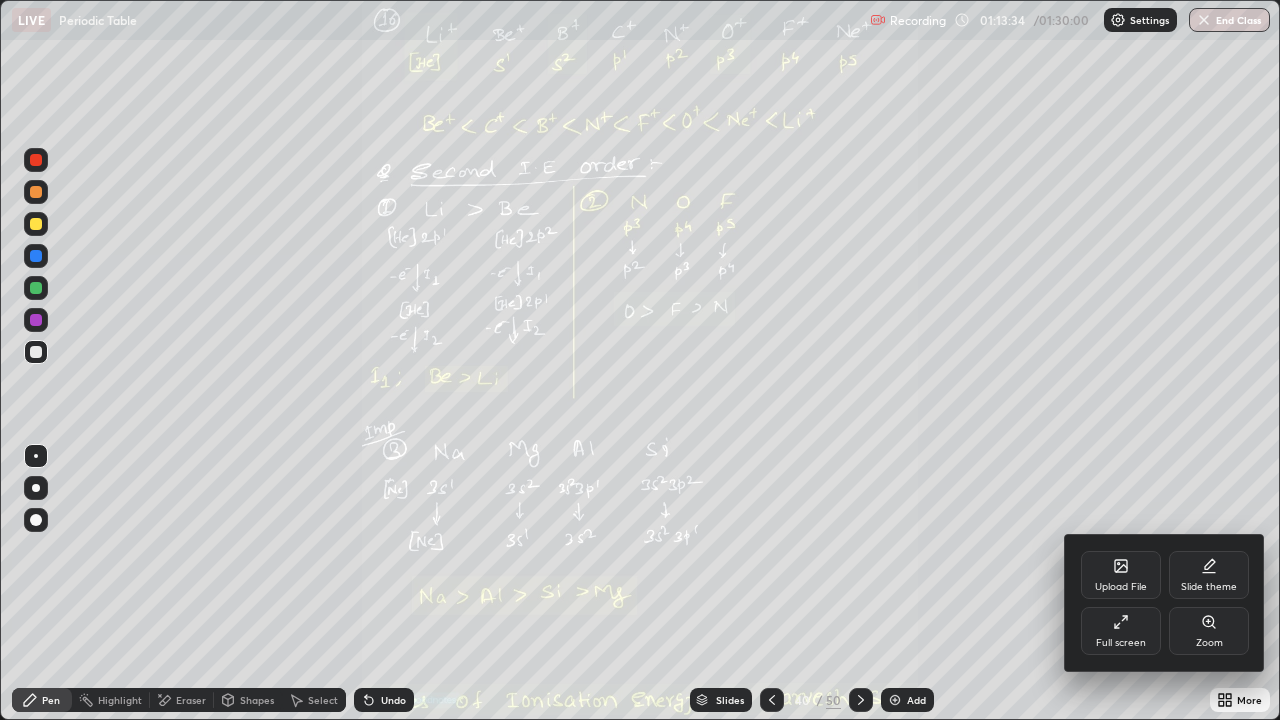 click on "Zoom" at bounding box center (1209, 631) 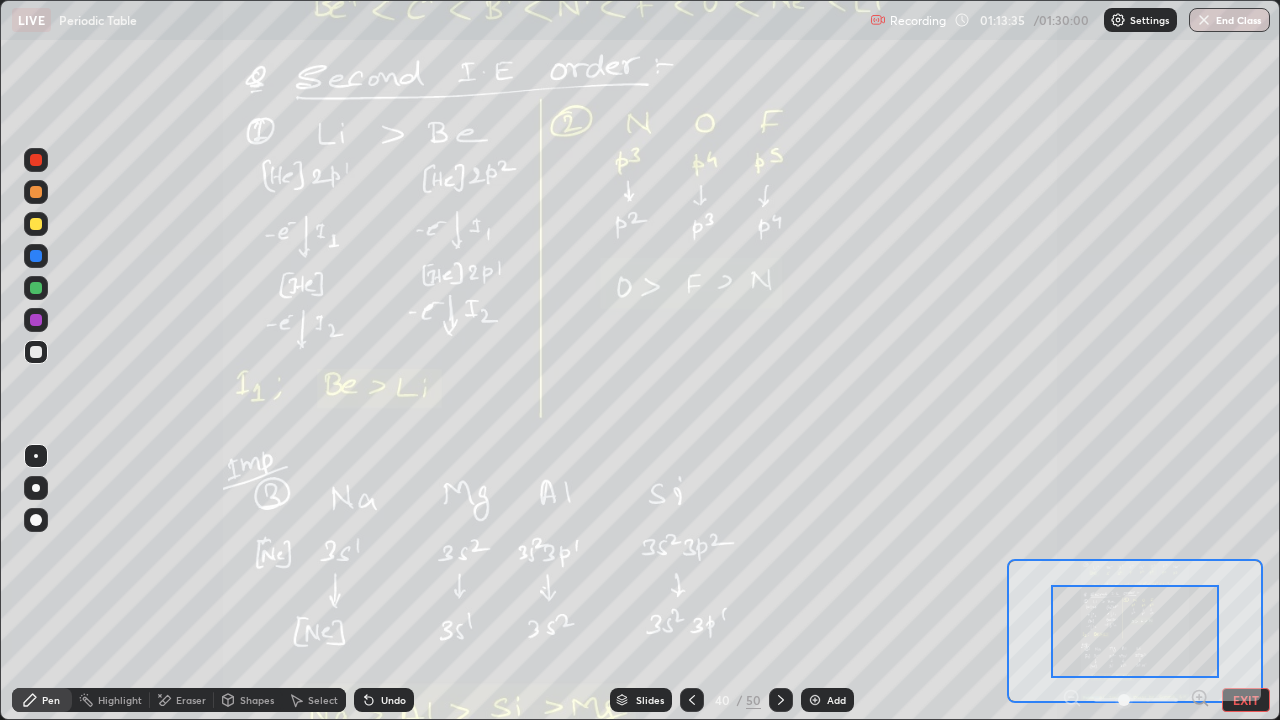click 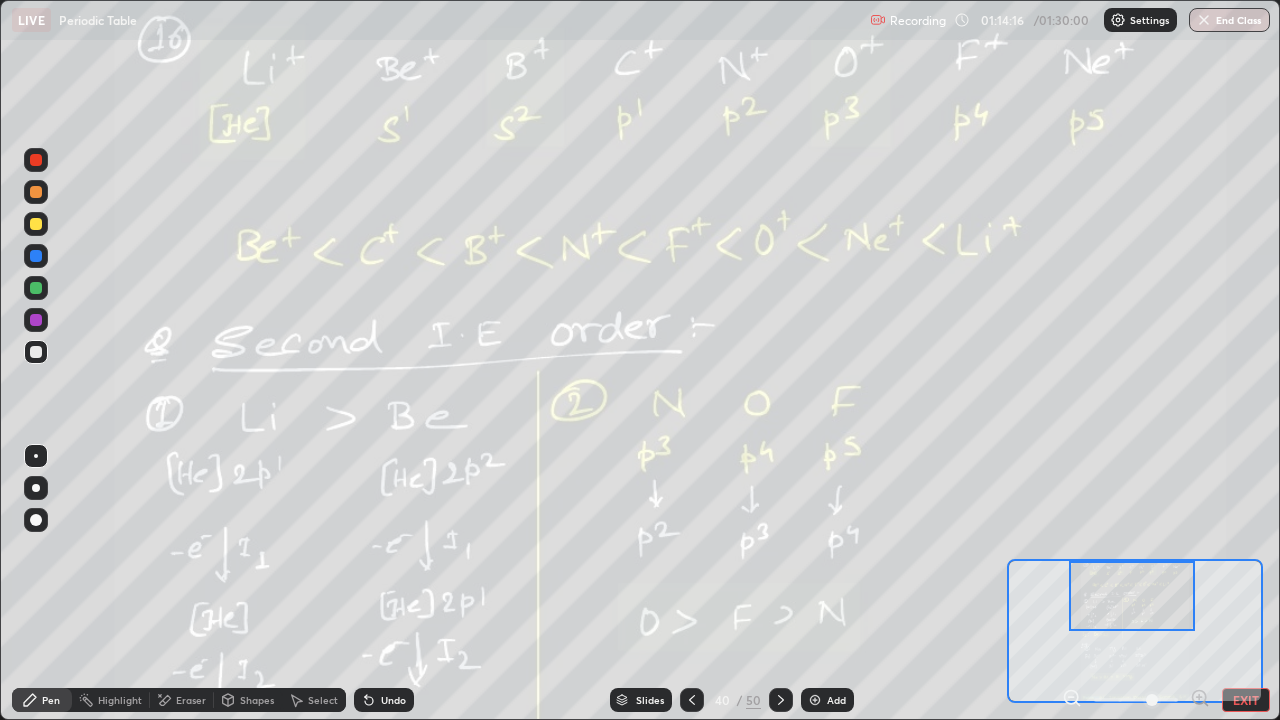 click at bounding box center [781, 700] 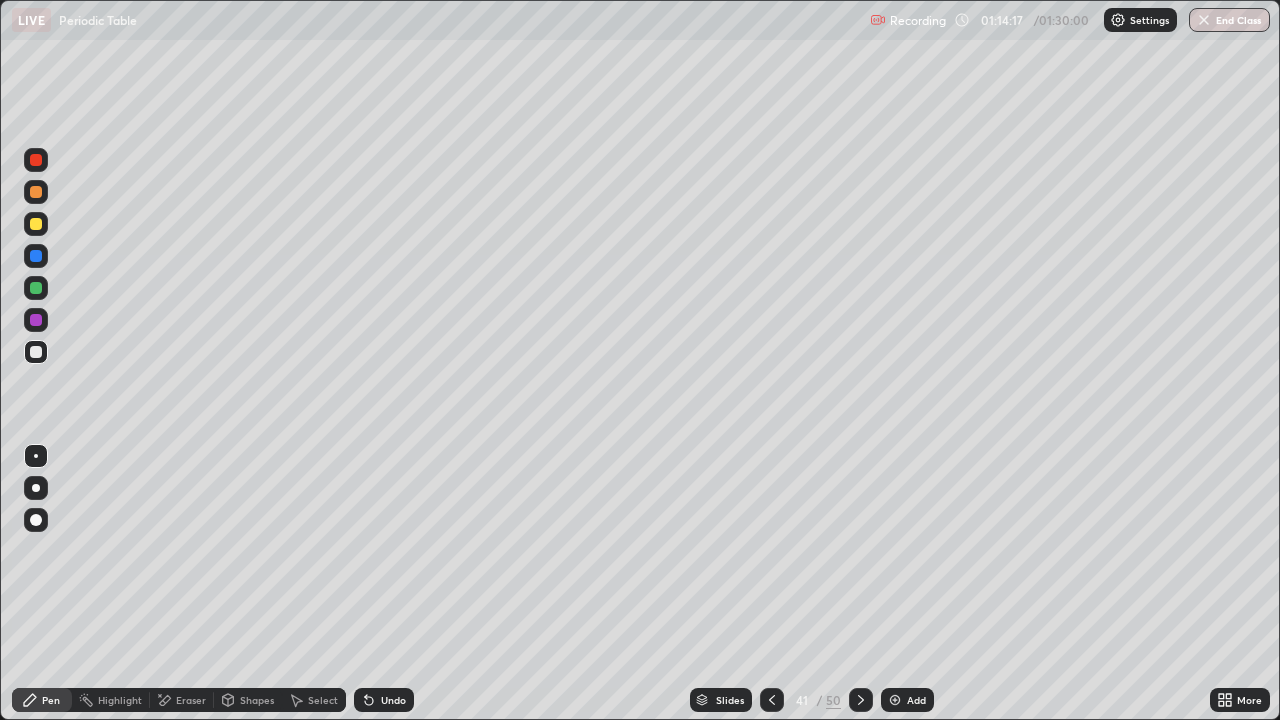 click at bounding box center [861, 700] 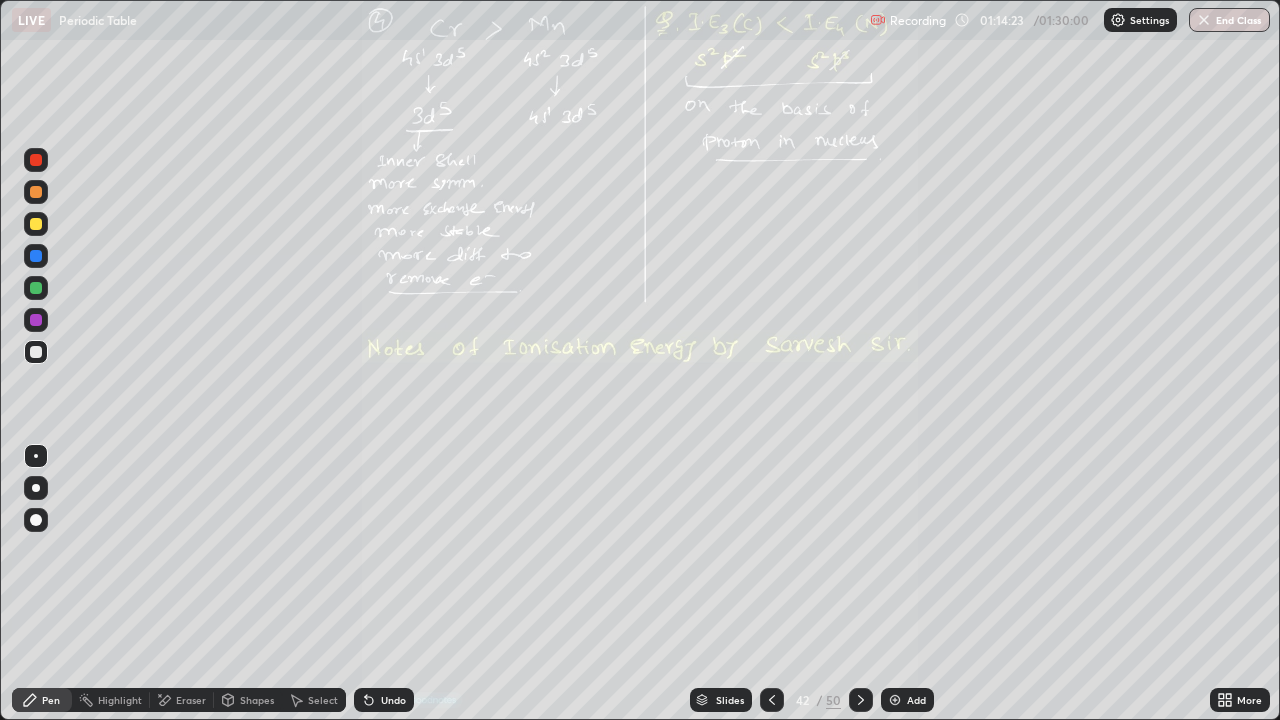 click at bounding box center (895, 700) 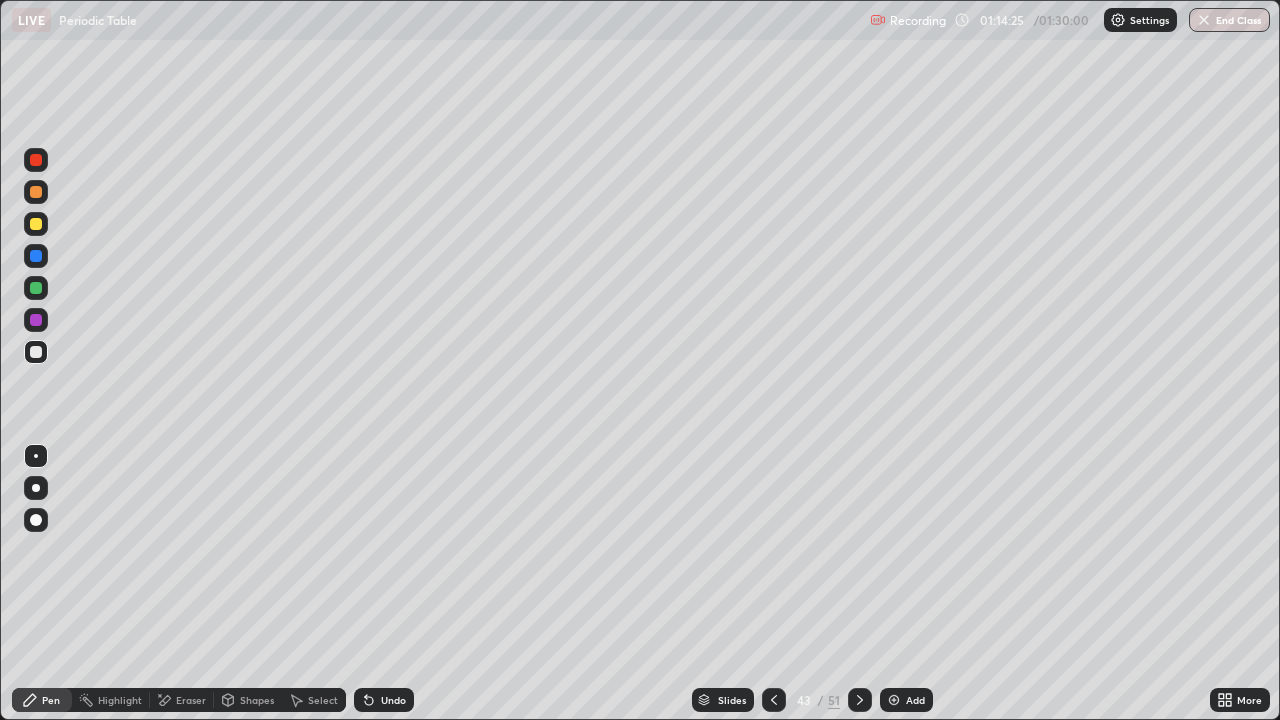 click at bounding box center (36, 192) 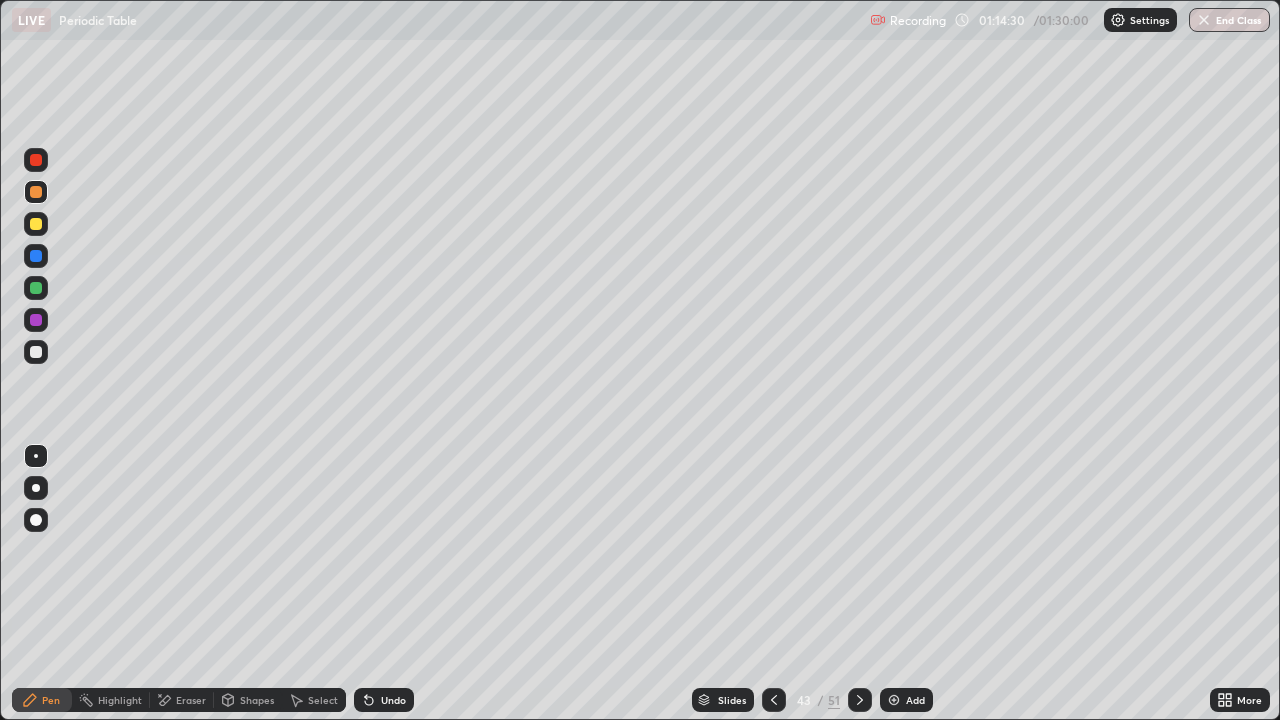 click on "Undo" at bounding box center (384, 700) 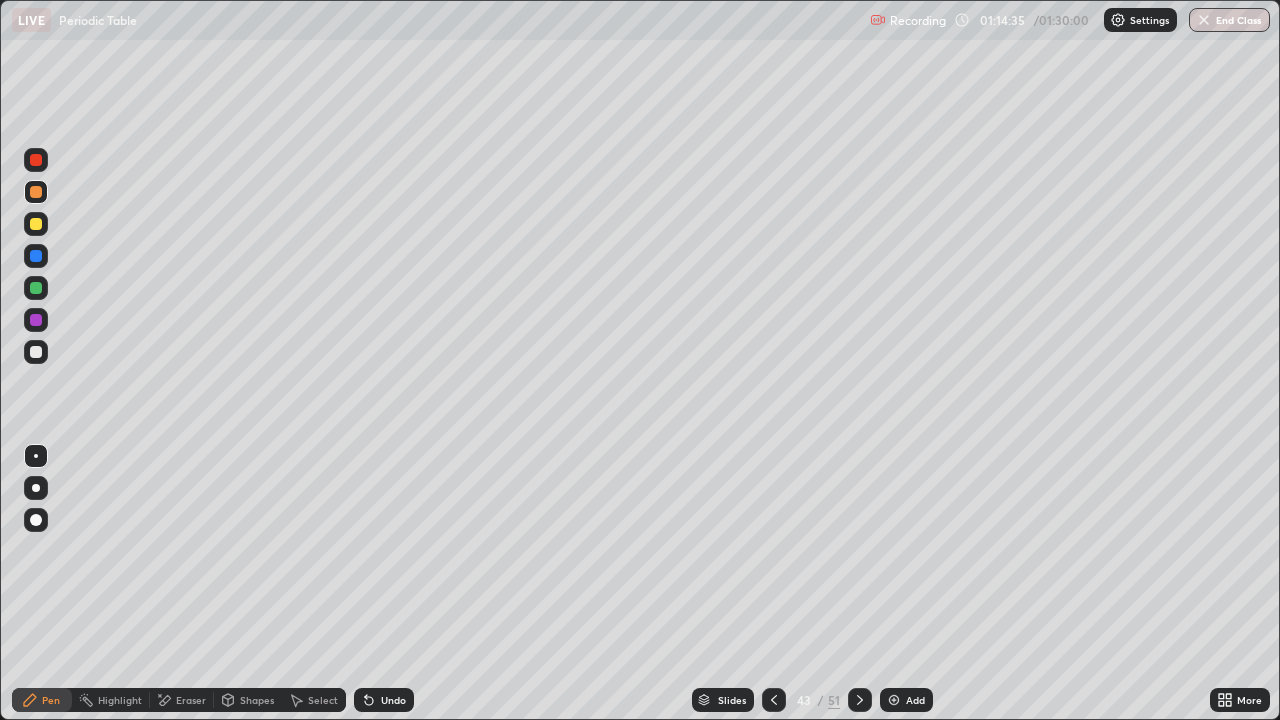 click on "Undo" at bounding box center (384, 700) 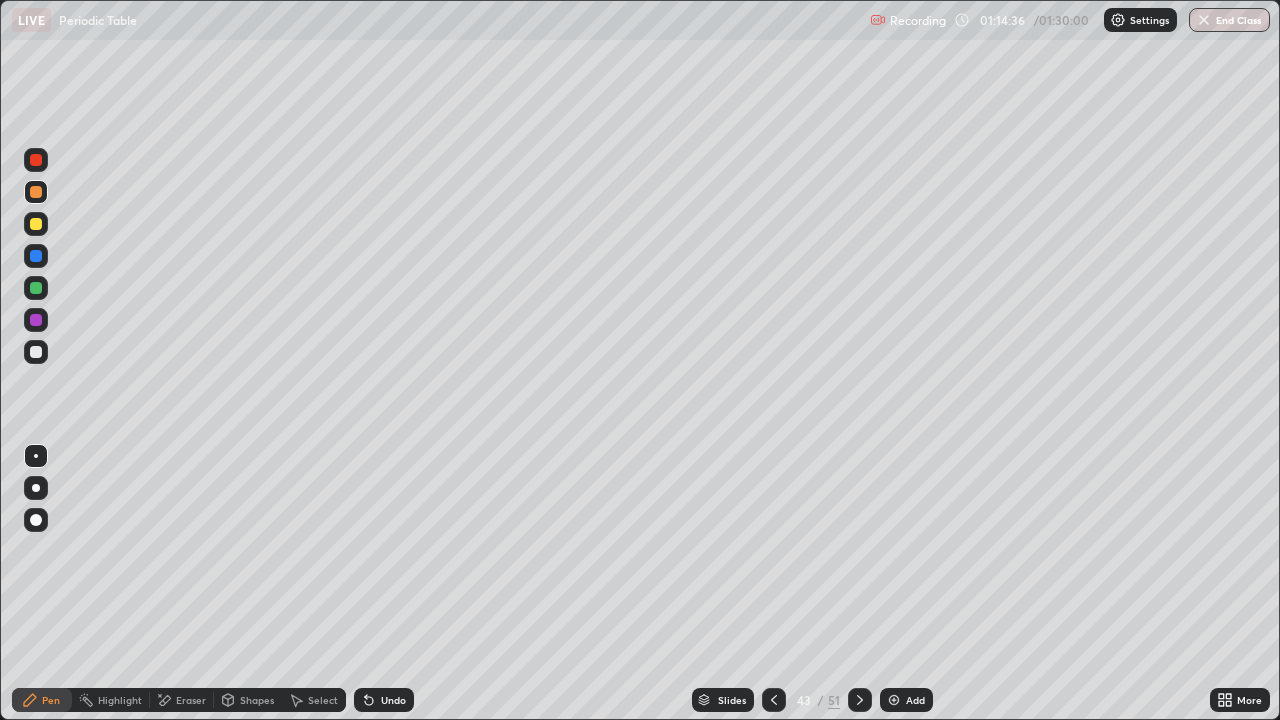 click on "Undo" at bounding box center [393, 700] 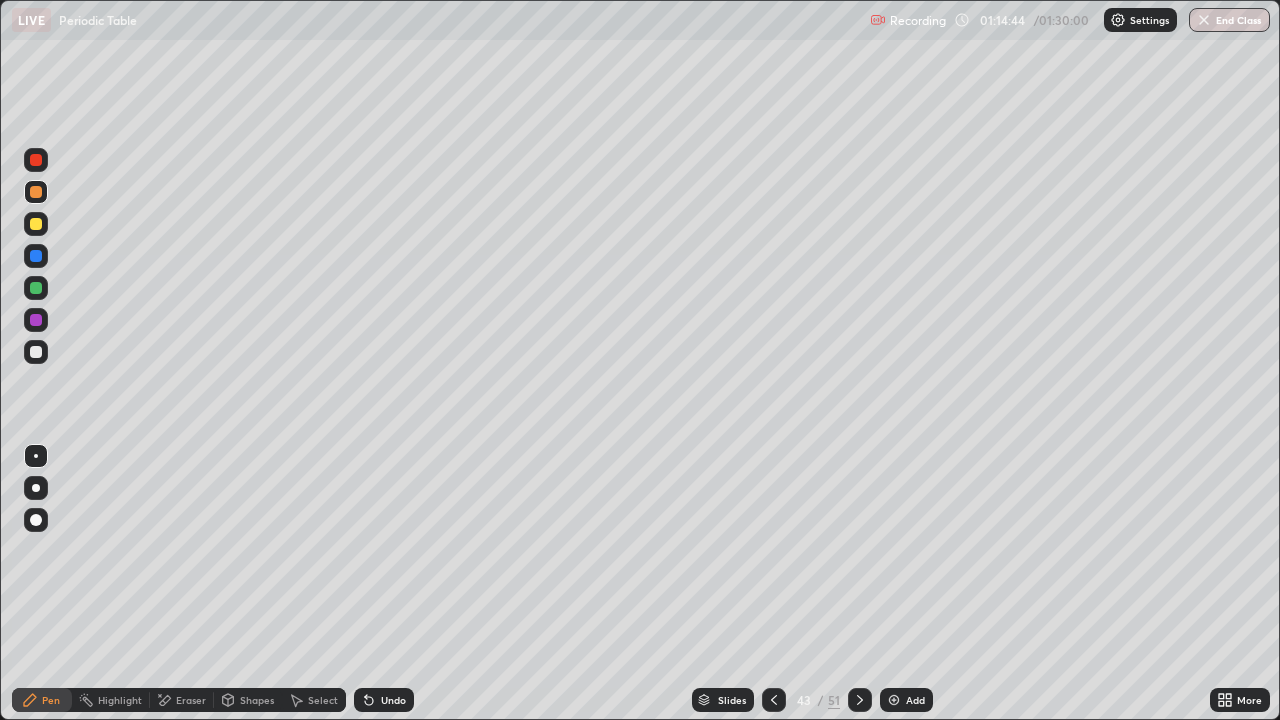 click at bounding box center (36, 352) 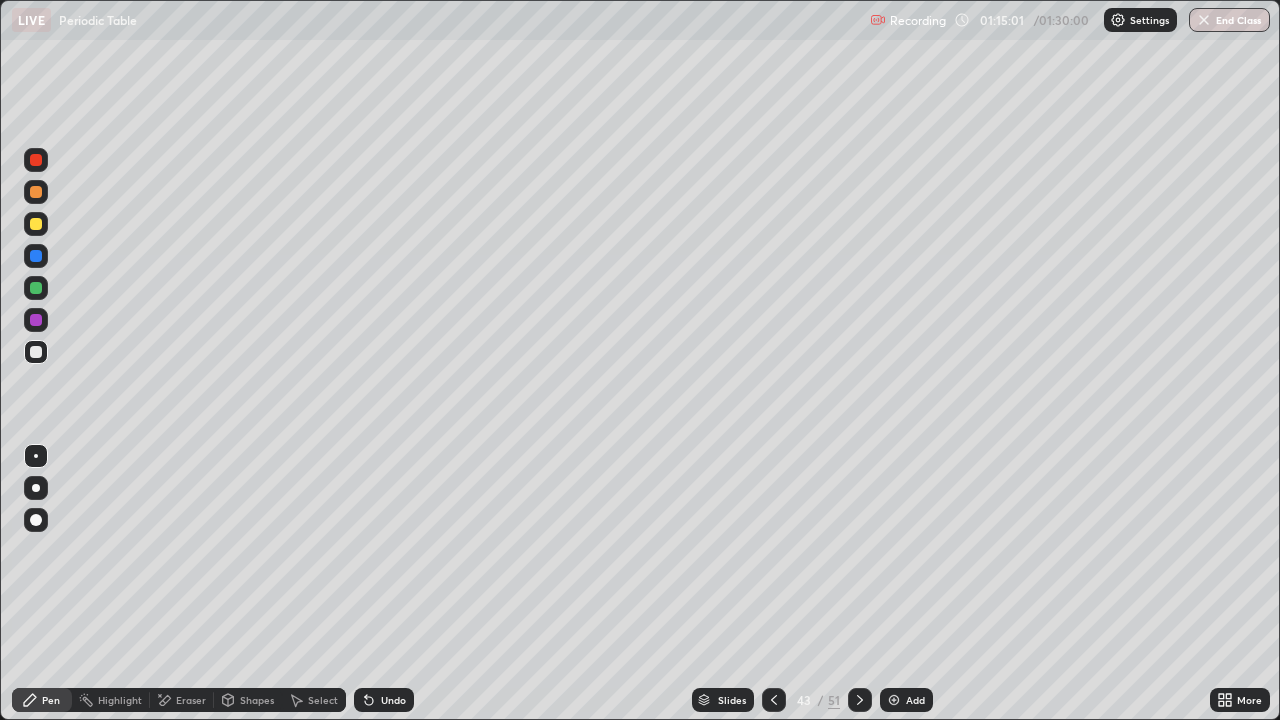 click at bounding box center [36, 320] 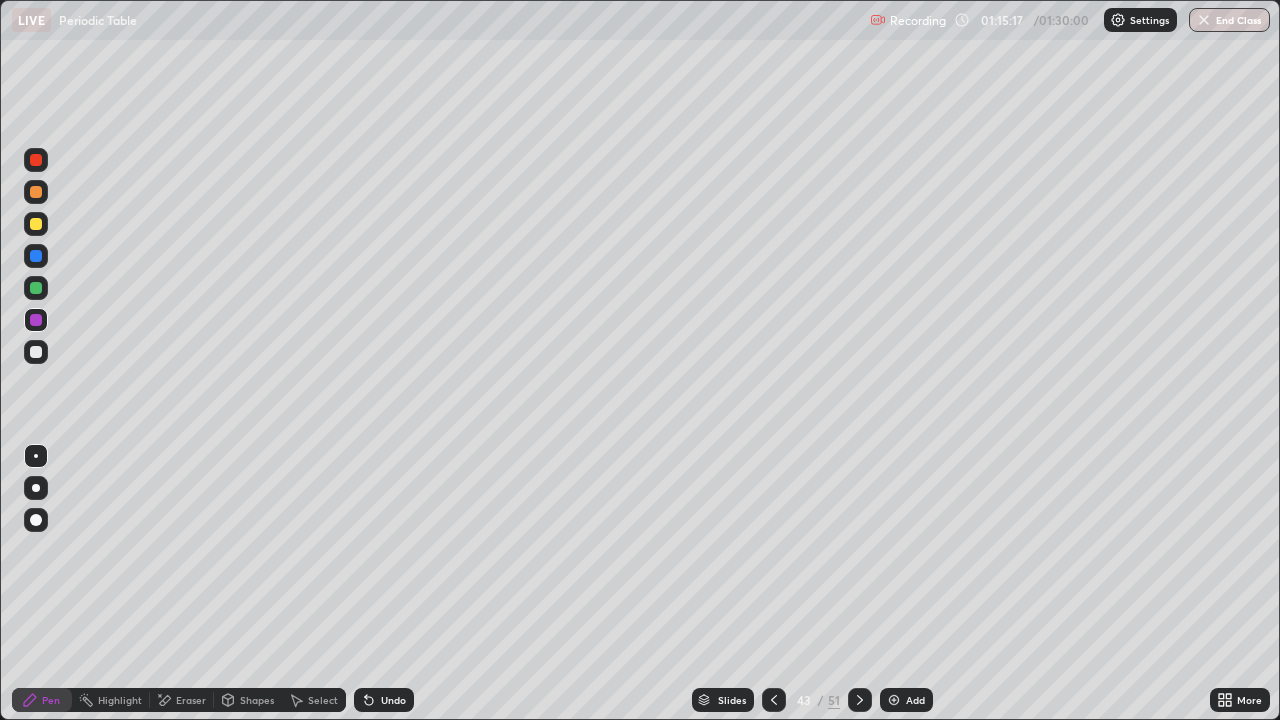 click 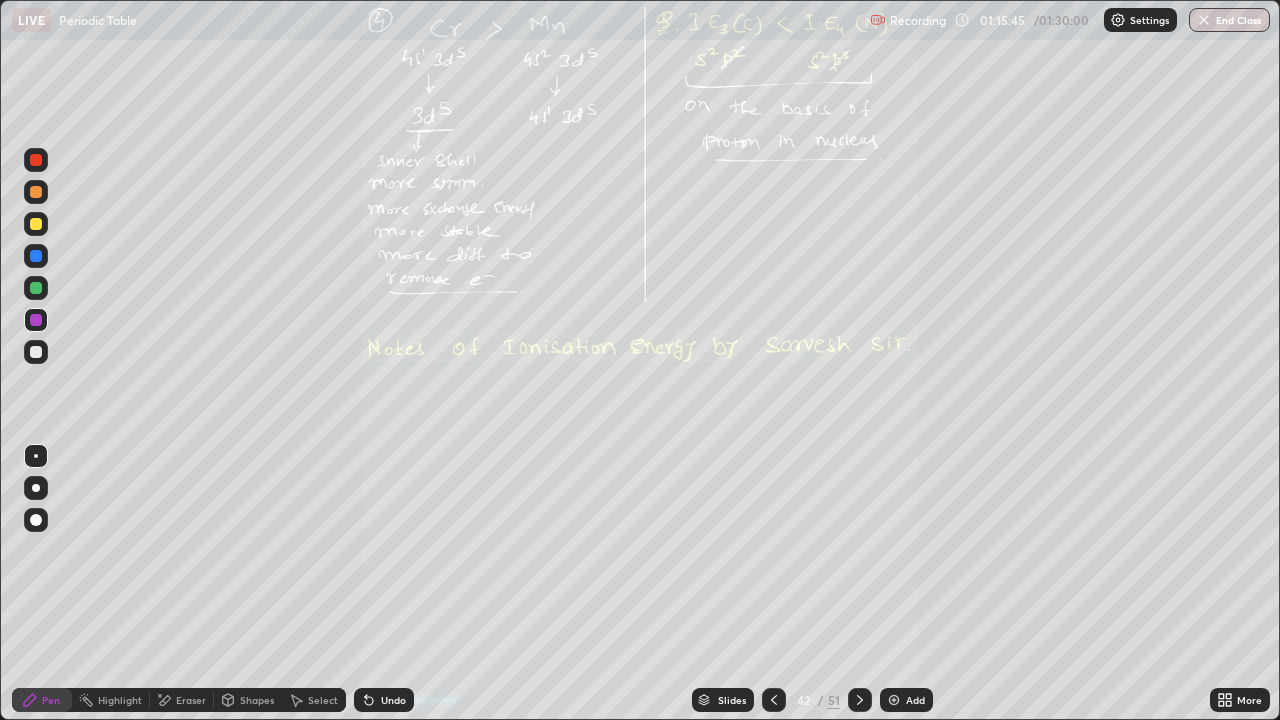 click 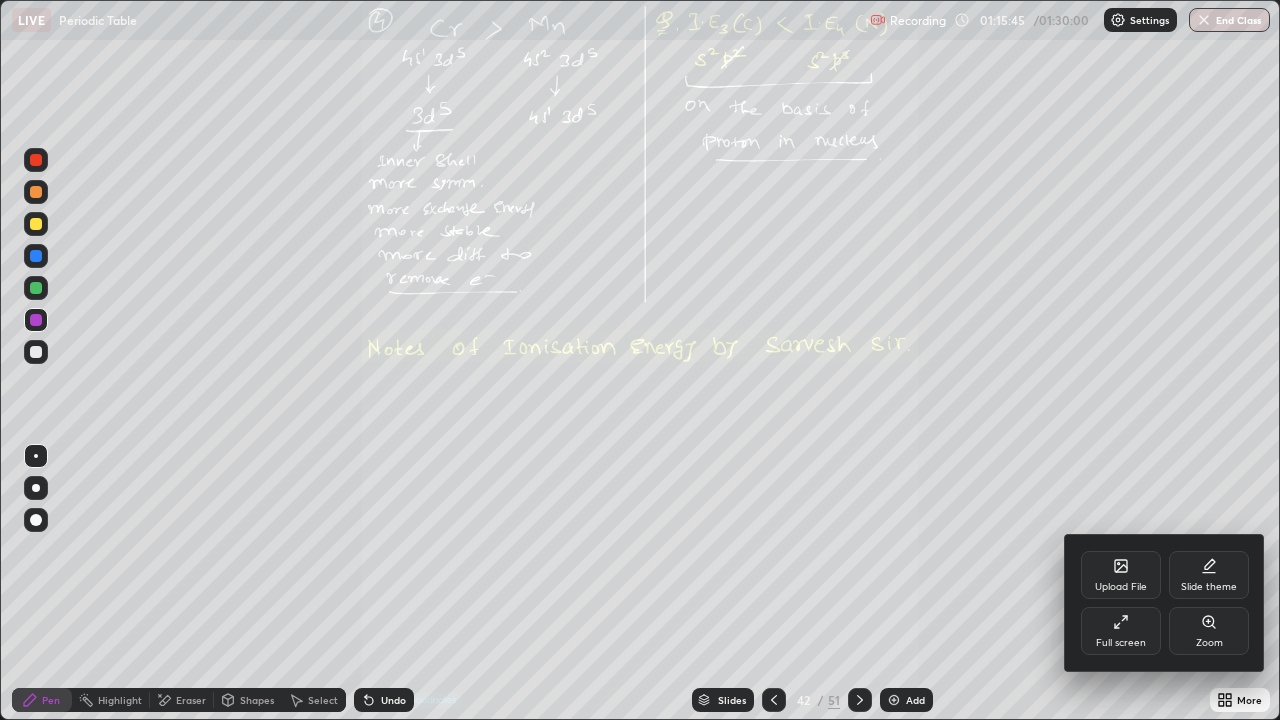 click on "Zoom" at bounding box center [1209, 631] 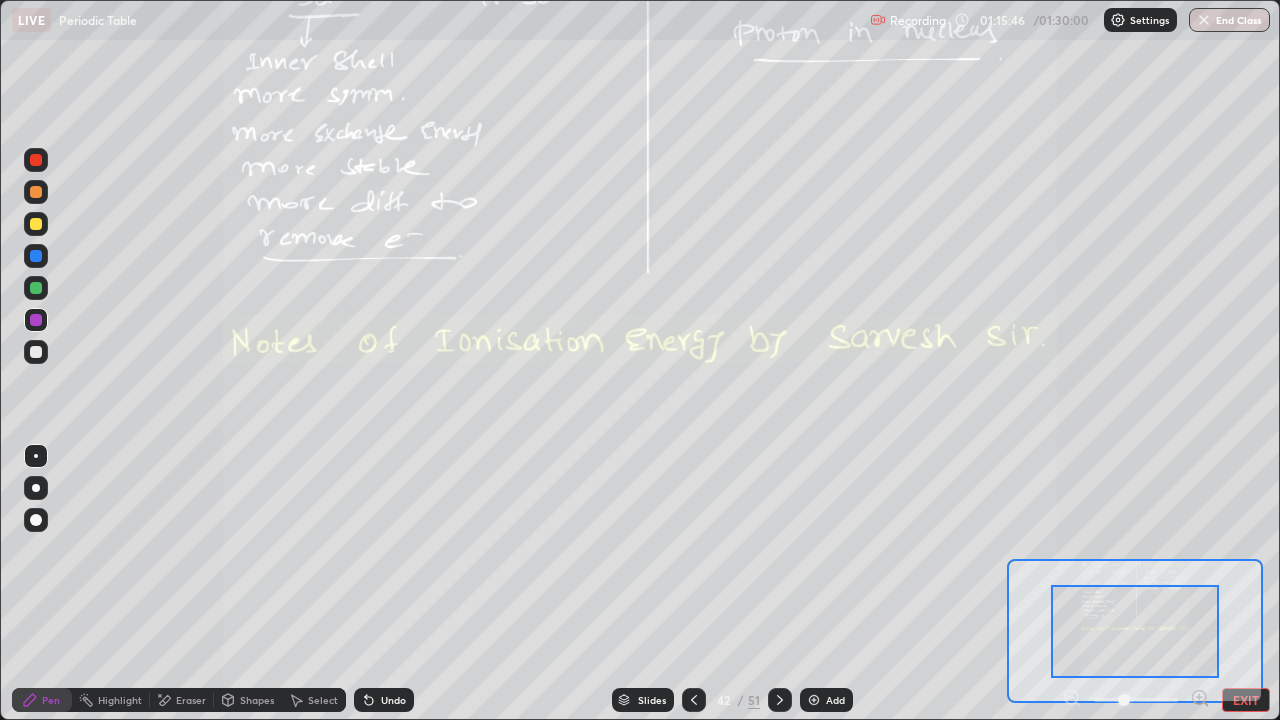 click 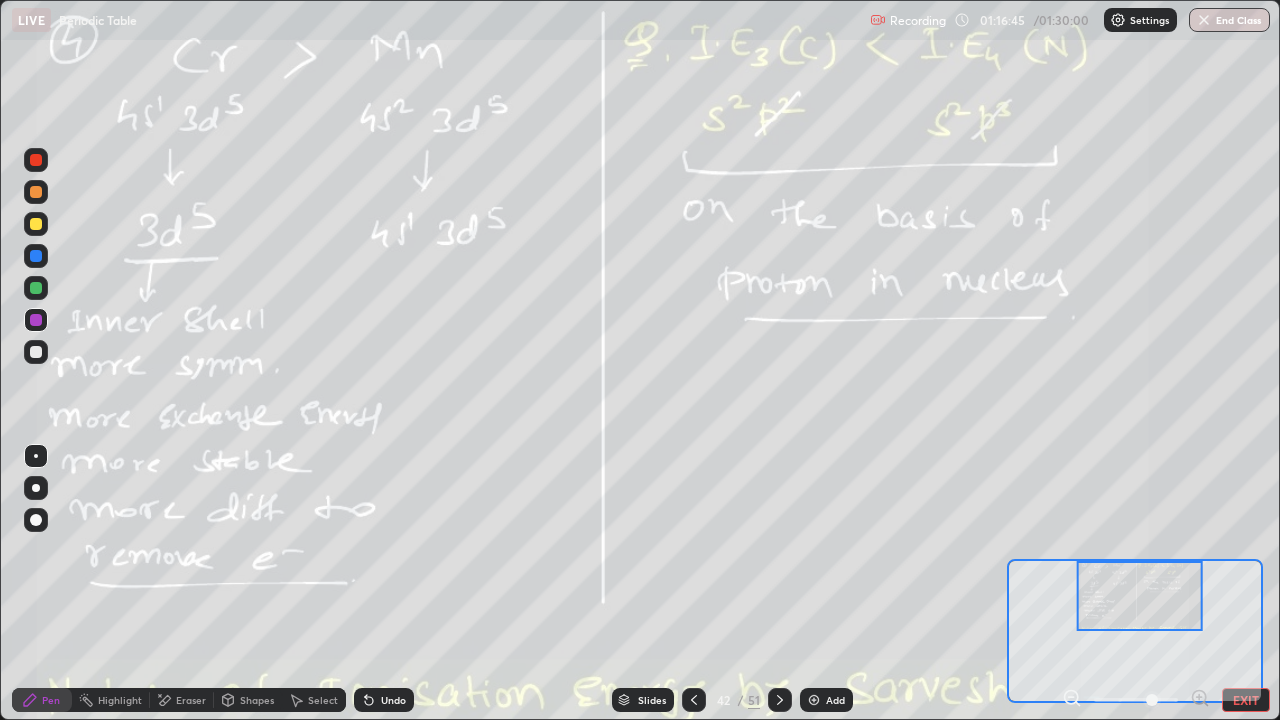click on "EXIT" at bounding box center [1246, 700] 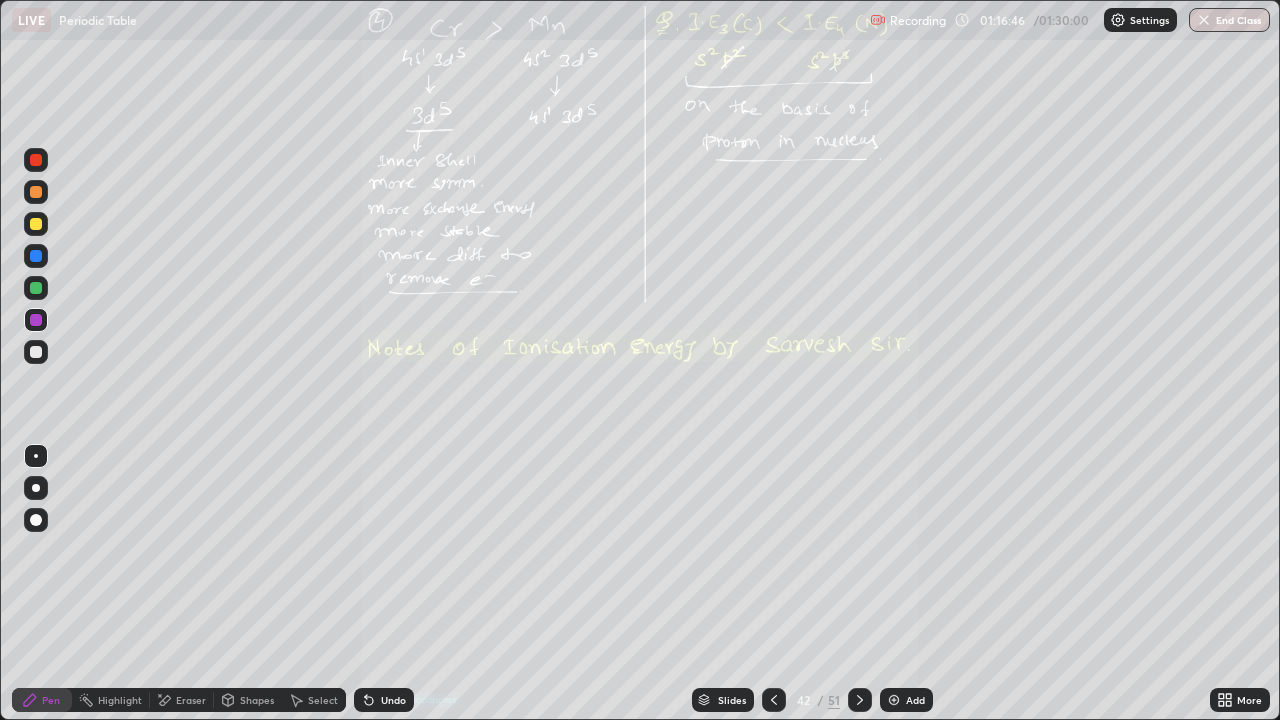 click on "End Class" at bounding box center (1229, 20) 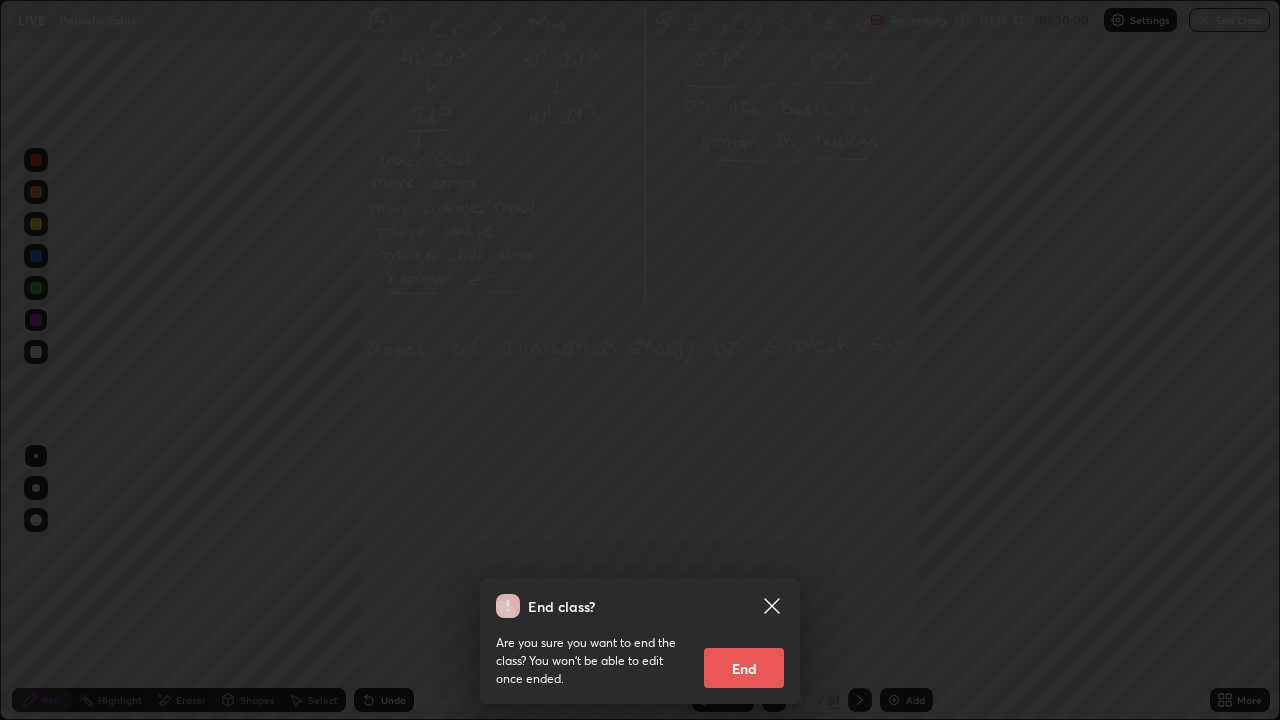 click on "End" at bounding box center (744, 668) 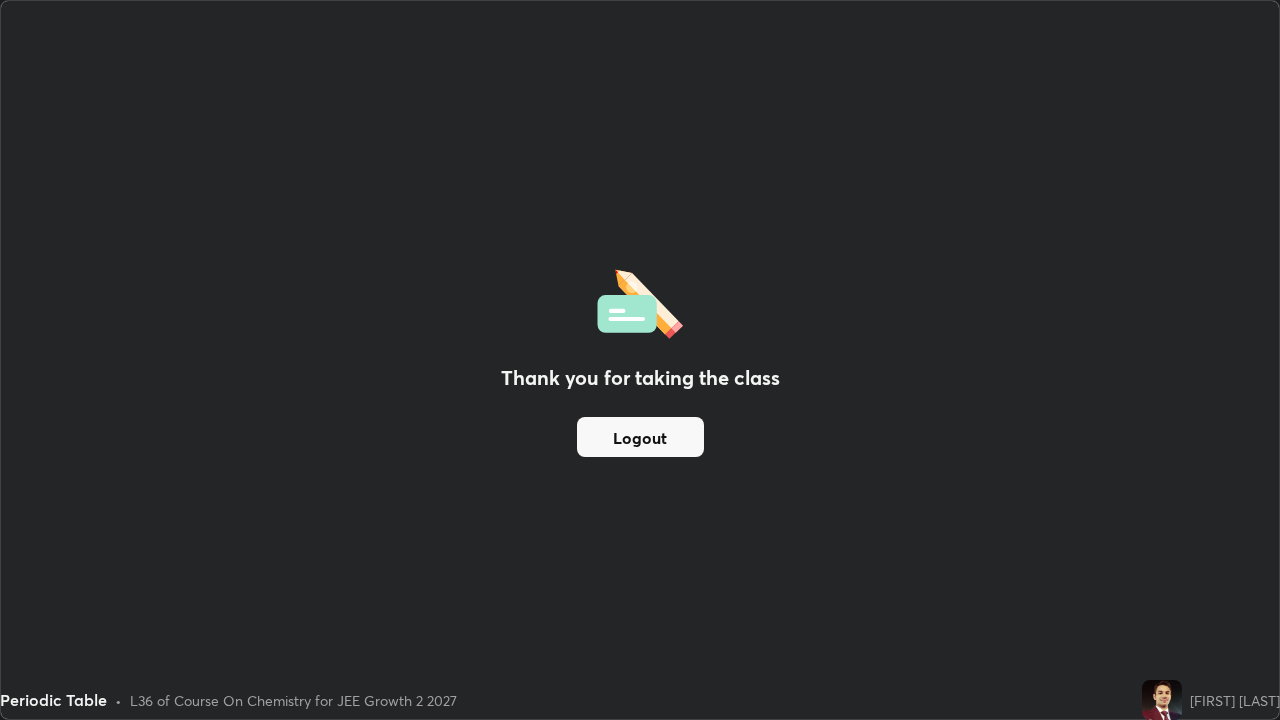 click on "Logout" at bounding box center (640, 437) 